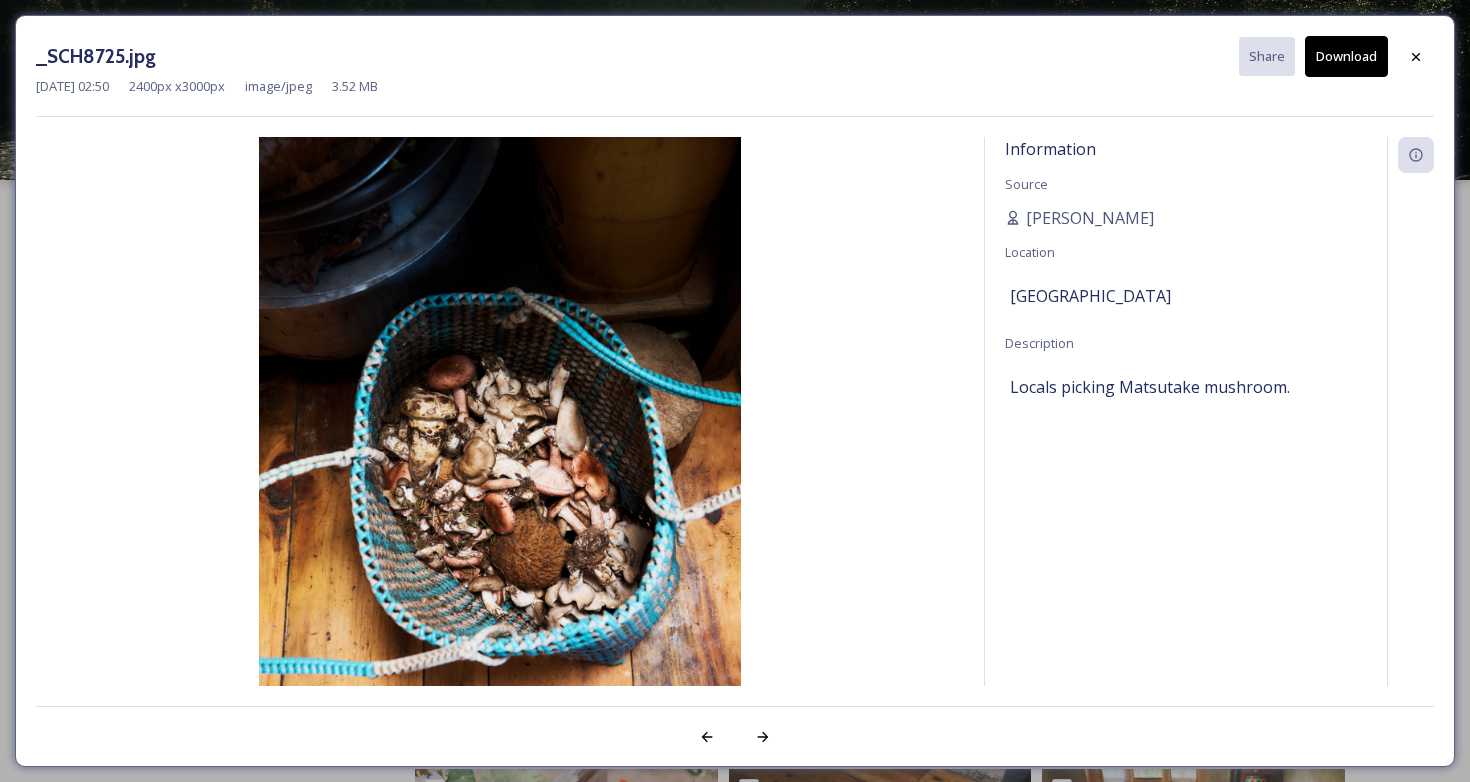 scroll, scrollTop: 360, scrollLeft: 0, axis: vertical 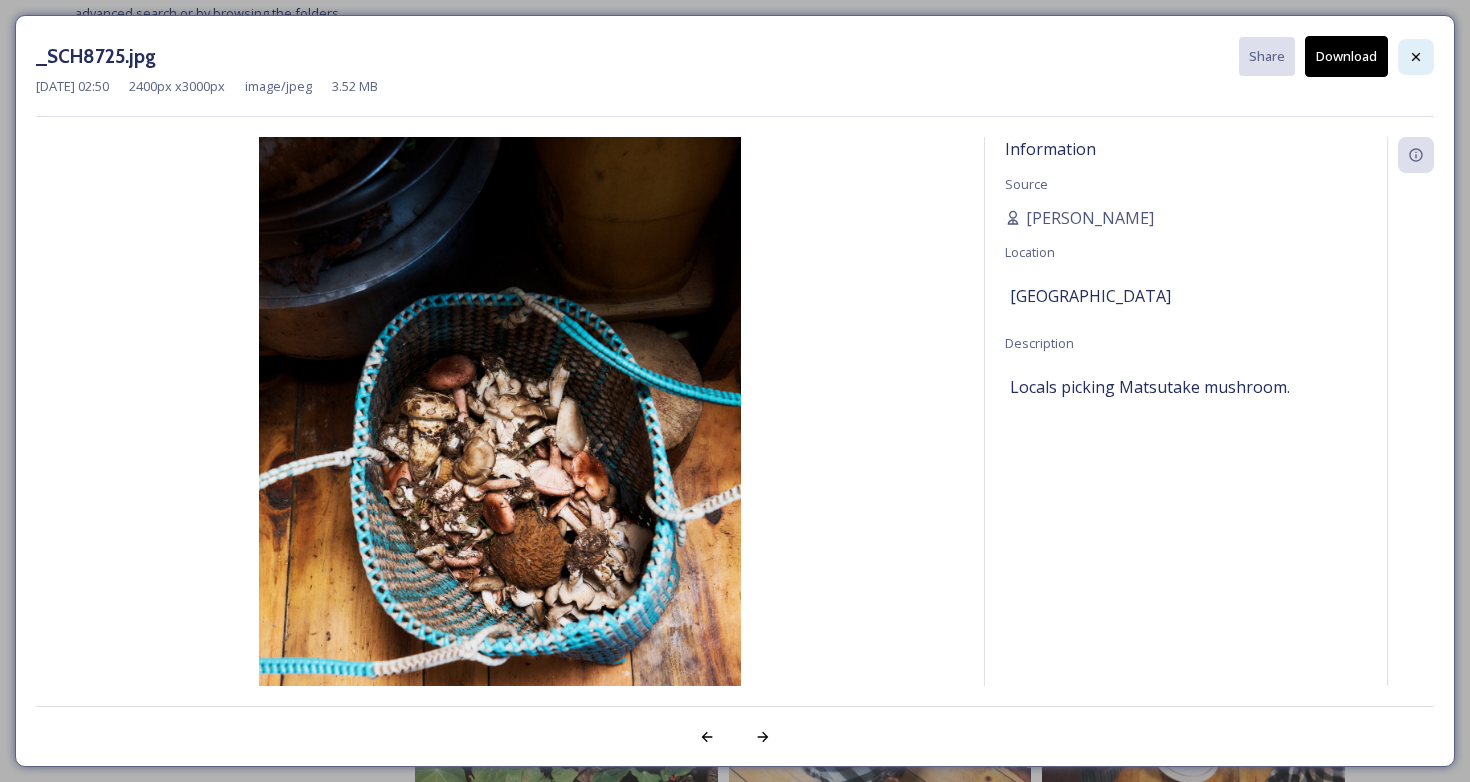 click at bounding box center [1416, 57] 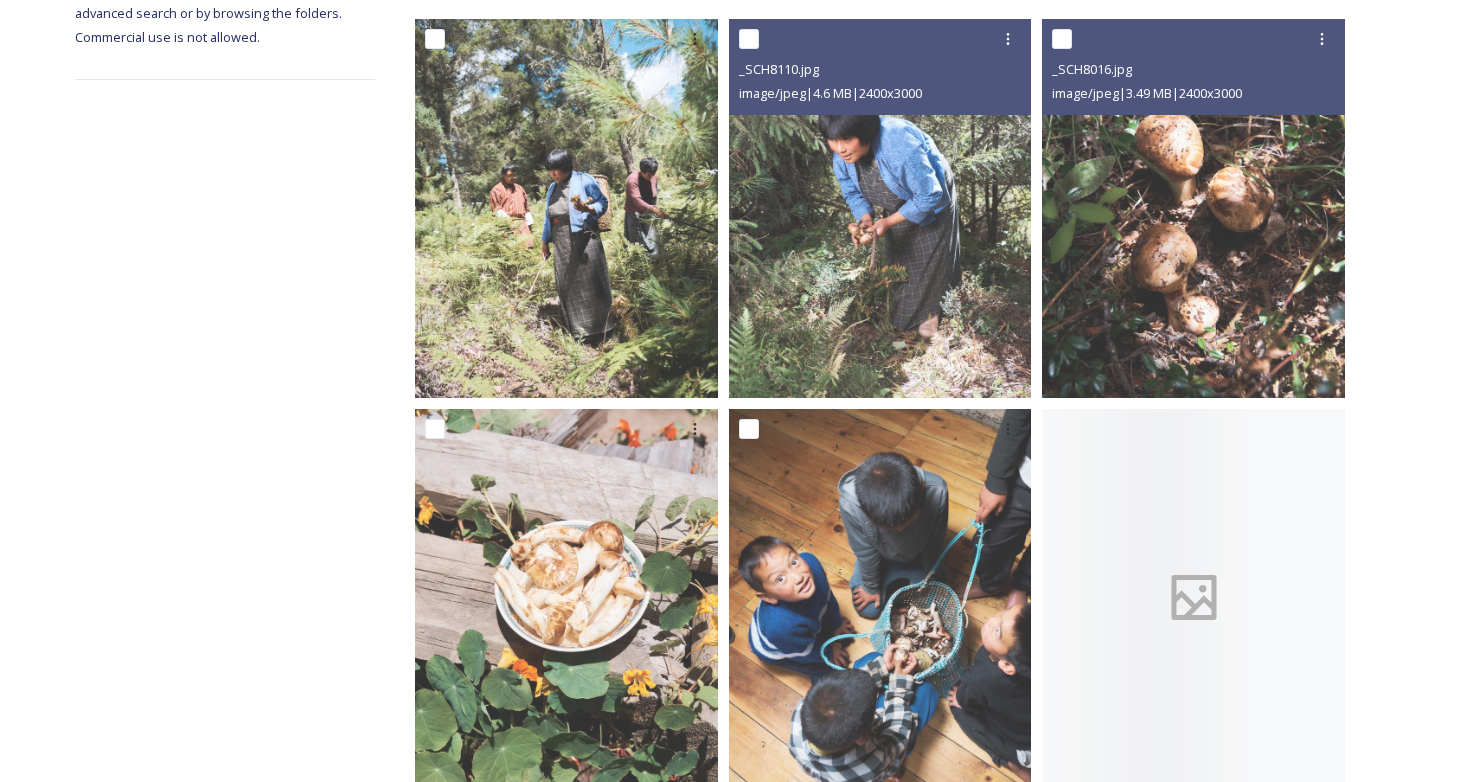 scroll, scrollTop: 0, scrollLeft: 0, axis: both 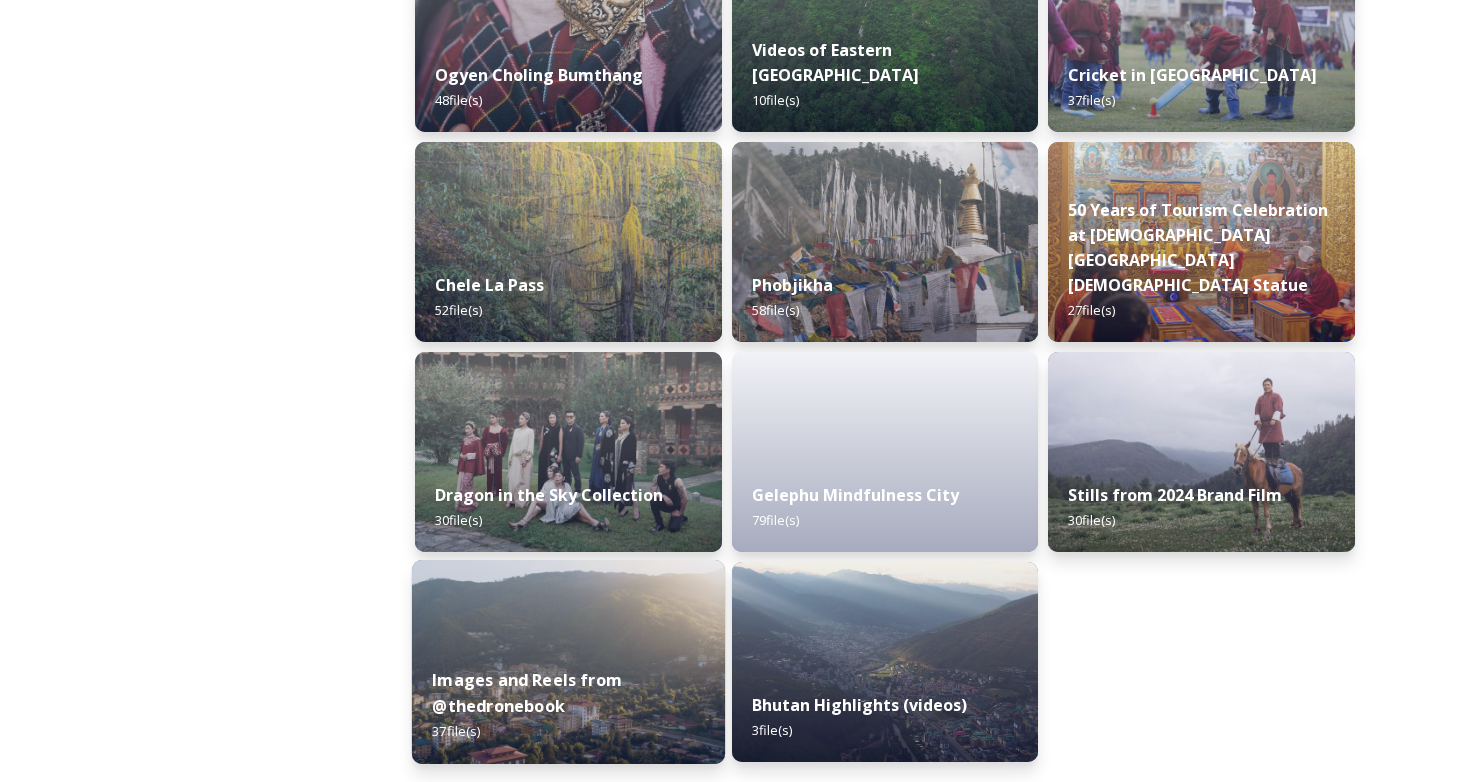 click on "Images and Reels from @thedronebook 37  file(s)" at bounding box center (568, 706) 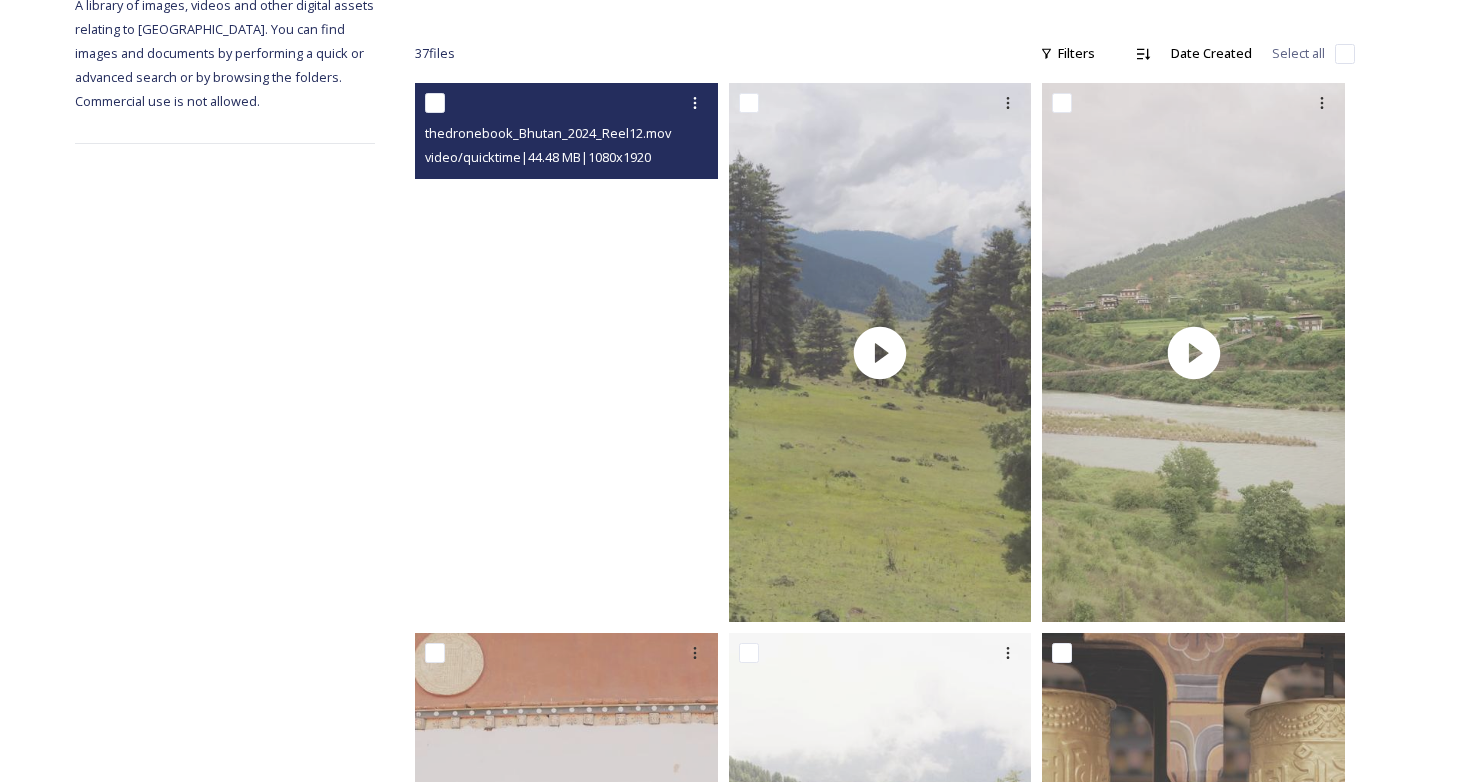 scroll, scrollTop: 340, scrollLeft: 0, axis: vertical 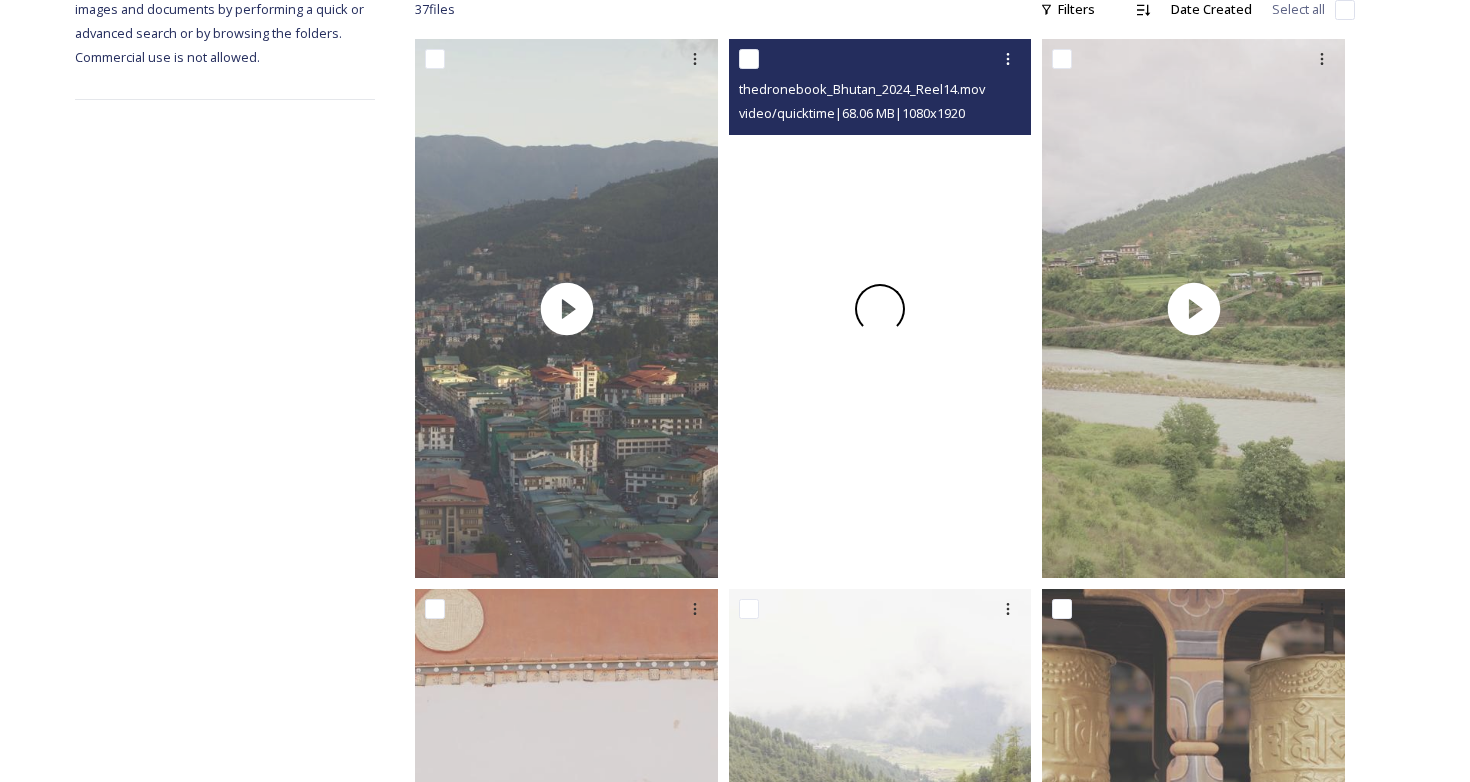 click at bounding box center [880, 308] 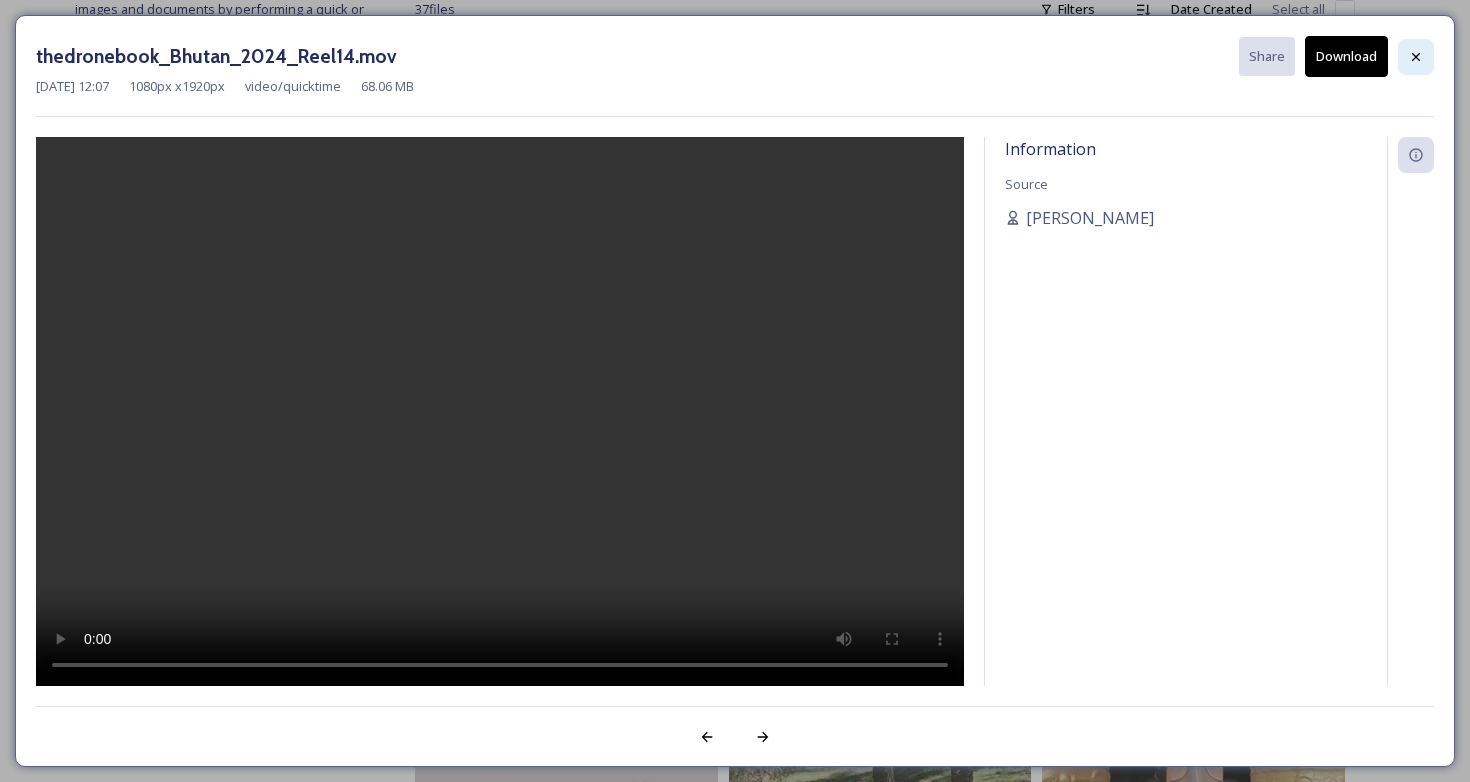 click 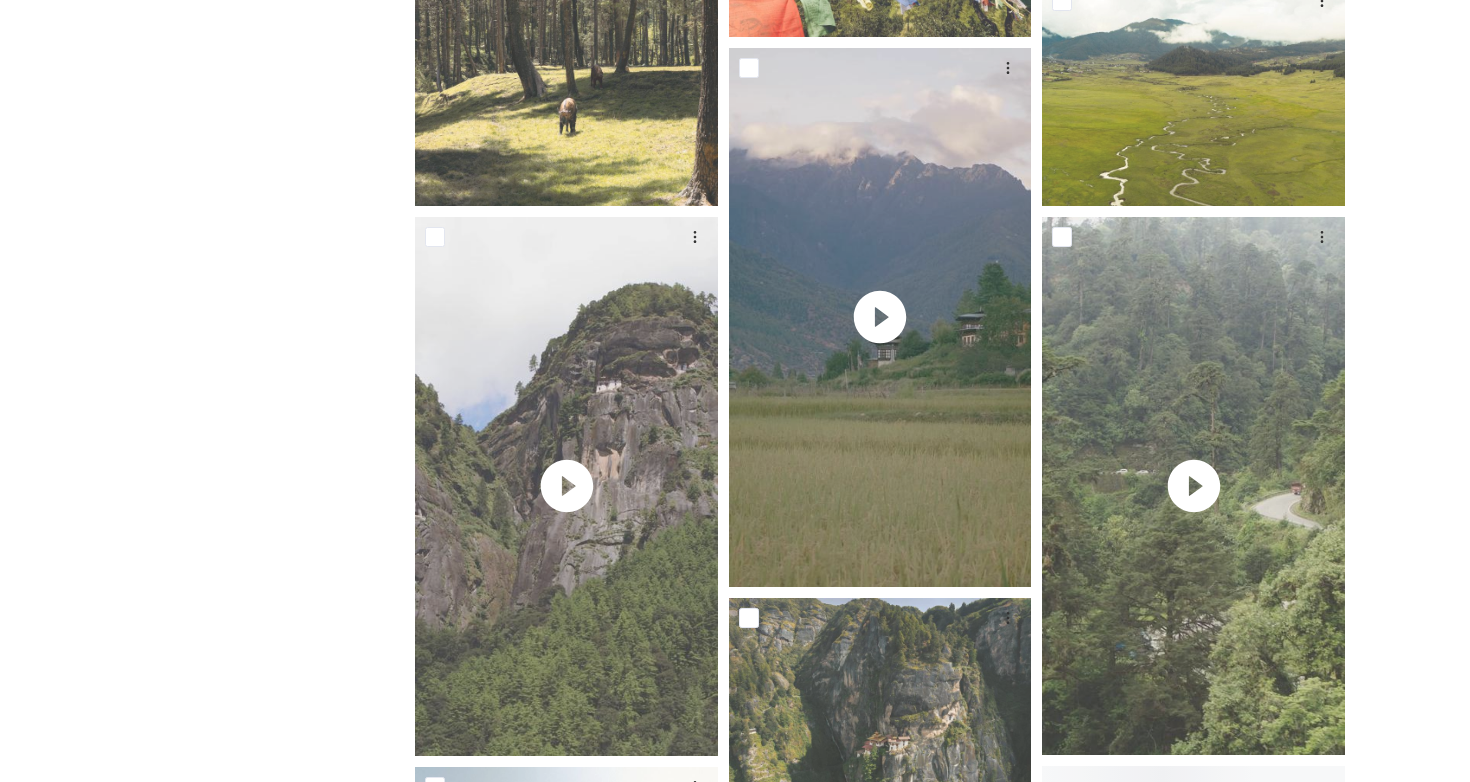 scroll, scrollTop: 2202, scrollLeft: 0, axis: vertical 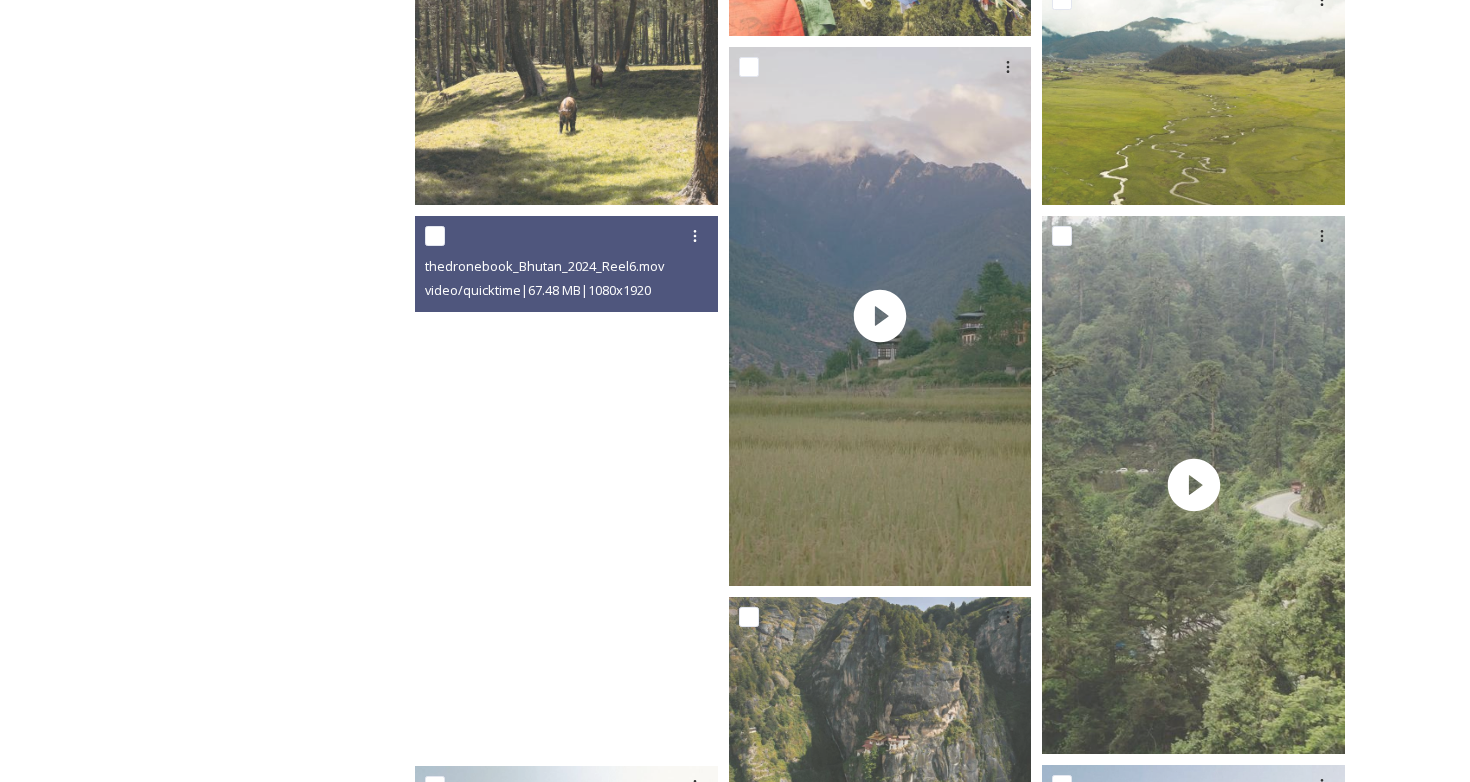 click at bounding box center [566, 485] 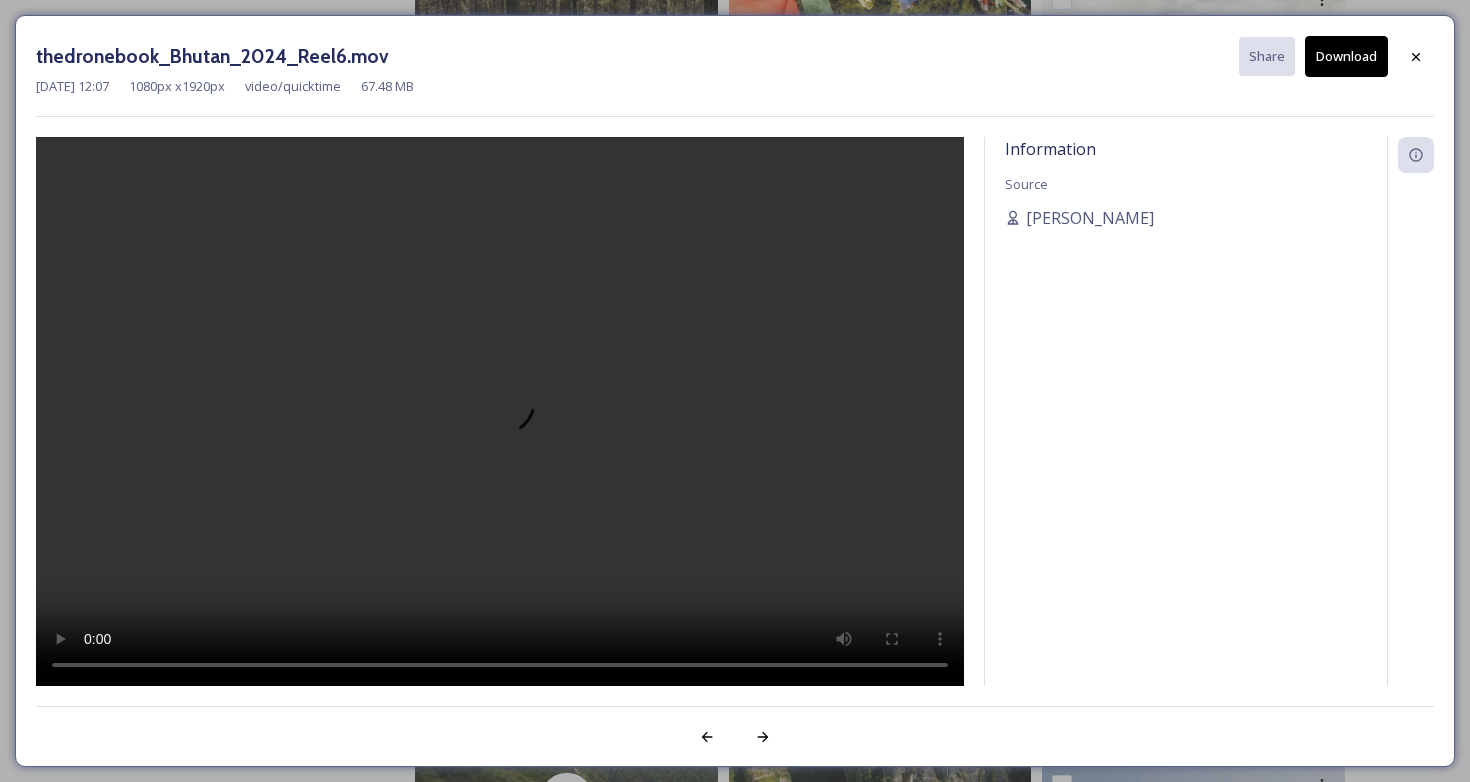type 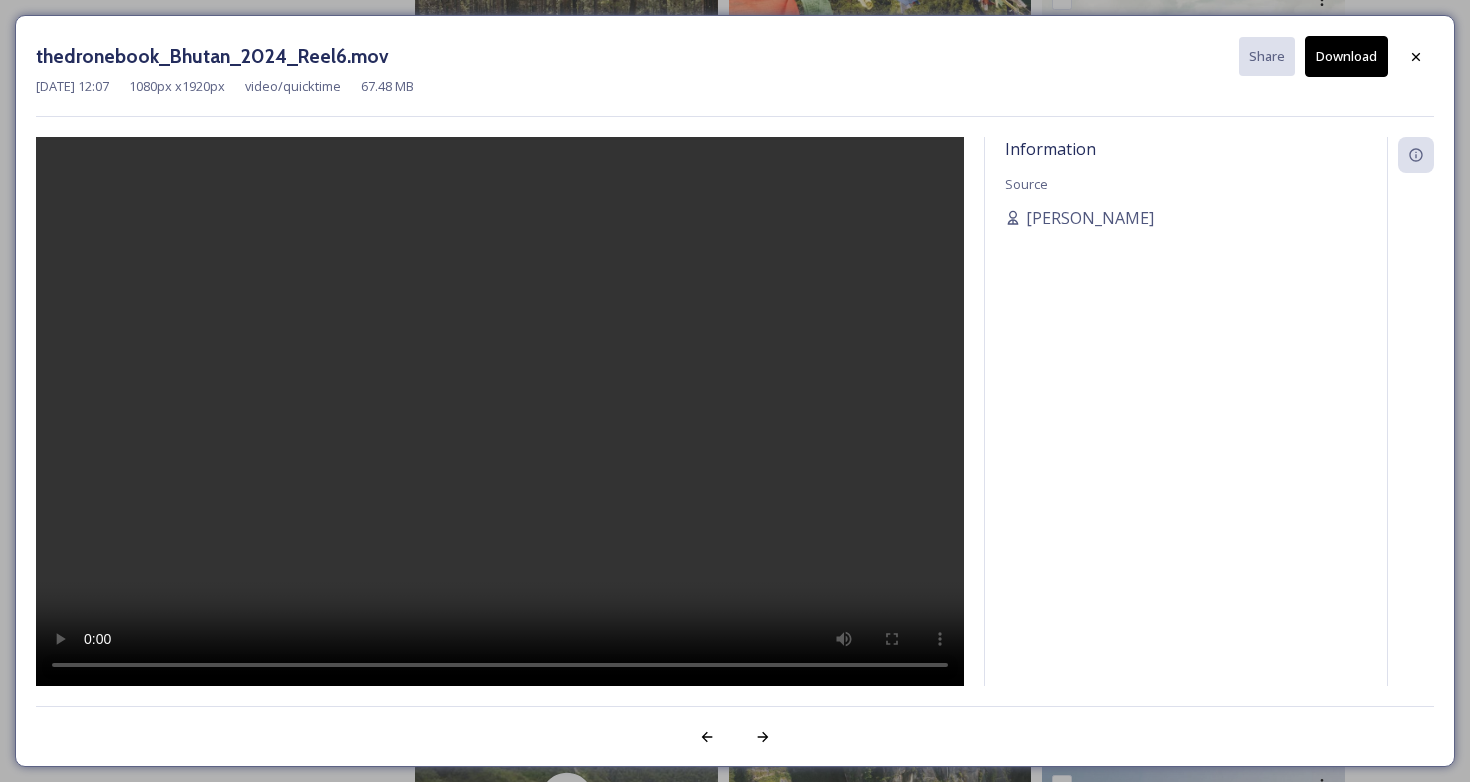 click on "Download" at bounding box center [1346, 56] 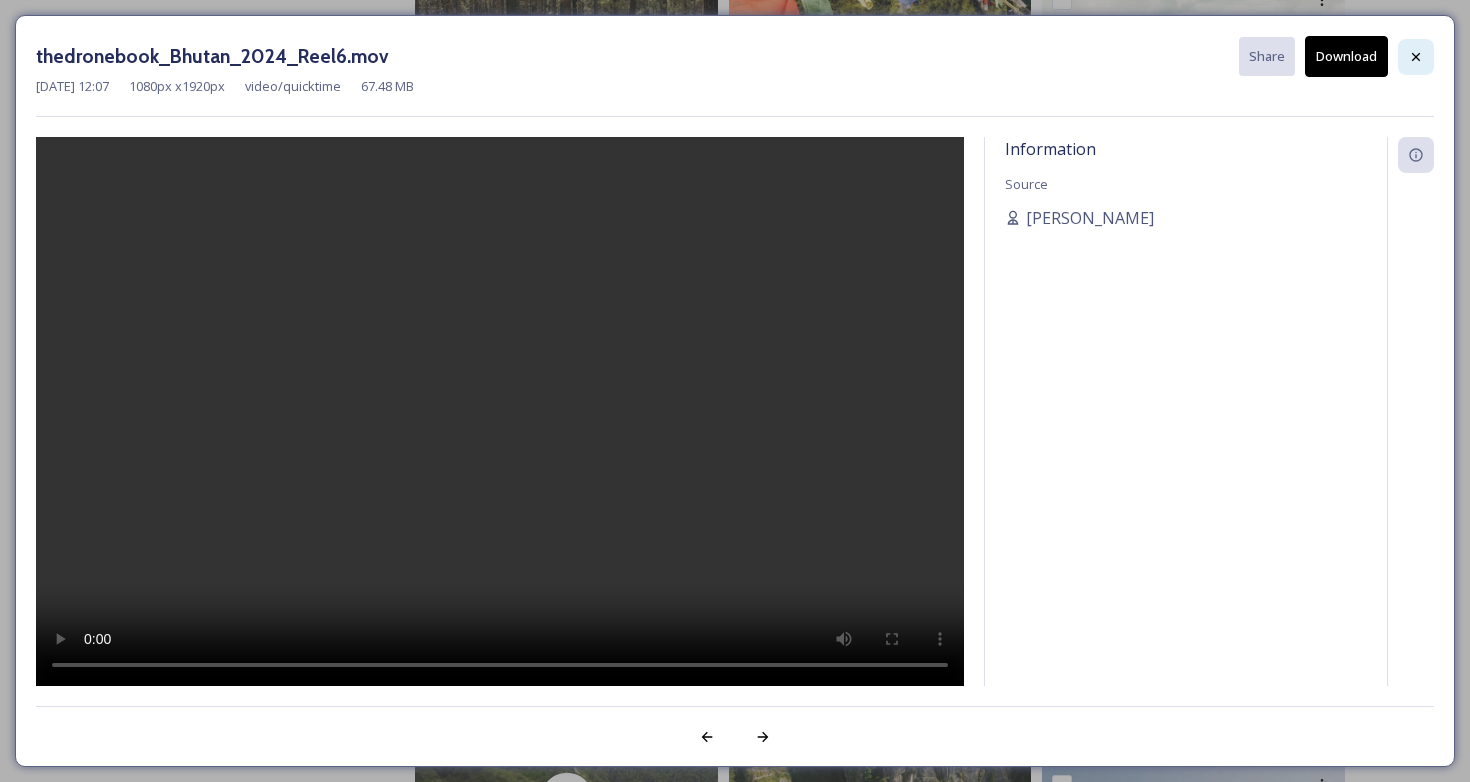 click 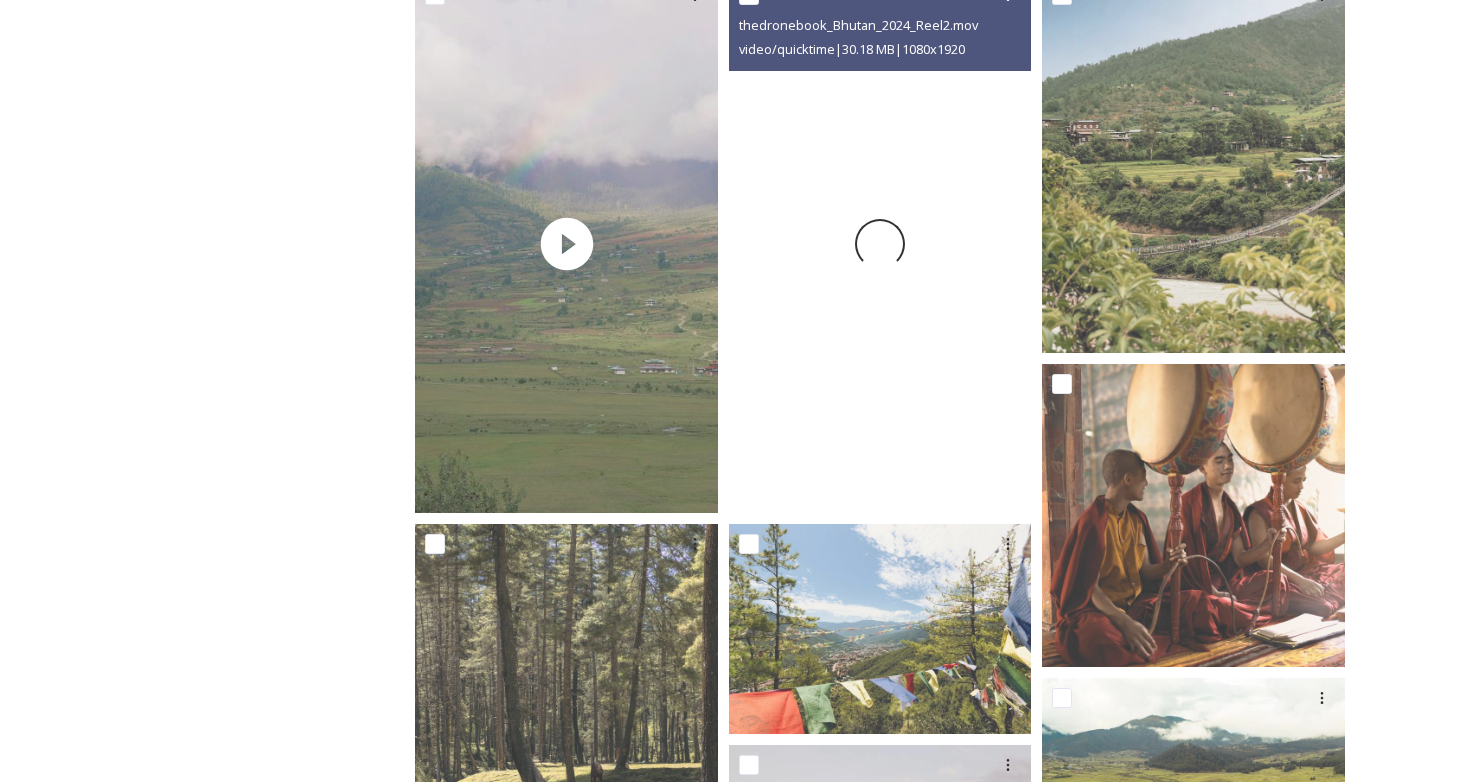 scroll, scrollTop: 1500, scrollLeft: 0, axis: vertical 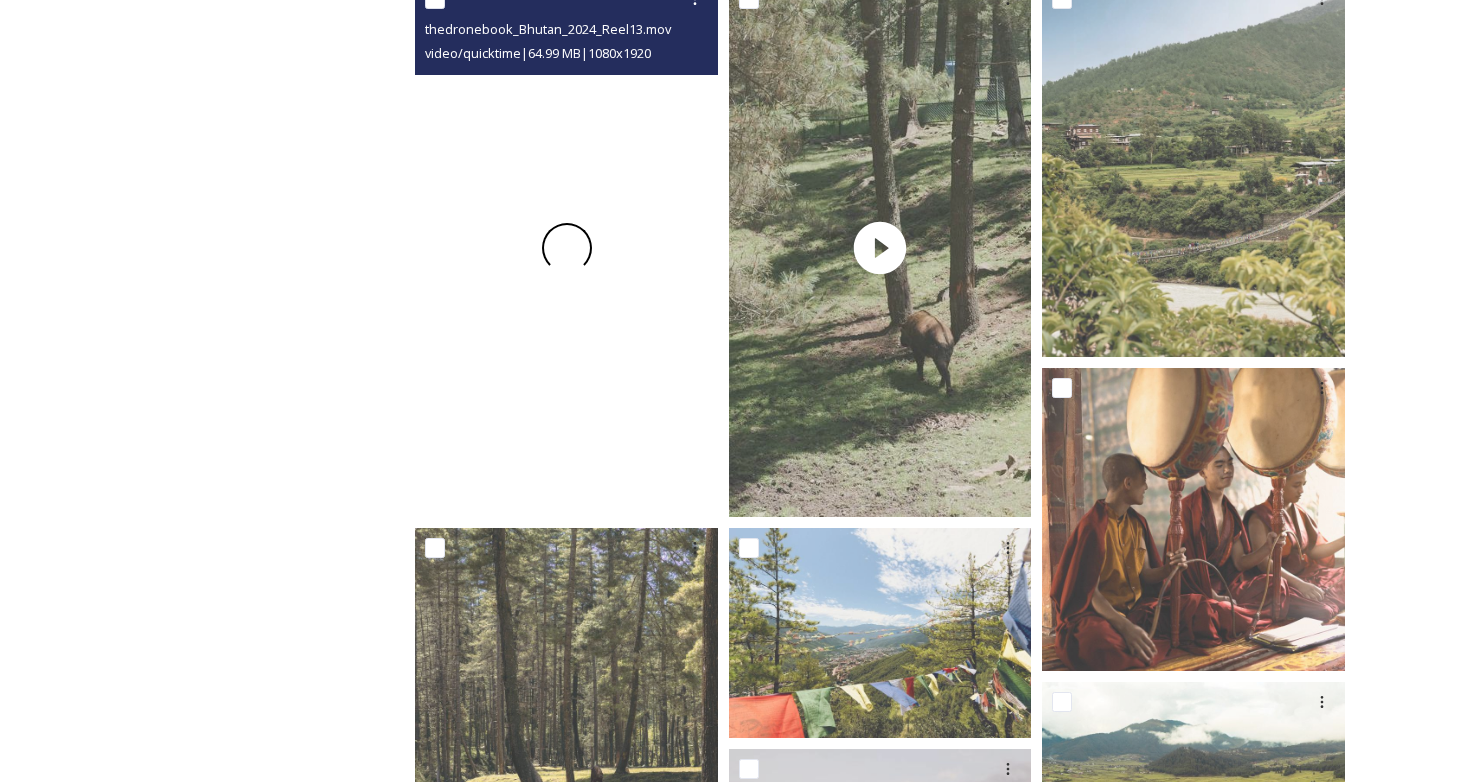 drag, startPoint x: 660, startPoint y: 443, endPoint x: 534, endPoint y: 434, distance: 126.32102 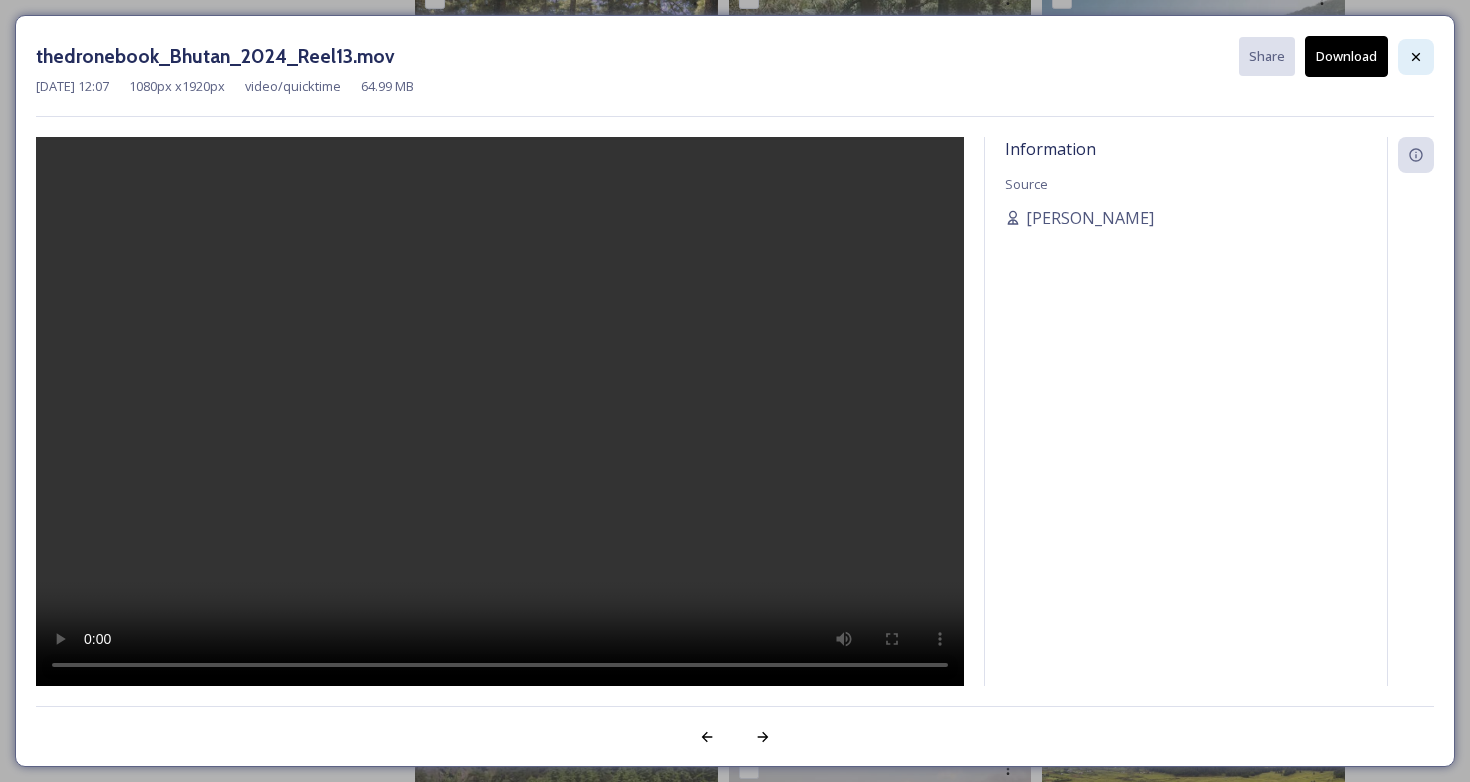 click at bounding box center (1416, 57) 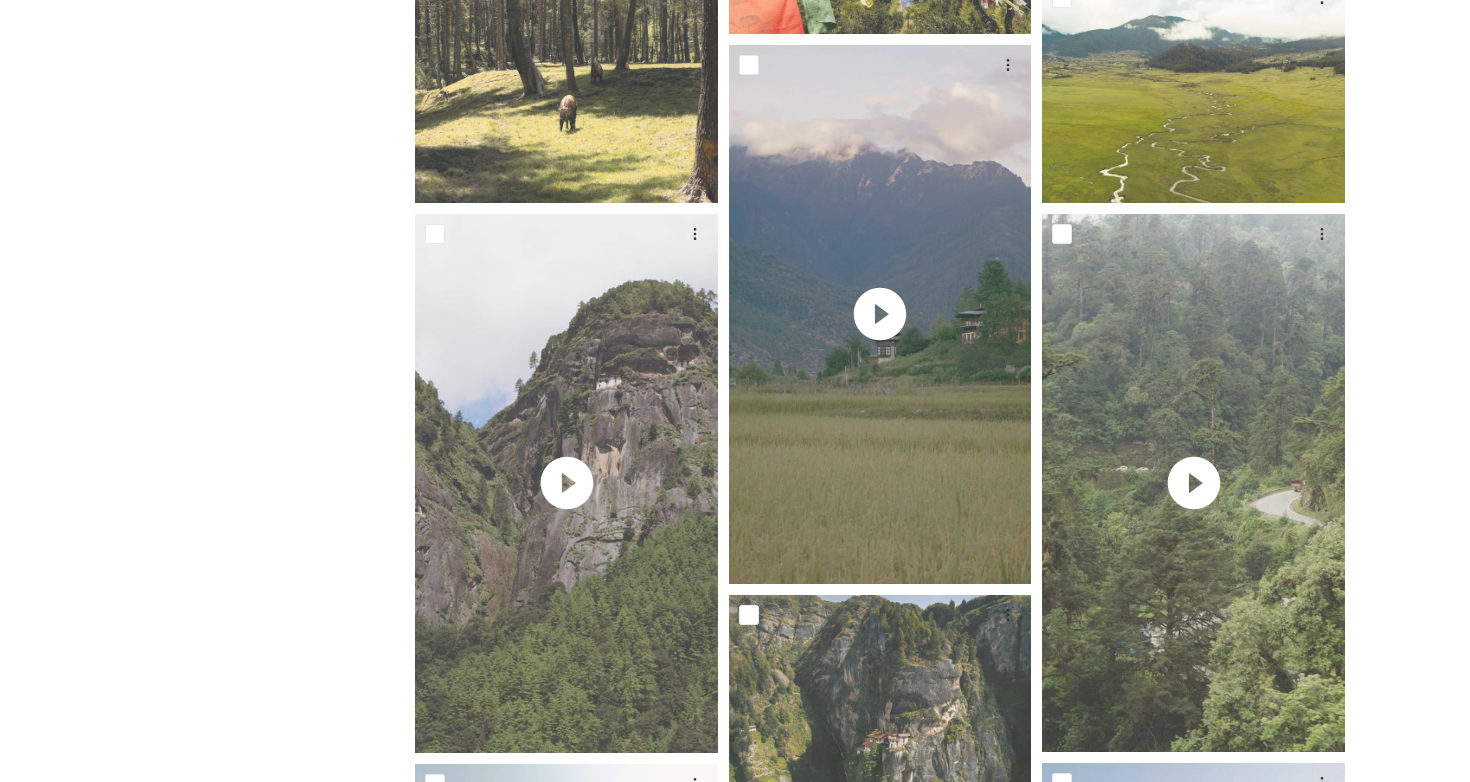 scroll, scrollTop: 2221, scrollLeft: 0, axis: vertical 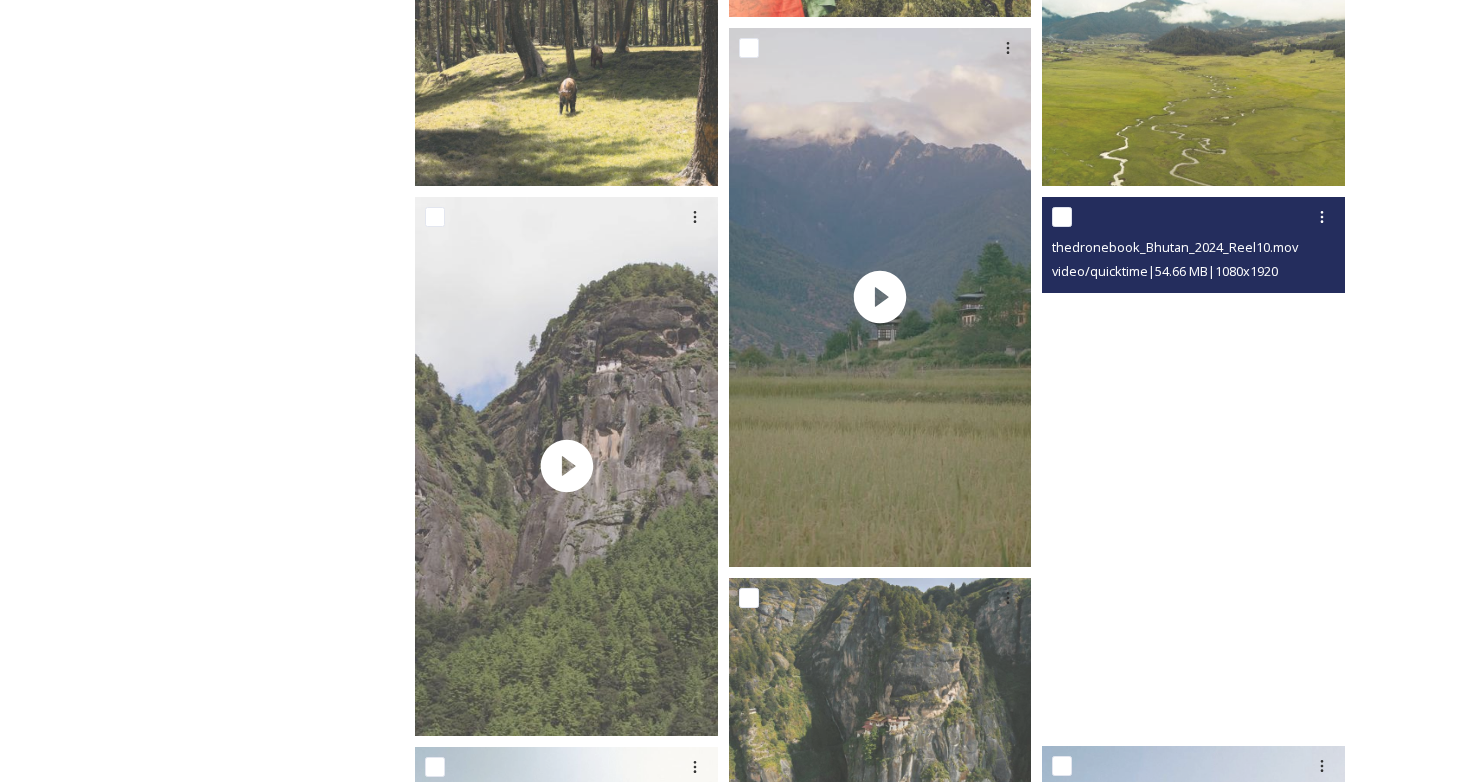 click at bounding box center [1193, 466] 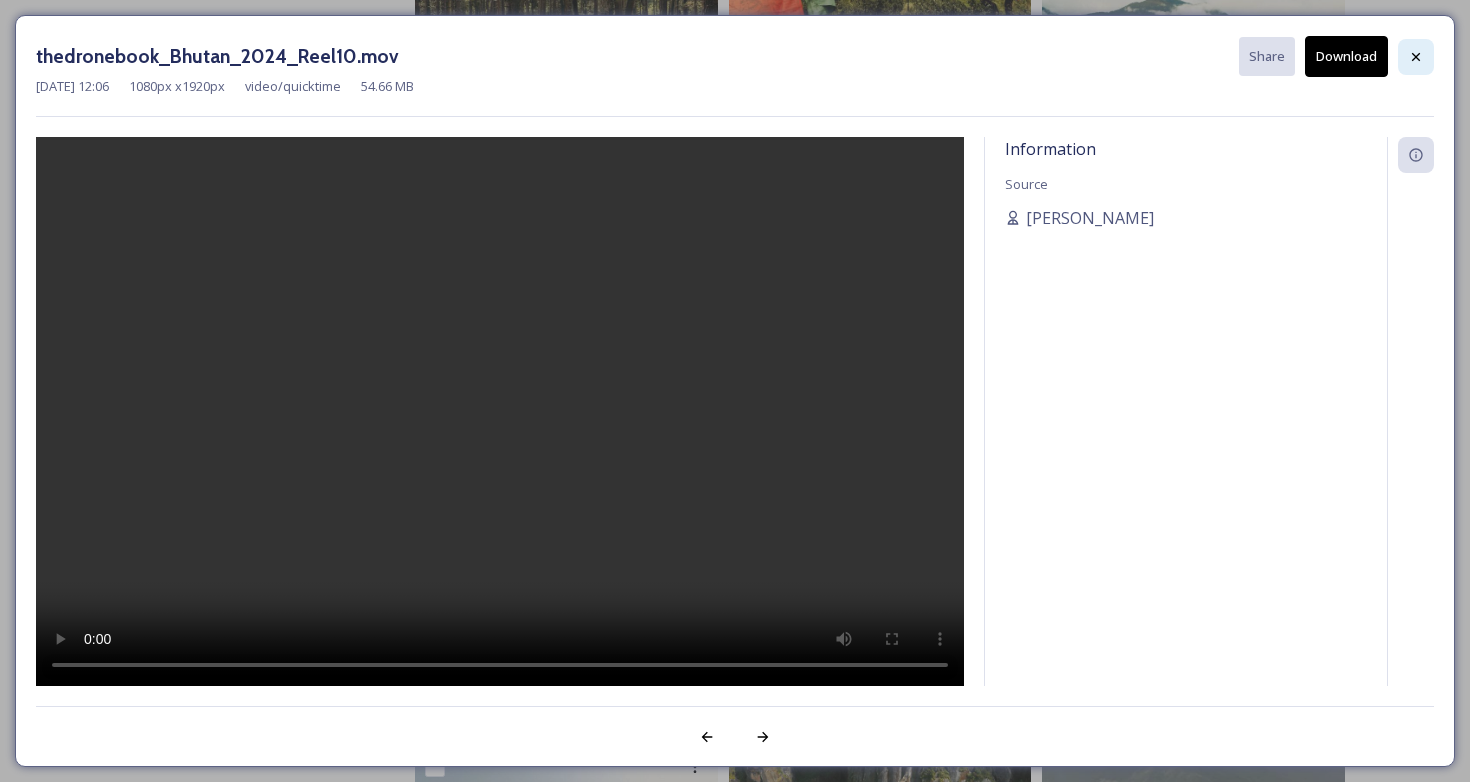 click 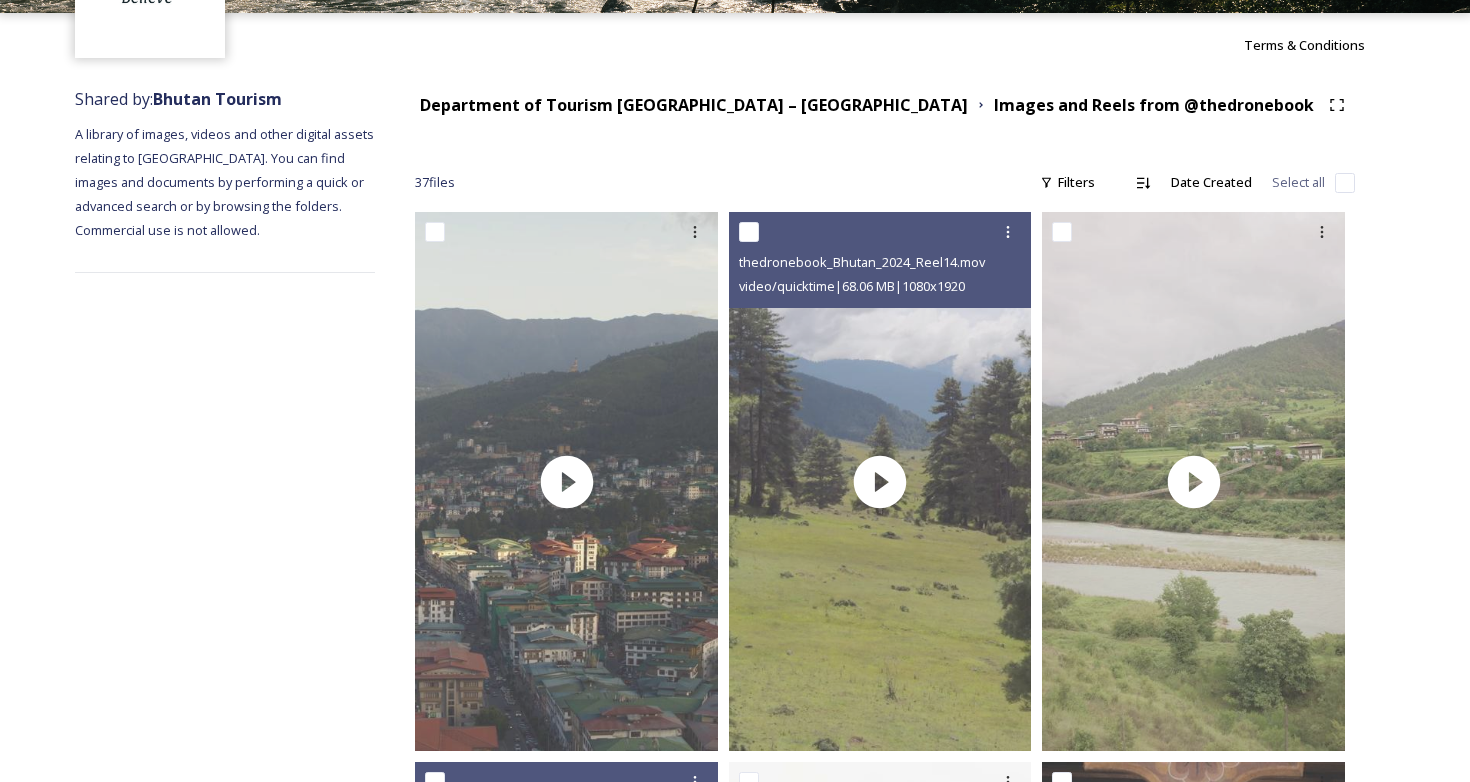 scroll, scrollTop: 0, scrollLeft: 0, axis: both 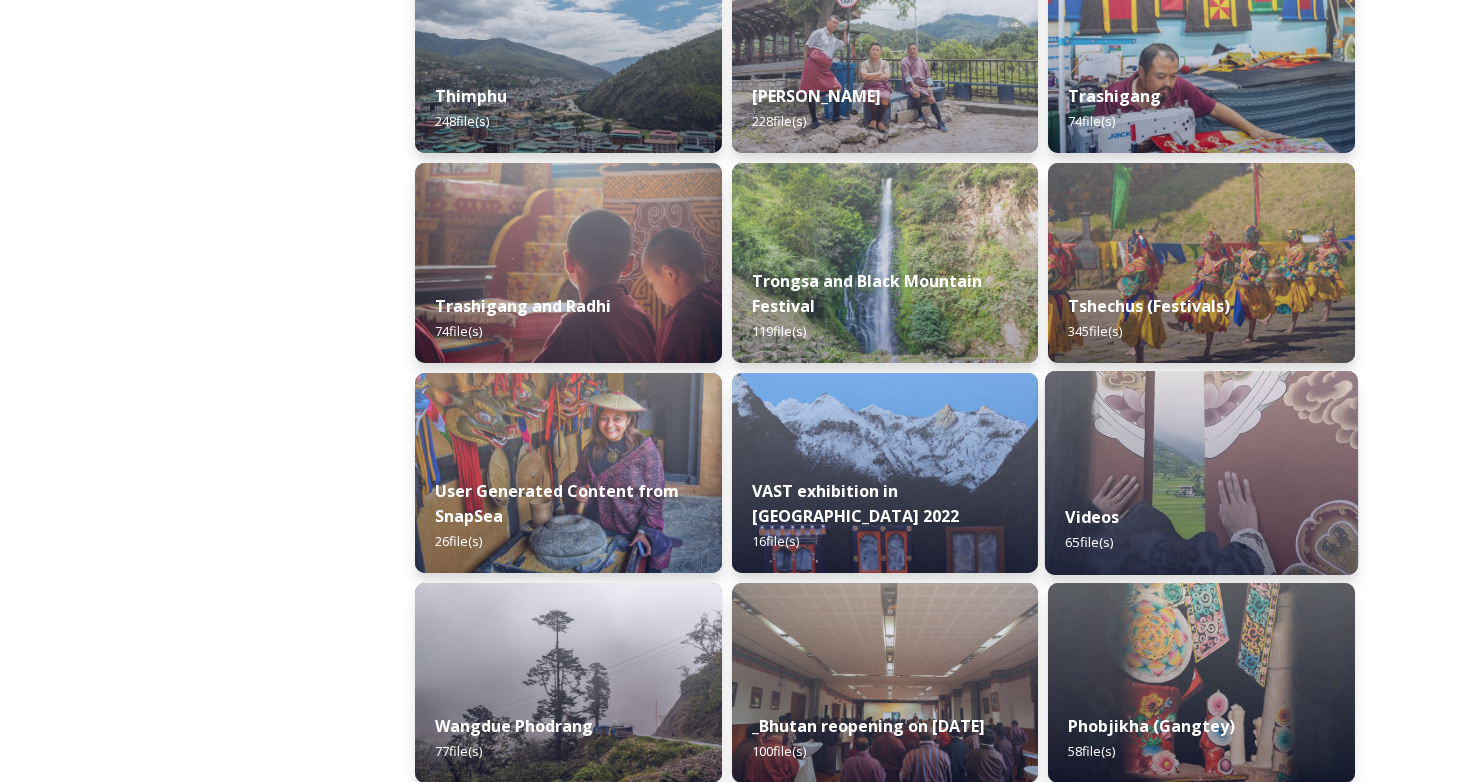 click on "Videos 65  file(s)" at bounding box center [1201, 529] 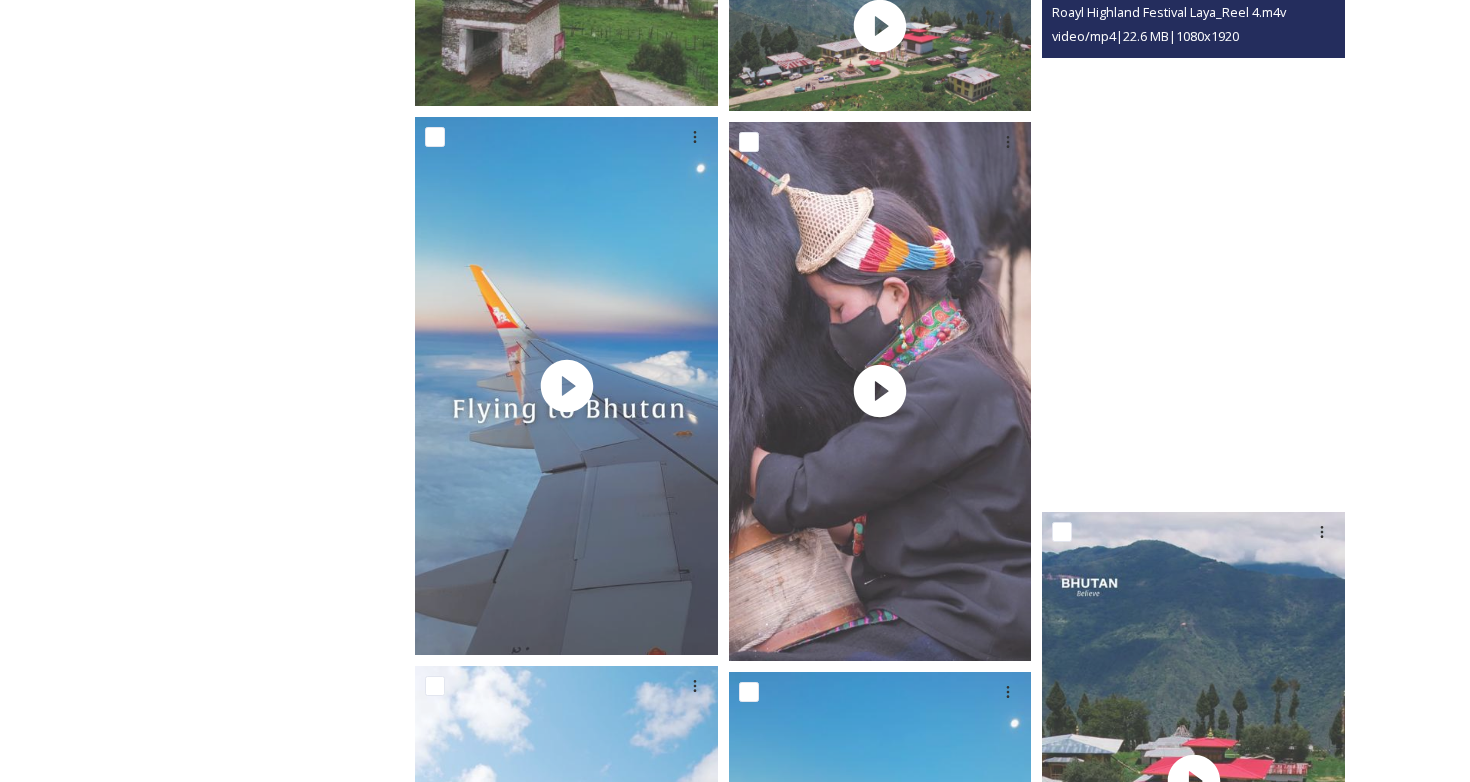 scroll, scrollTop: 1540, scrollLeft: 0, axis: vertical 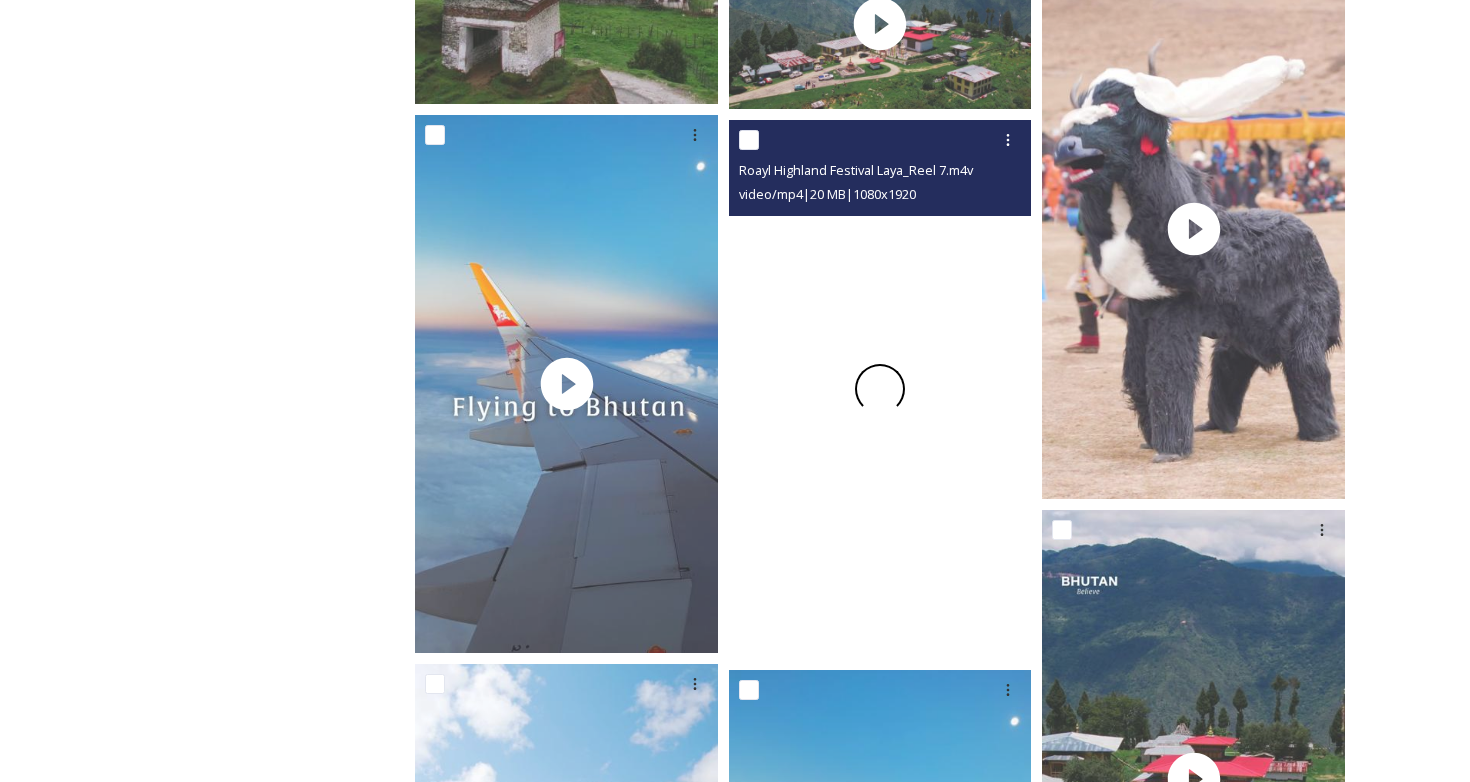 click at bounding box center (880, 389) 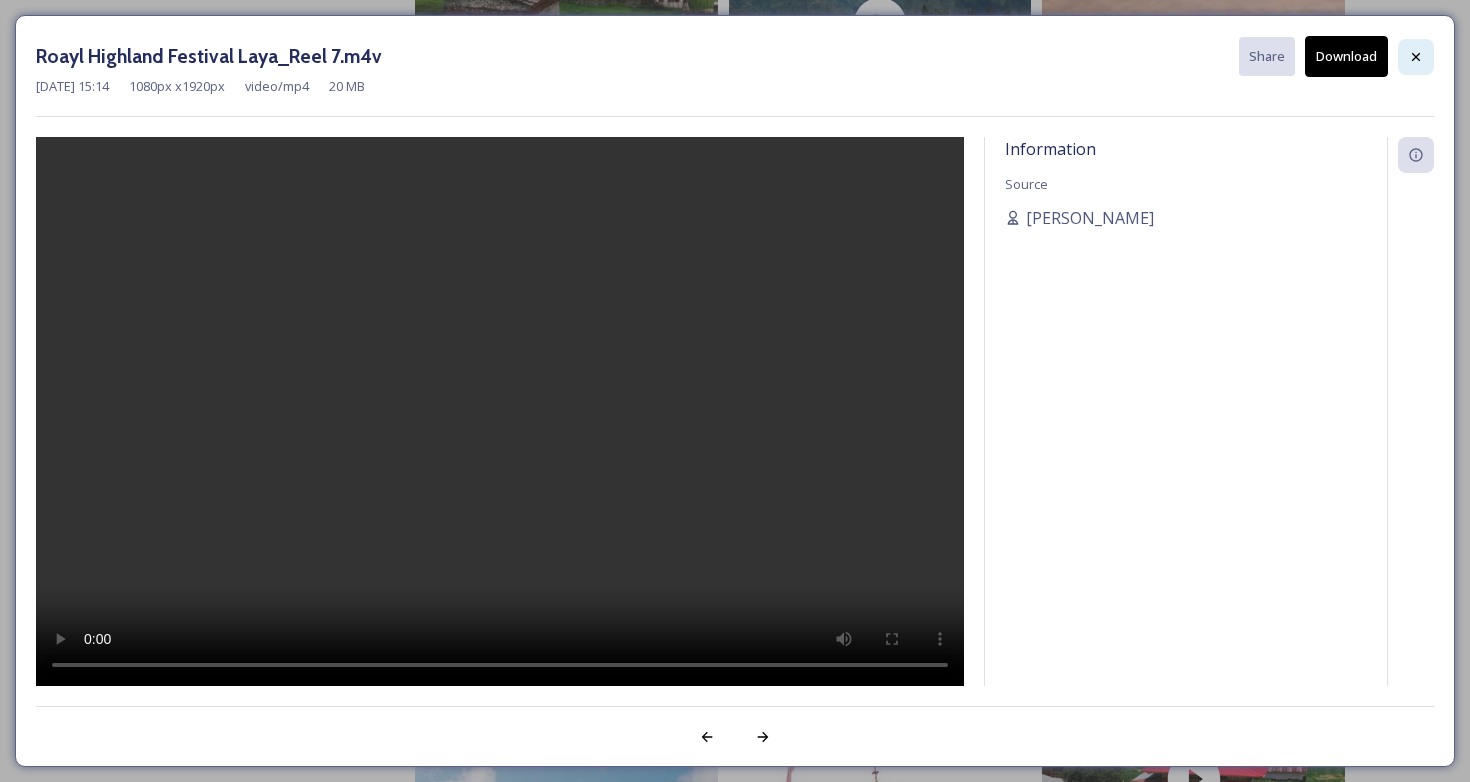 click 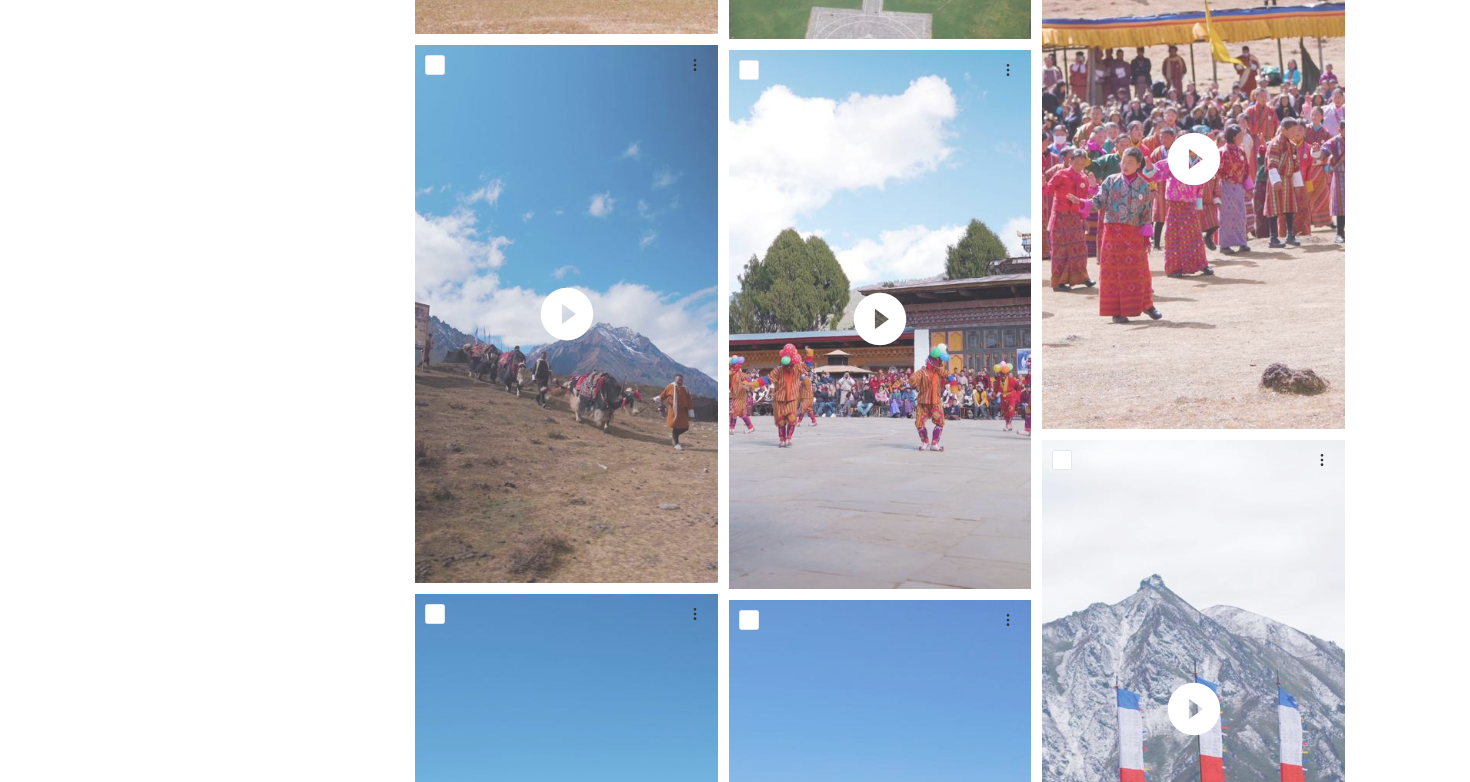 scroll, scrollTop: 5911, scrollLeft: 0, axis: vertical 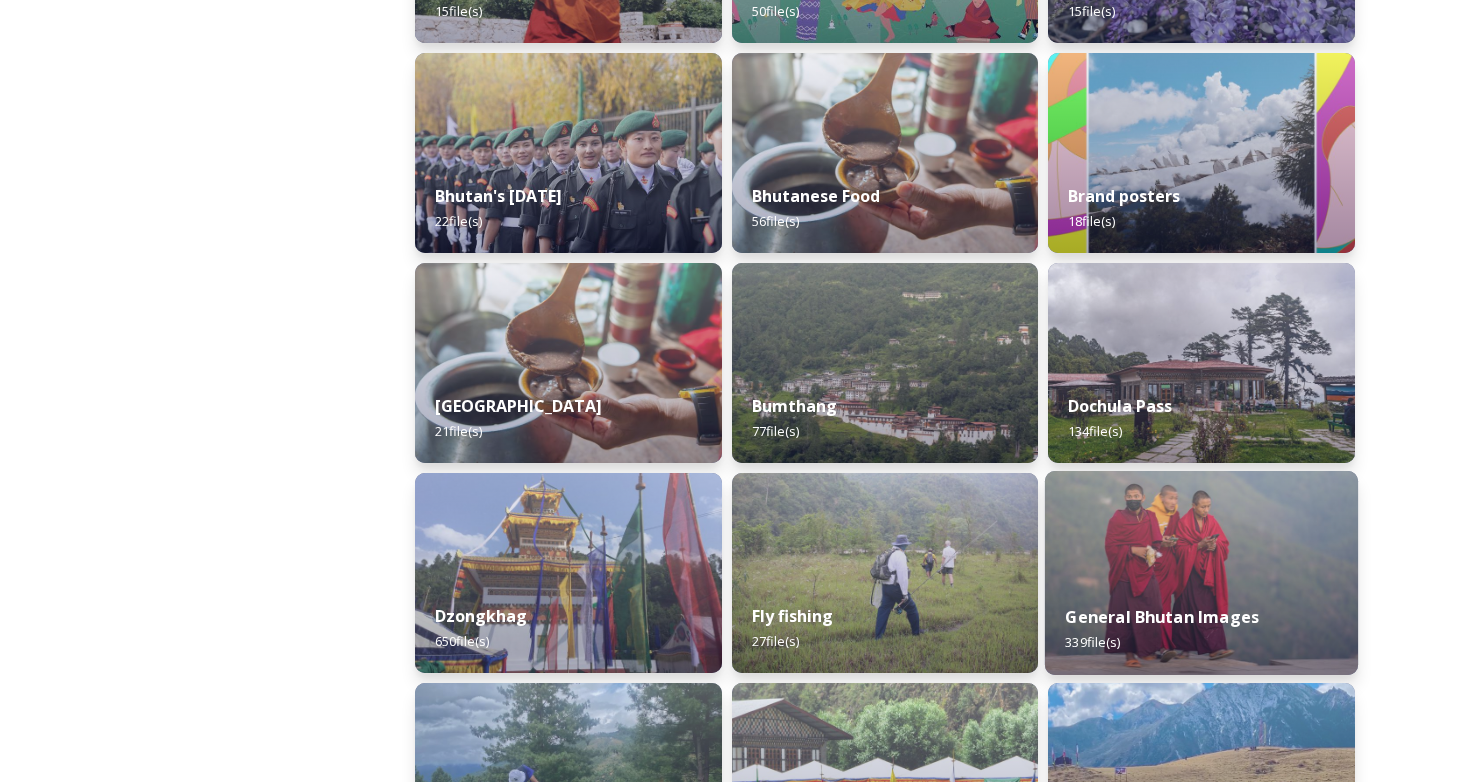 click at bounding box center (1201, 573) 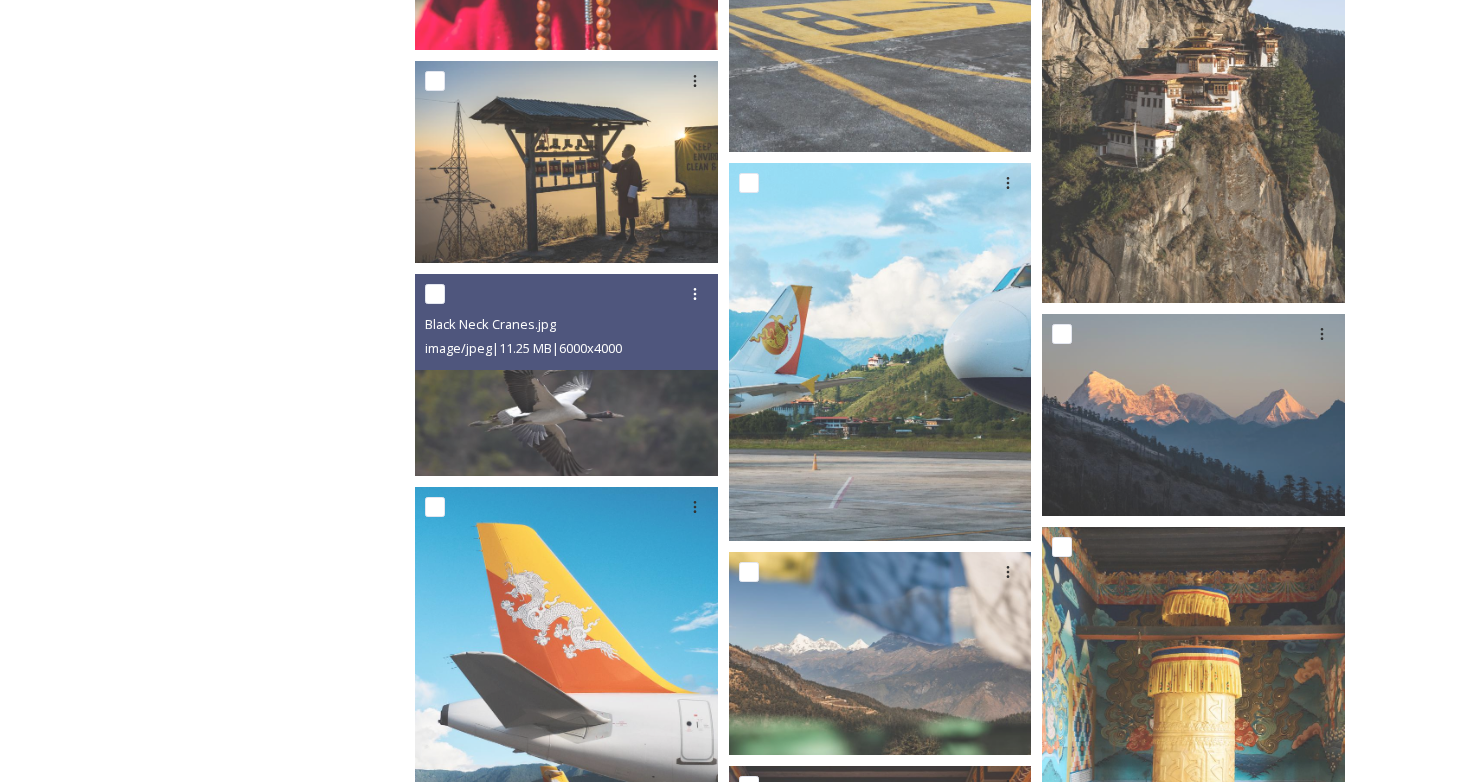 scroll, scrollTop: 991, scrollLeft: 0, axis: vertical 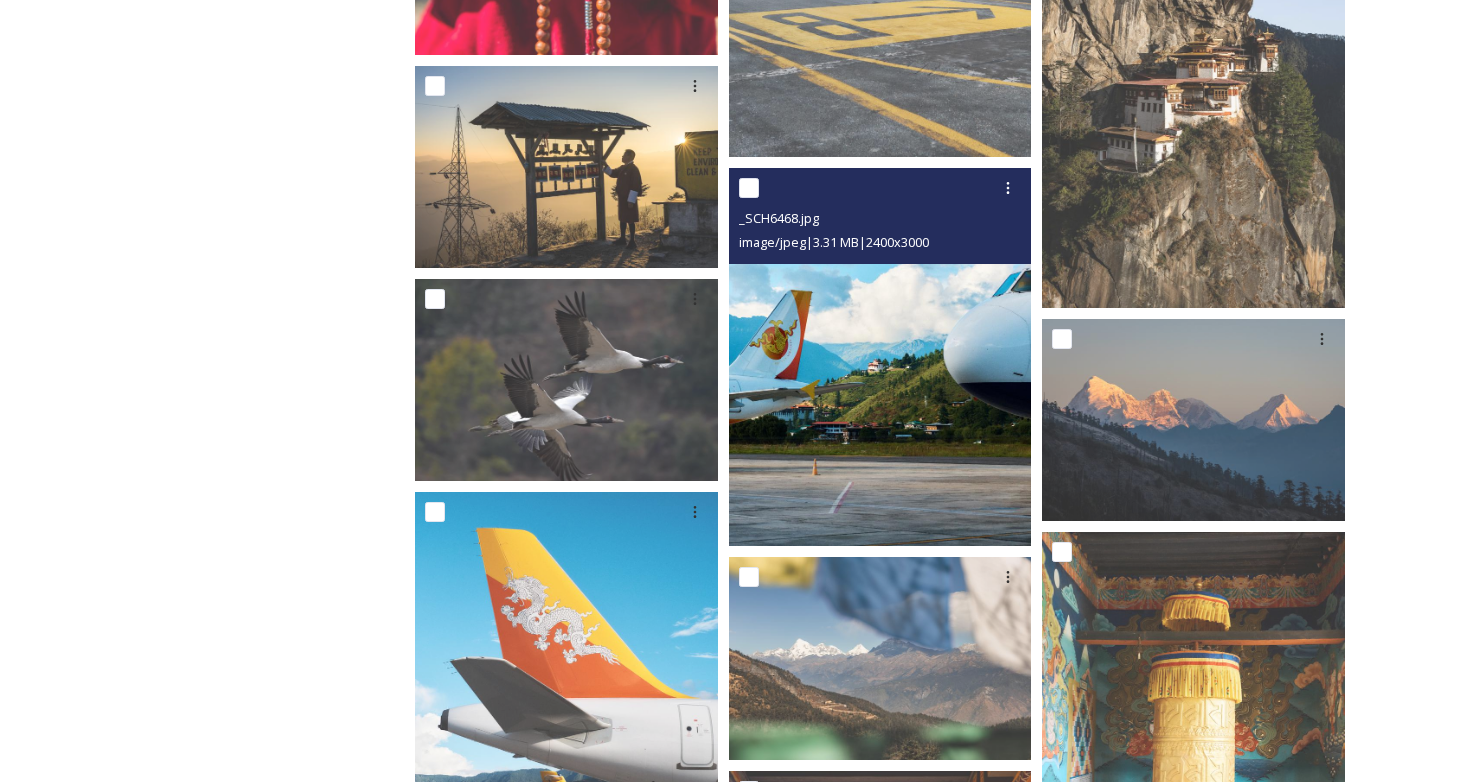 click at bounding box center (880, 357) 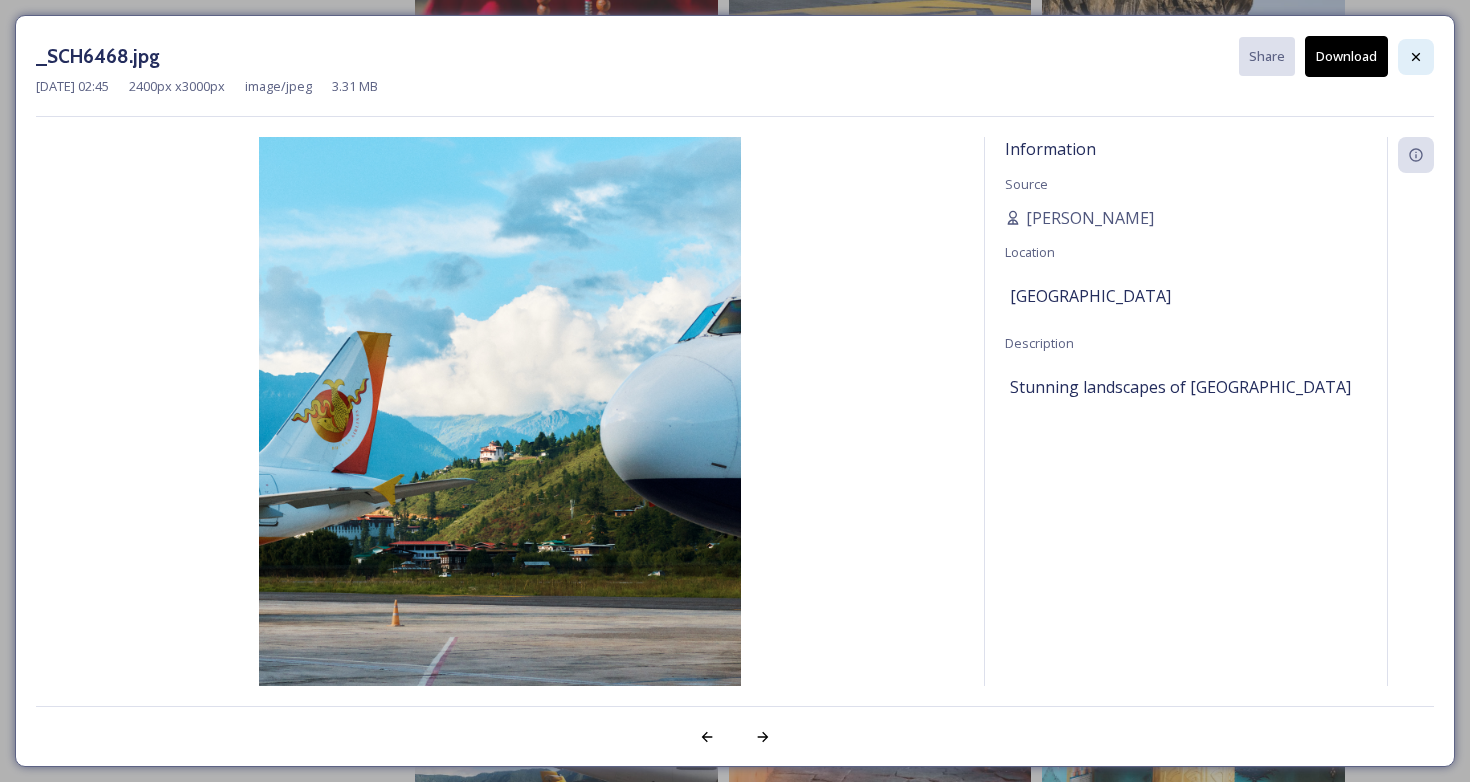 click 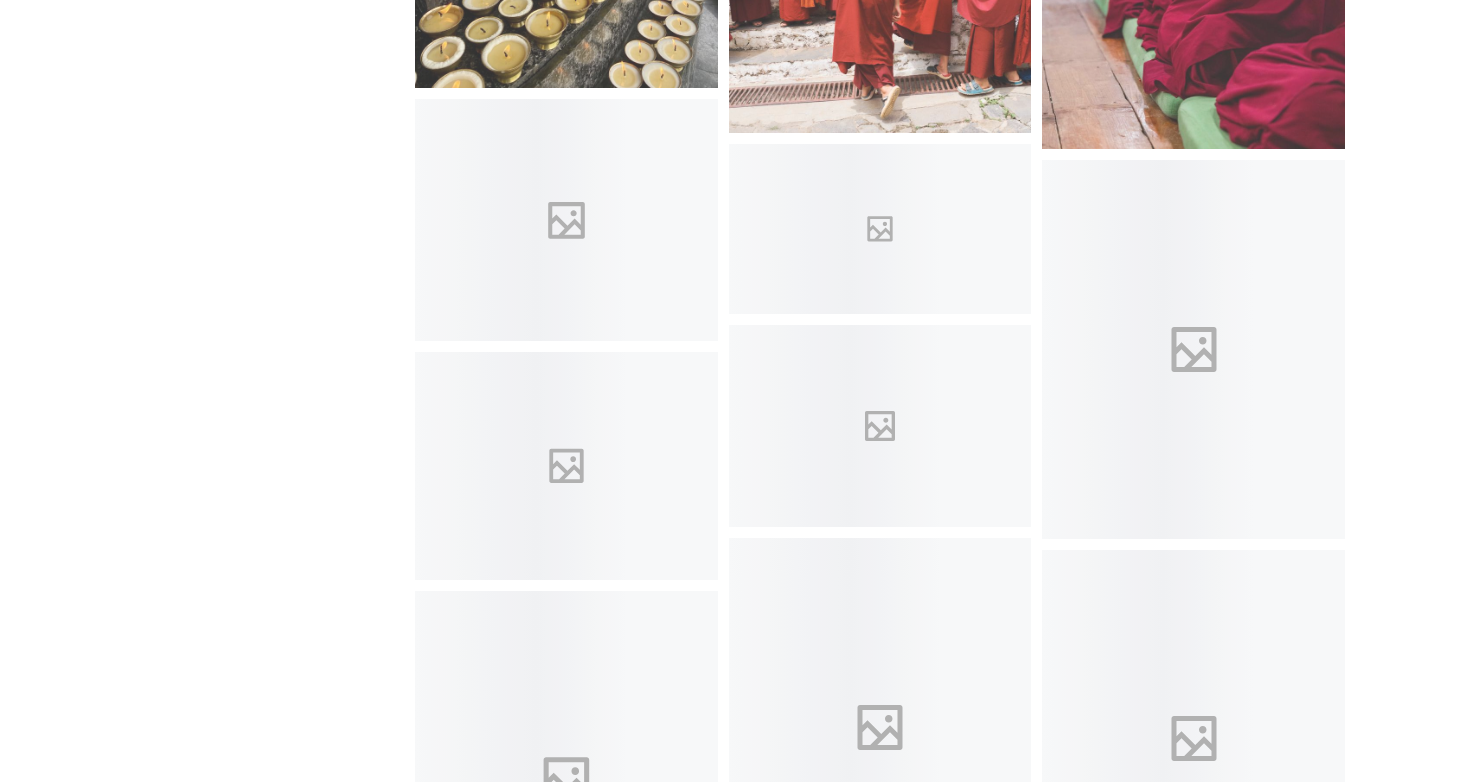scroll, scrollTop: 29943, scrollLeft: 0, axis: vertical 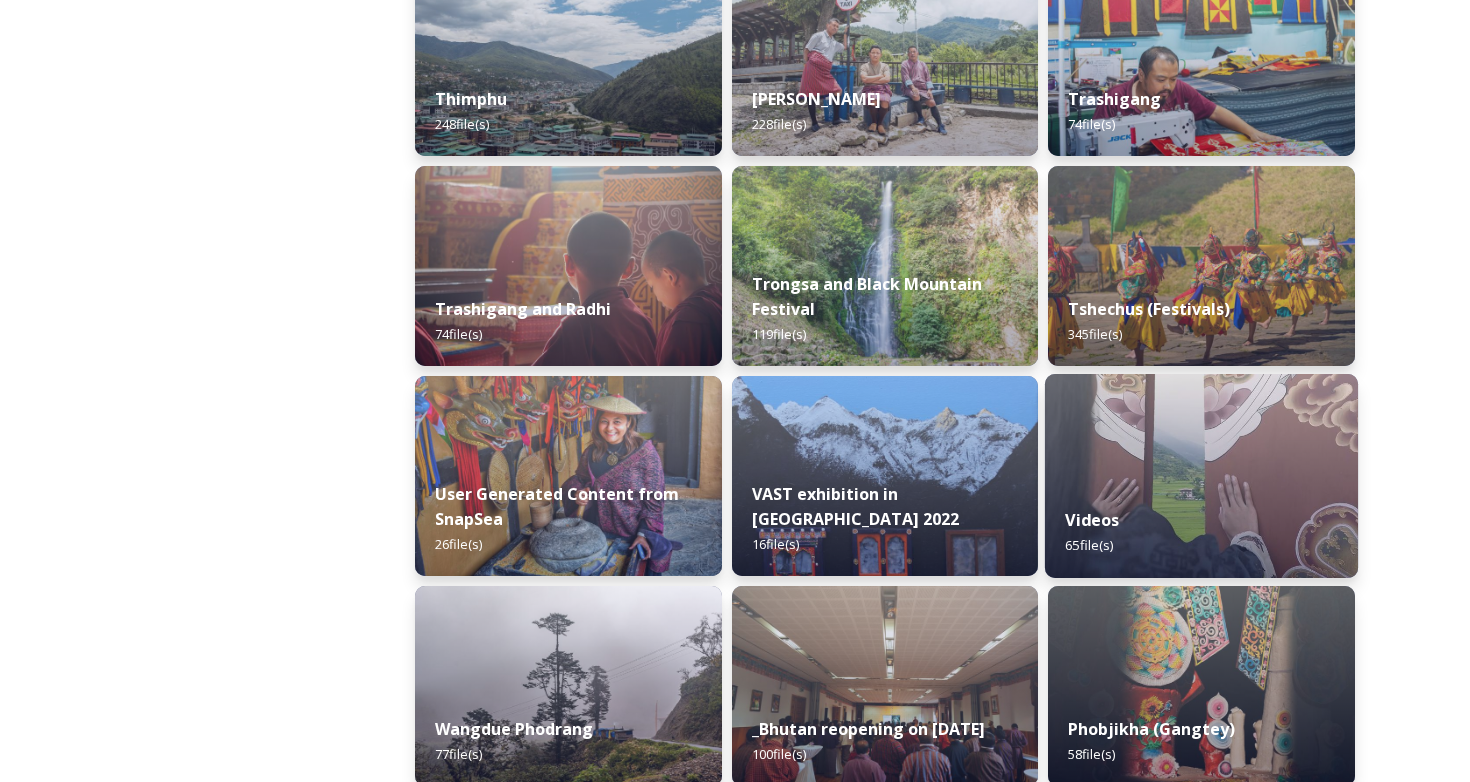 click at bounding box center [1201, 476] 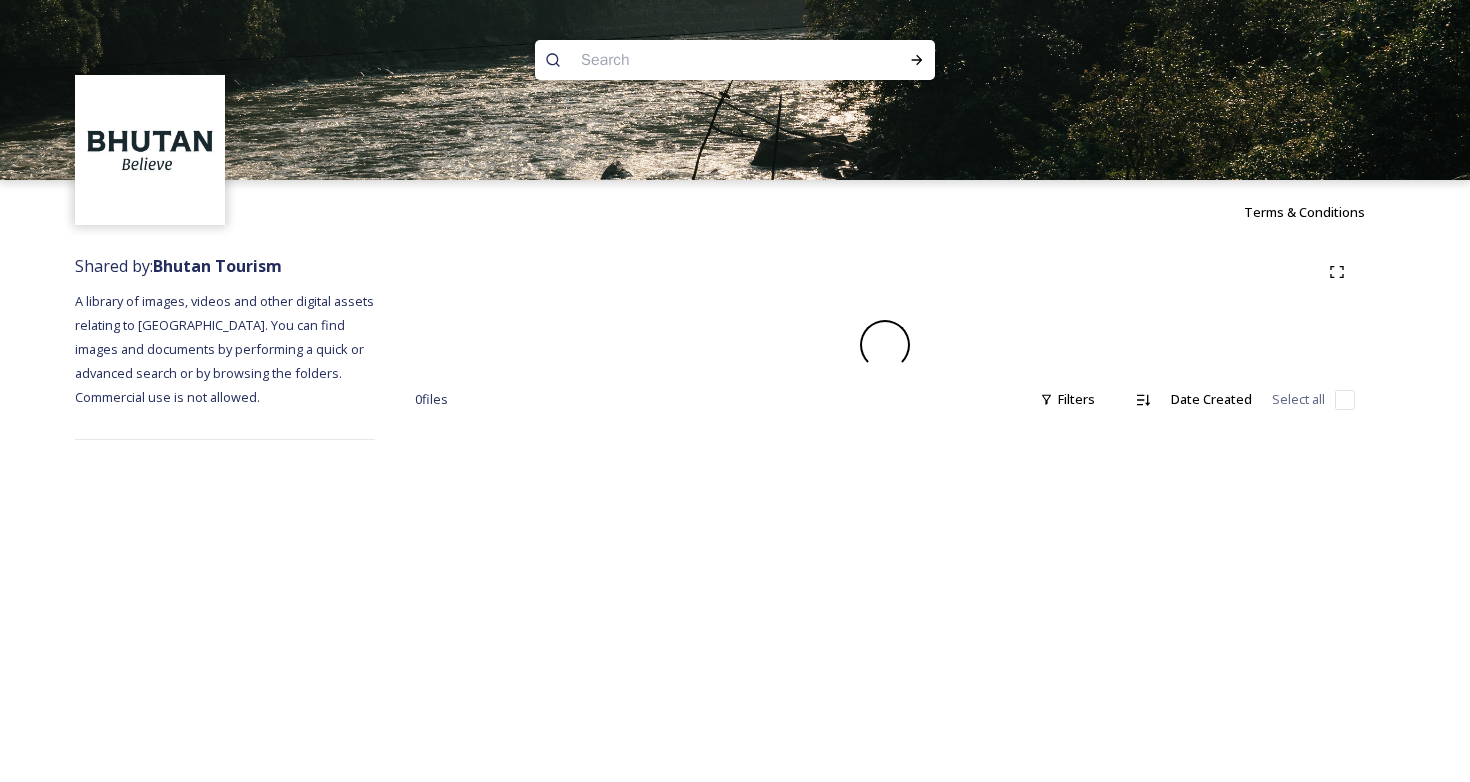 scroll, scrollTop: 0, scrollLeft: 0, axis: both 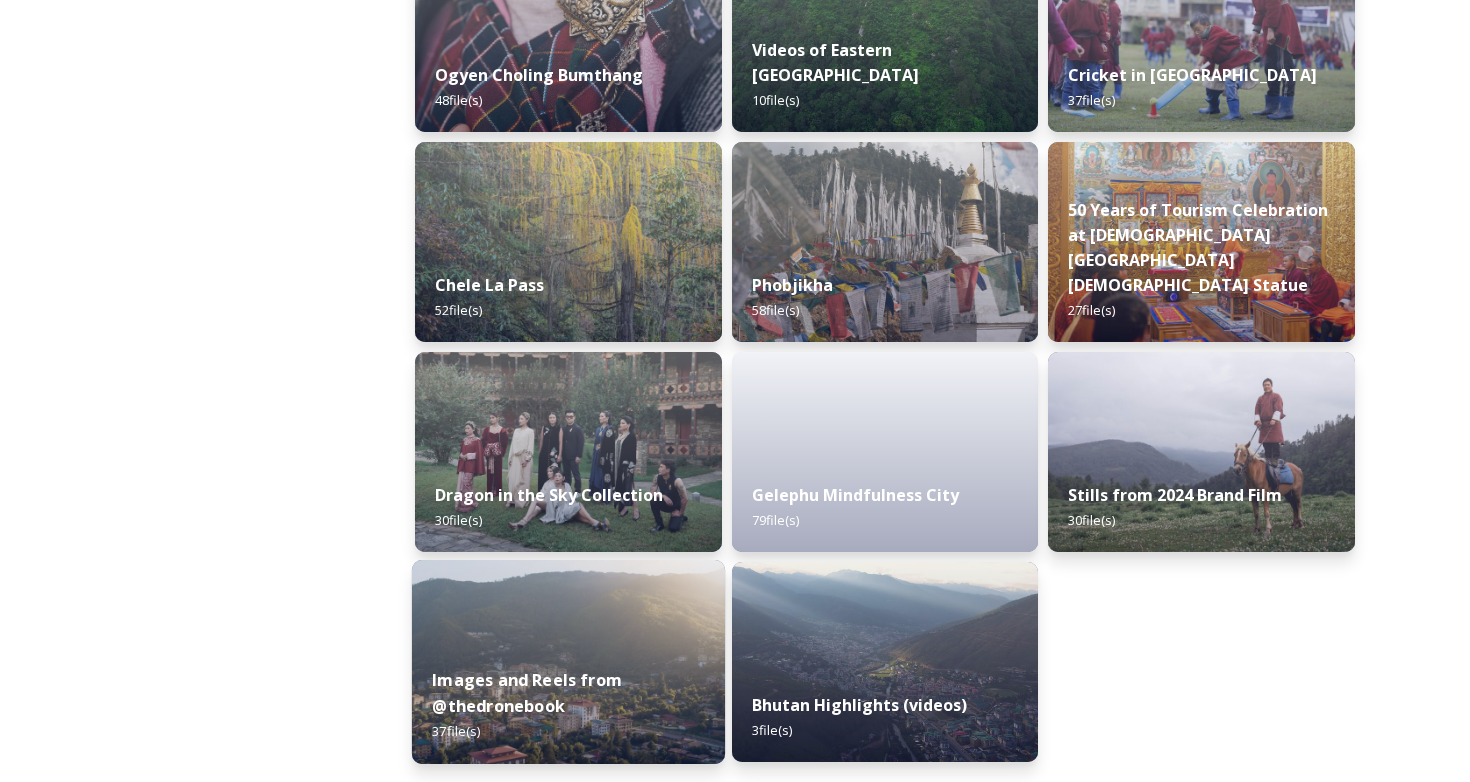 click on "Images and Reels from @thedronebook" at bounding box center [527, 693] 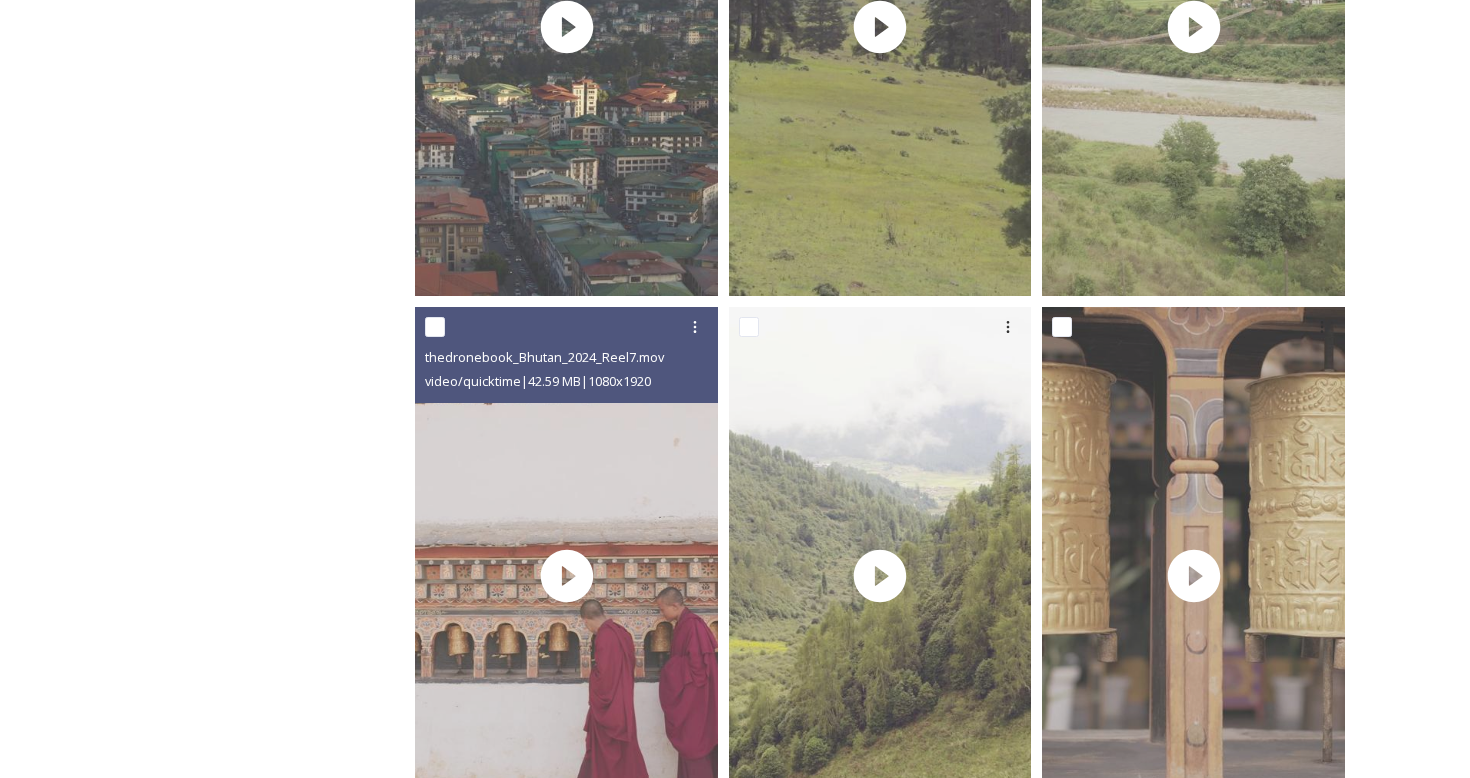 scroll, scrollTop: 0, scrollLeft: 0, axis: both 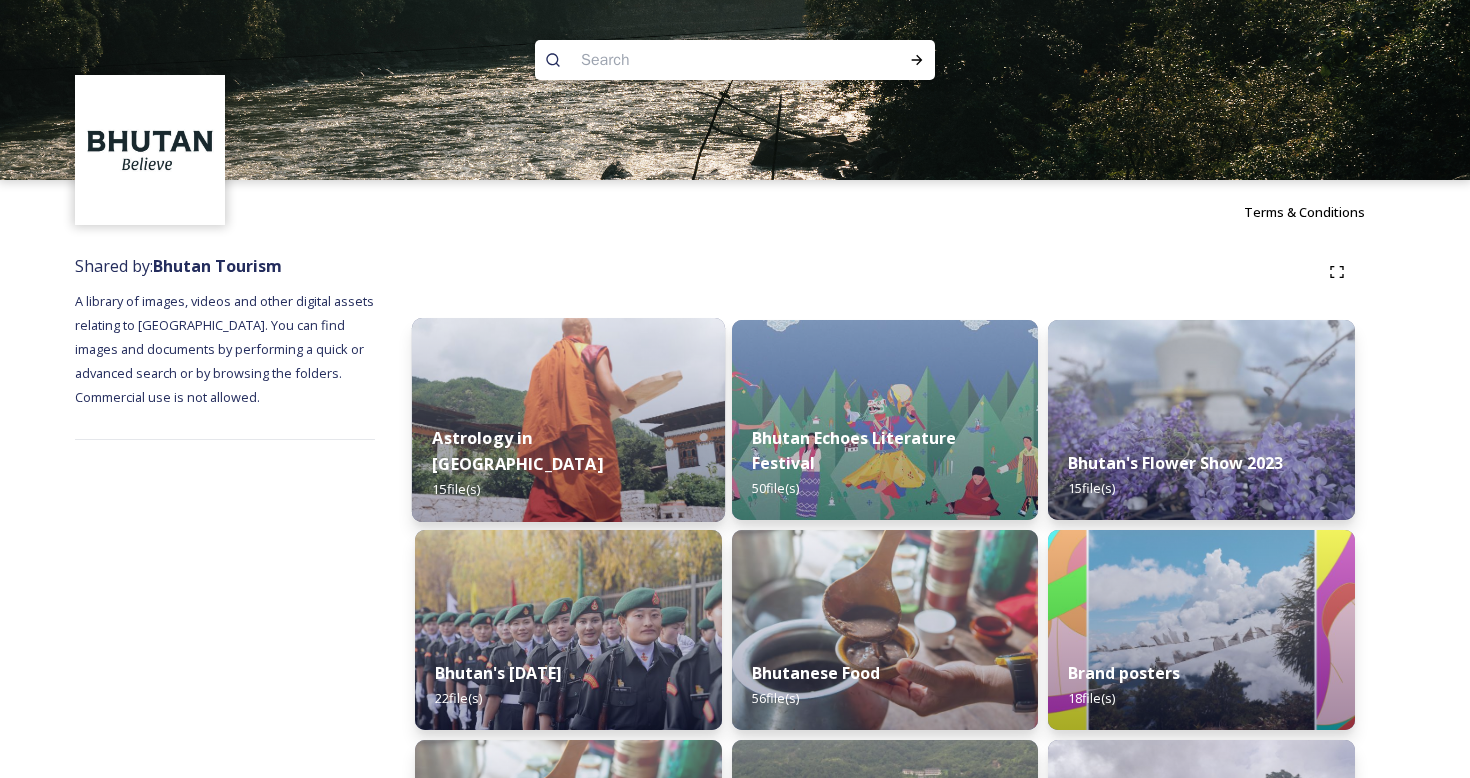 click on "Astrology in [GEOGRAPHIC_DATA]" at bounding box center (517, 451) 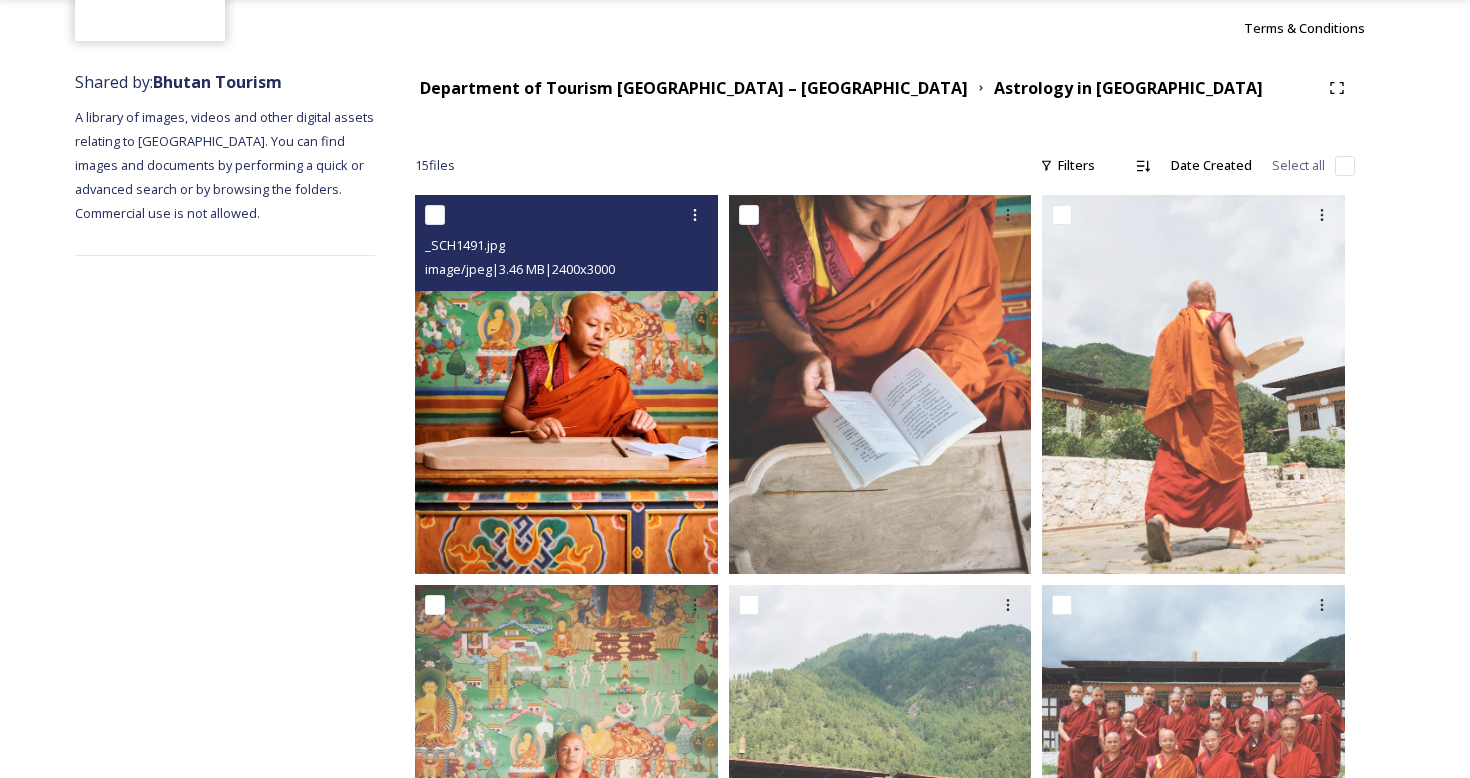 scroll, scrollTop: 182, scrollLeft: 0, axis: vertical 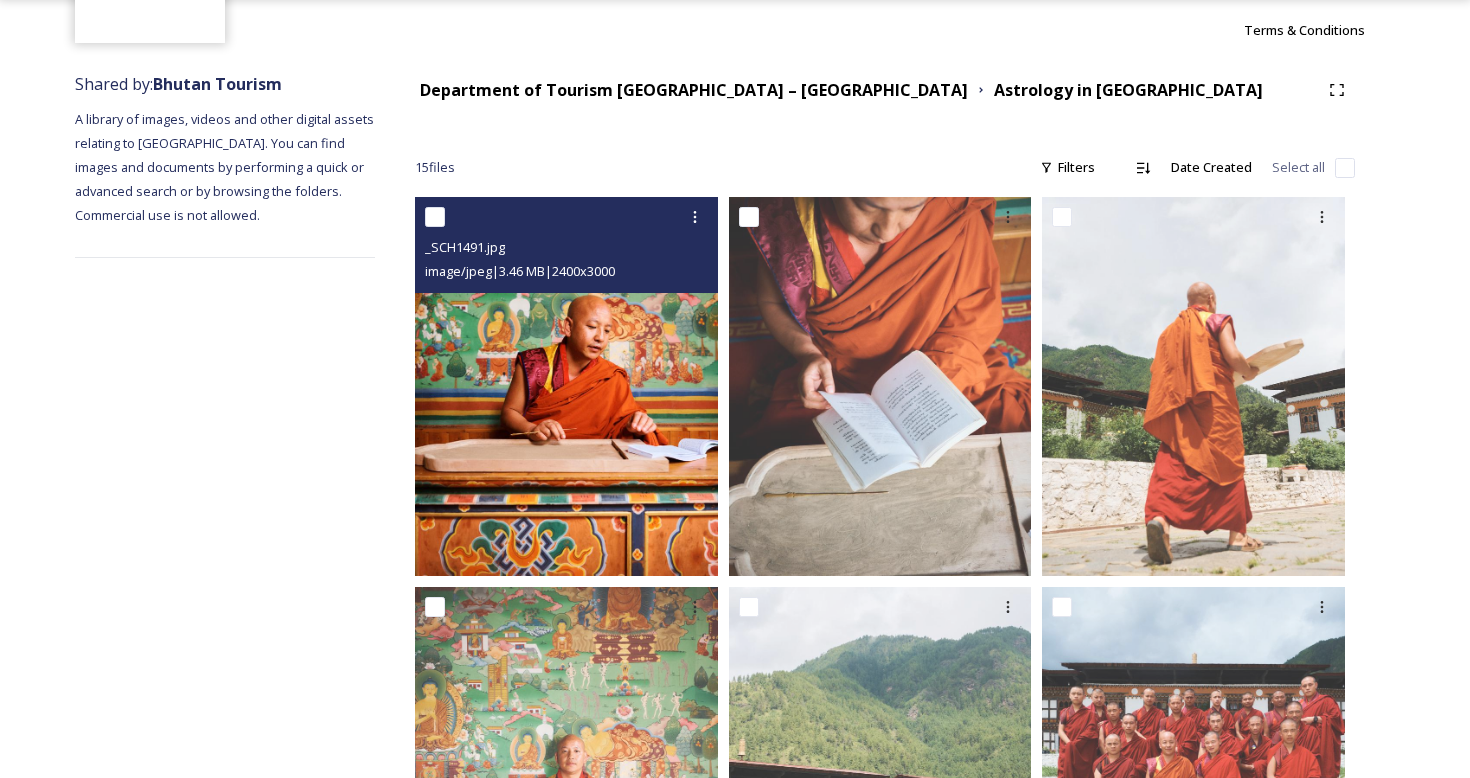 click at bounding box center [566, 386] 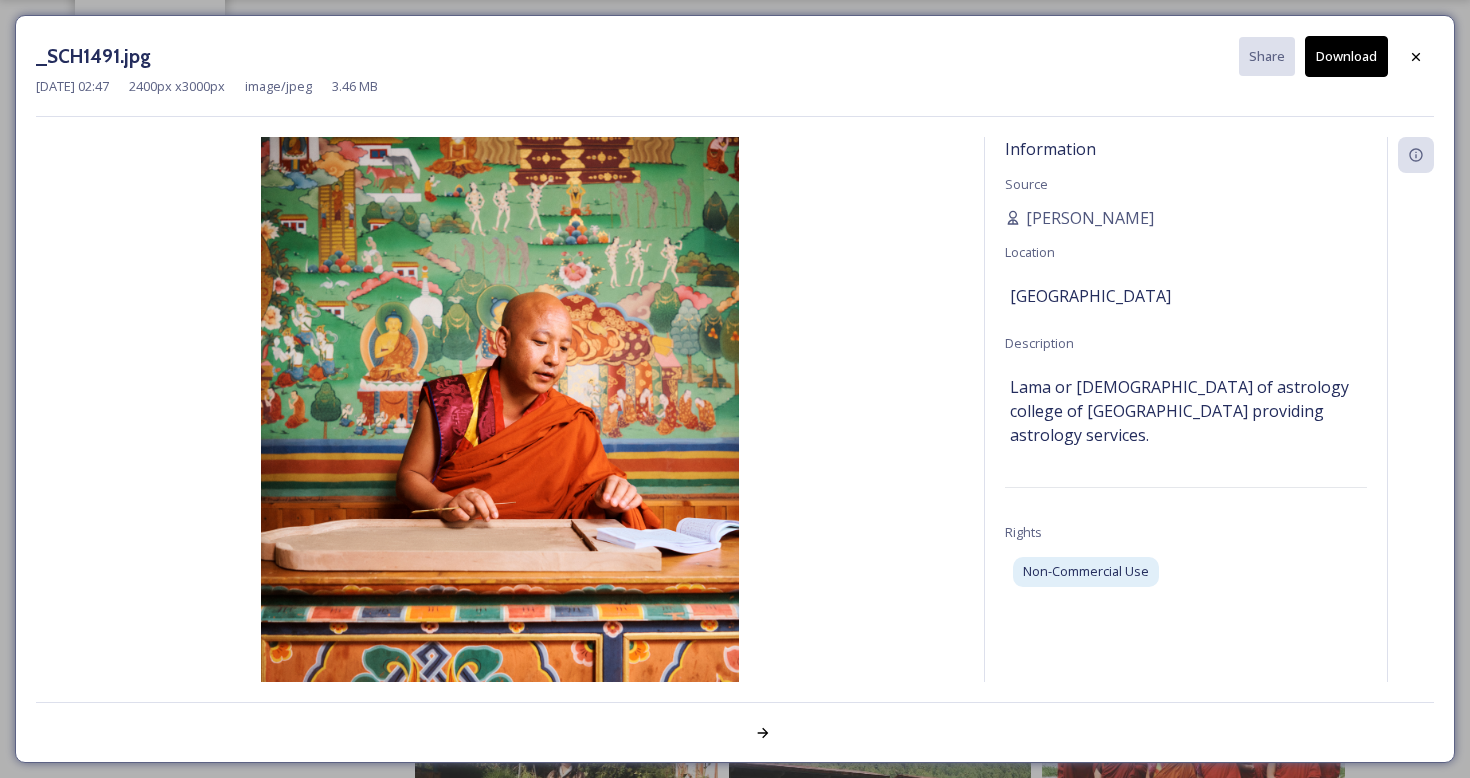 click on "Download" at bounding box center (1346, 56) 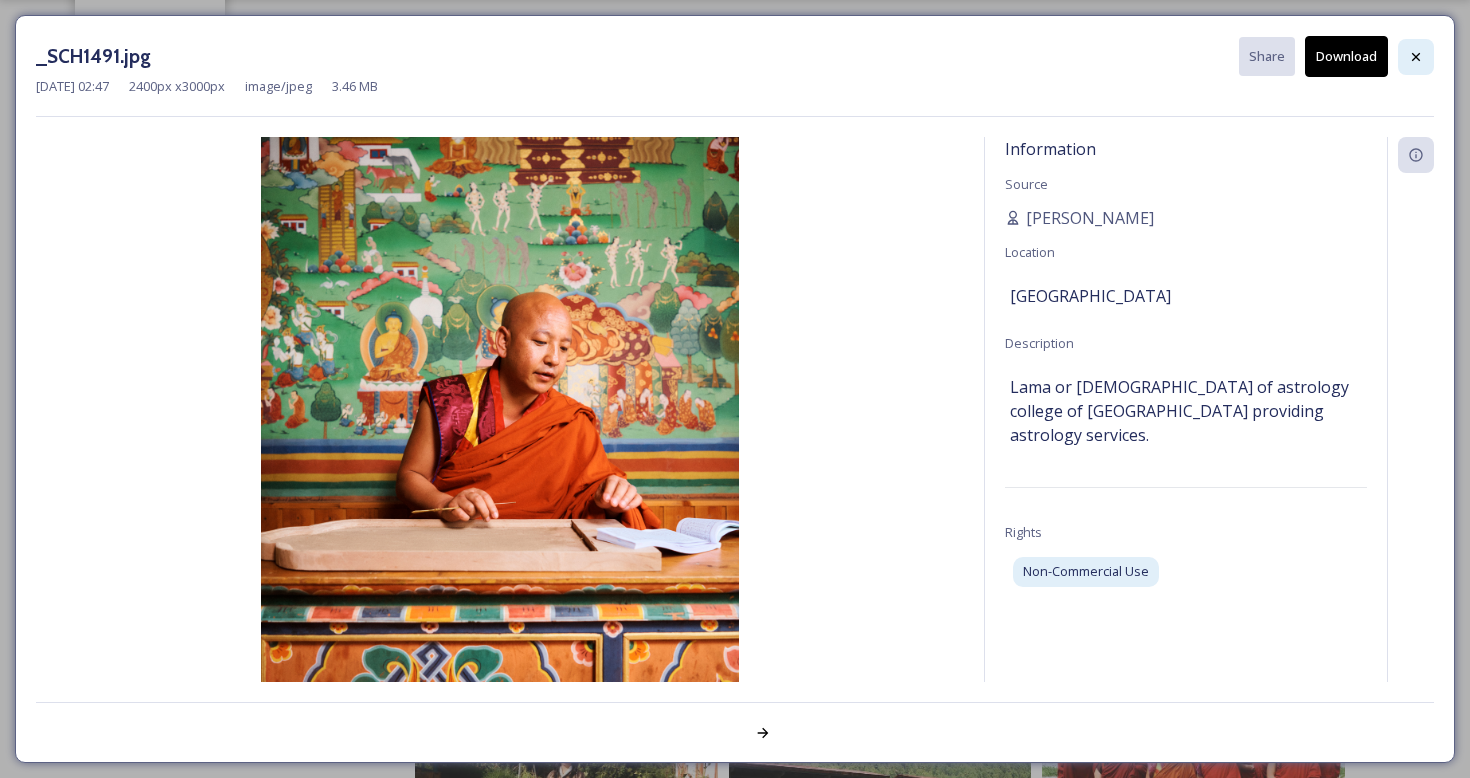 click at bounding box center (1416, 57) 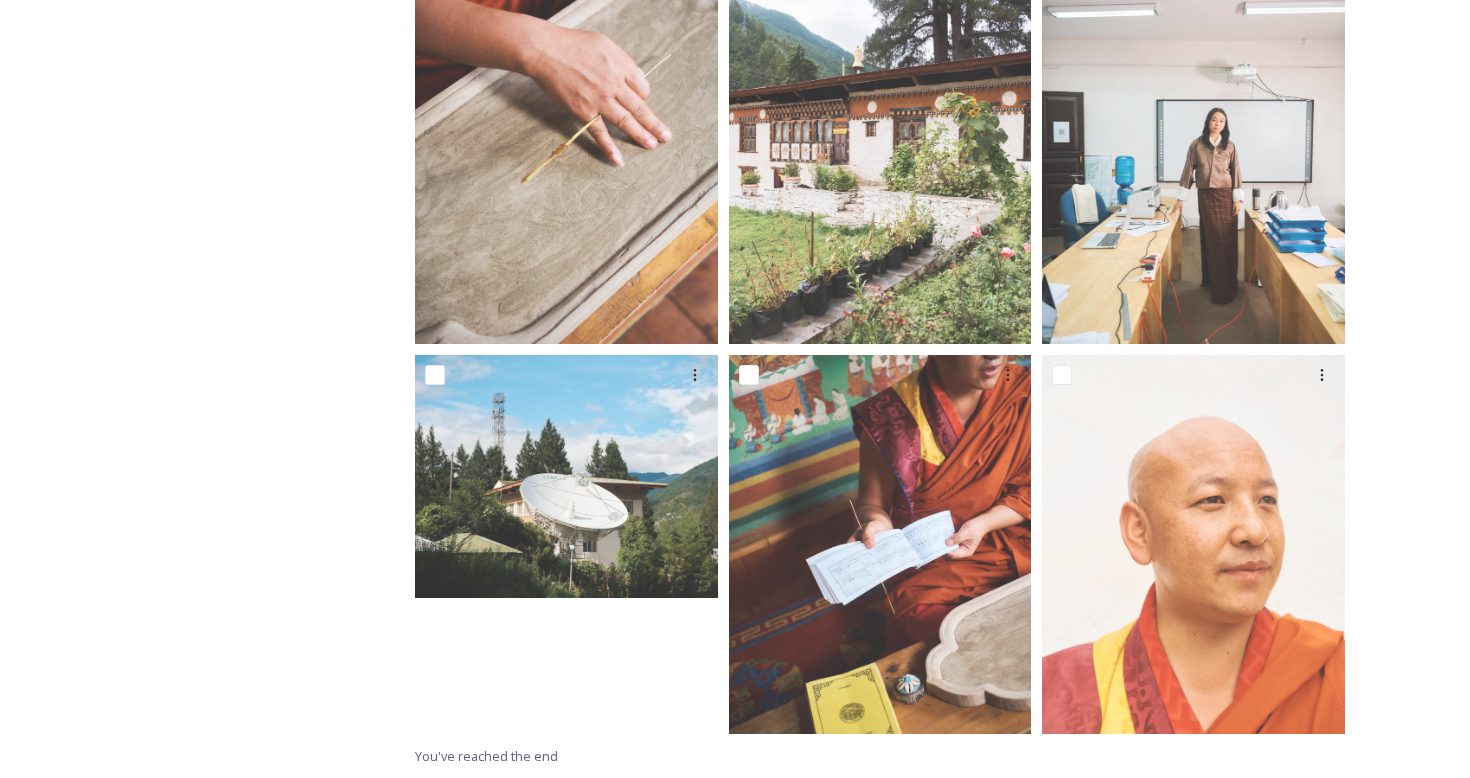 scroll, scrollTop: 1583, scrollLeft: 0, axis: vertical 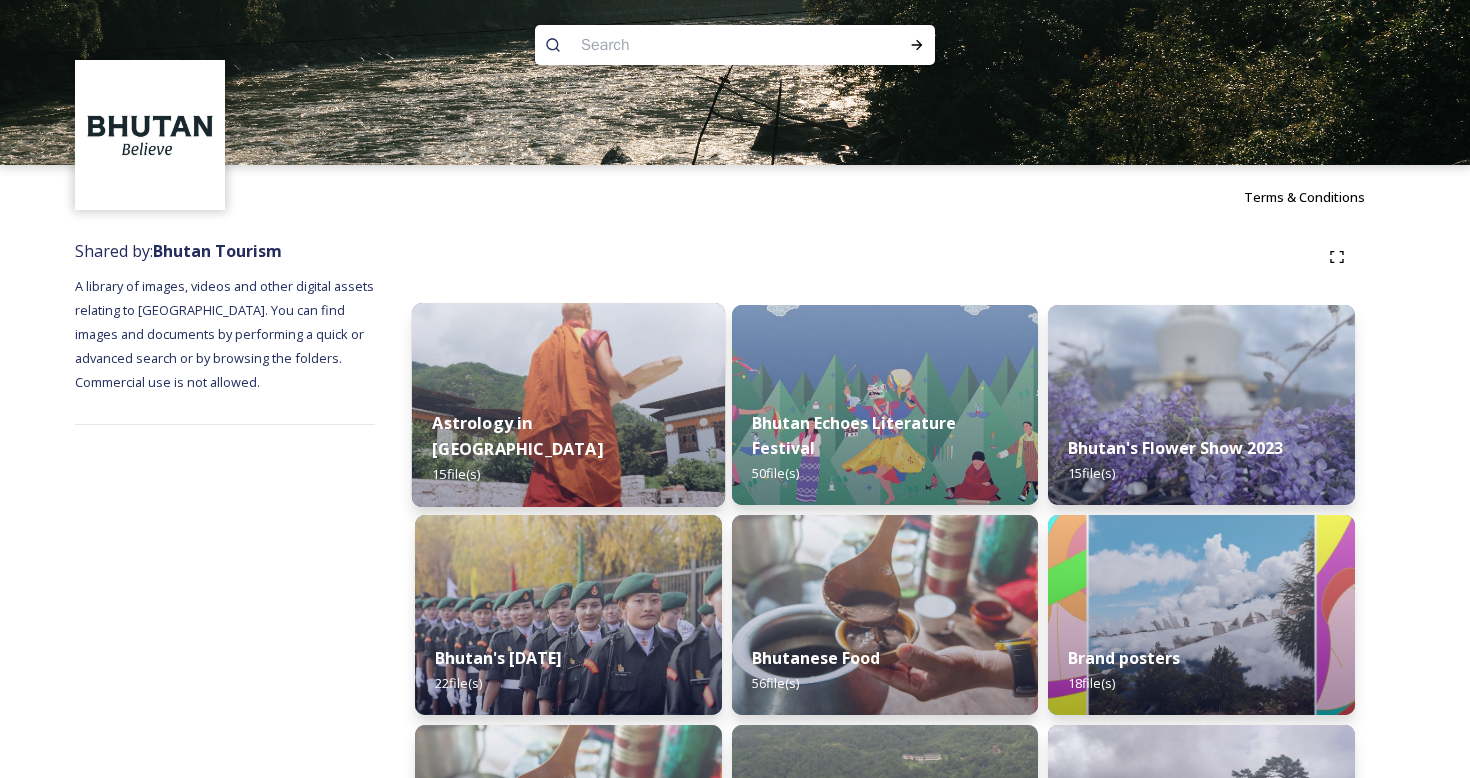 click on "Astrology in [GEOGRAPHIC_DATA]" at bounding box center (517, 436) 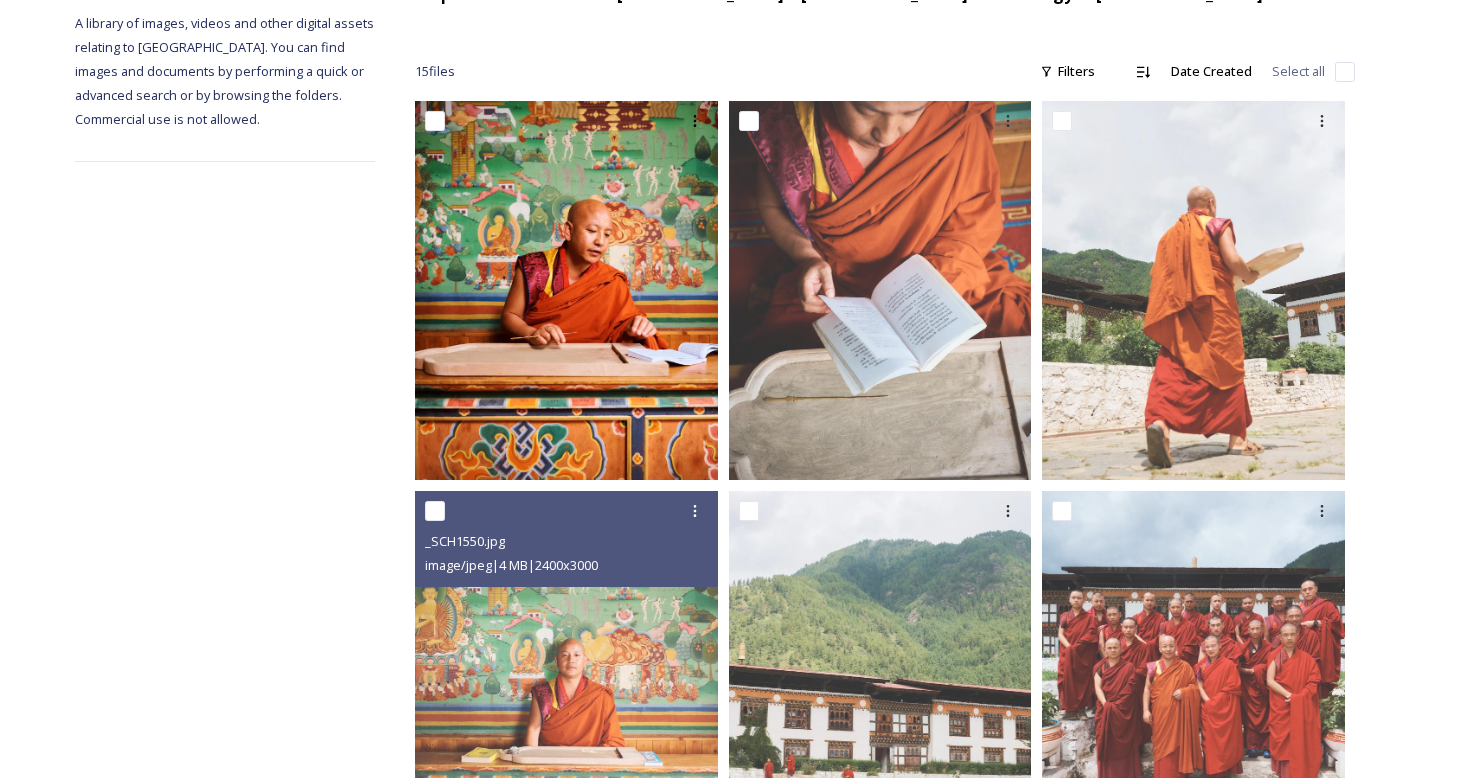 scroll, scrollTop: 645, scrollLeft: 0, axis: vertical 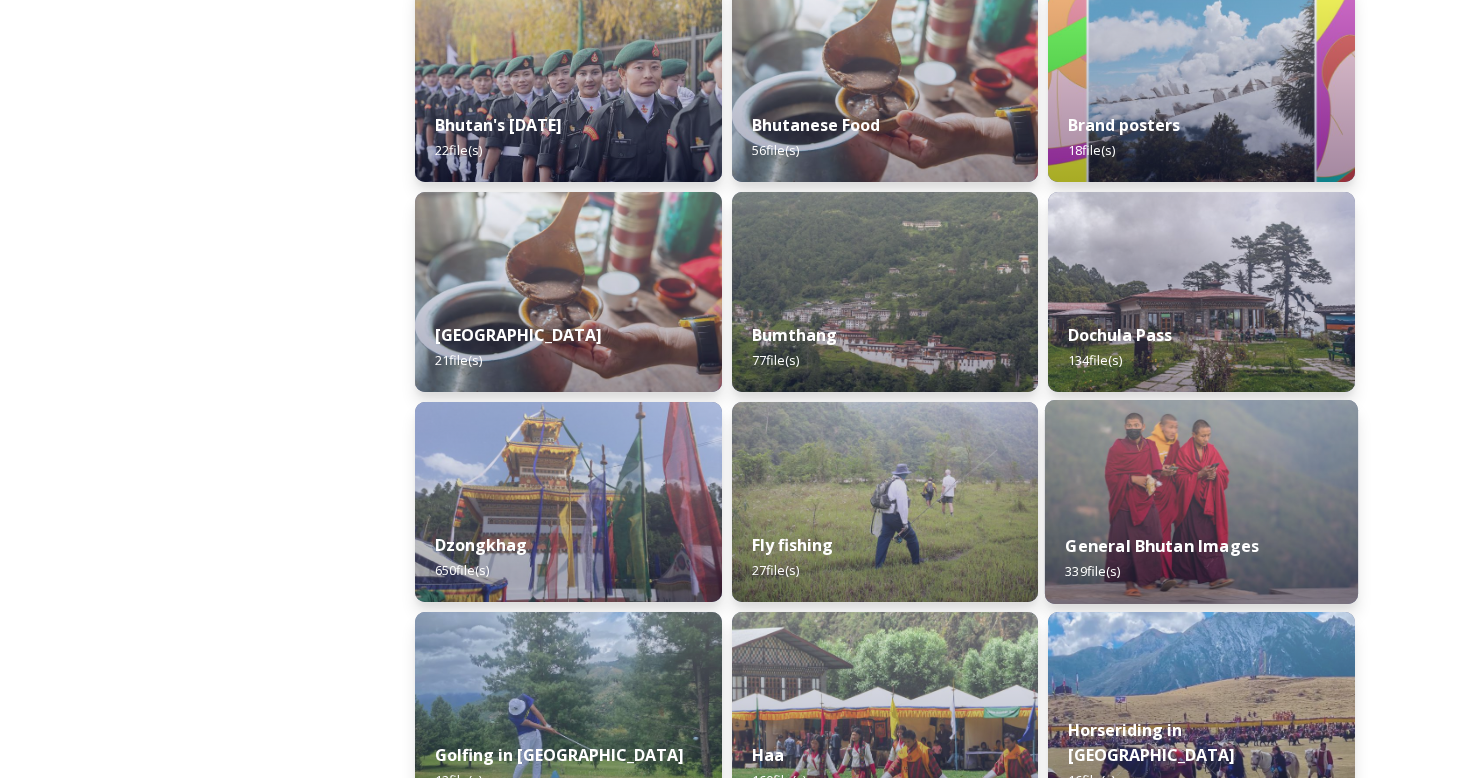 click at bounding box center [1201, 502] 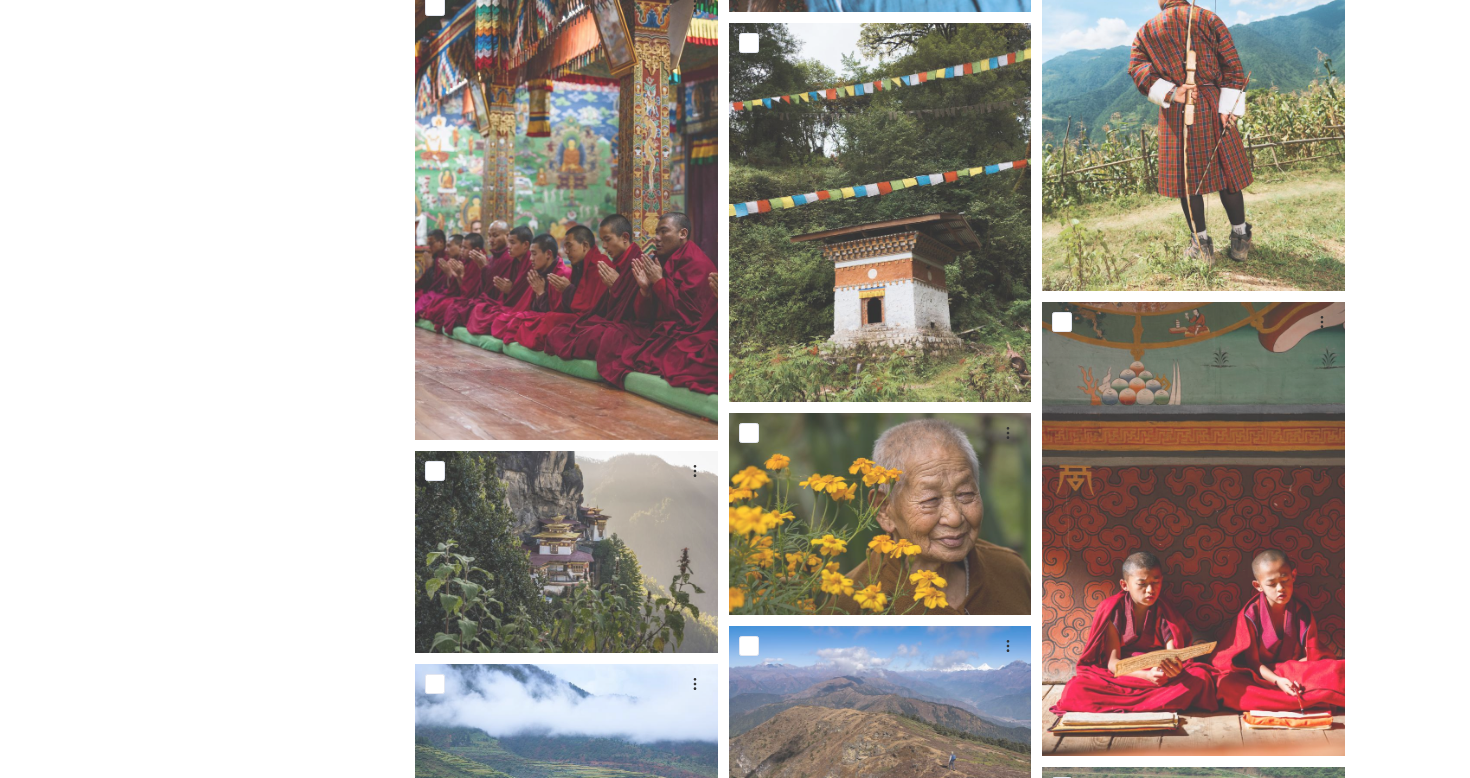 scroll, scrollTop: 9424, scrollLeft: 0, axis: vertical 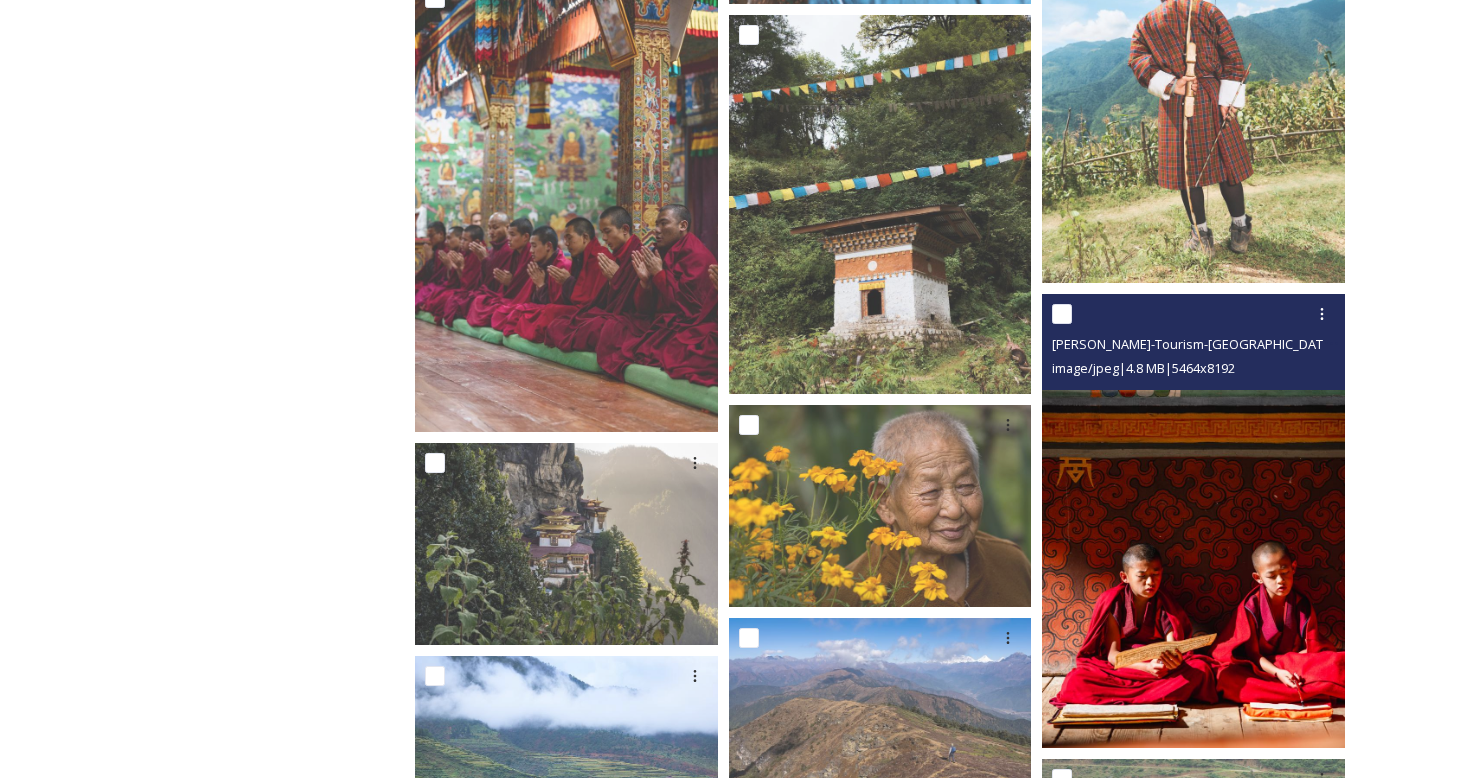 click at bounding box center [1193, 521] 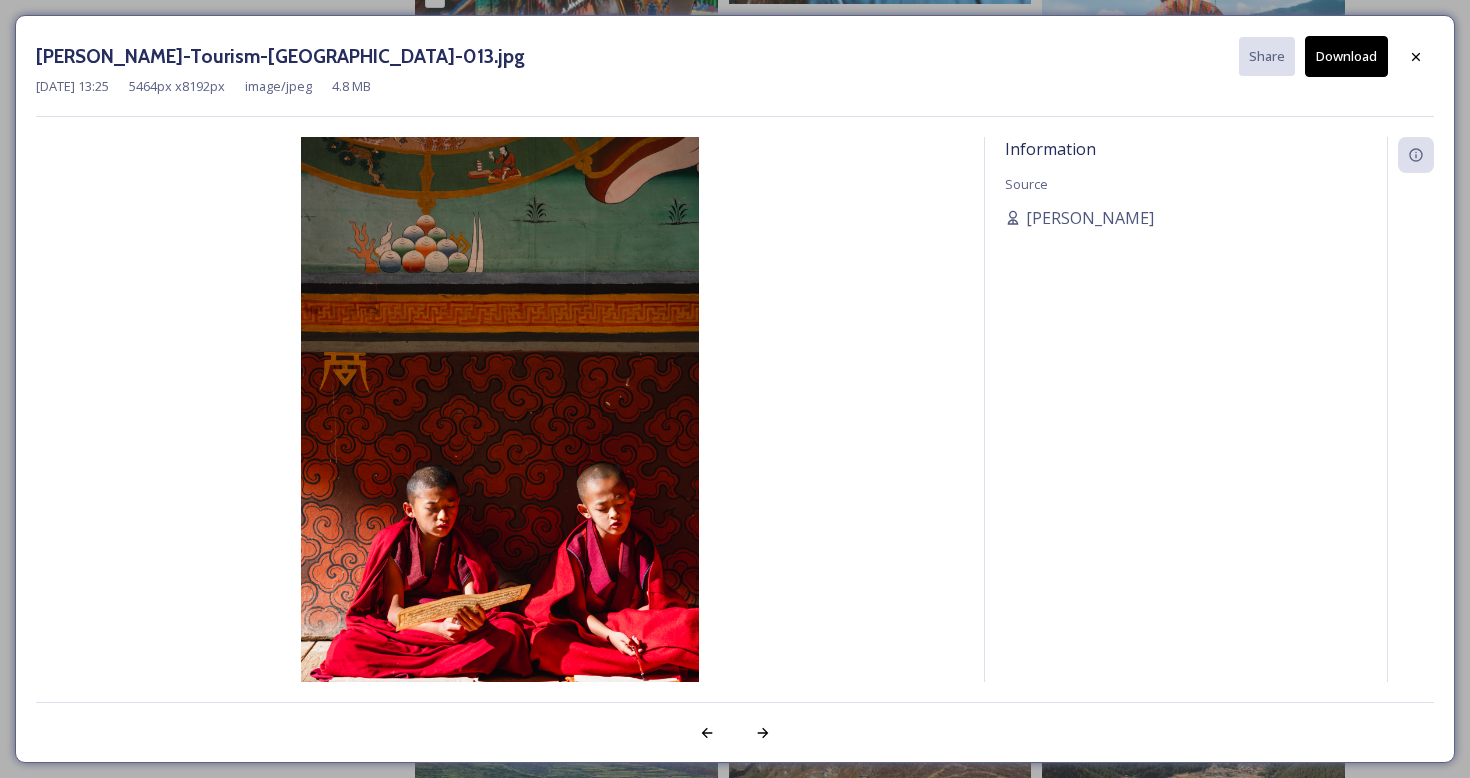 click on "Download" at bounding box center (1346, 56) 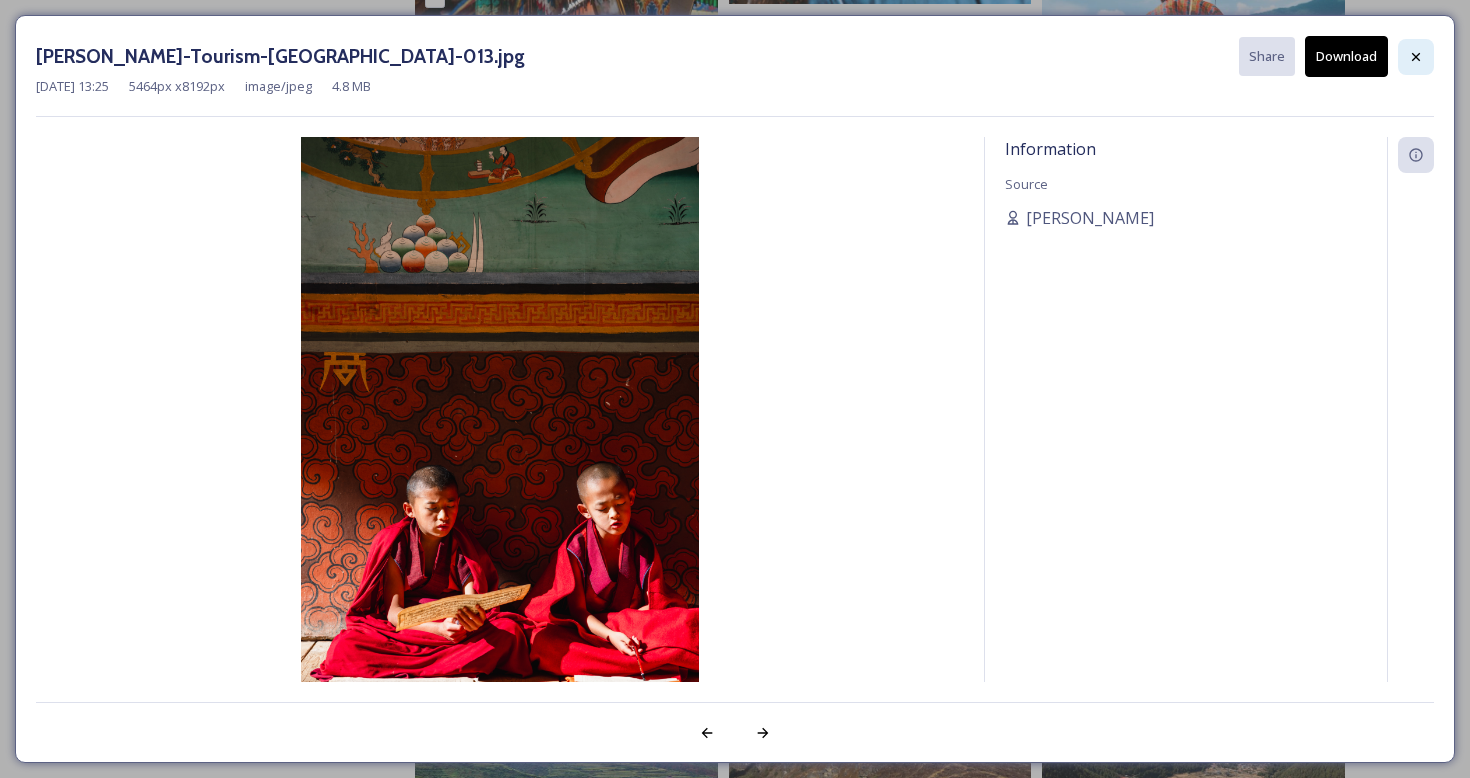 click 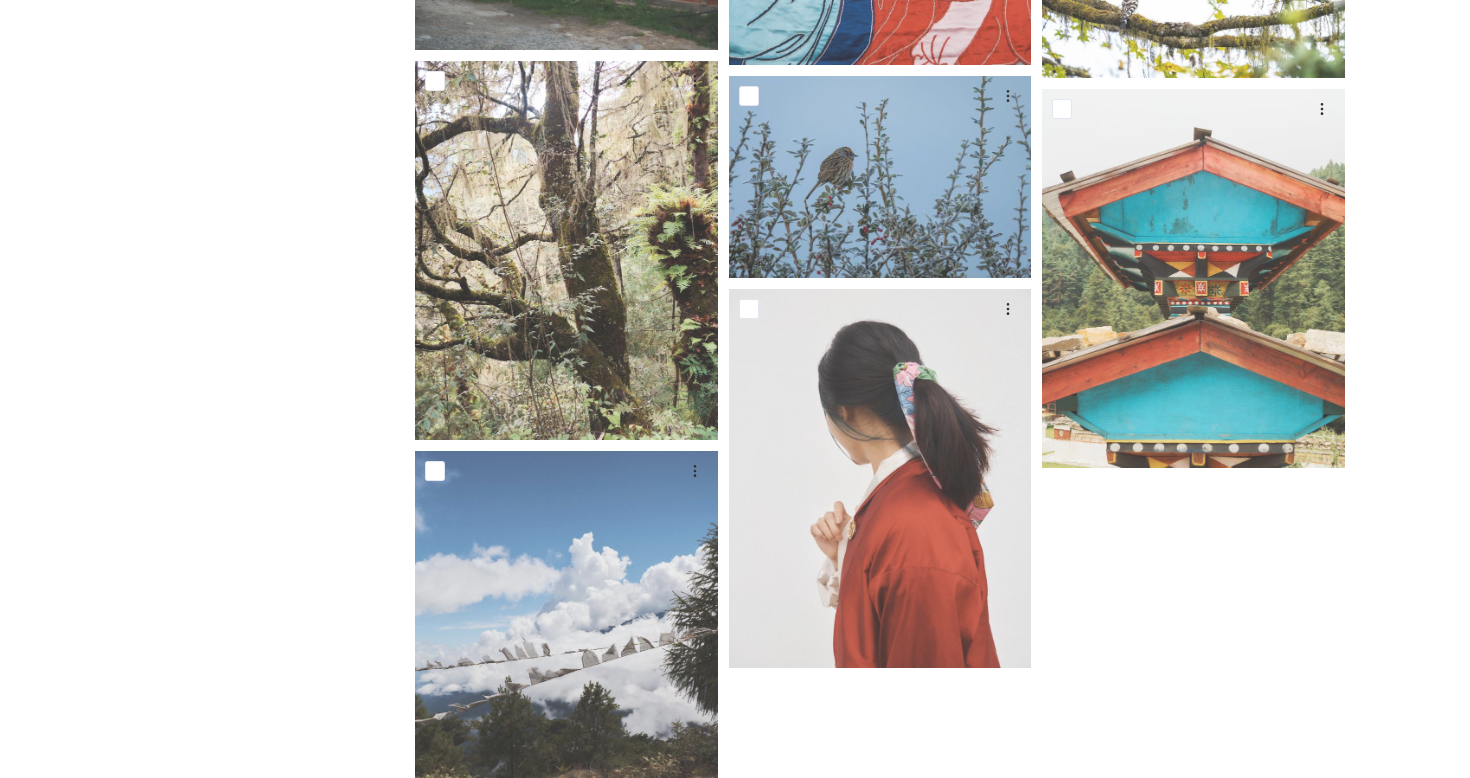 scroll, scrollTop: 37294, scrollLeft: 0, axis: vertical 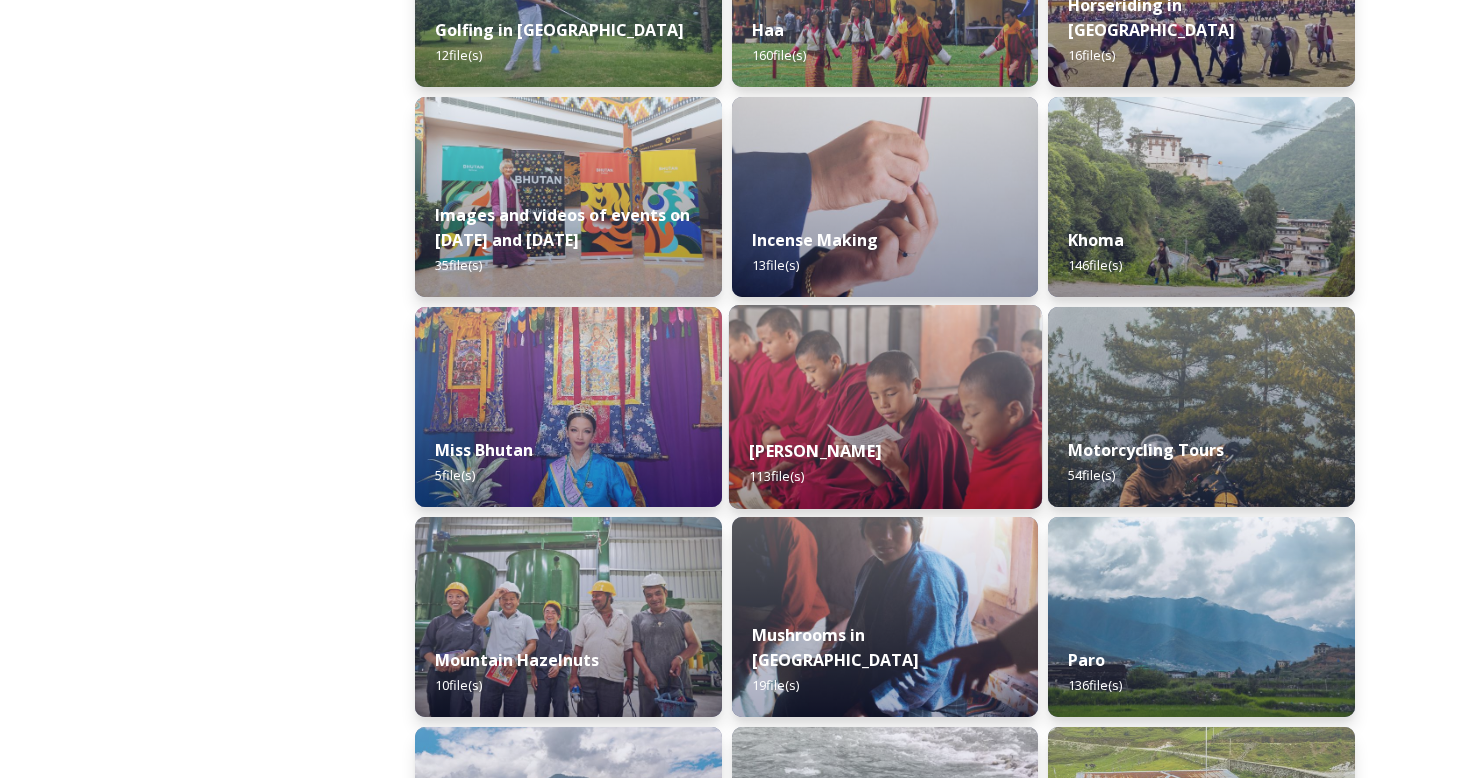 click at bounding box center (885, 407) 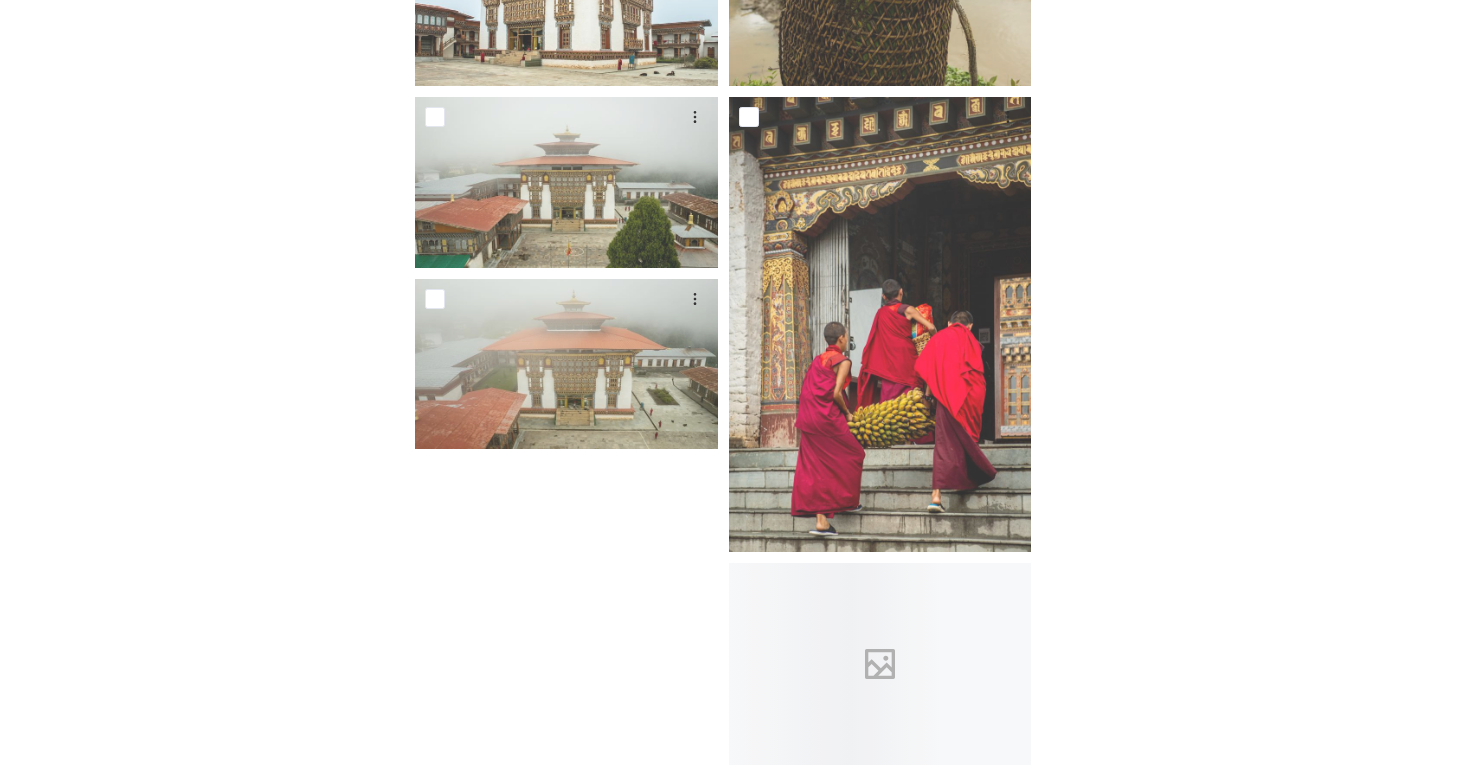 scroll, scrollTop: 10631, scrollLeft: 0, axis: vertical 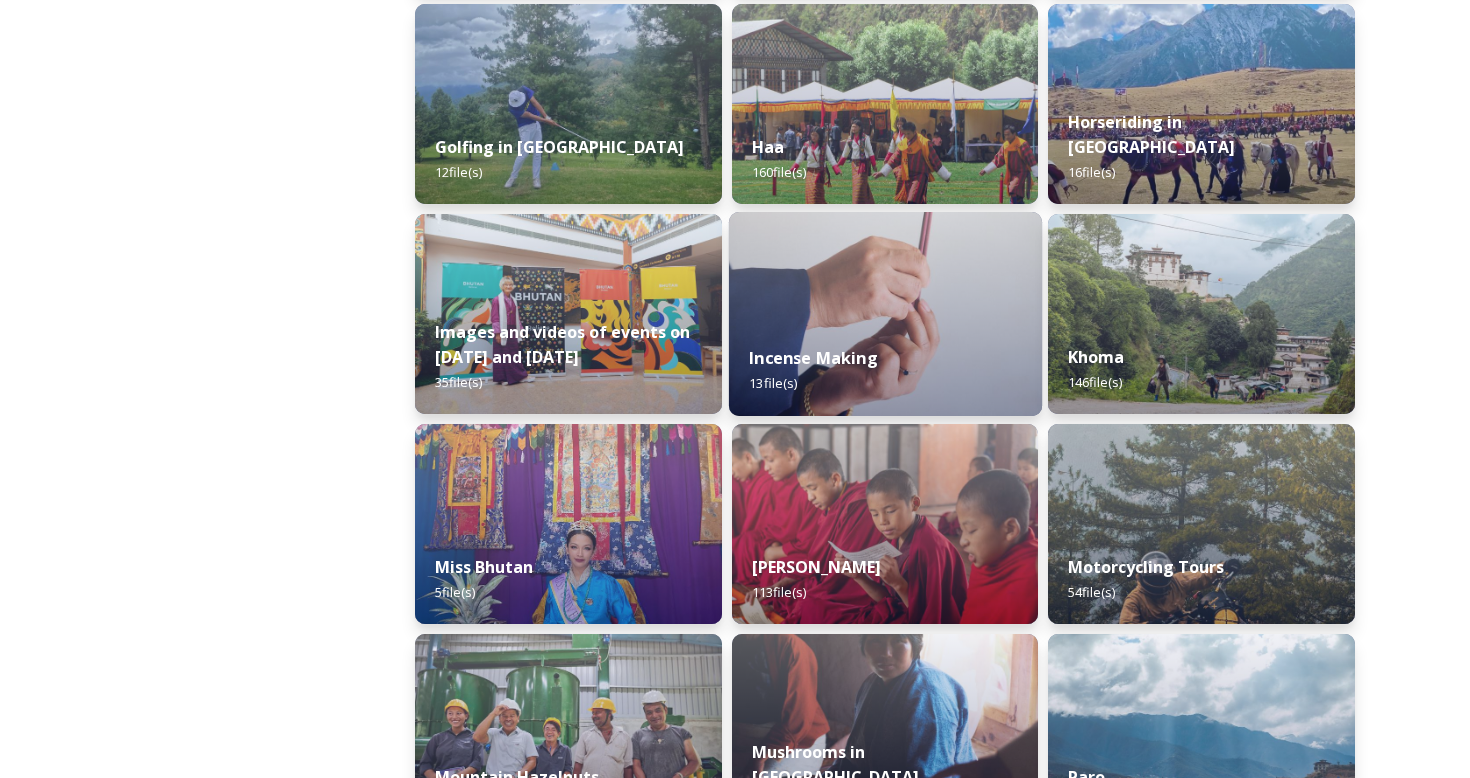click on "Incense Making 13  file(s)" at bounding box center [885, 370] 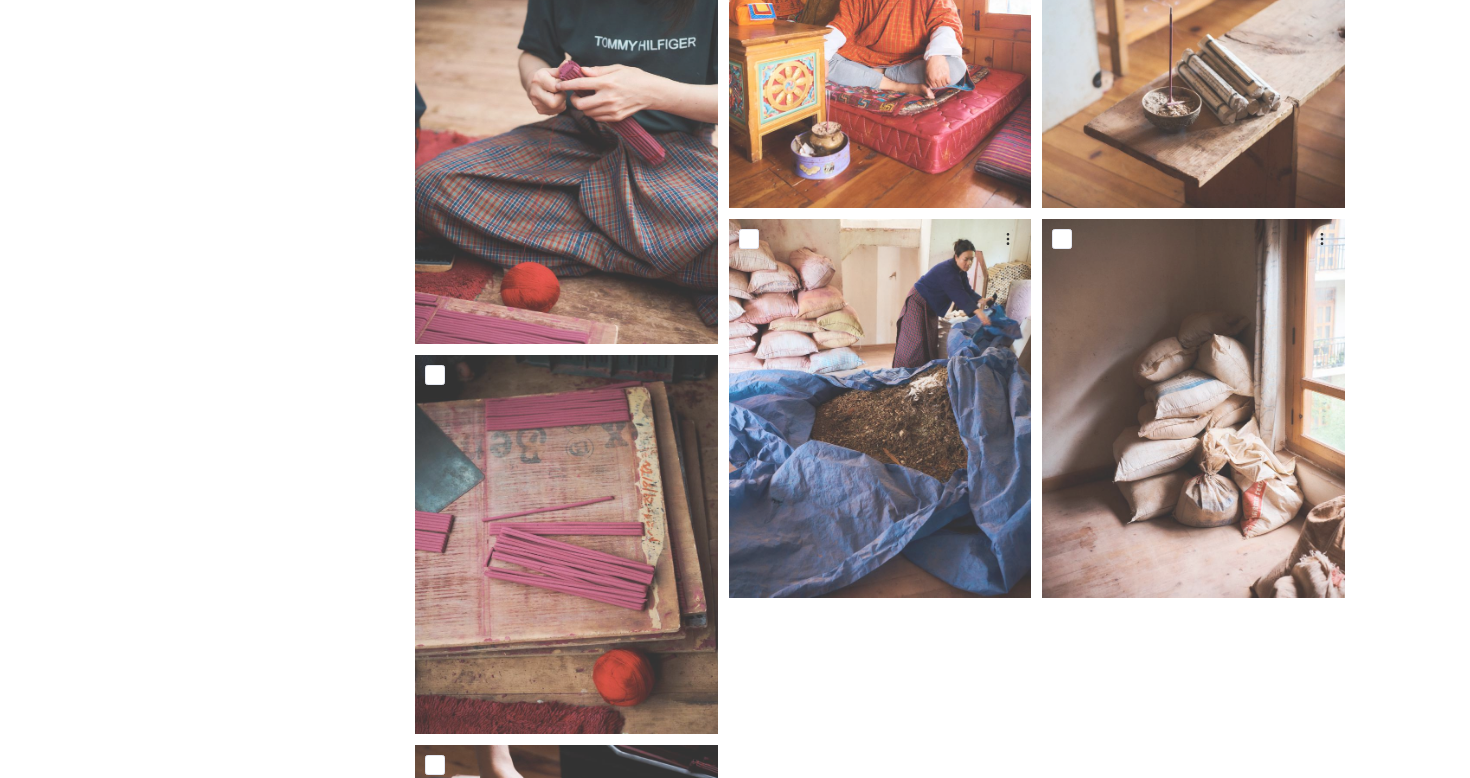 scroll, scrollTop: 1196, scrollLeft: 0, axis: vertical 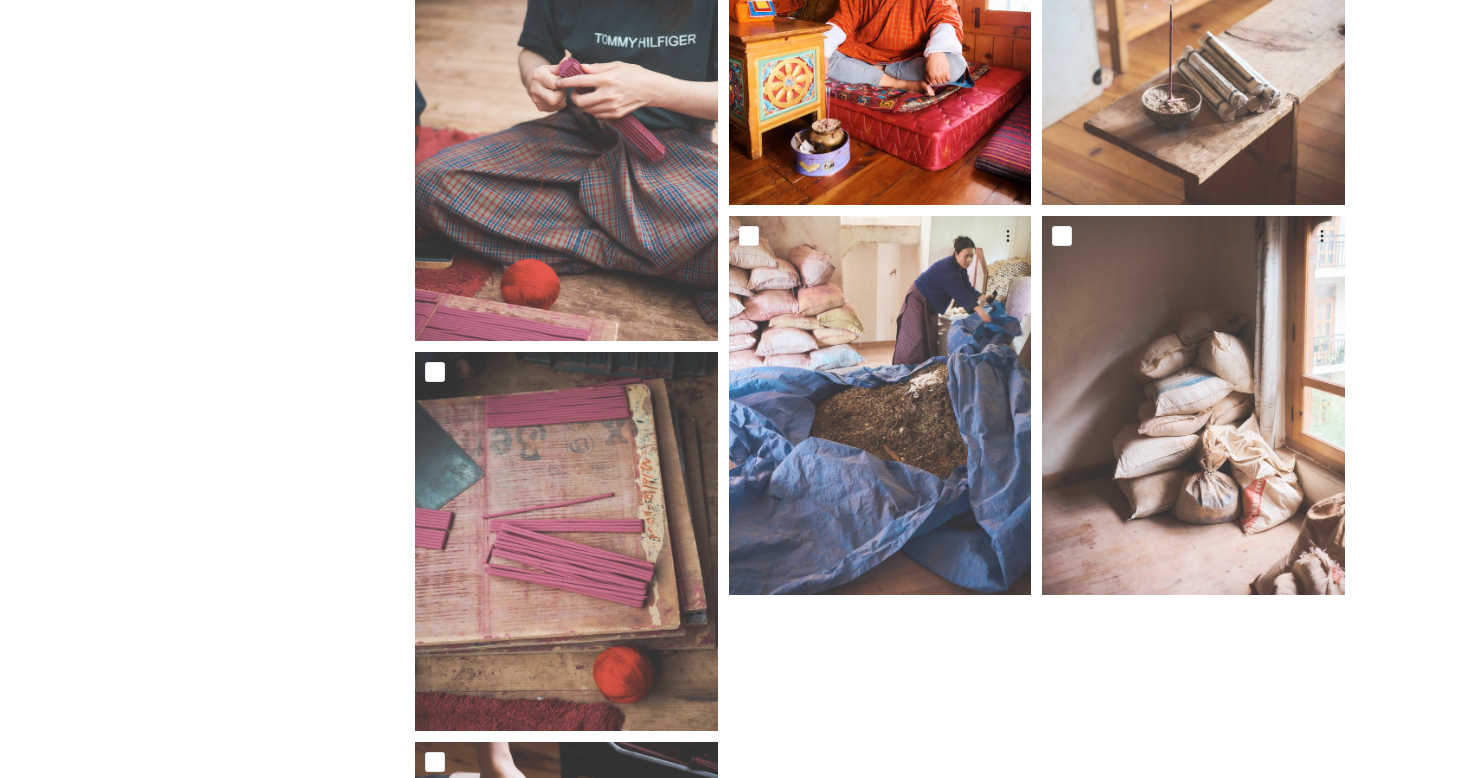 click at bounding box center (880, 15) 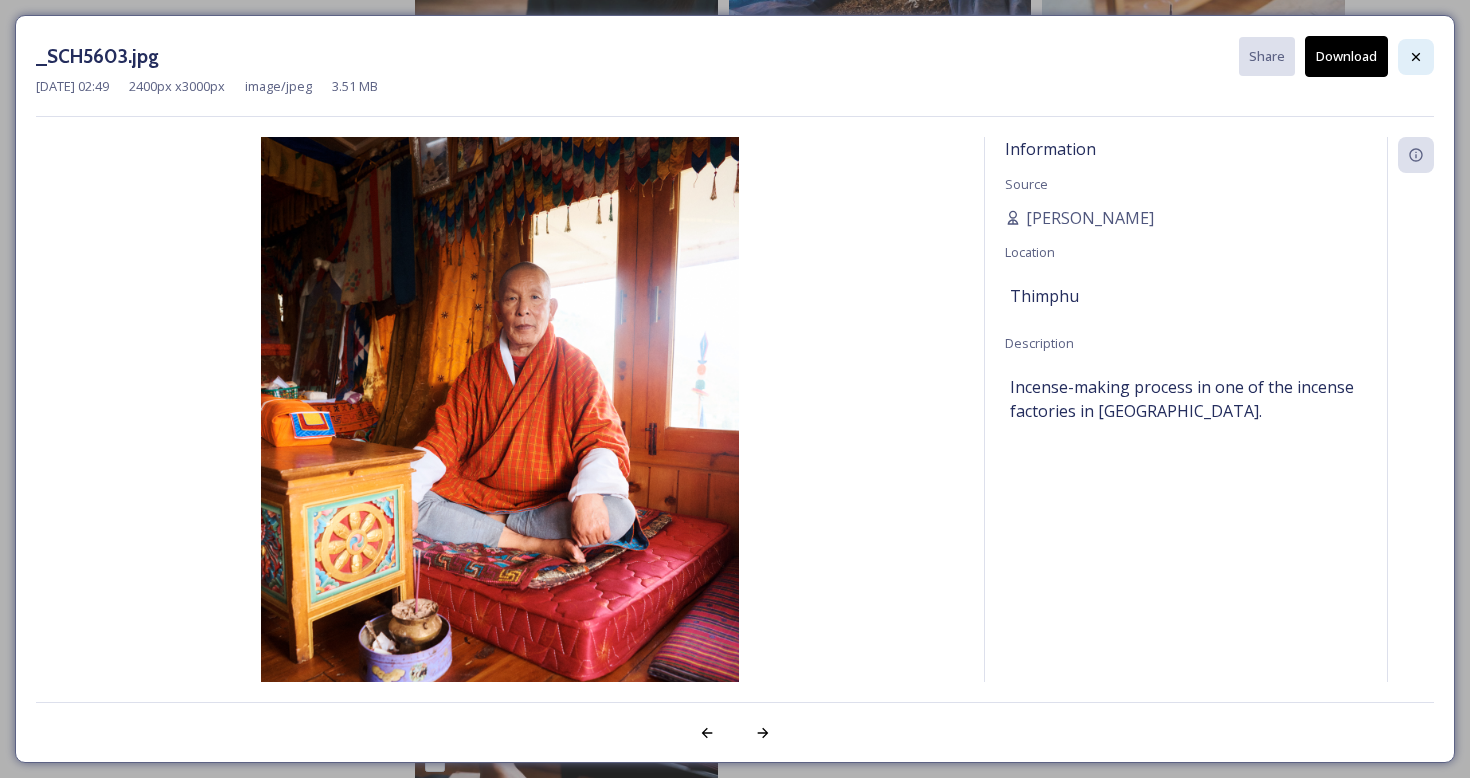 click at bounding box center (1416, 57) 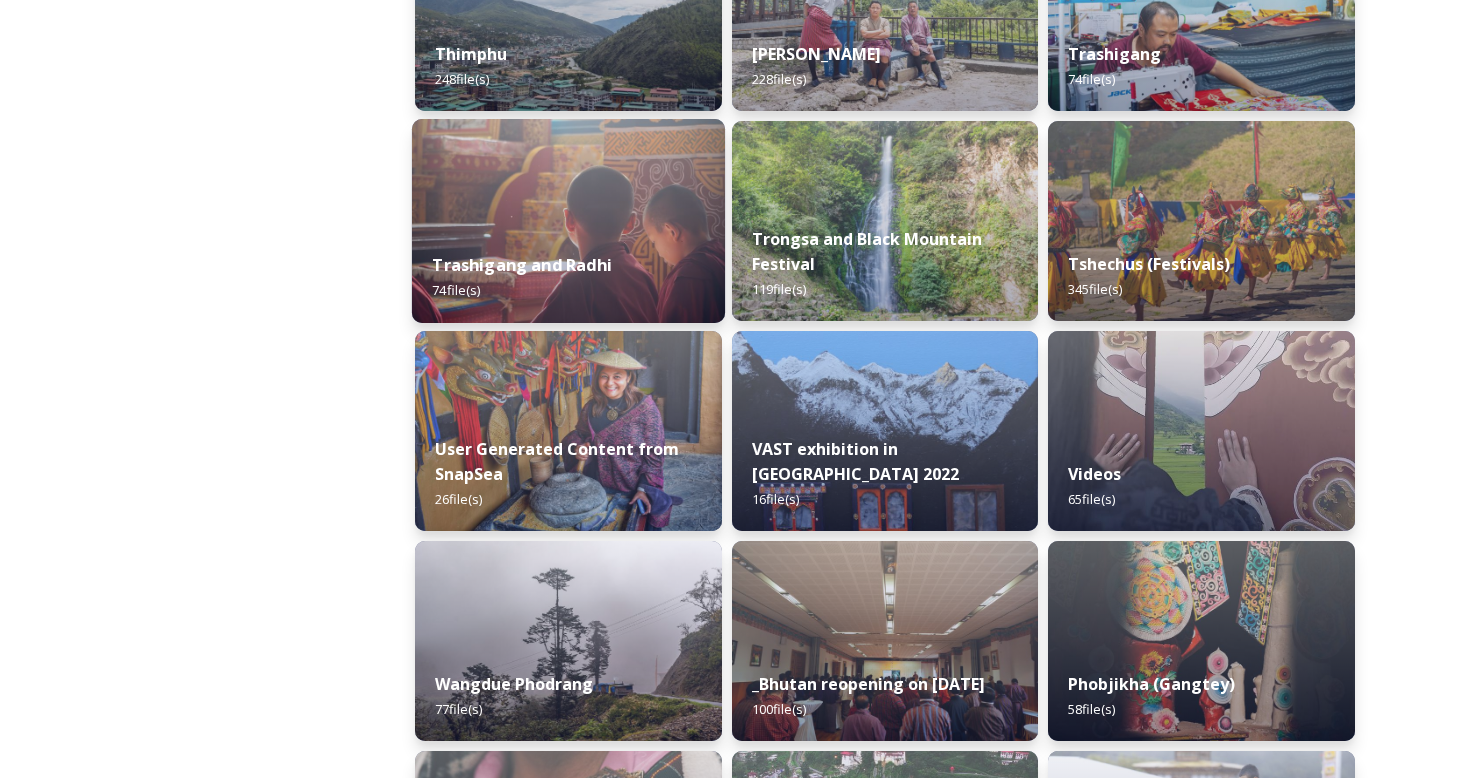 scroll, scrollTop: 2511, scrollLeft: 0, axis: vertical 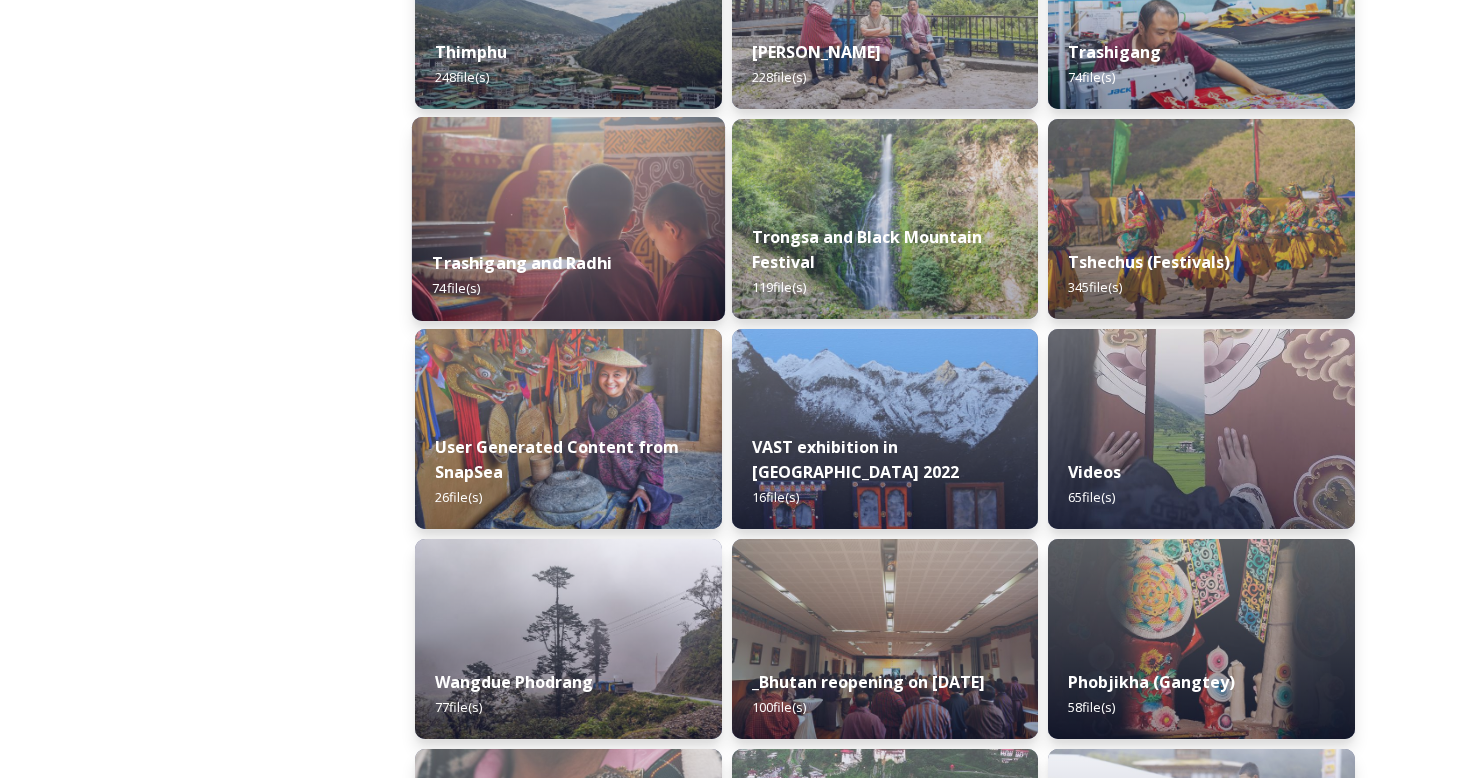 click on "Trashigang and Radhi 74  file(s)" at bounding box center (568, 275) 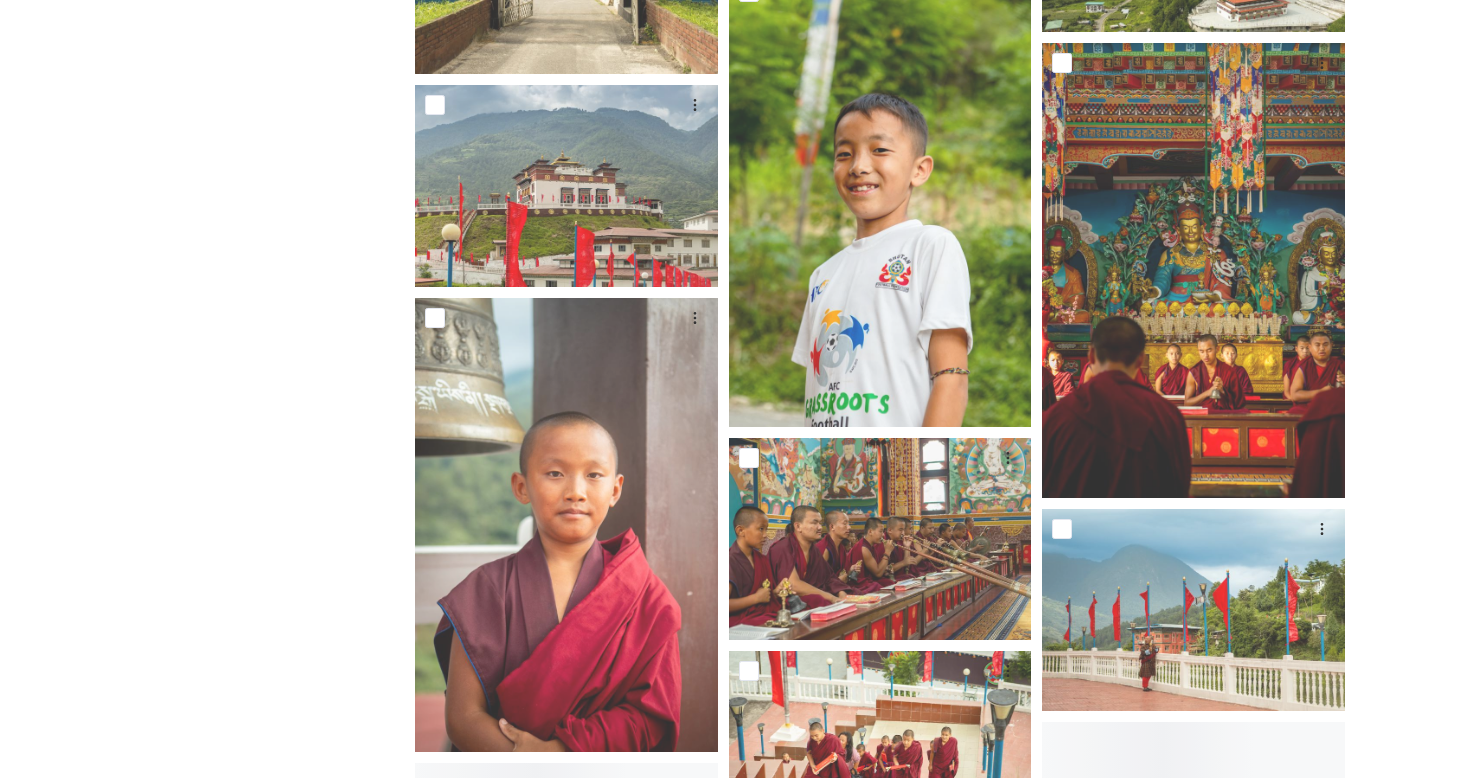 scroll, scrollTop: 1885, scrollLeft: 0, axis: vertical 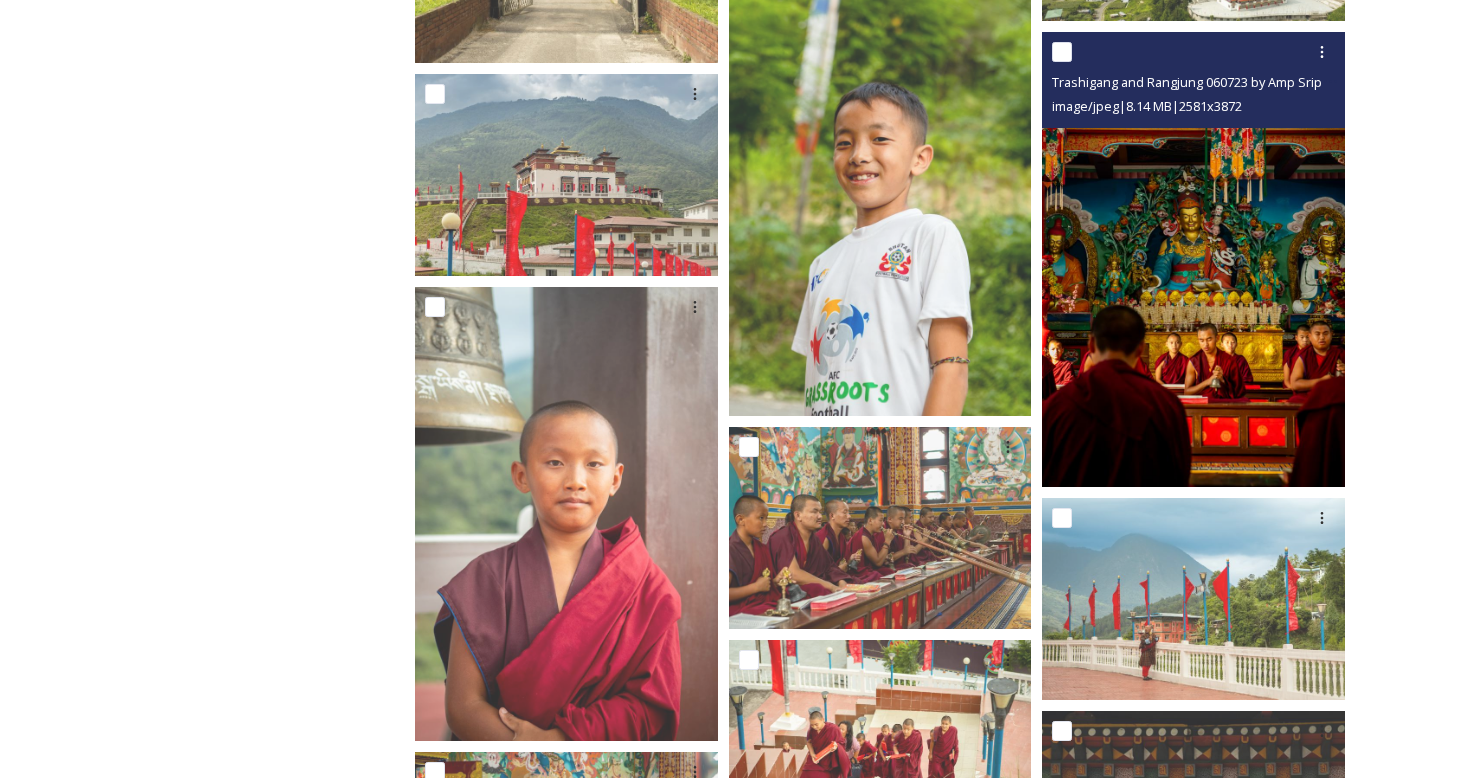click at bounding box center [1193, 259] 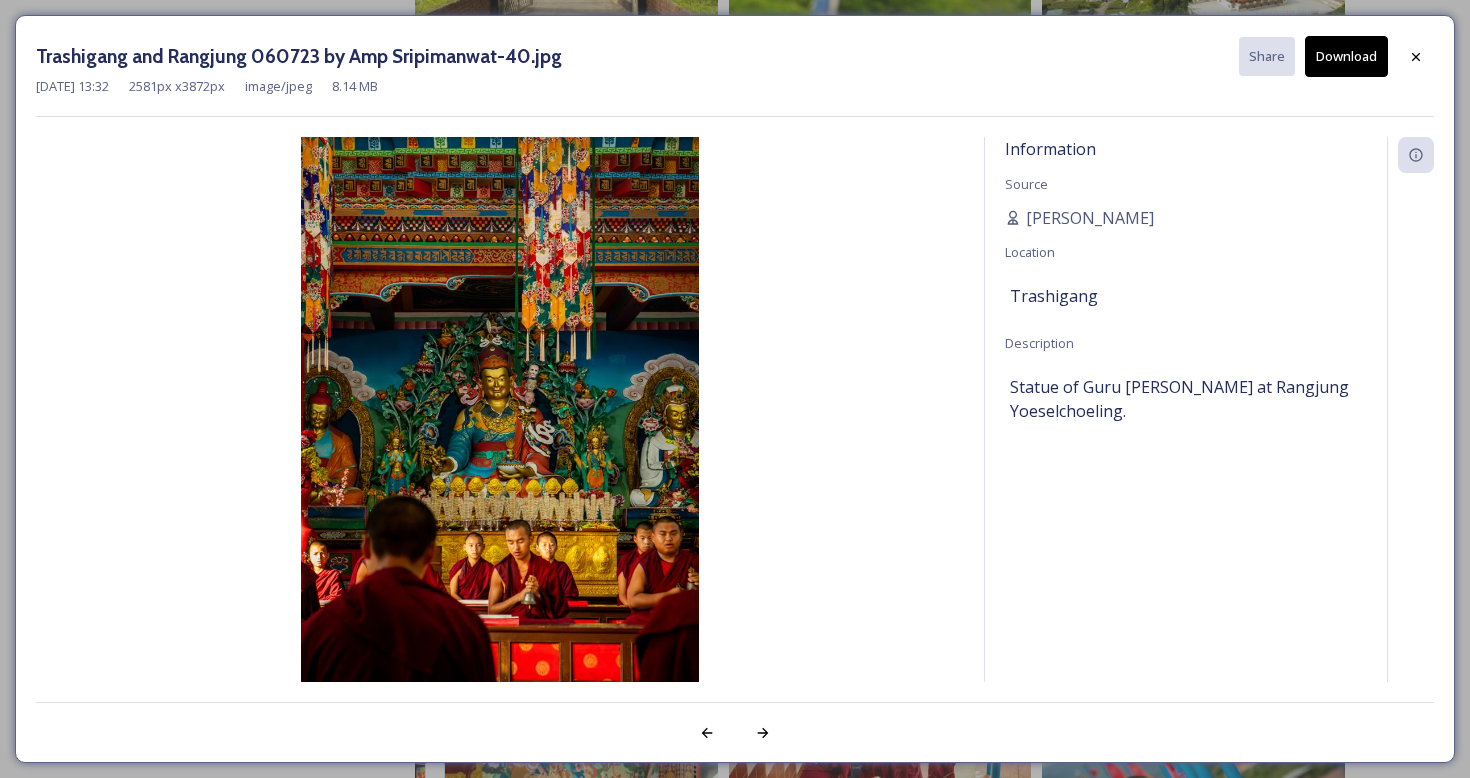 click on "Download" at bounding box center [1346, 56] 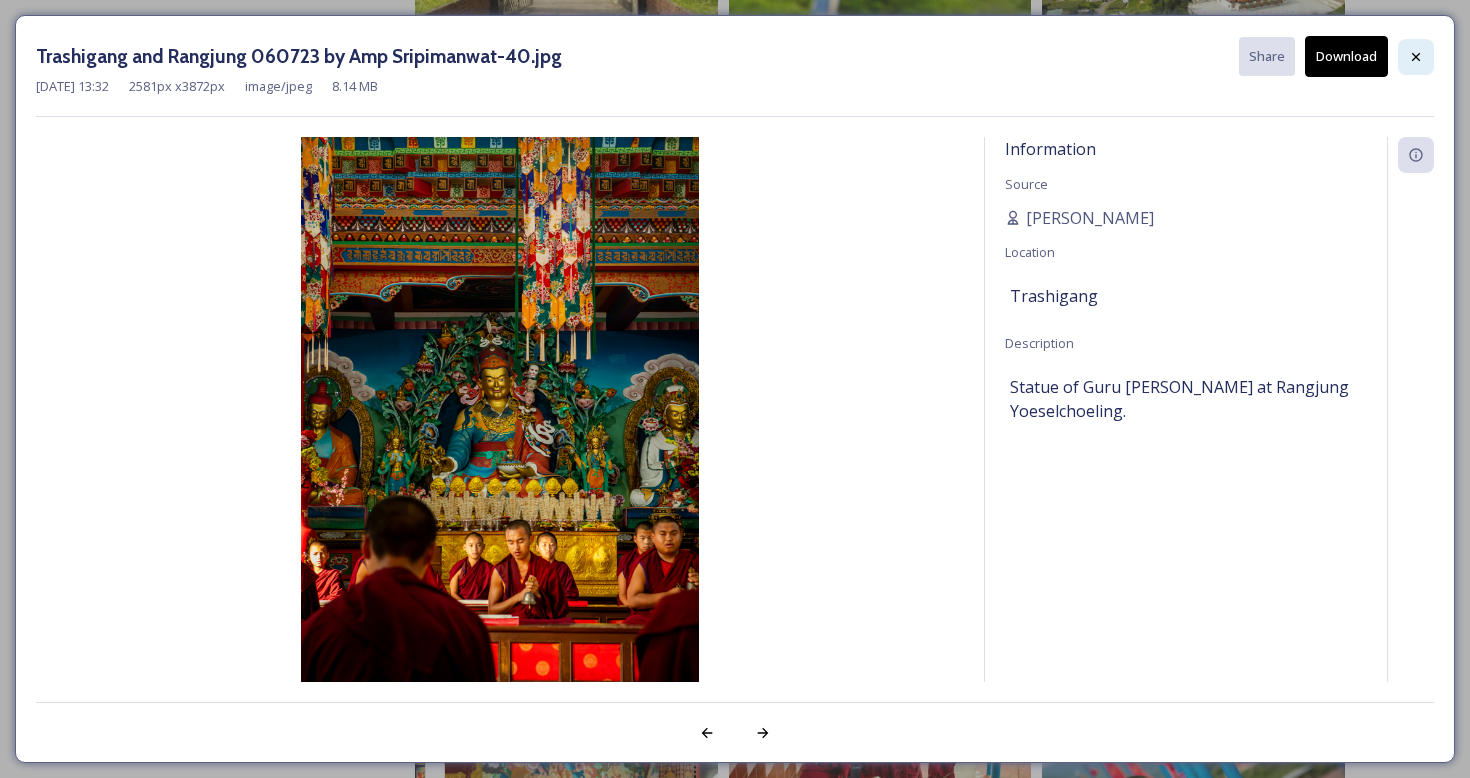 click 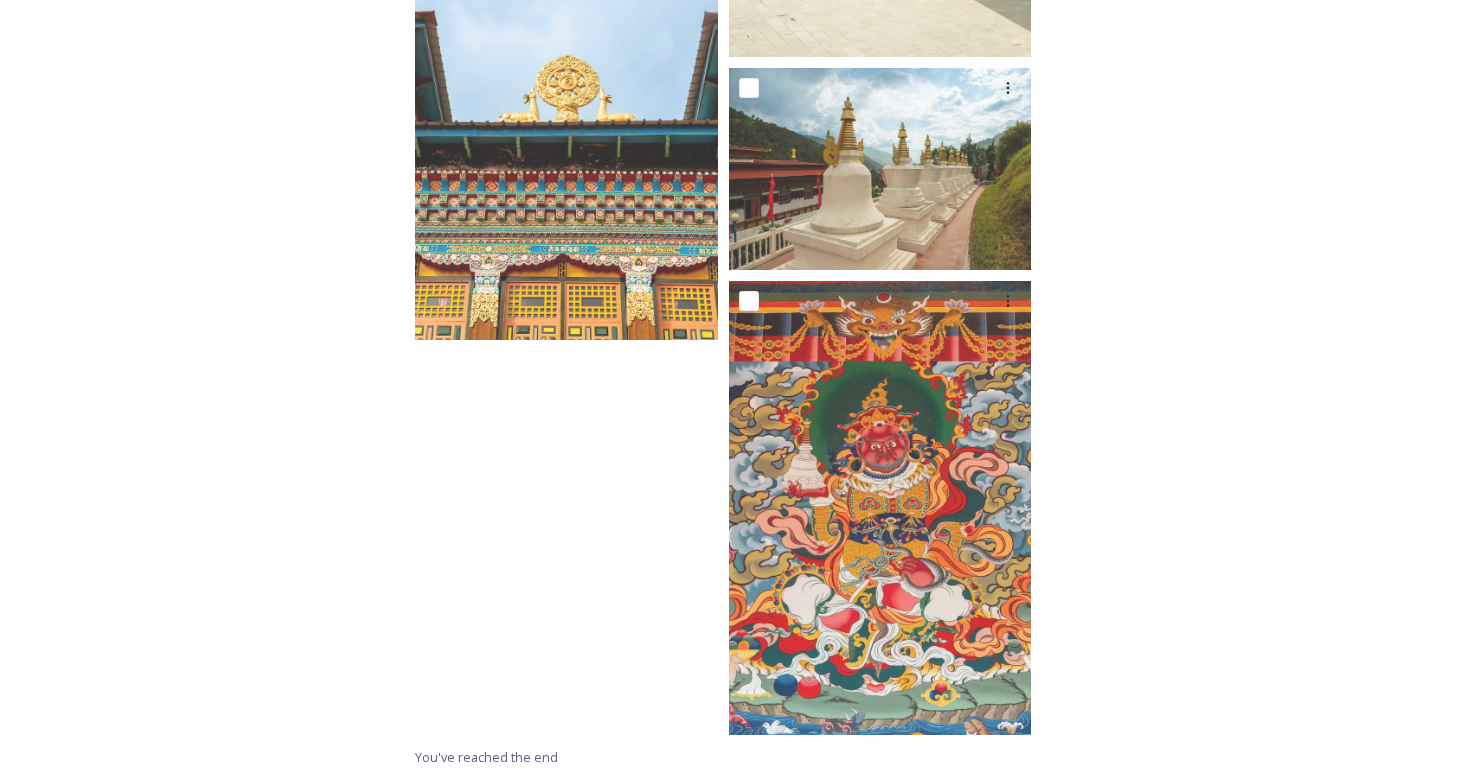 scroll, scrollTop: 7136, scrollLeft: 0, axis: vertical 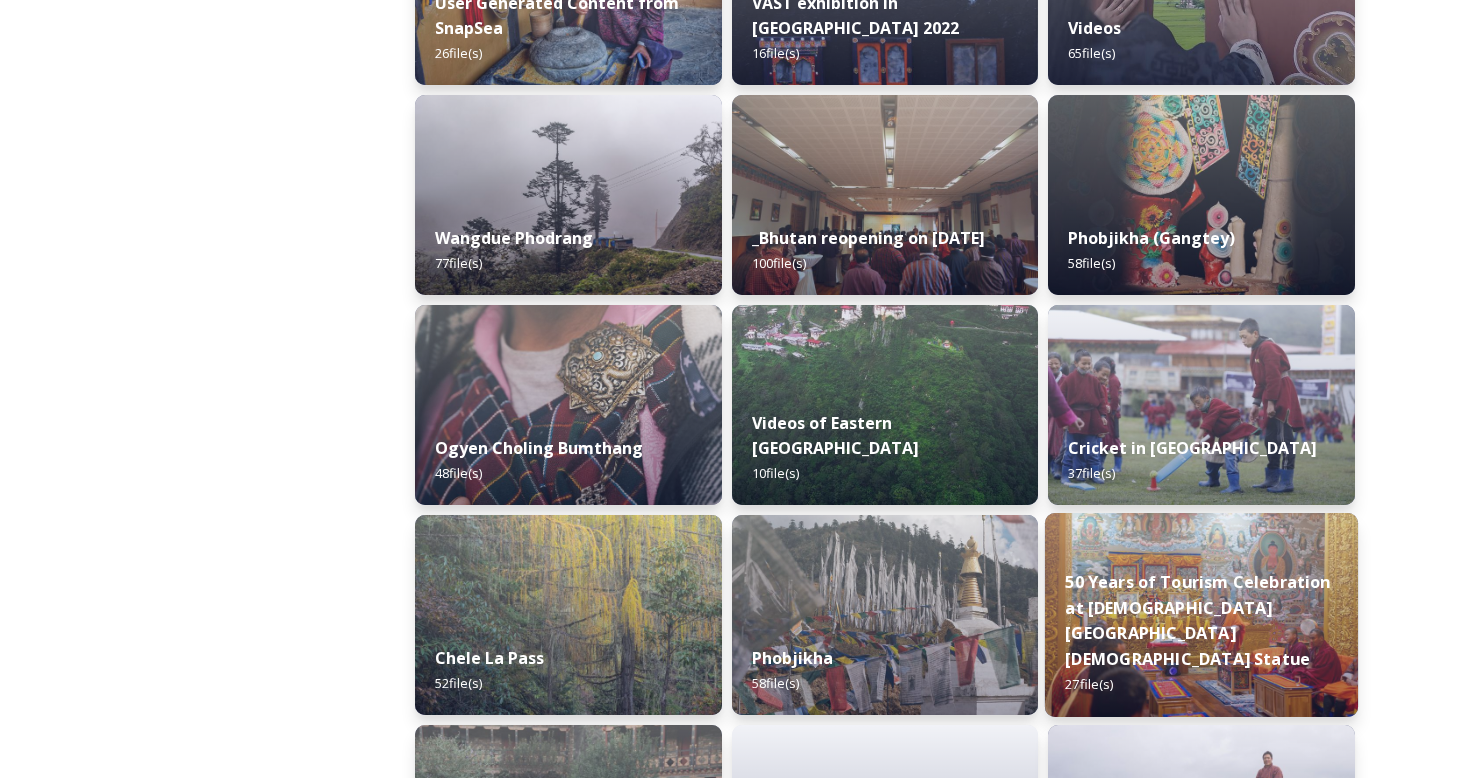 click at bounding box center (1201, 615) 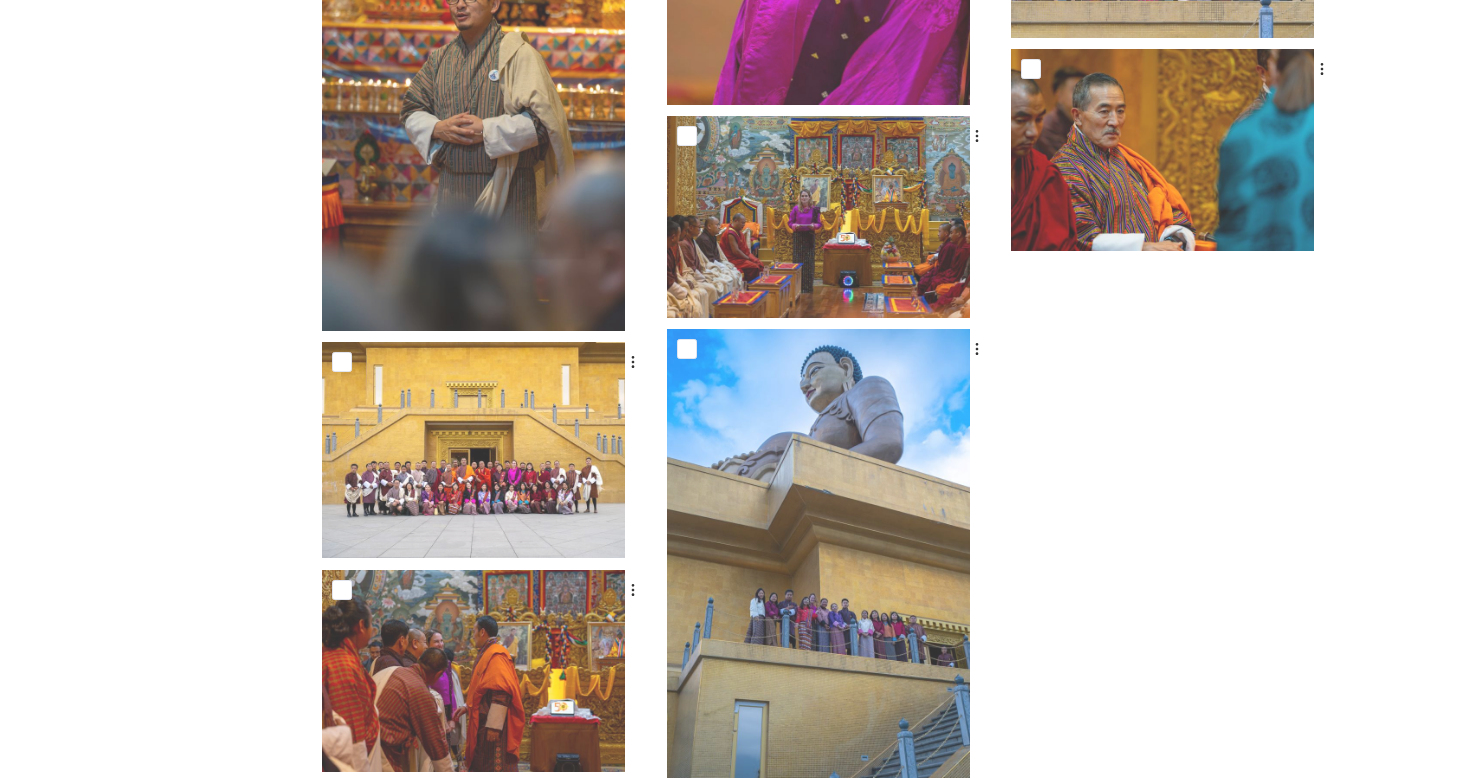 scroll, scrollTop: 2324, scrollLeft: 0, axis: vertical 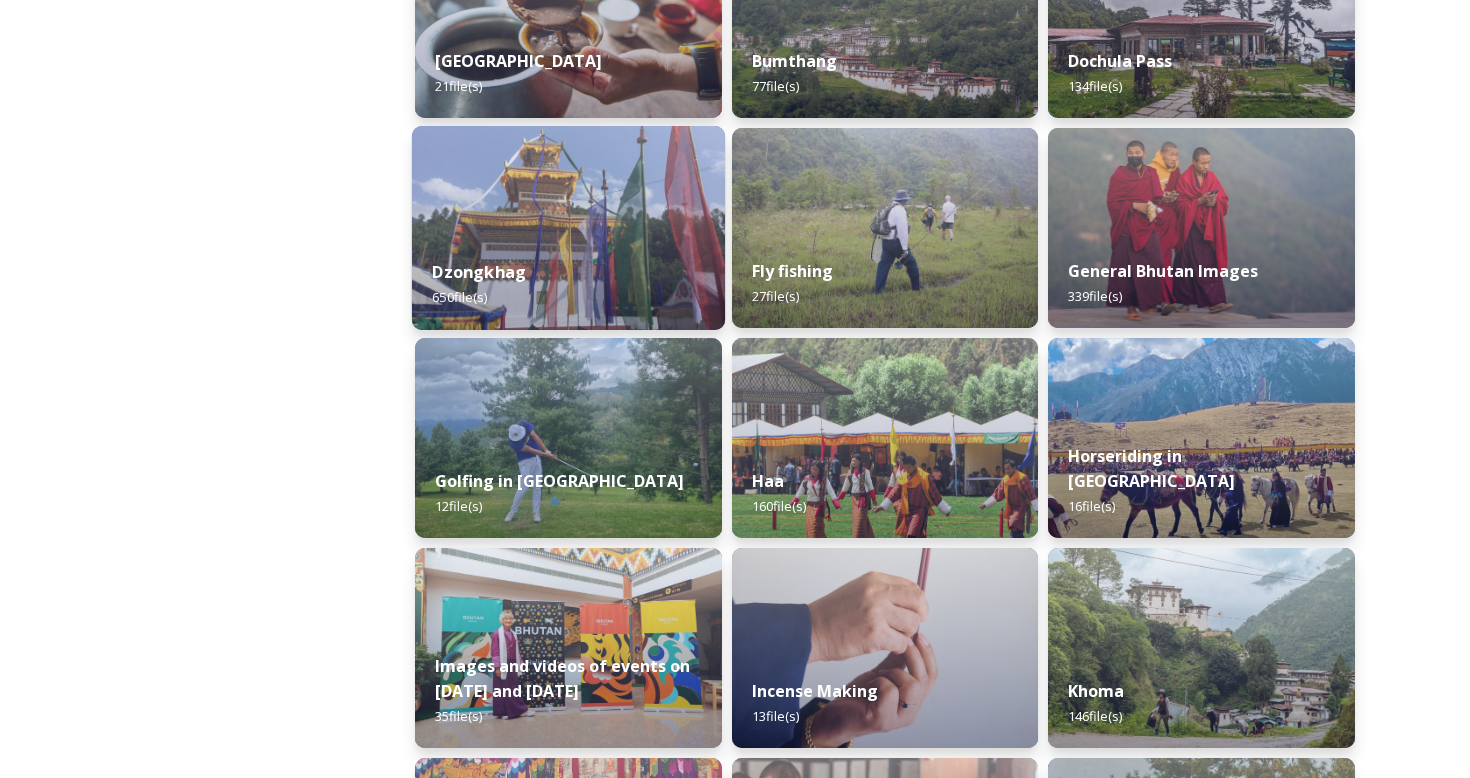 click on "Dzongkhag" at bounding box center [479, 272] 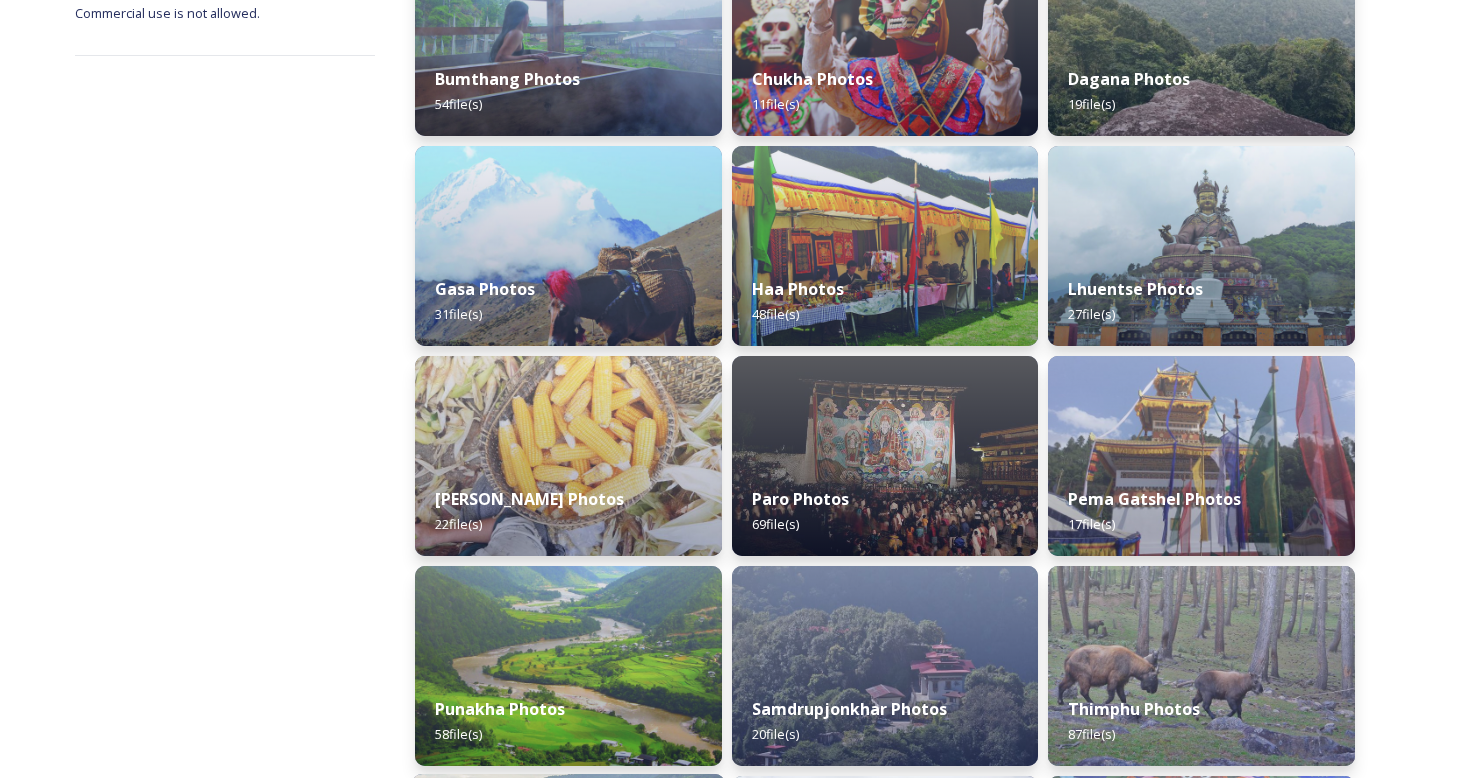 scroll, scrollTop: 381, scrollLeft: 0, axis: vertical 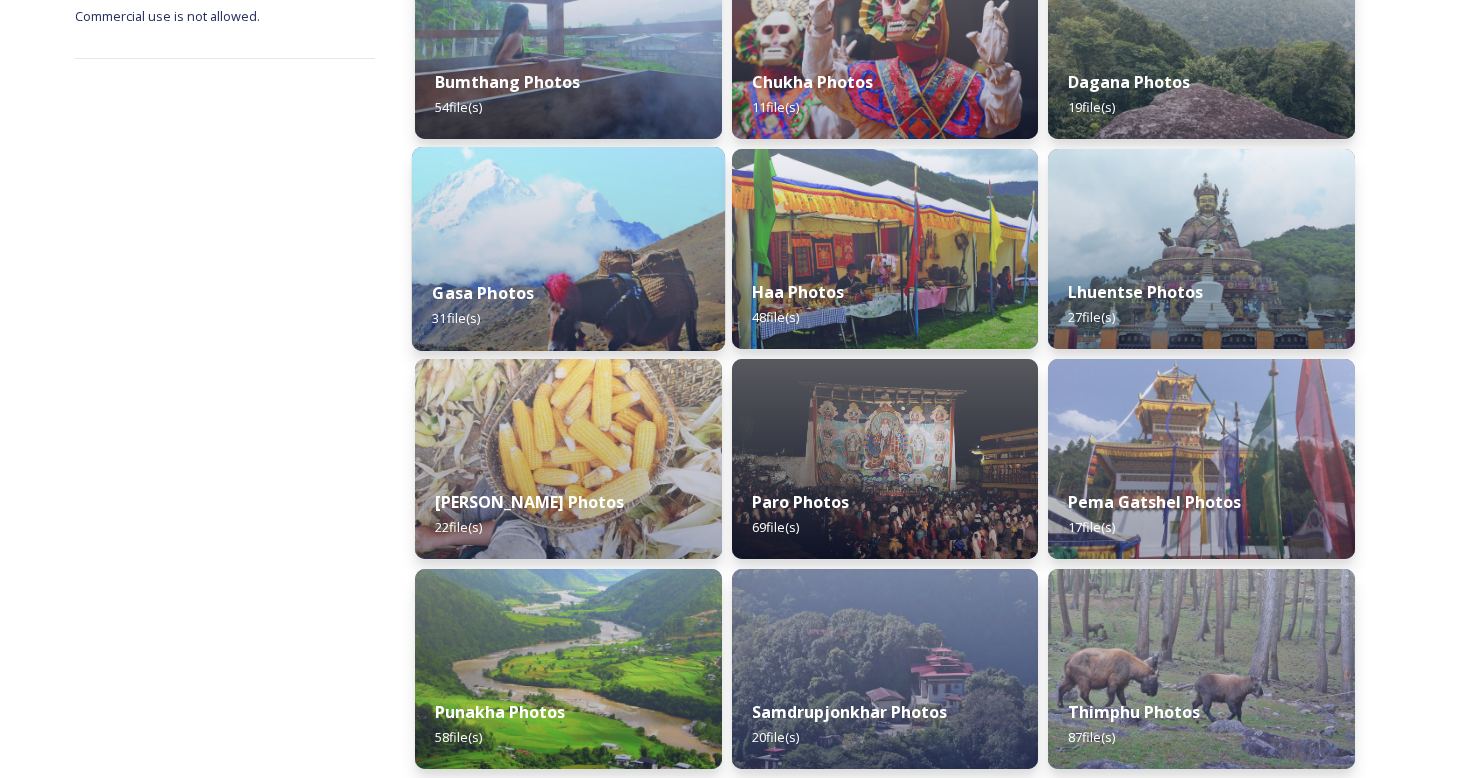click on "Gasa Photos 31  file(s)" at bounding box center (568, 305) 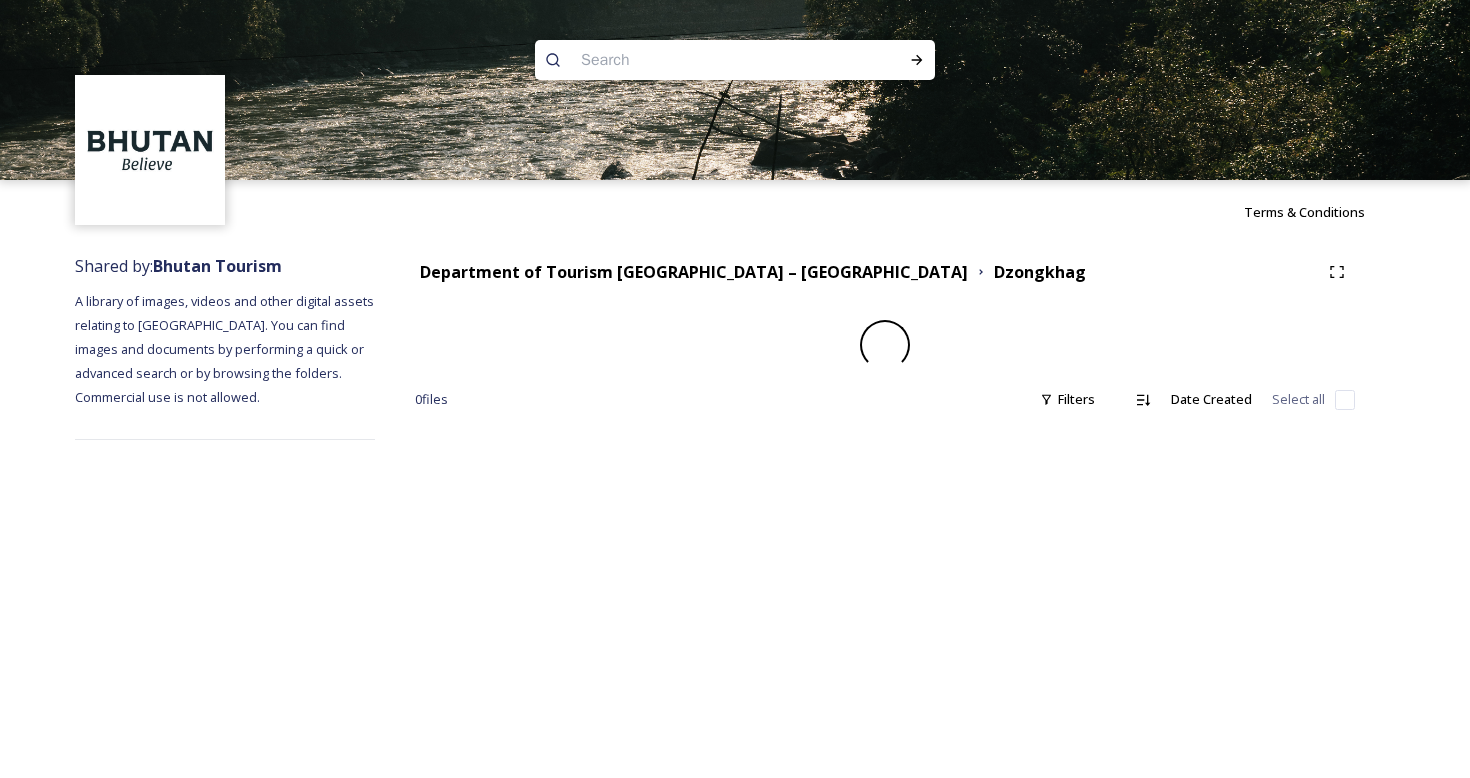 scroll, scrollTop: 0, scrollLeft: 0, axis: both 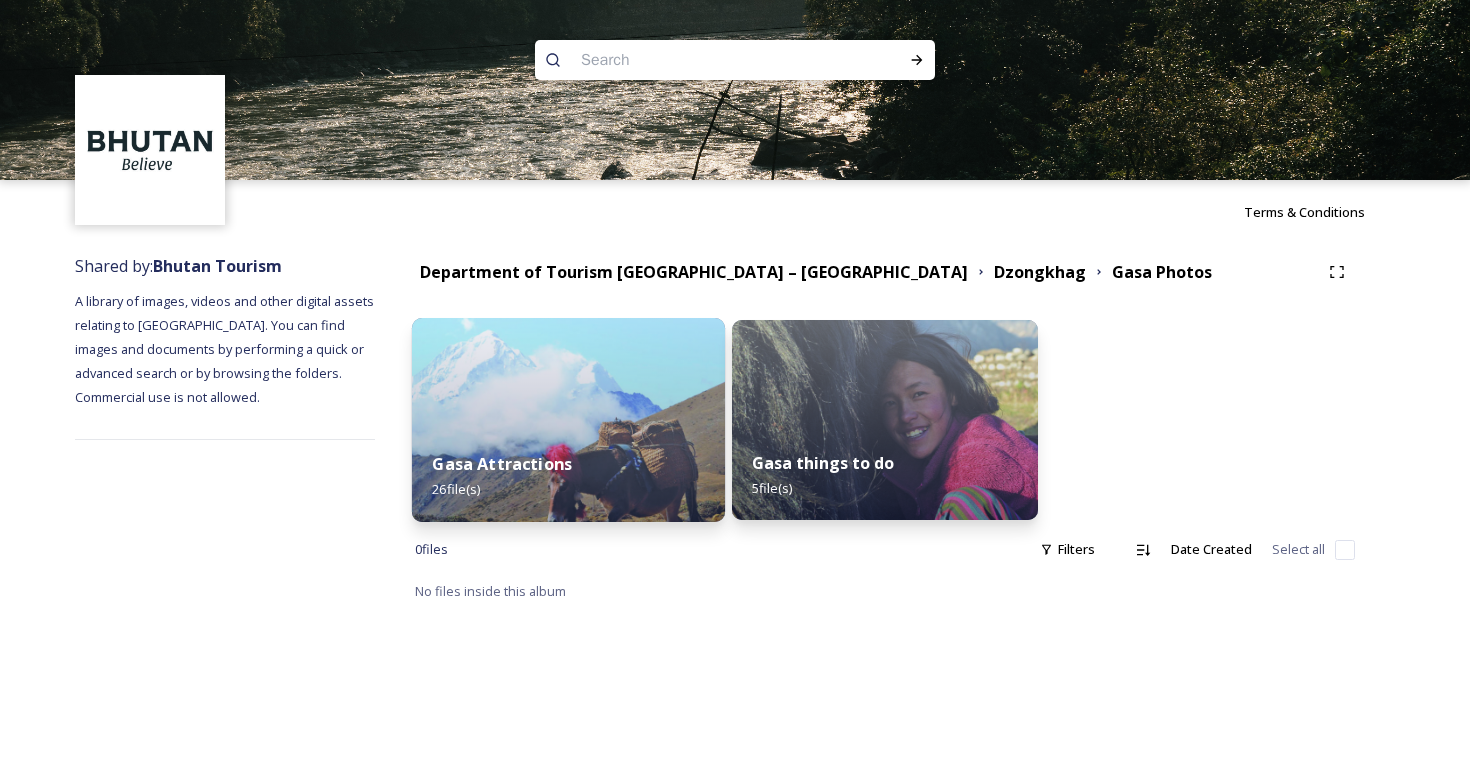 click at bounding box center [568, 420] 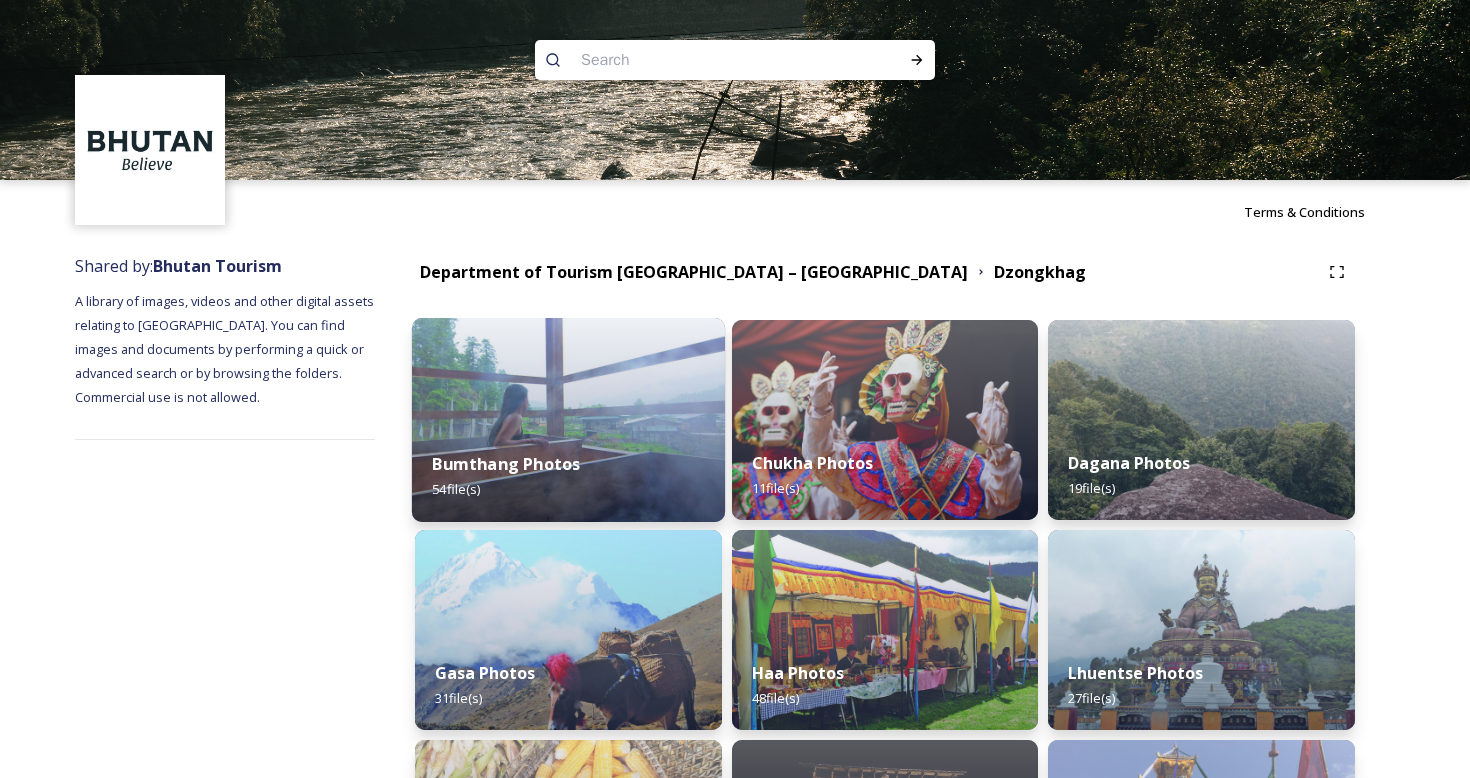 click on "Bumthang Photos 54  file(s)" at bounding box center [568, 476] 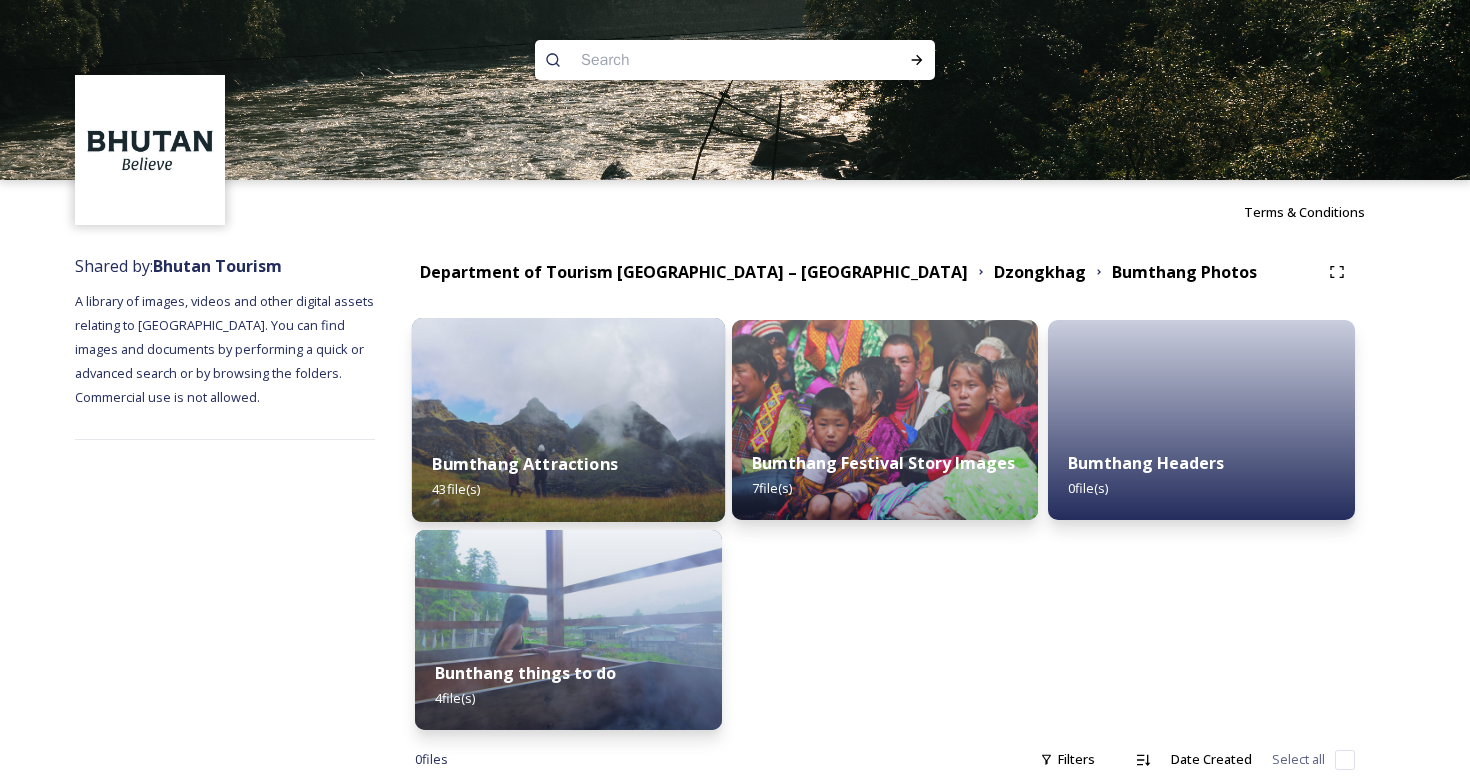 click on "Bumthang Attractions 43  file(s)" at bounding box center (568, 476) 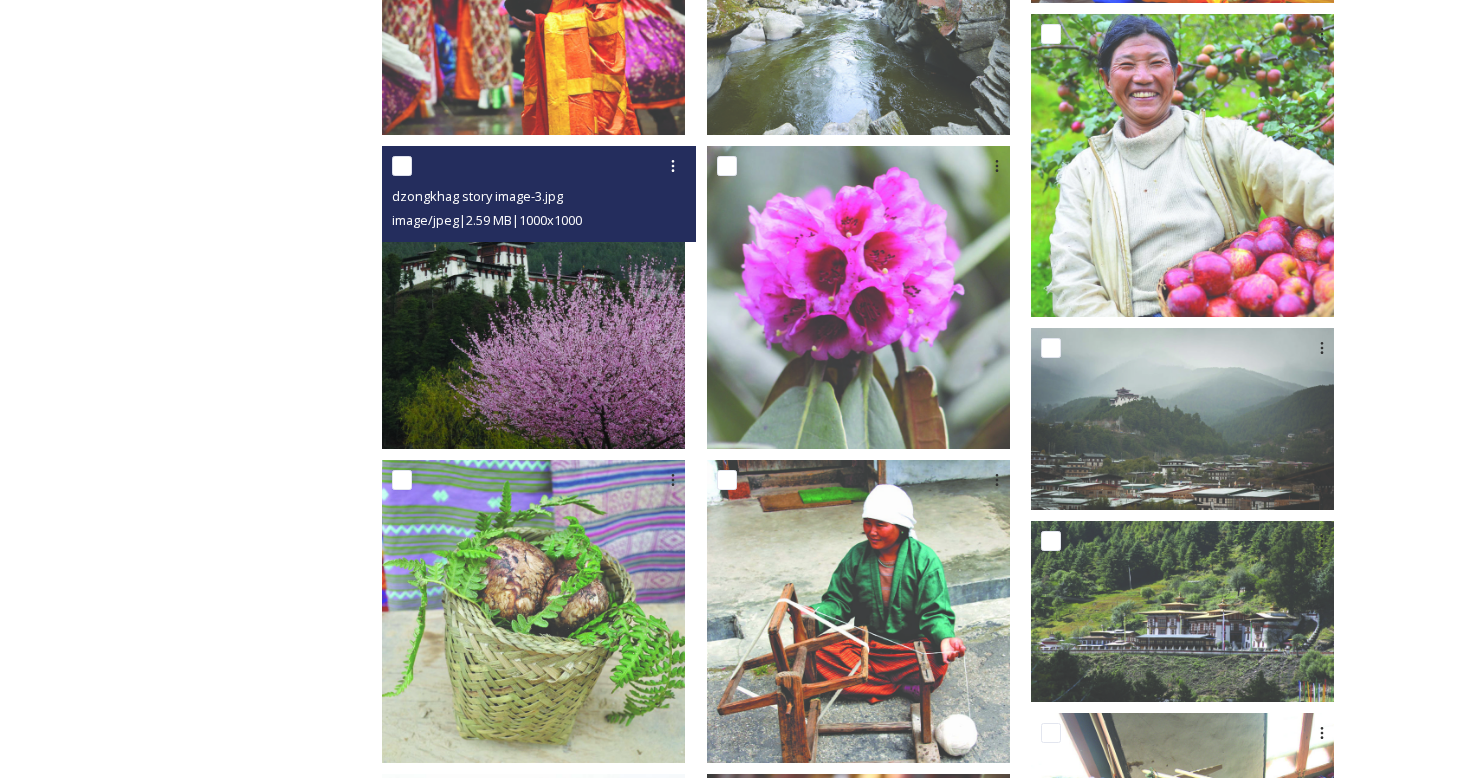 scroll, scrollTop: 0, scrollLeft: 0, axis: both 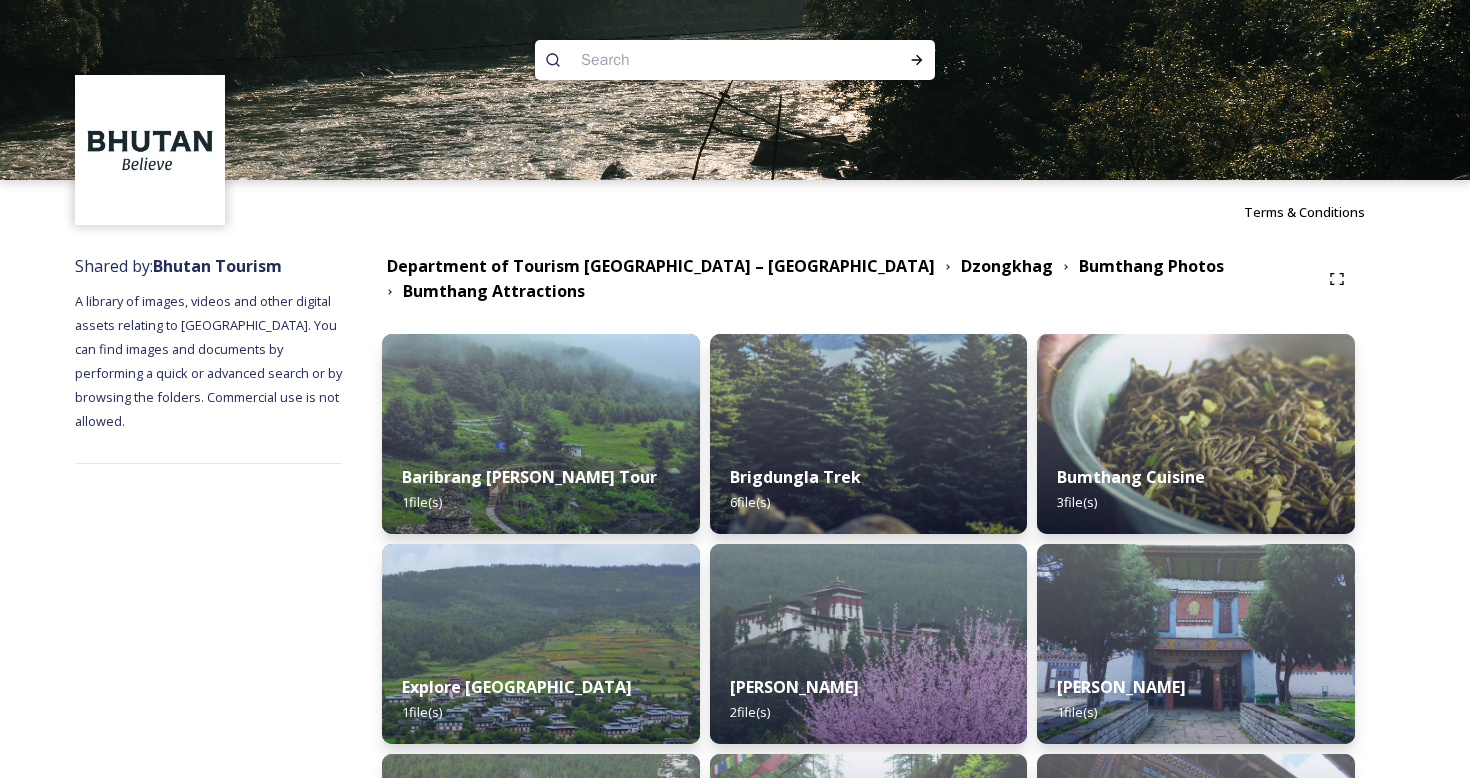 click at bounding box center (696, 60) 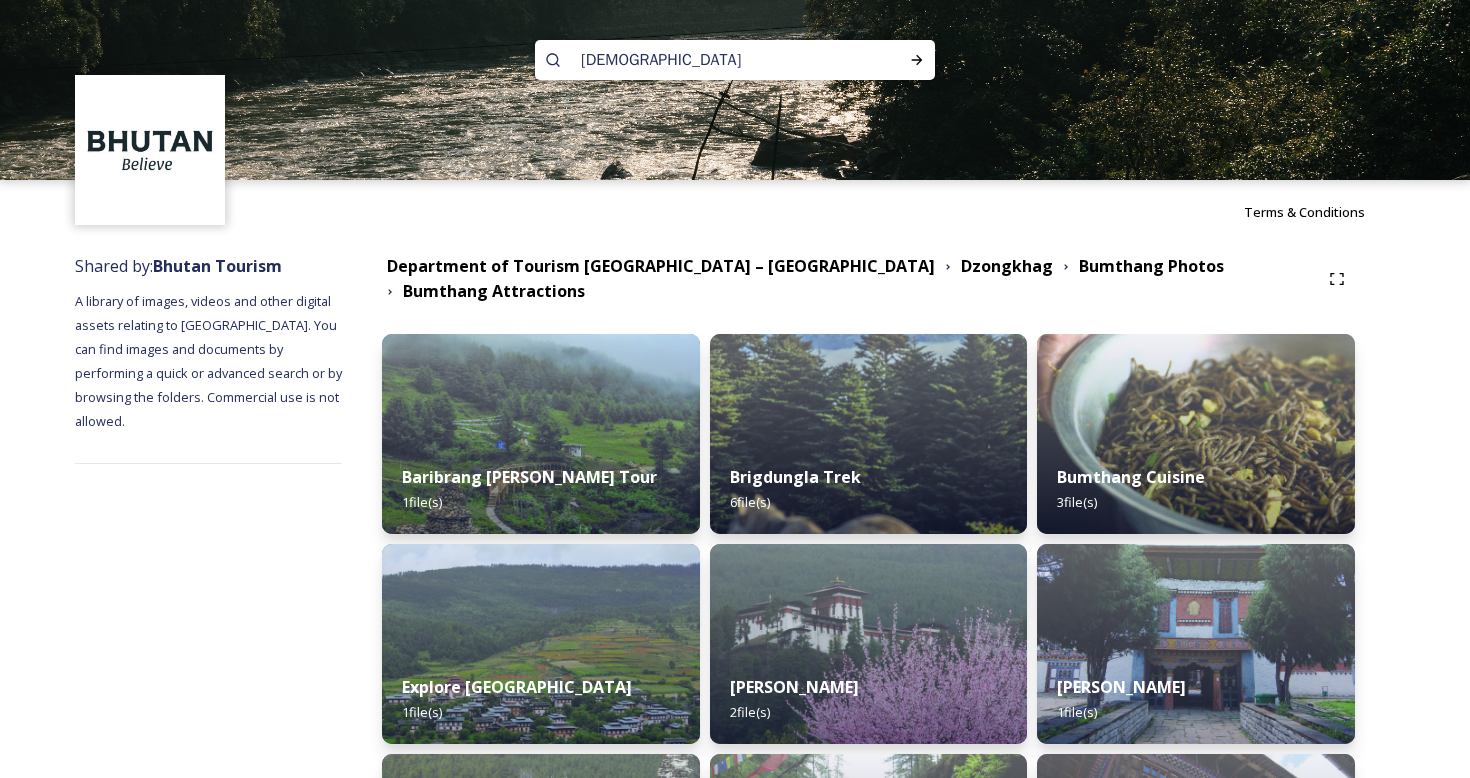 type on "monks" 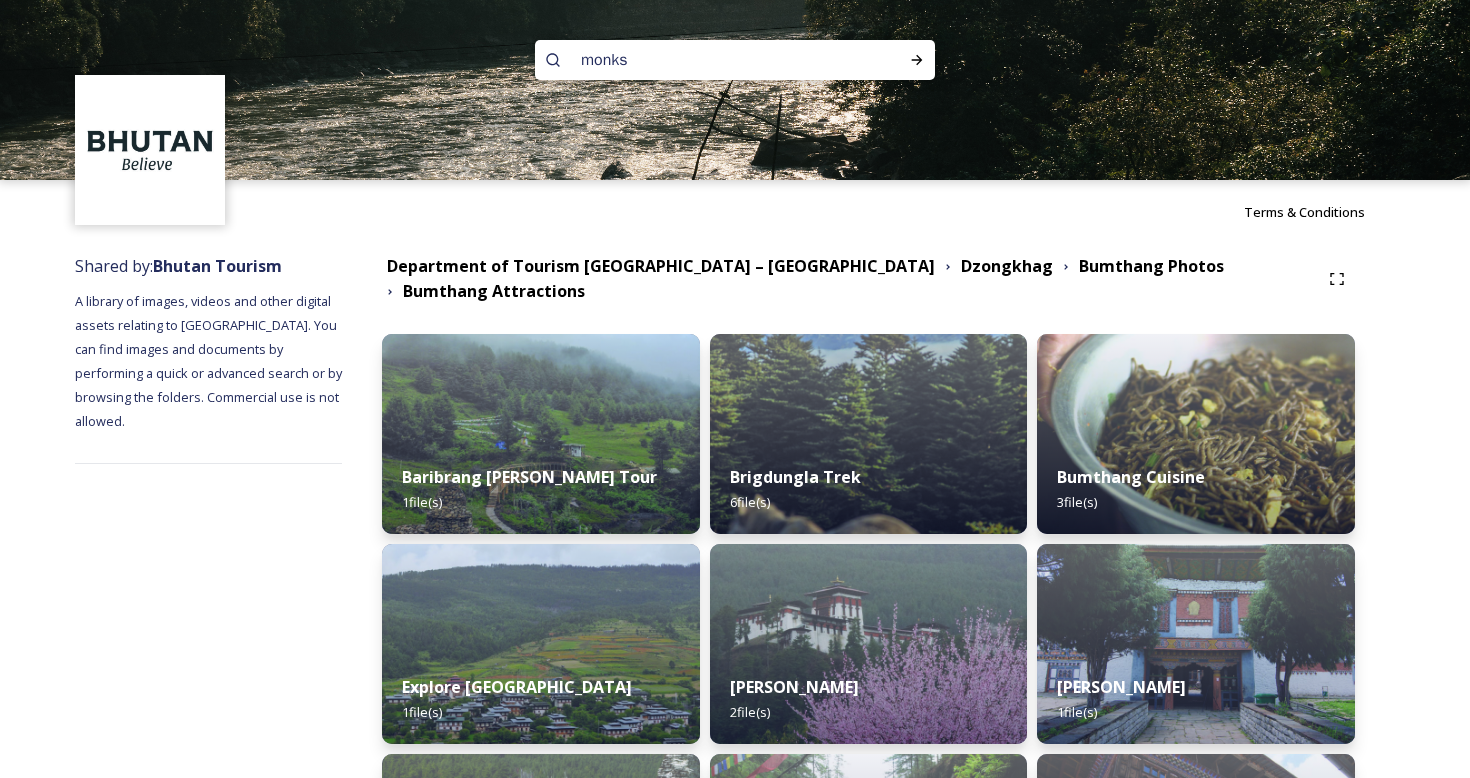type 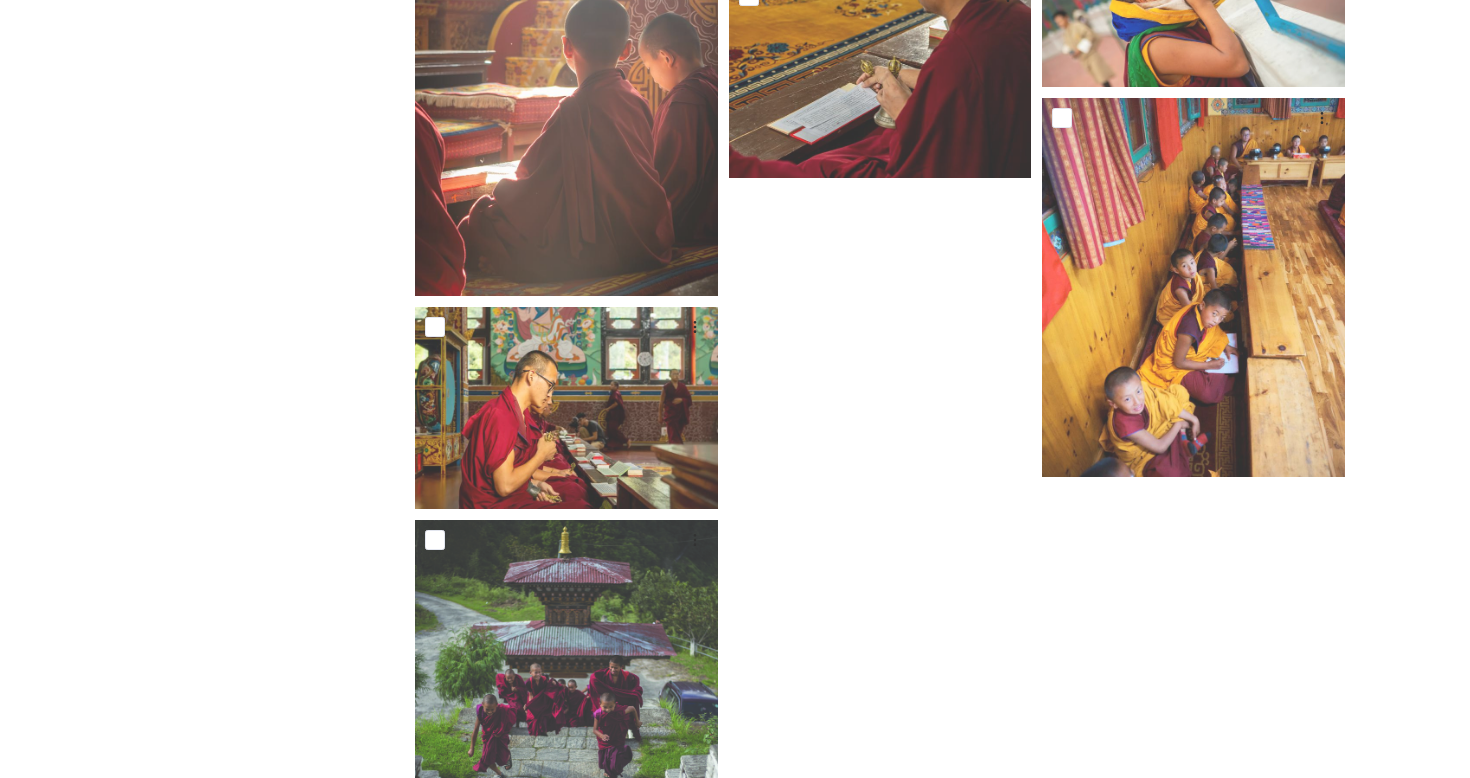scroll, scrollTop: 0, scrollLeft: 0, axis: both 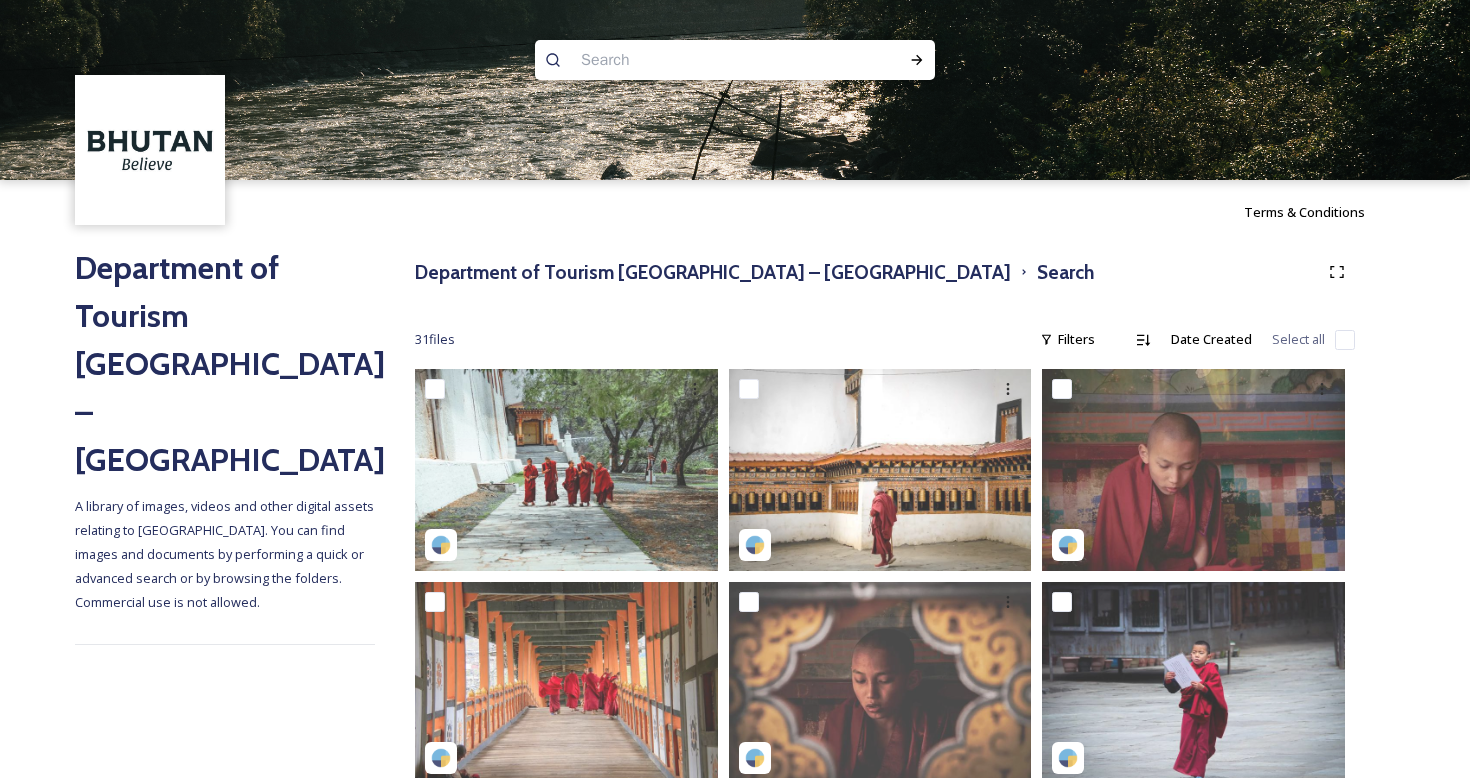 click at bounding box center [696, 60] 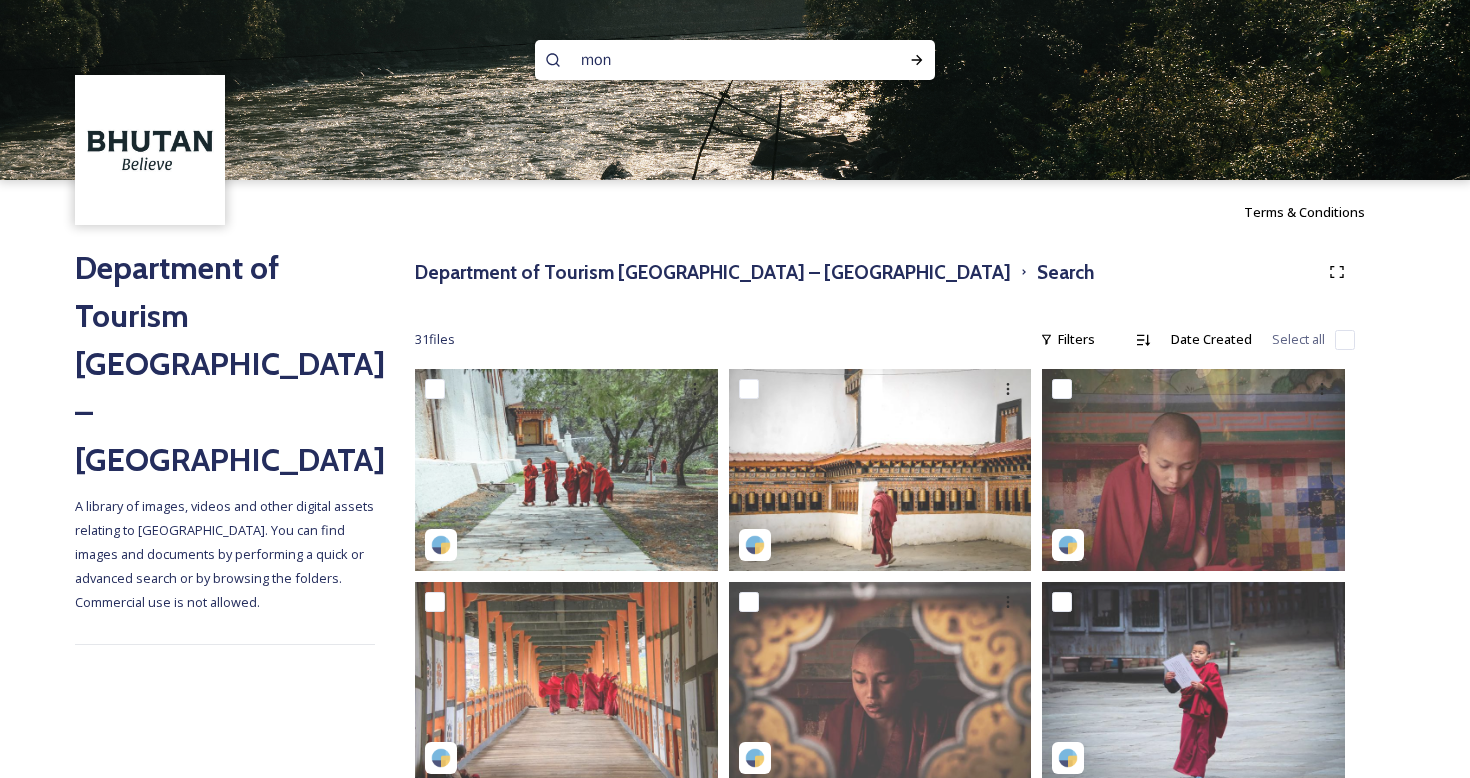type on "[DEMOGRAPHIC_DATA]" 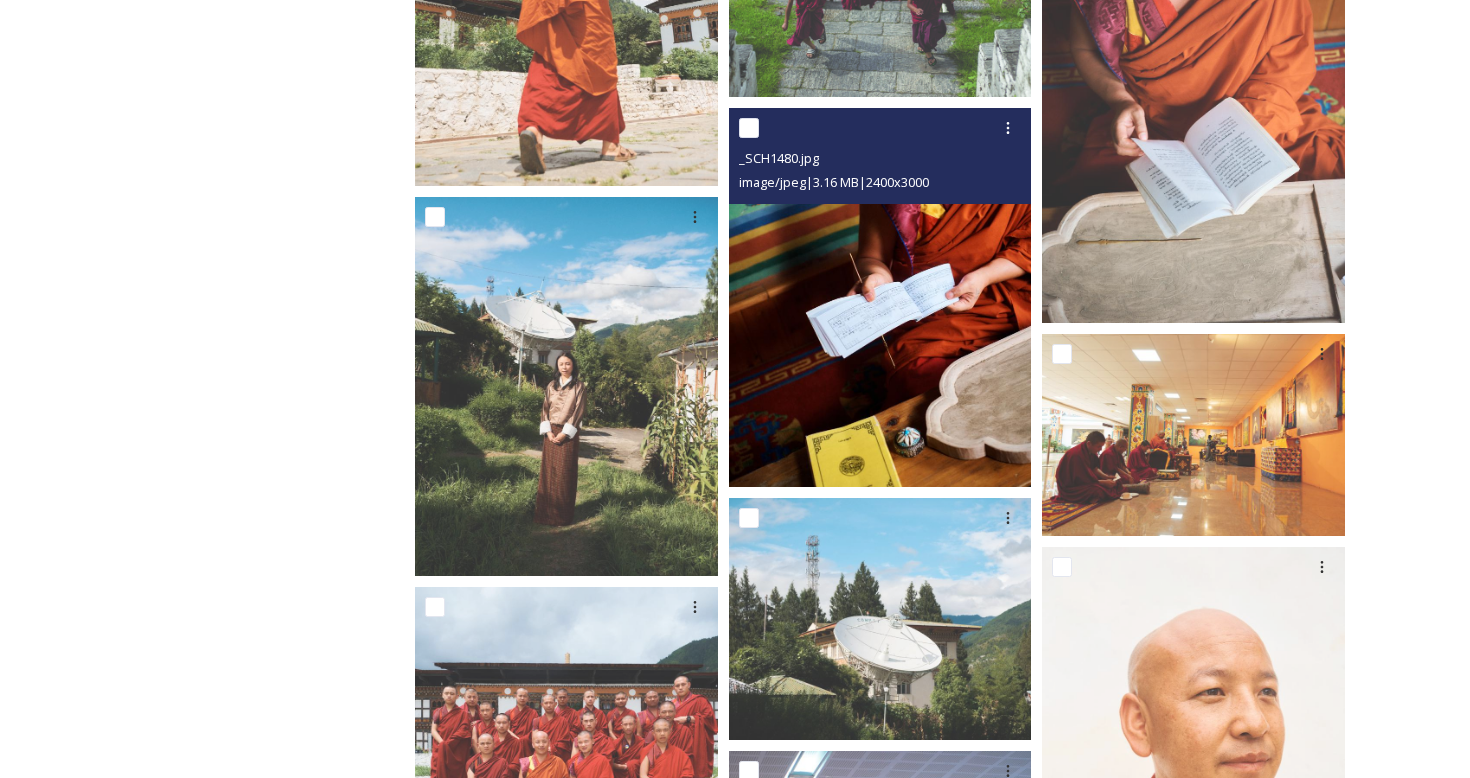 scroll, scrollTop: 3058, scrollLeft: 0, axis: vertical 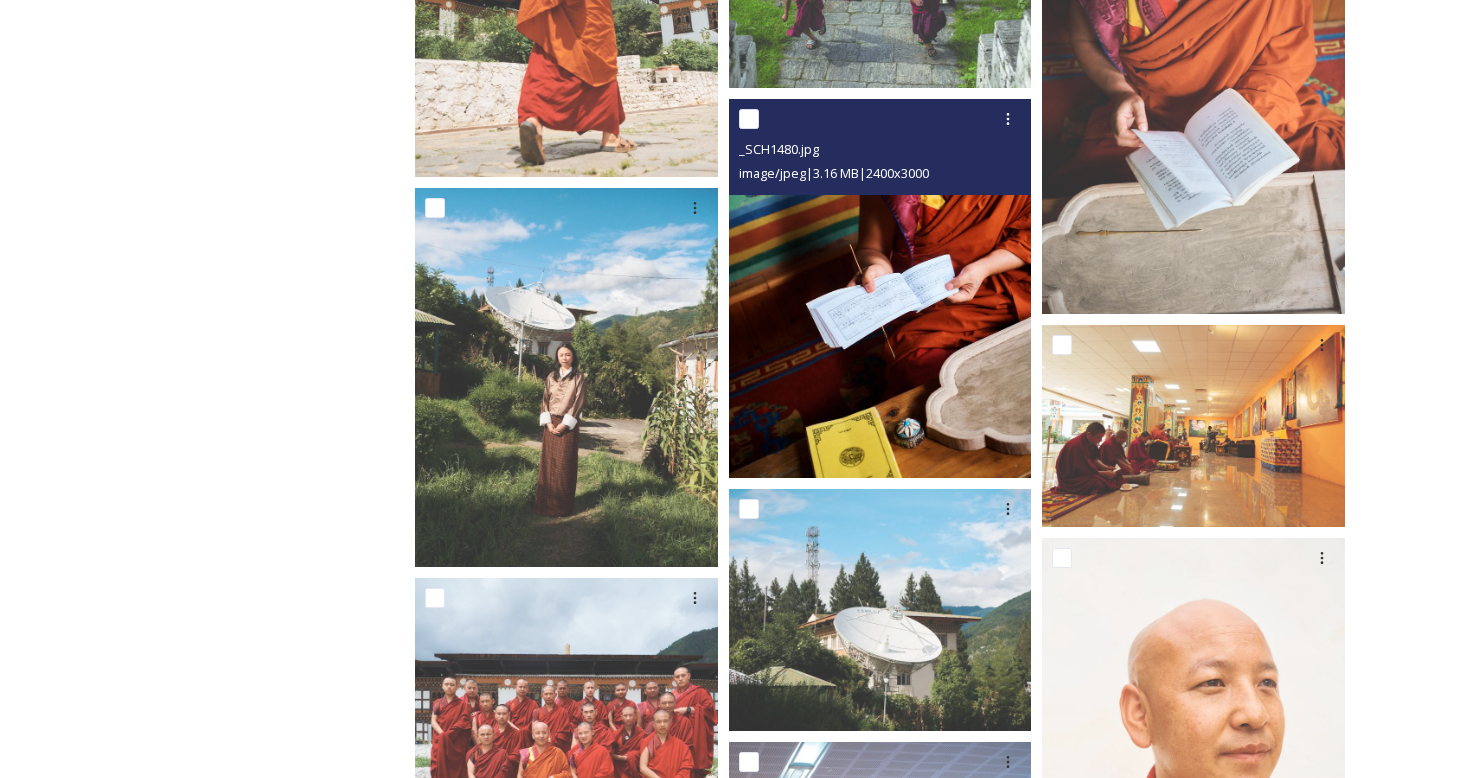 click at bounding box center (880, 288) 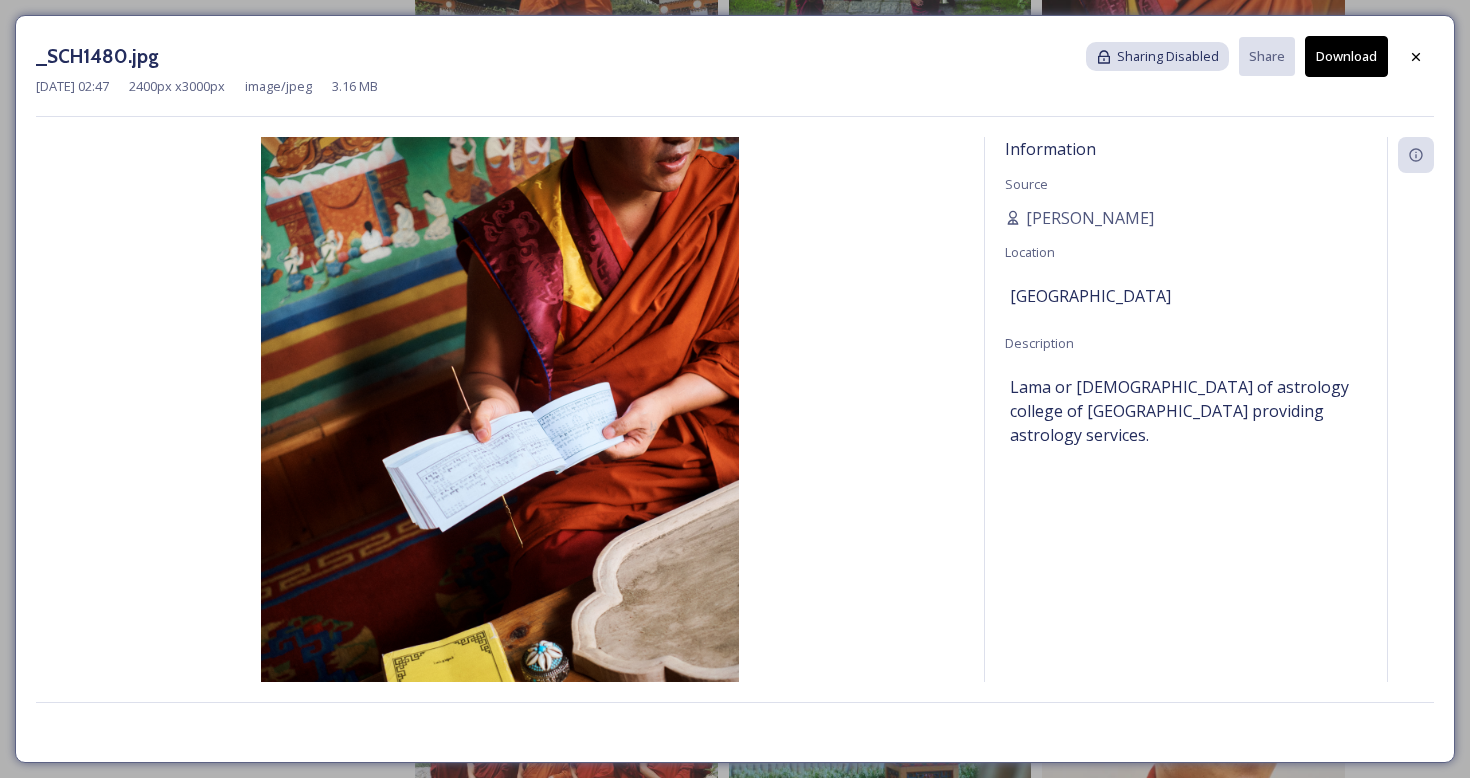 click on "Download" at bounding box center [1346, 56] 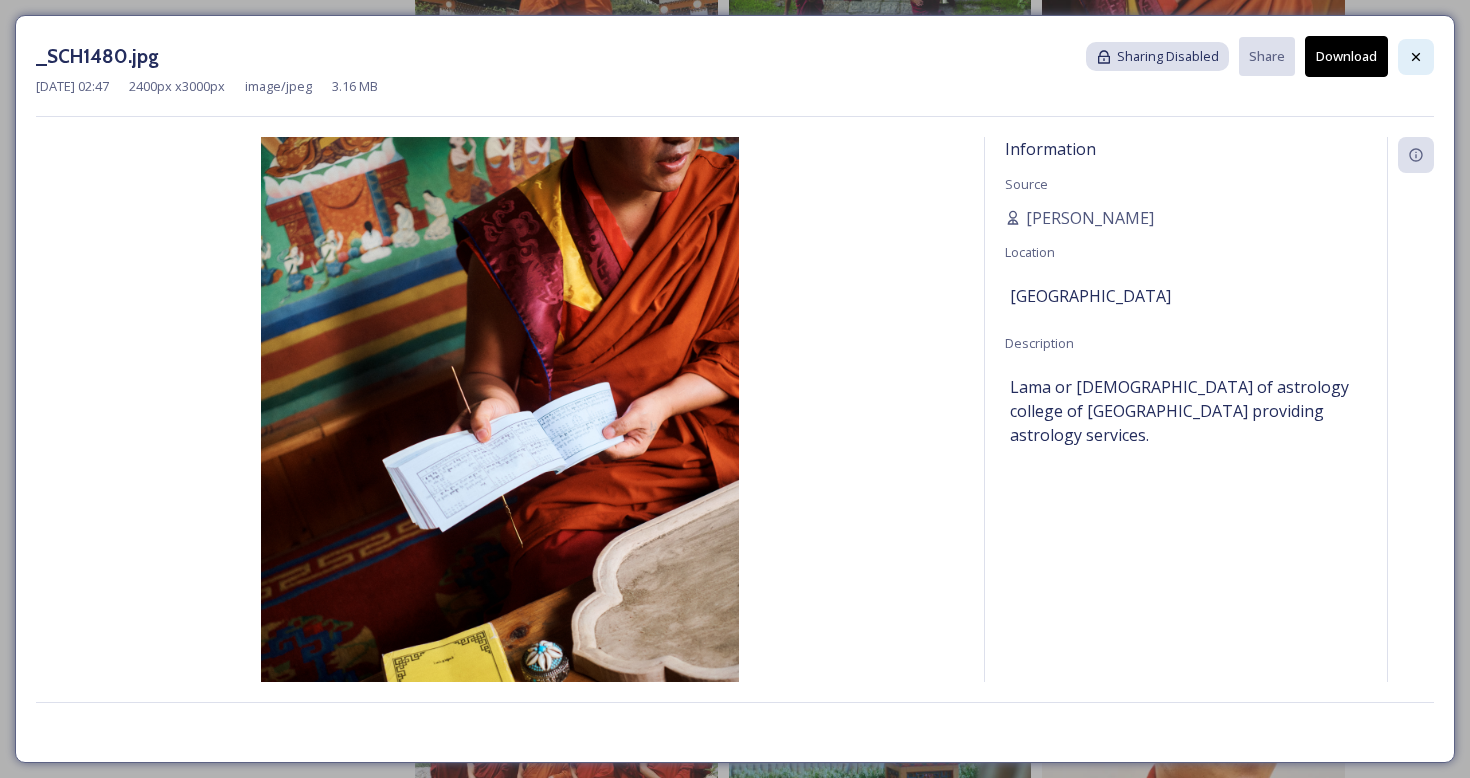 click 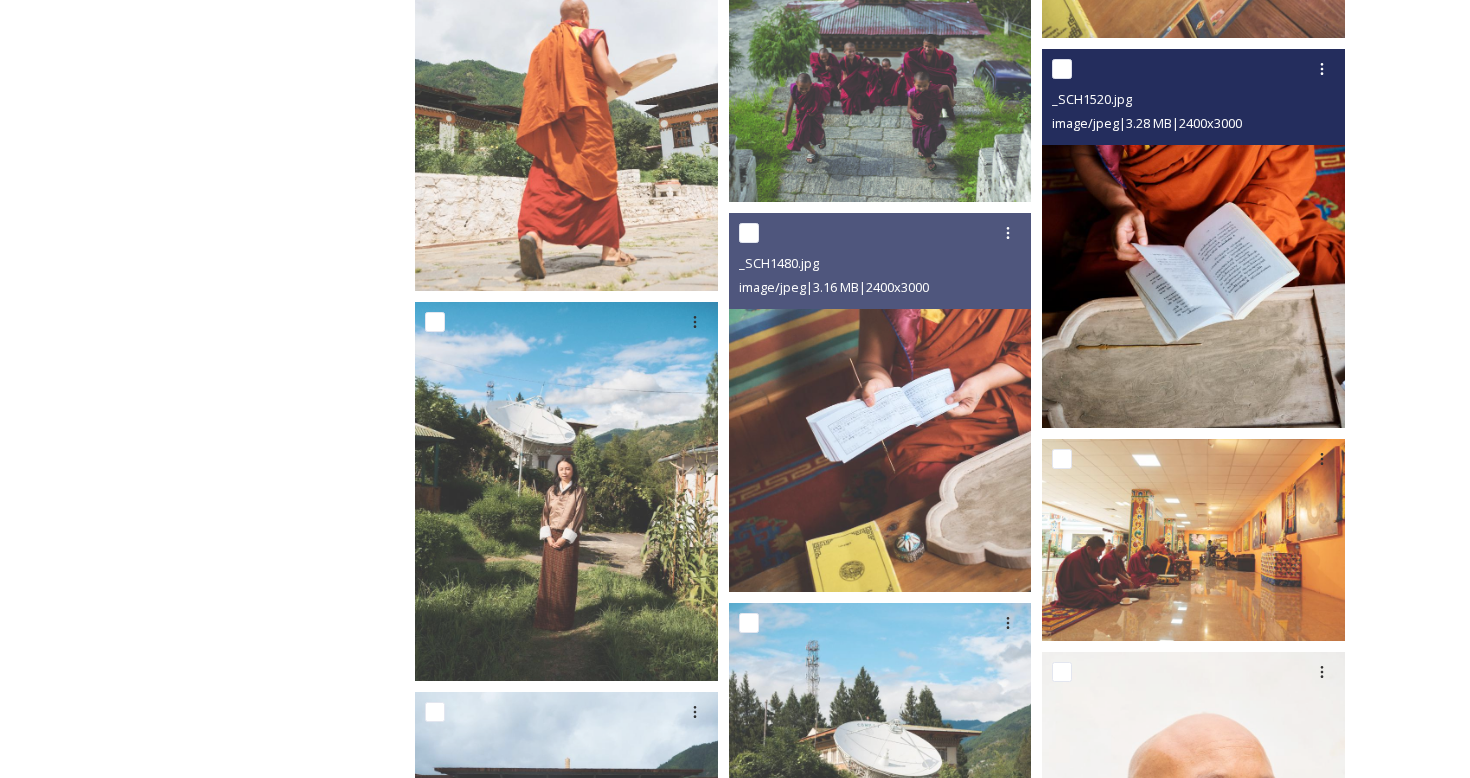 scroll, scrollTop: 2945, scrollLeft: 0, axis: vertical 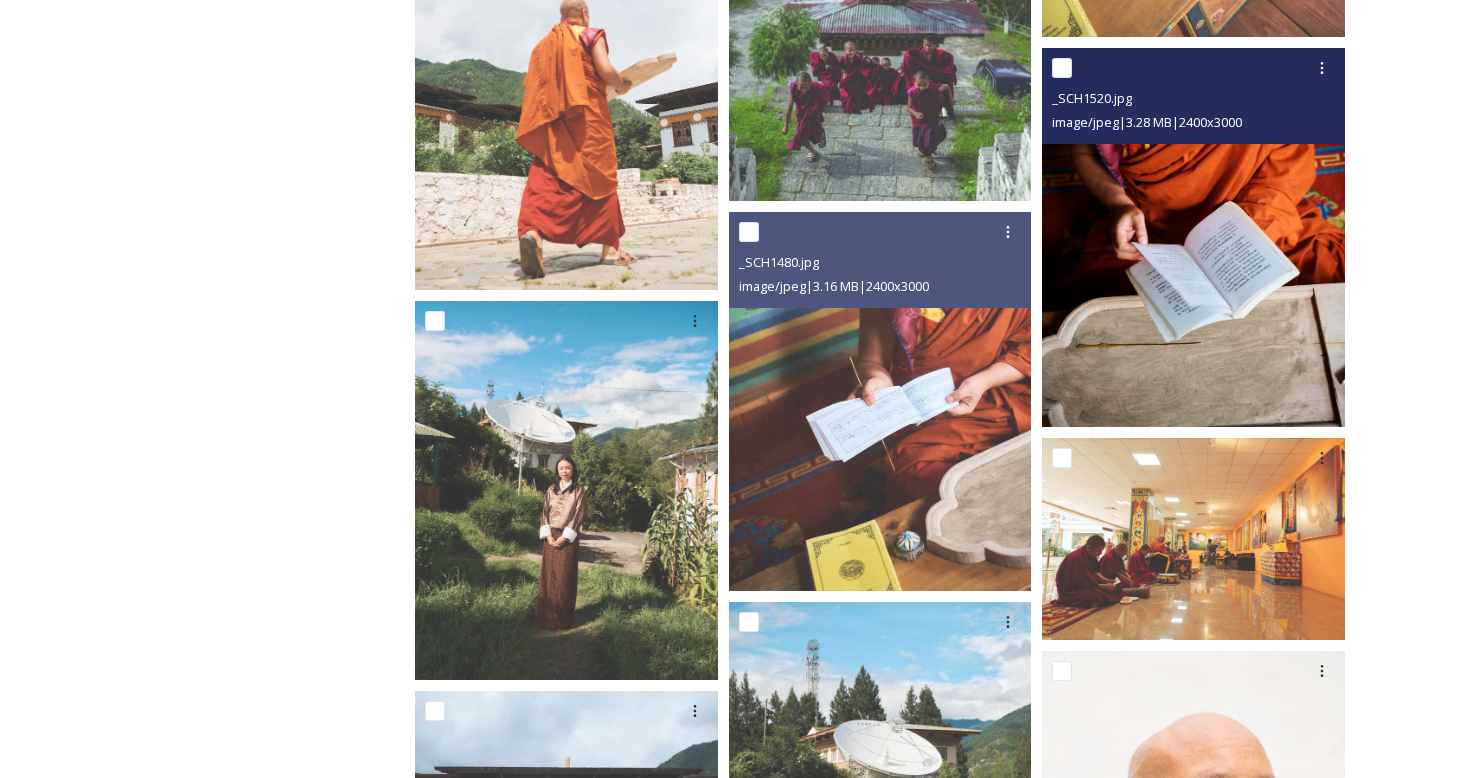 click at bounding box center [1193, 237] 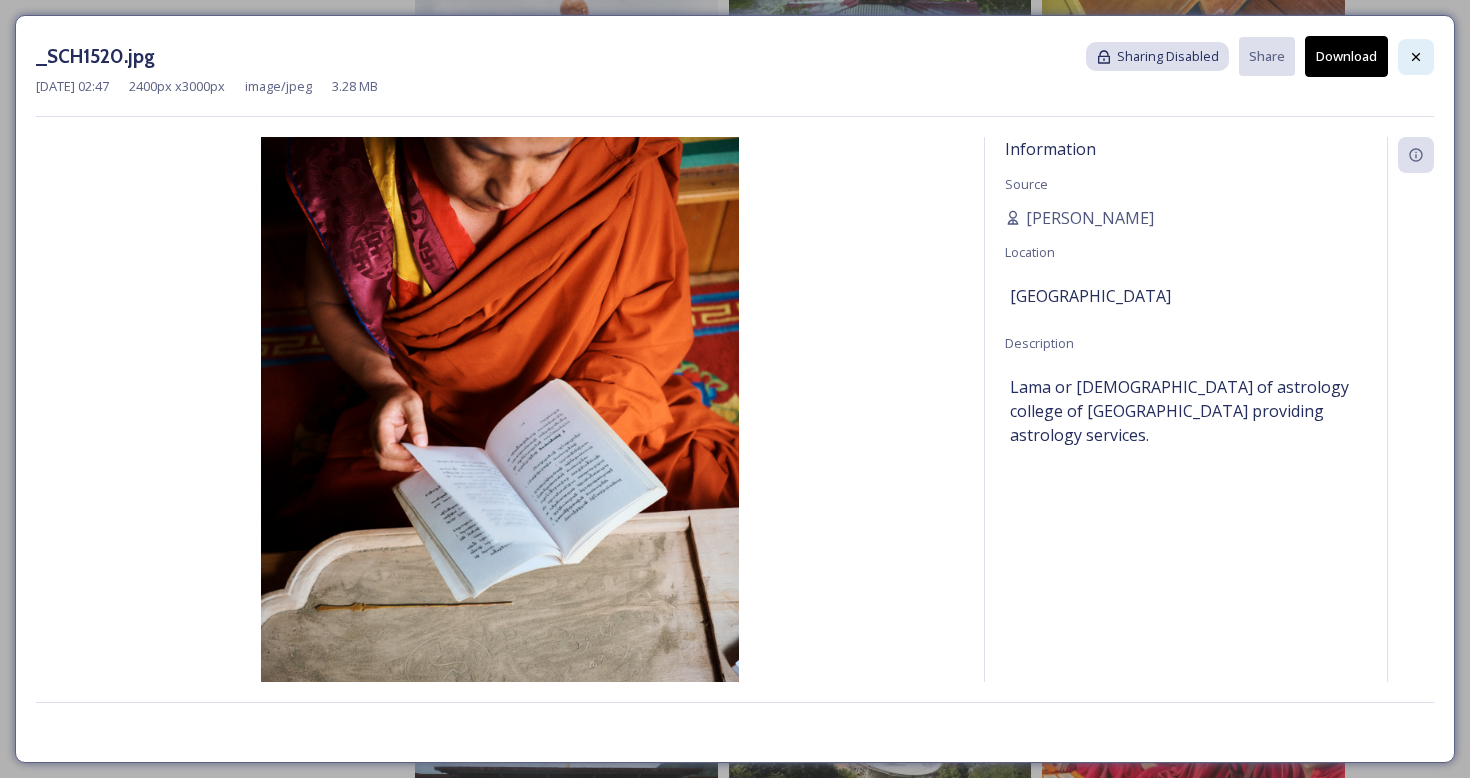 click 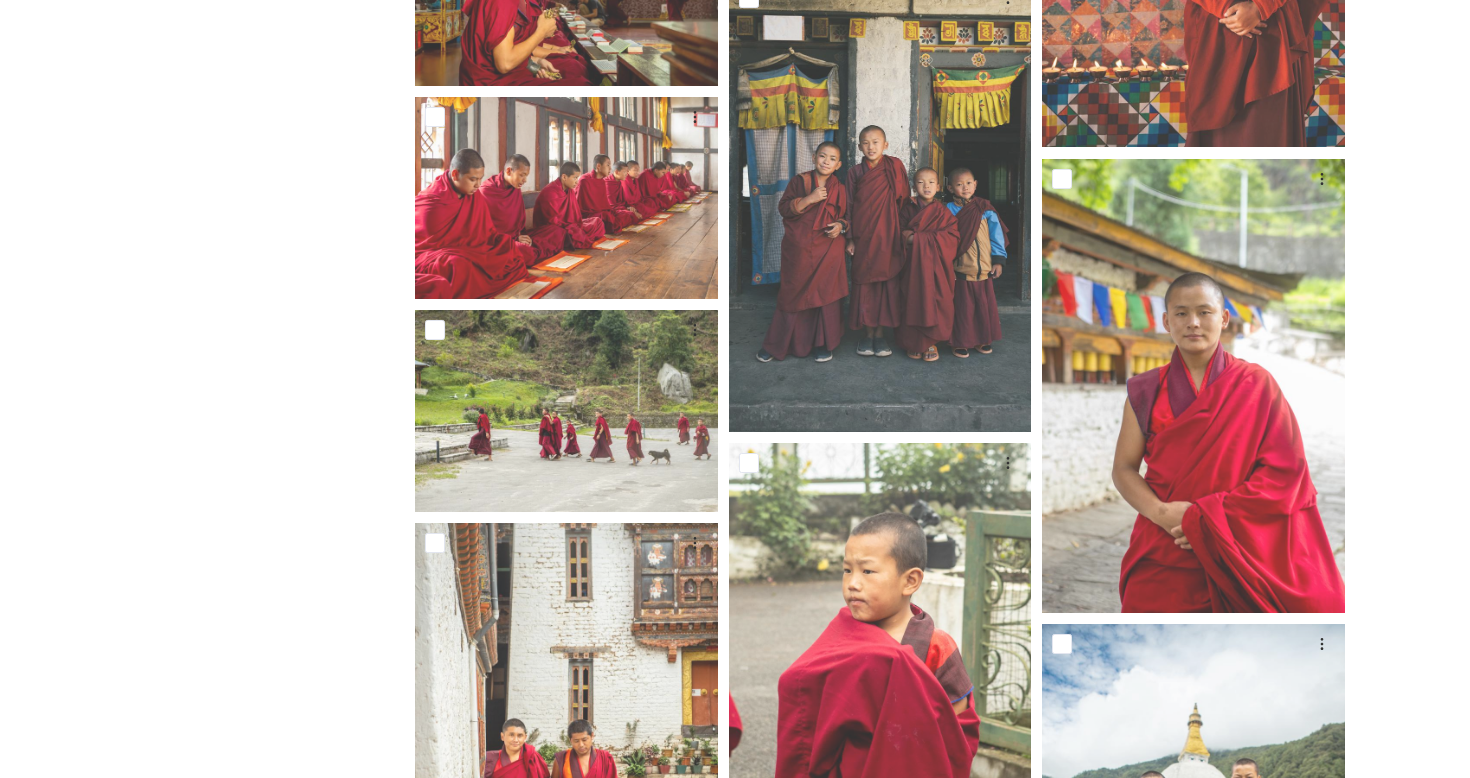 scroll, scrollTop: 5649, scrollLeft: 0, axis: vertical 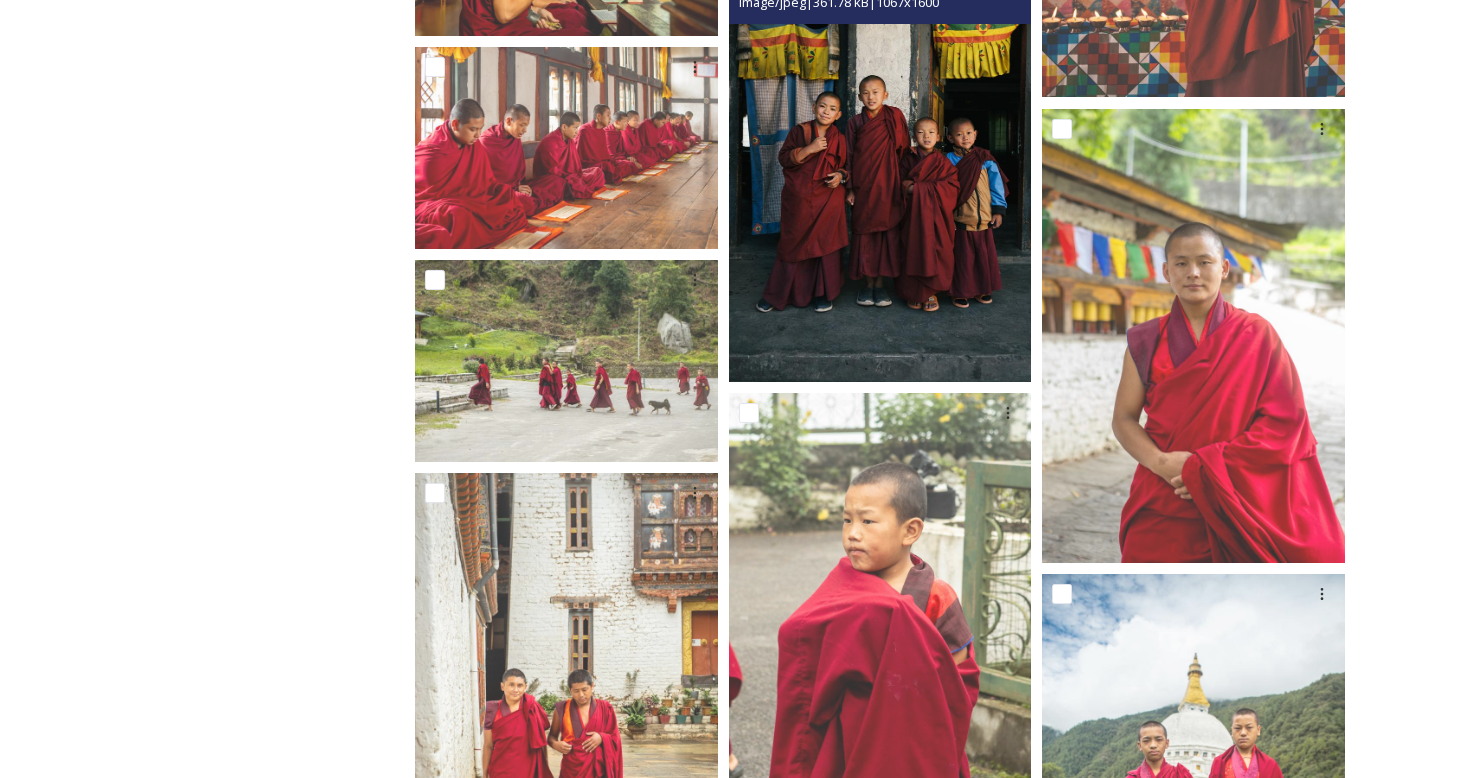 click at bounding box center (880, 155) 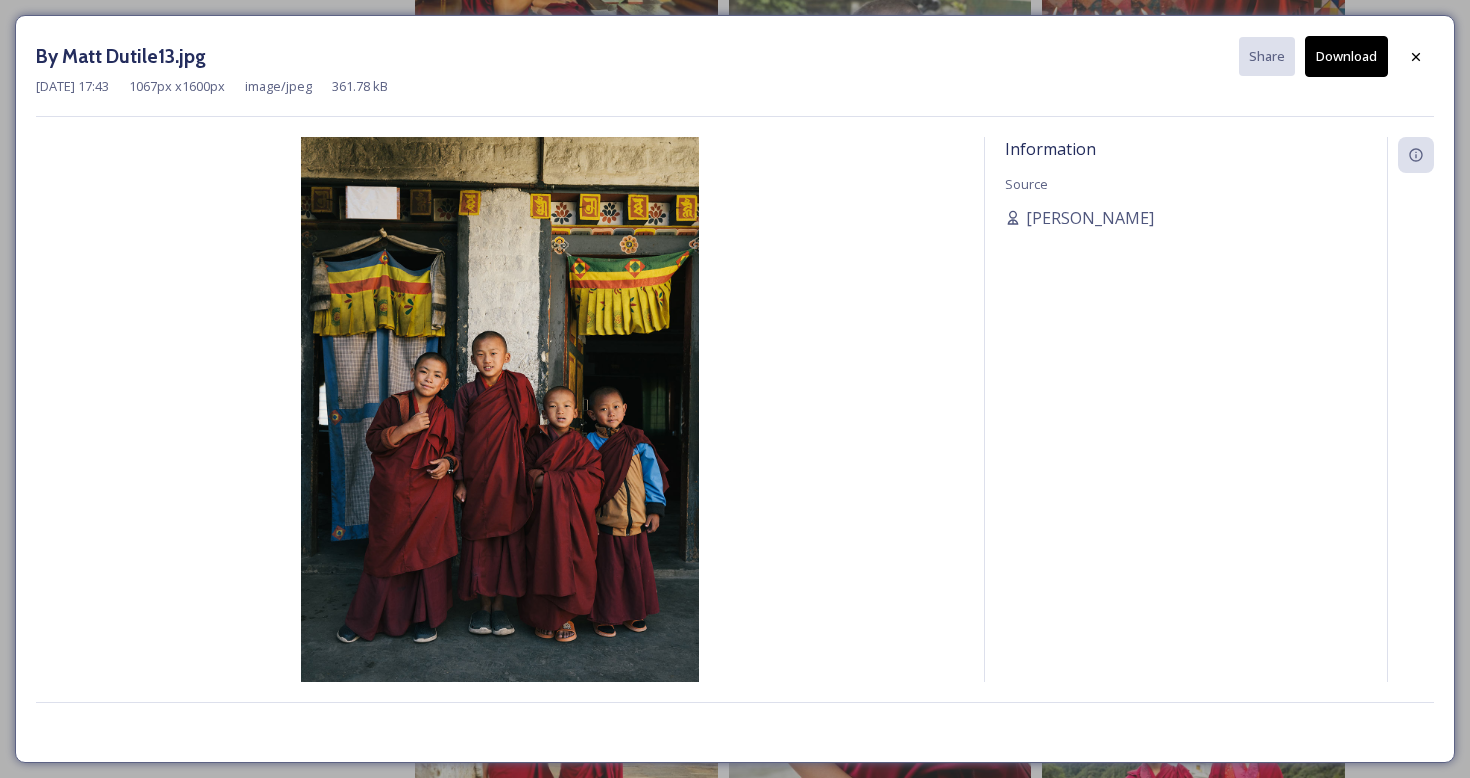 click on "Download" at bounding box center (1346, 56) 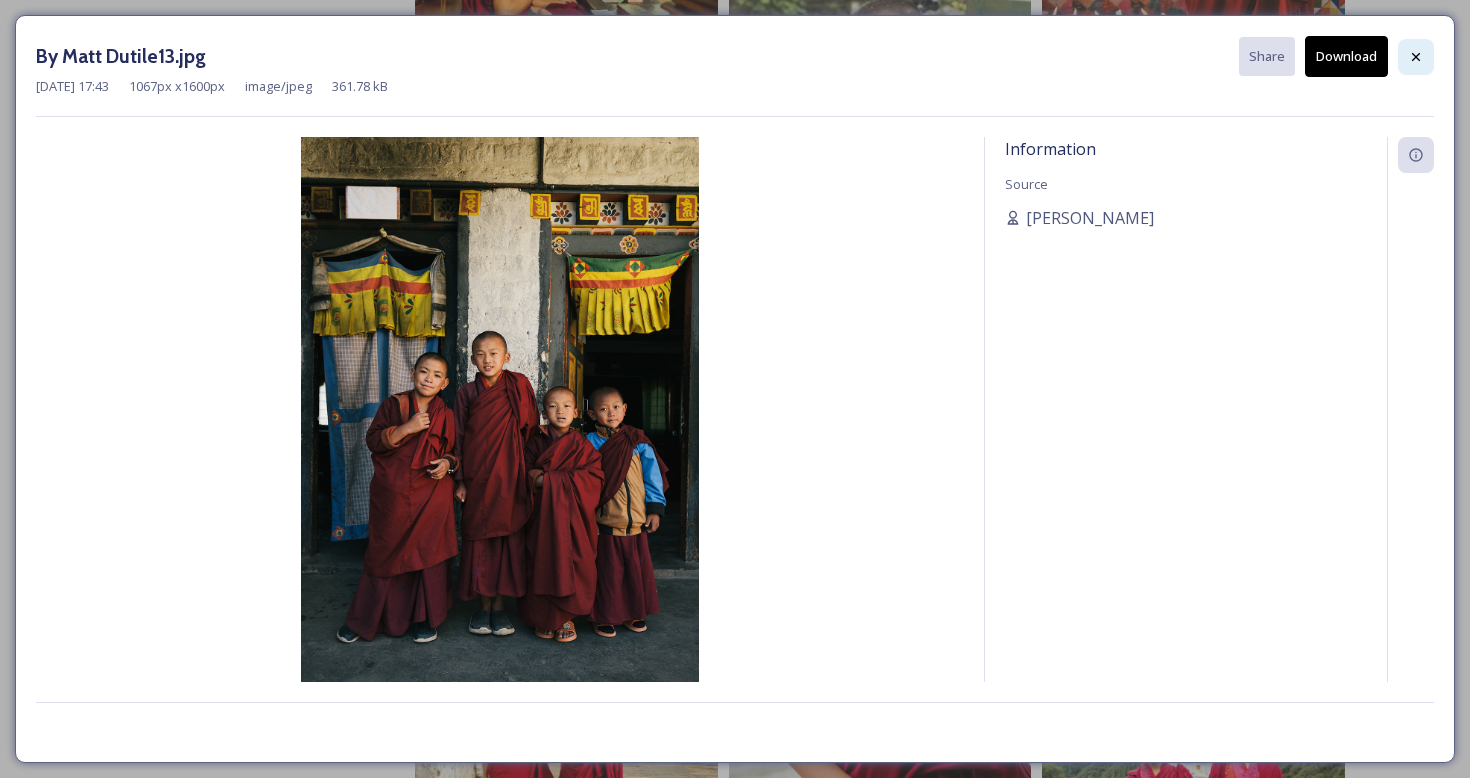 click 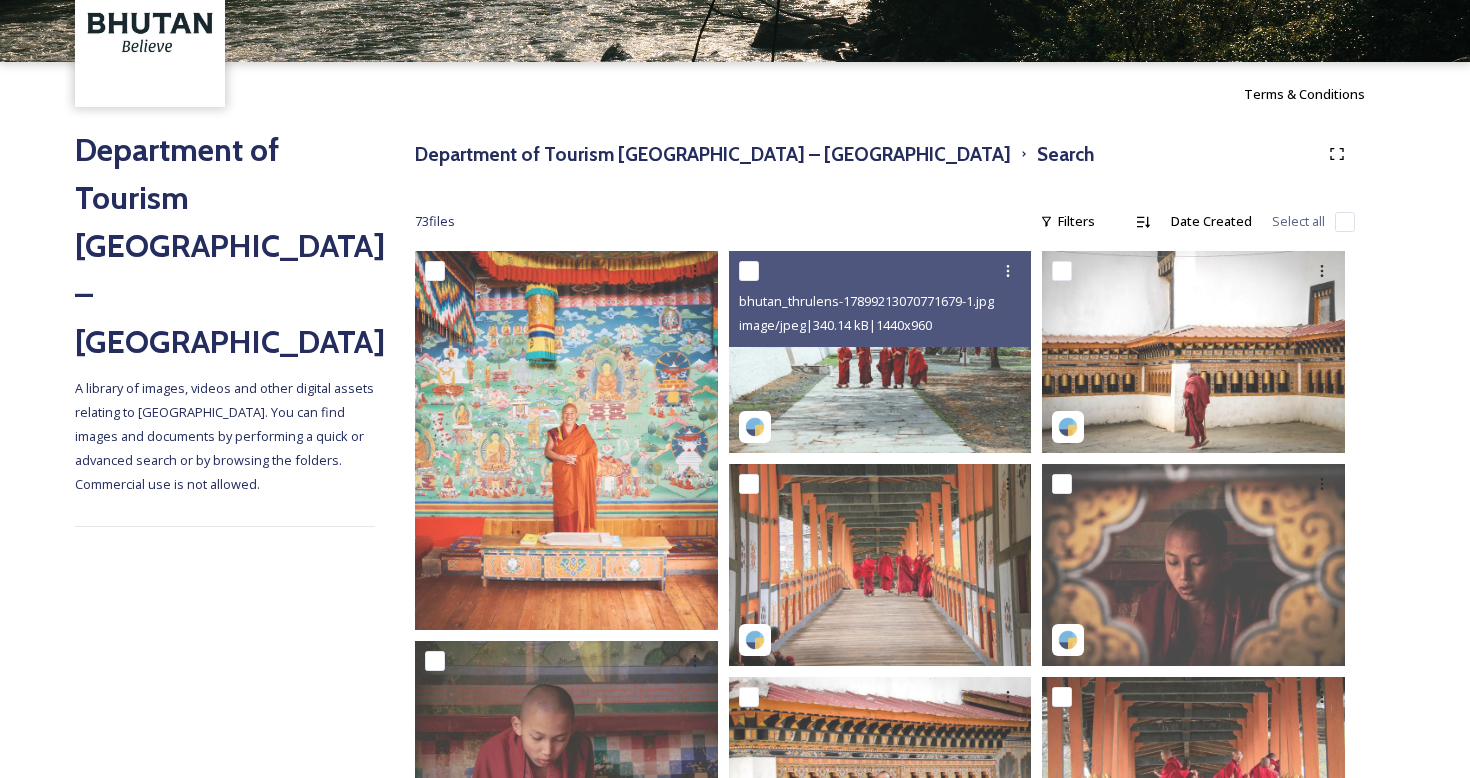 scroll, scrollTop: 0, scrollLeft: 0, axis: both 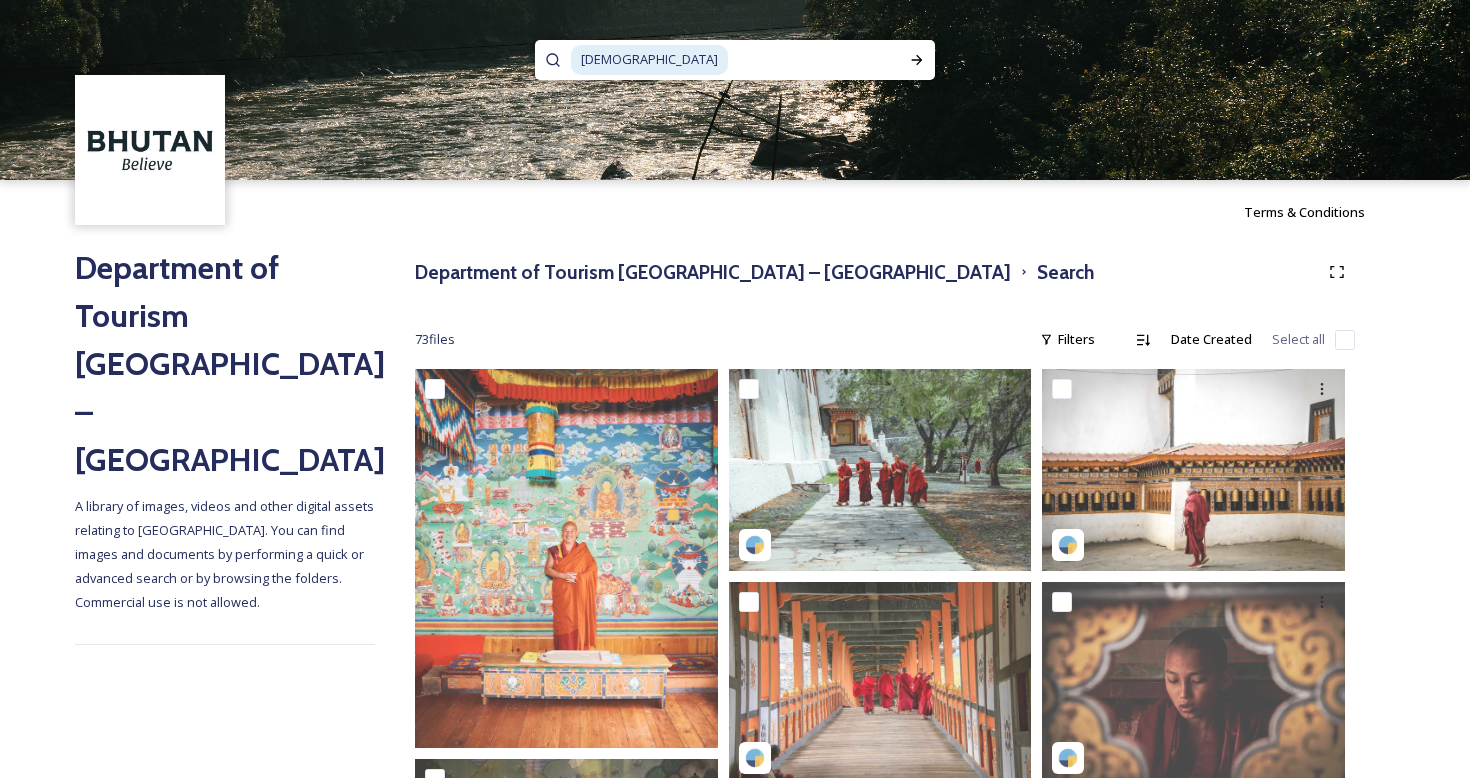 click at bounding box center (814, 60) 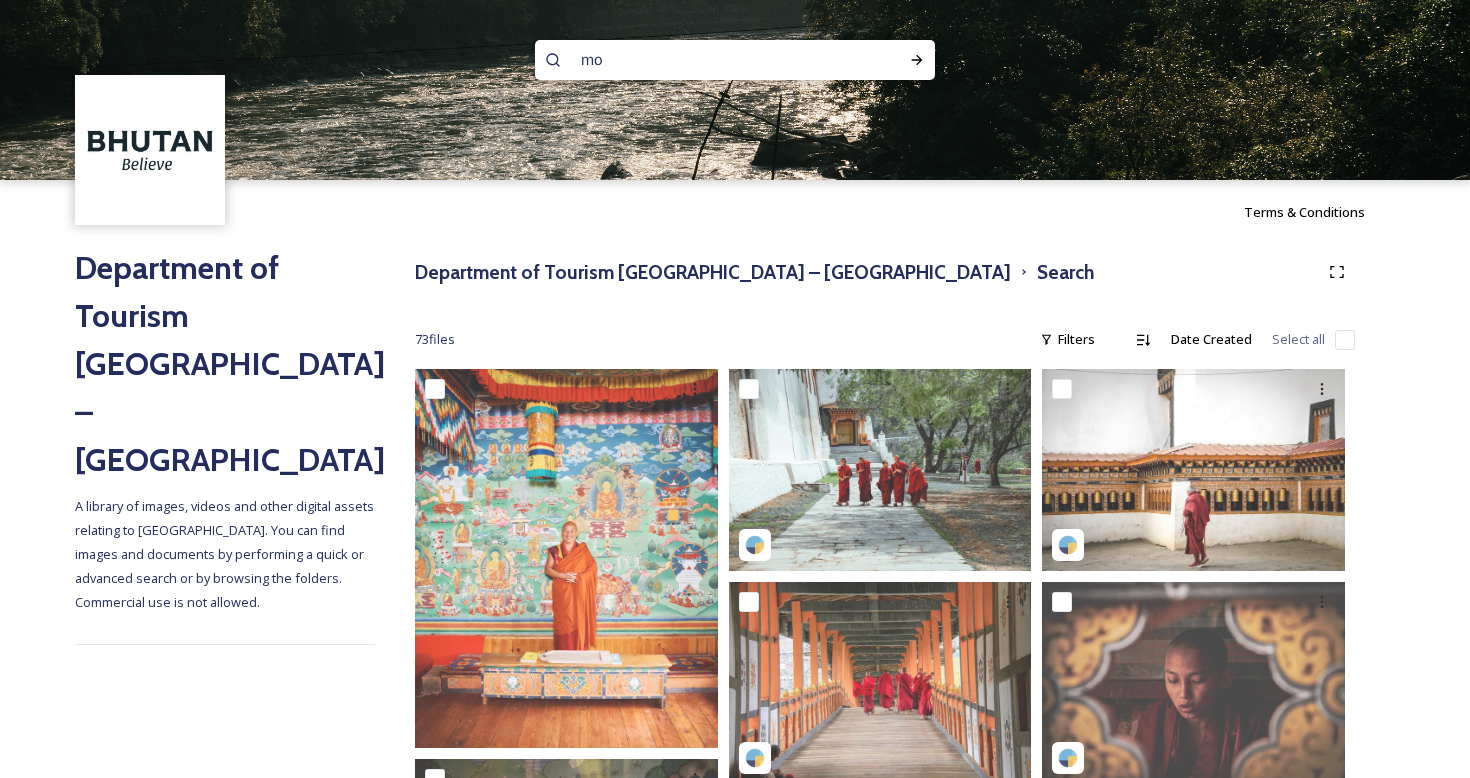 type on "m" 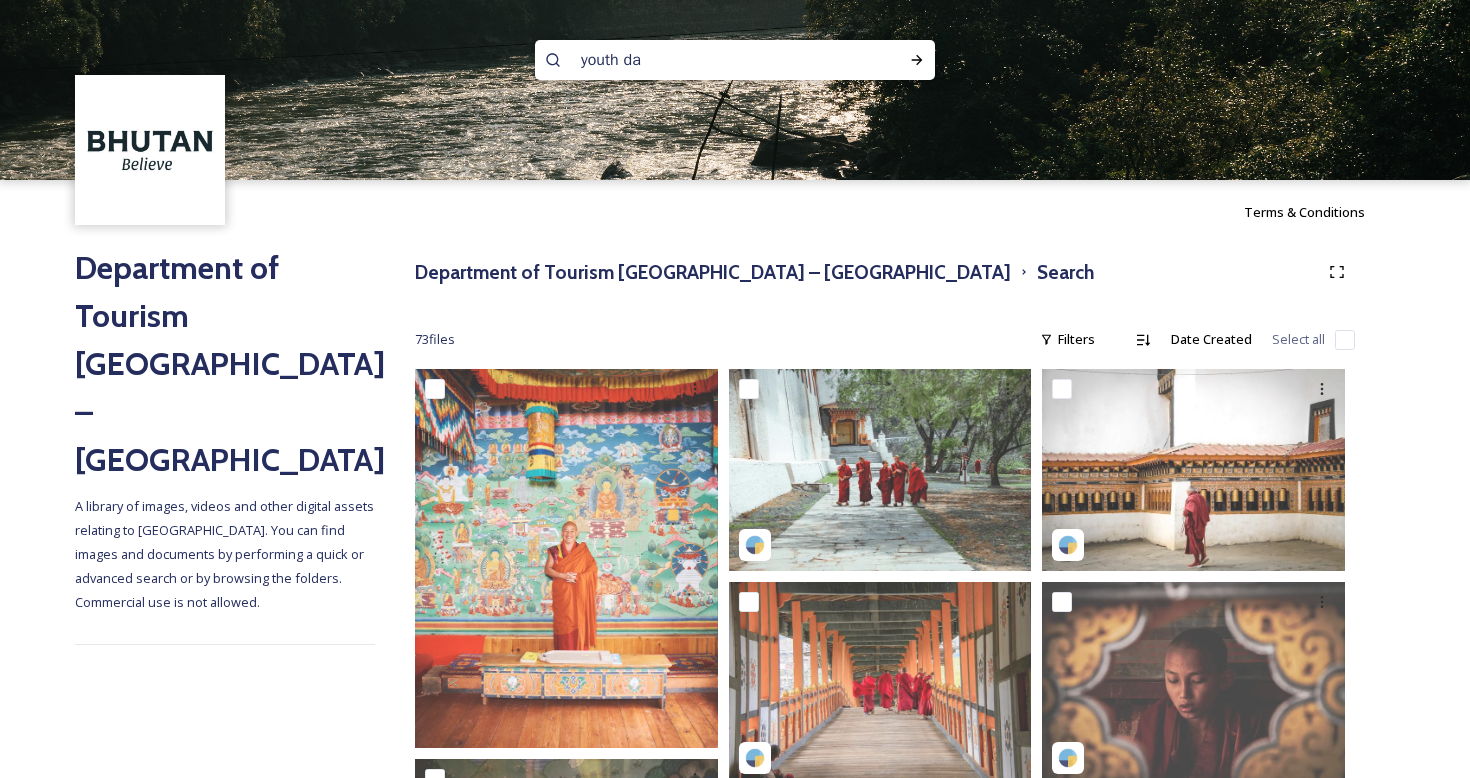 type on "[DATE]" 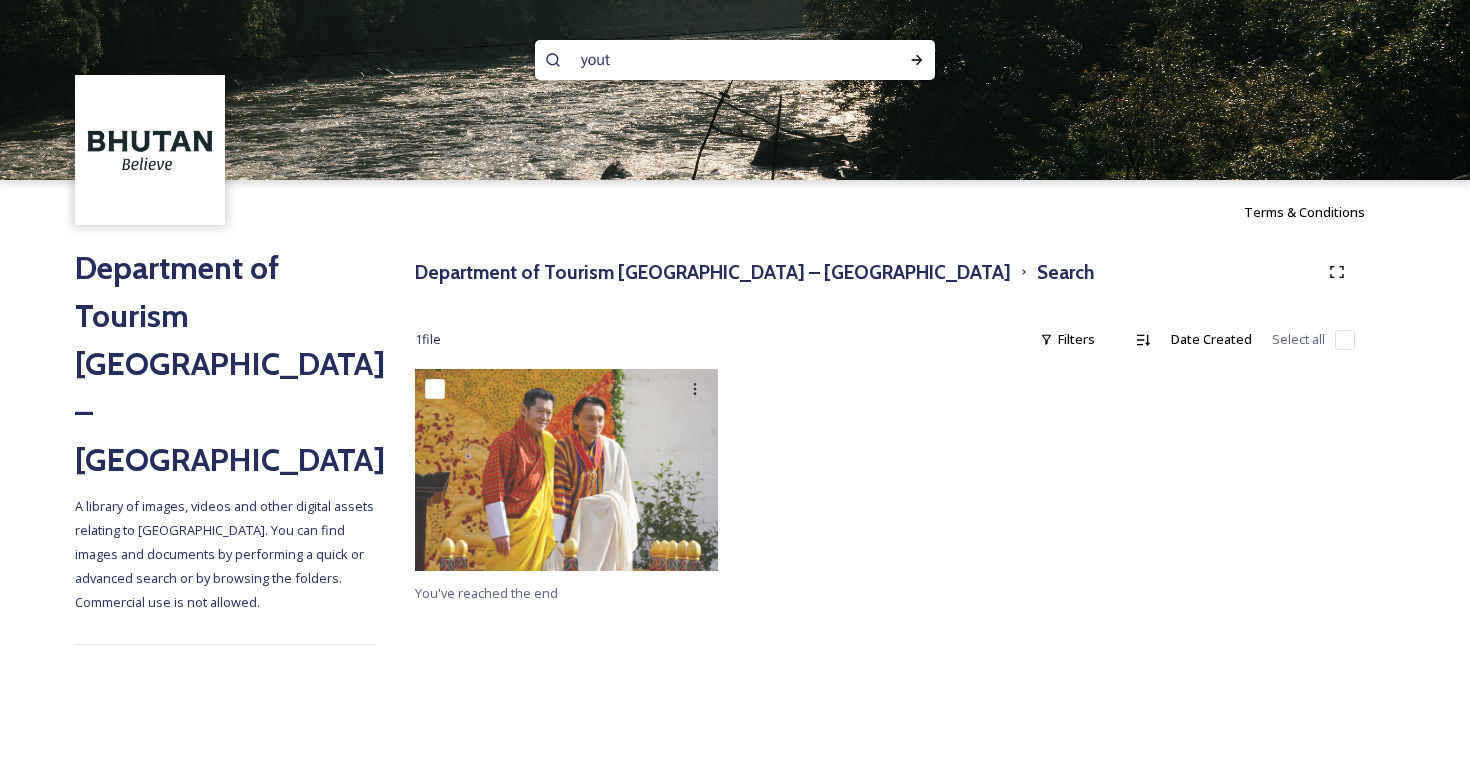 type on "youth" 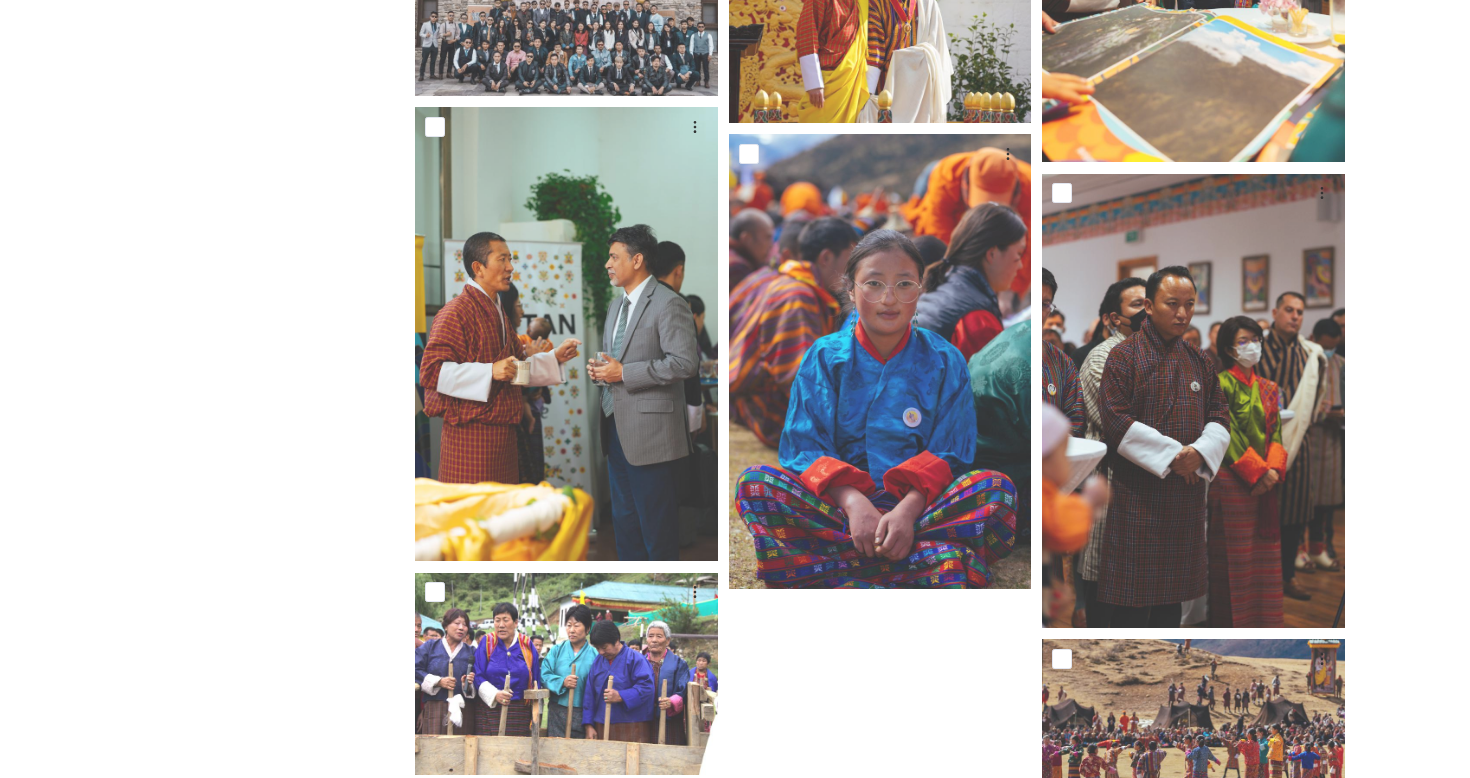 scroll, scrollTop: 678, scrollLeft: 0, axis: vertical 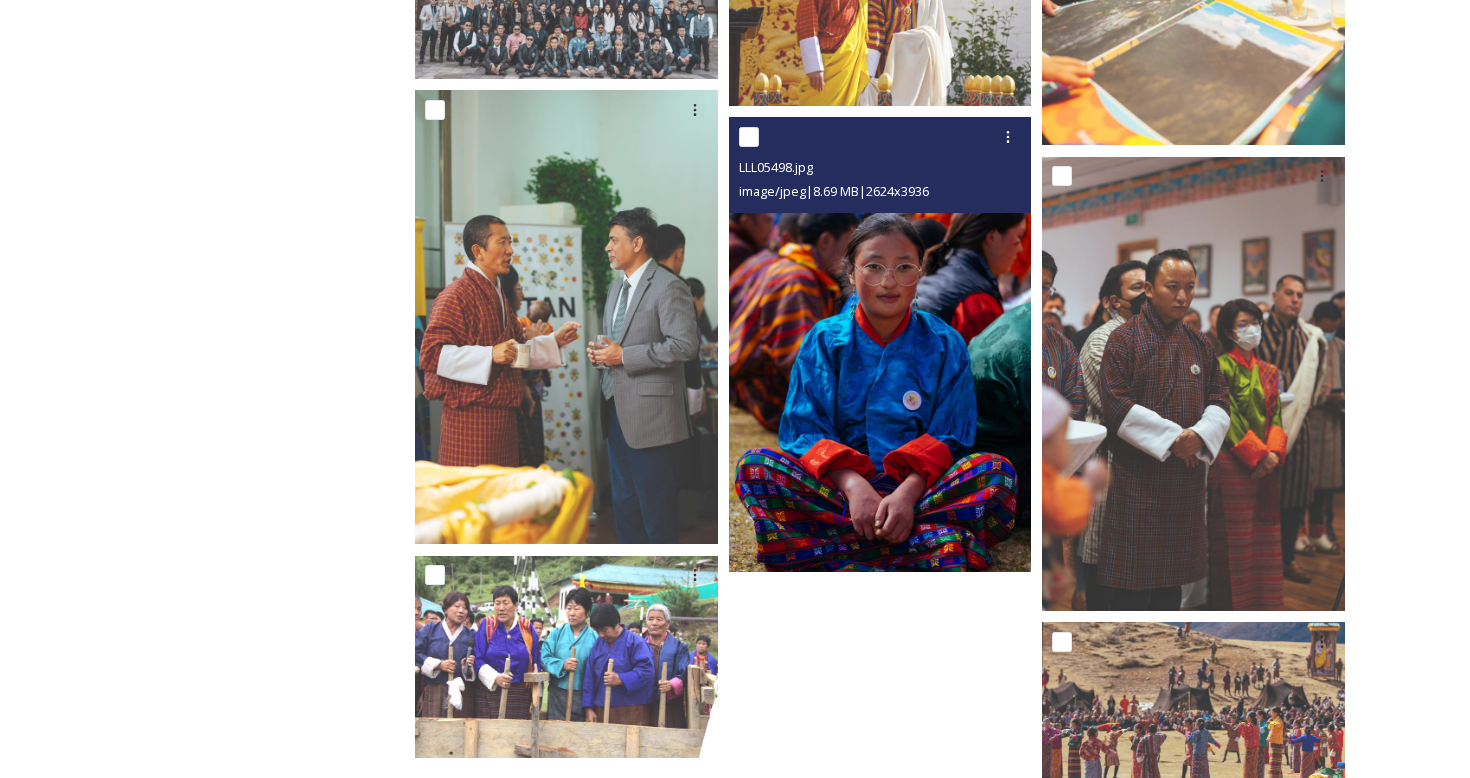 type 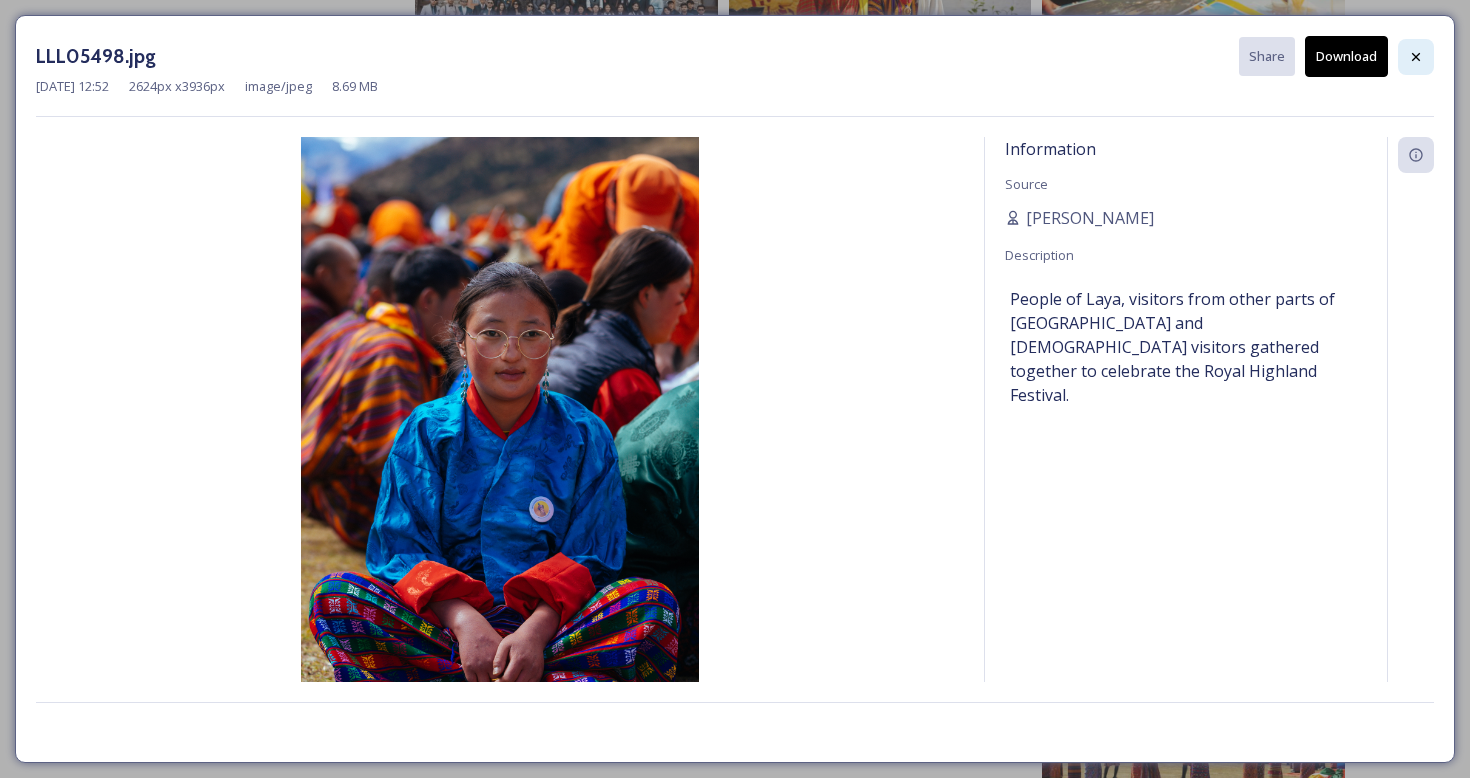 click at bounding box center [1416, 57] 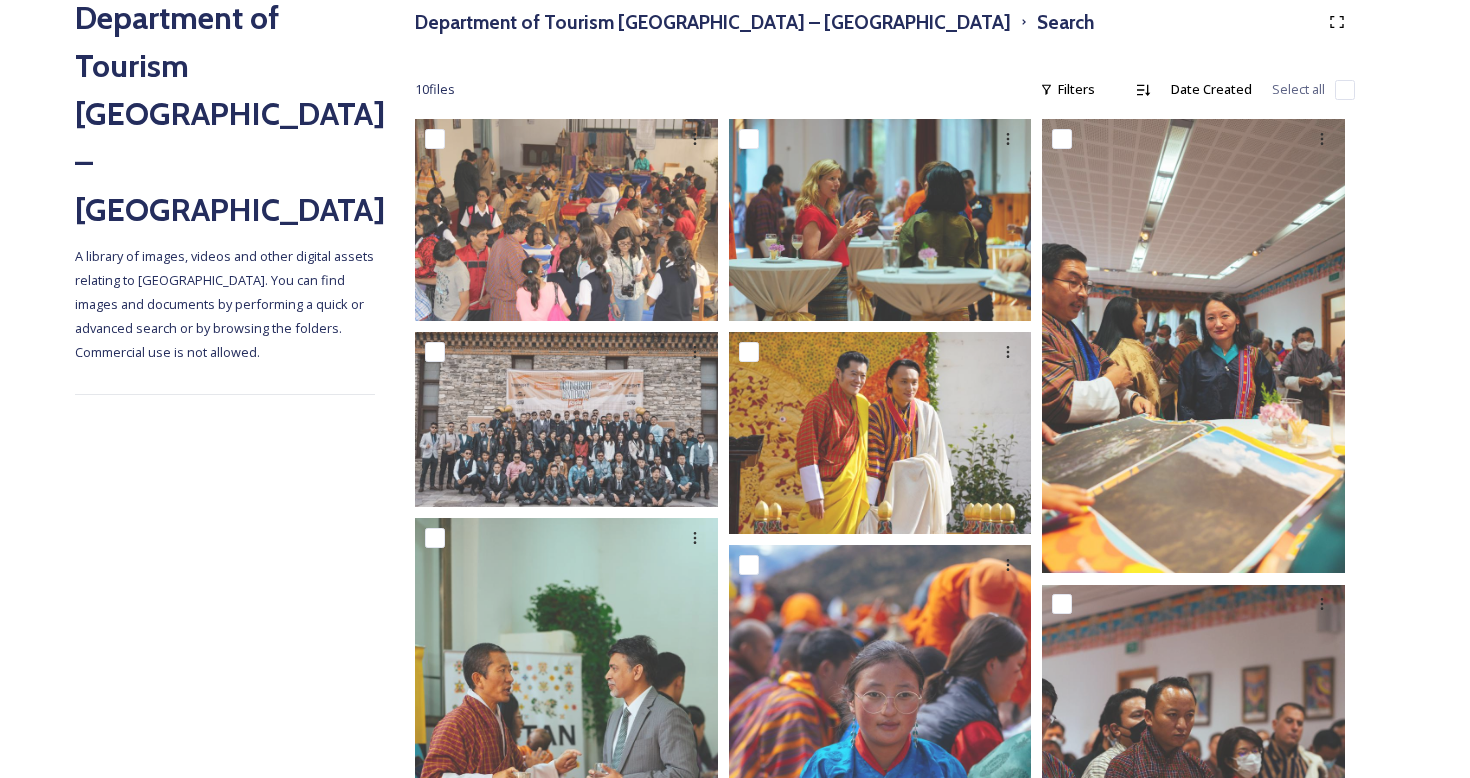 scroll, scrollTop: 0, scrollLeft: 0, axis: both 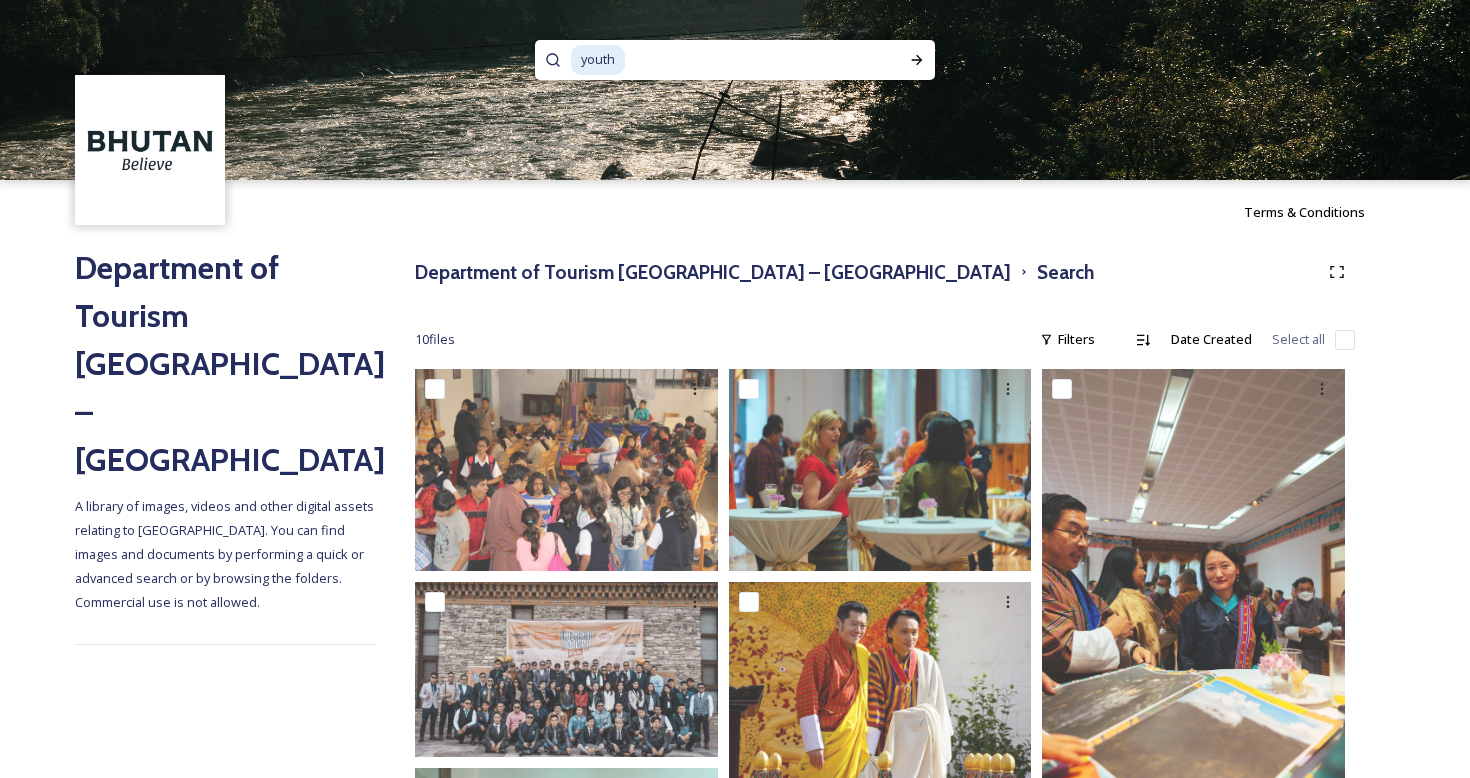 click at bounding box center (738, 60) 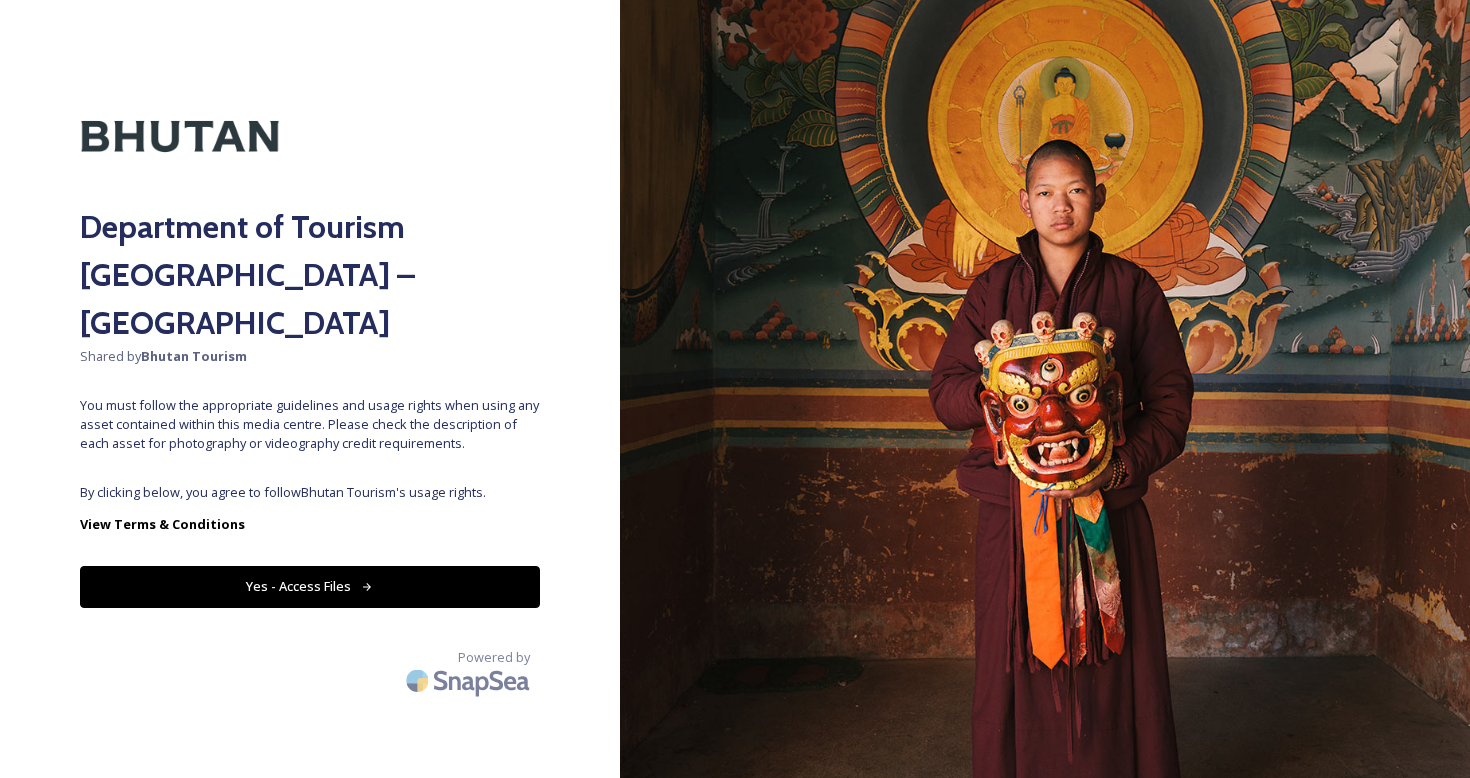 click on "Yes - Access Files" at bounding box center [310, 586] 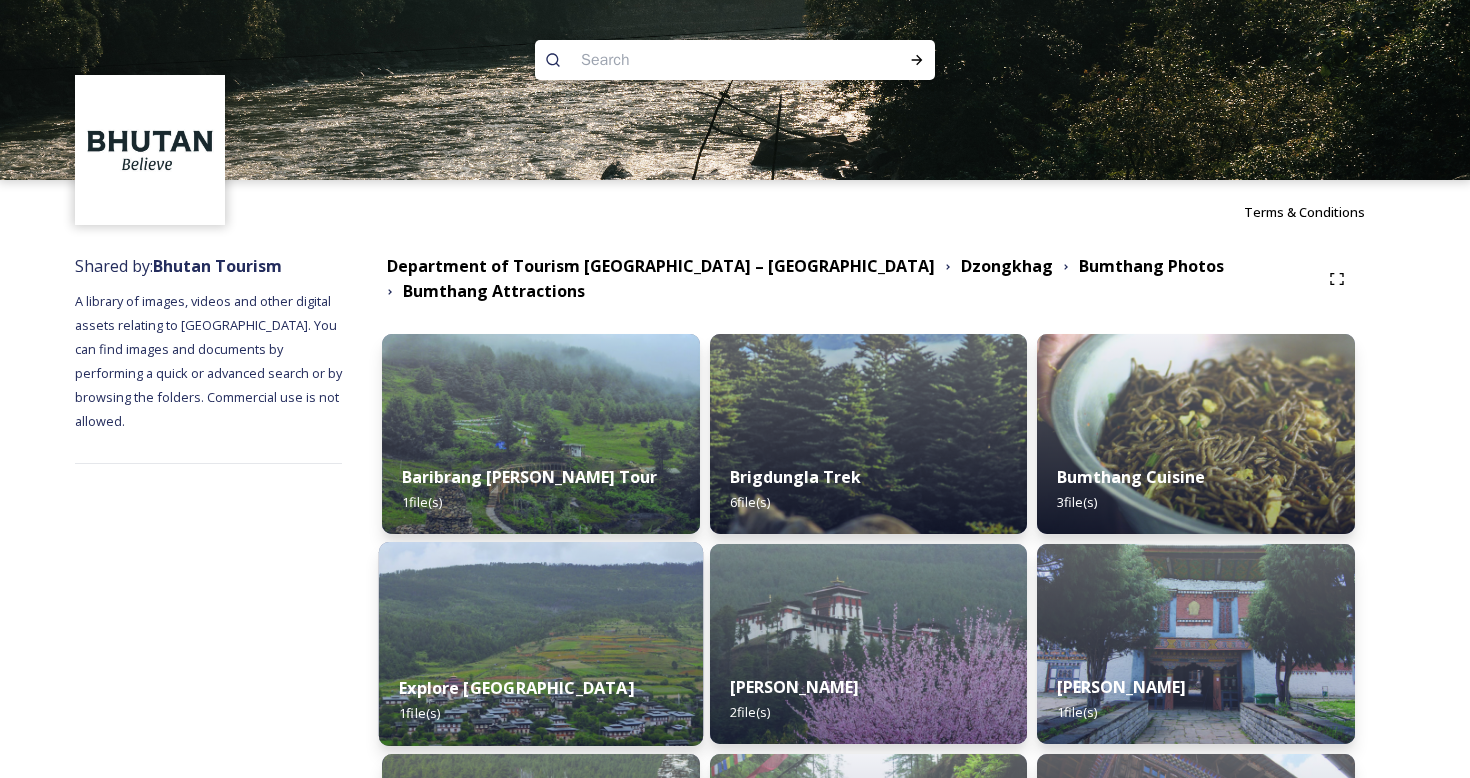 scroll, scrollTop: 182, scrollLeft: 0, axis: vertical 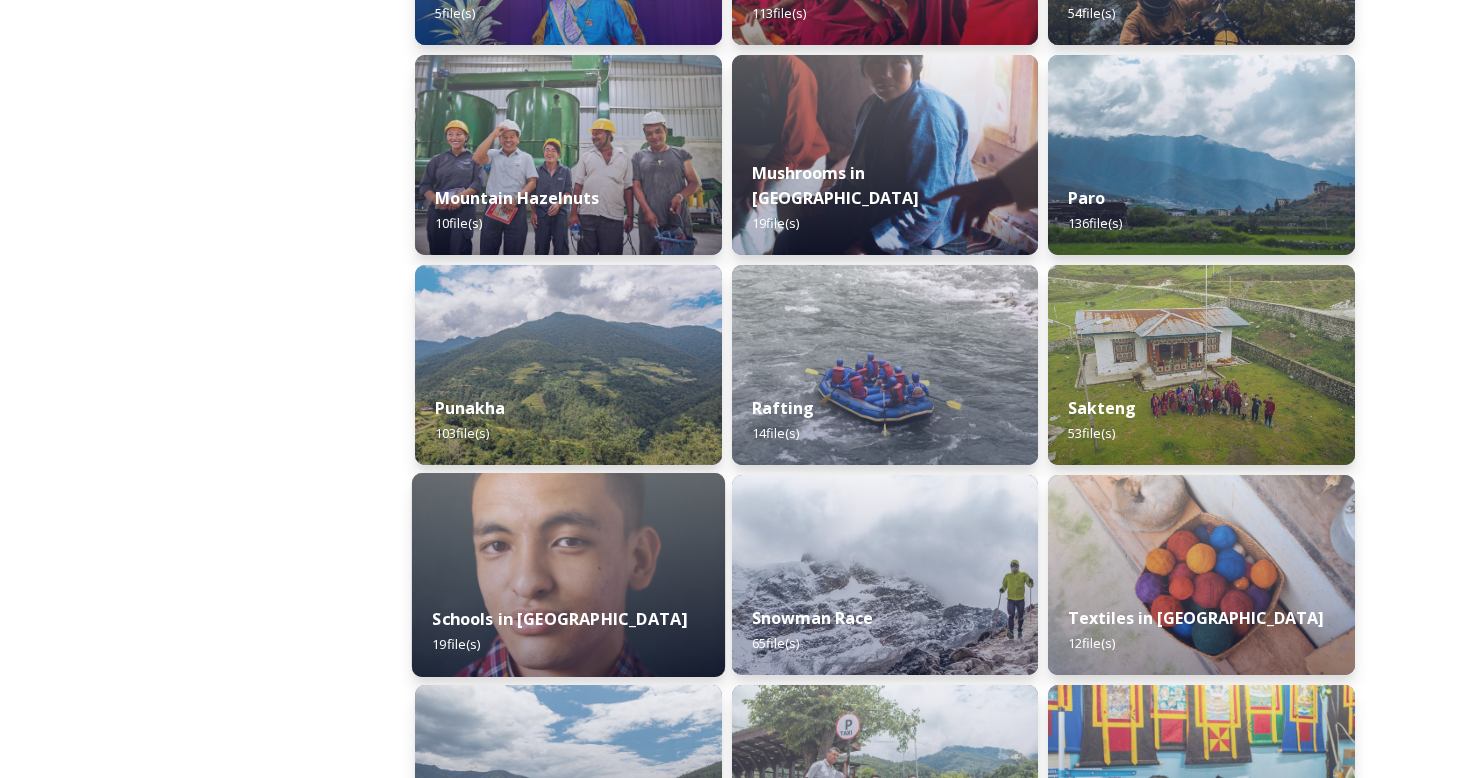 click at bounding box center (568, 575) 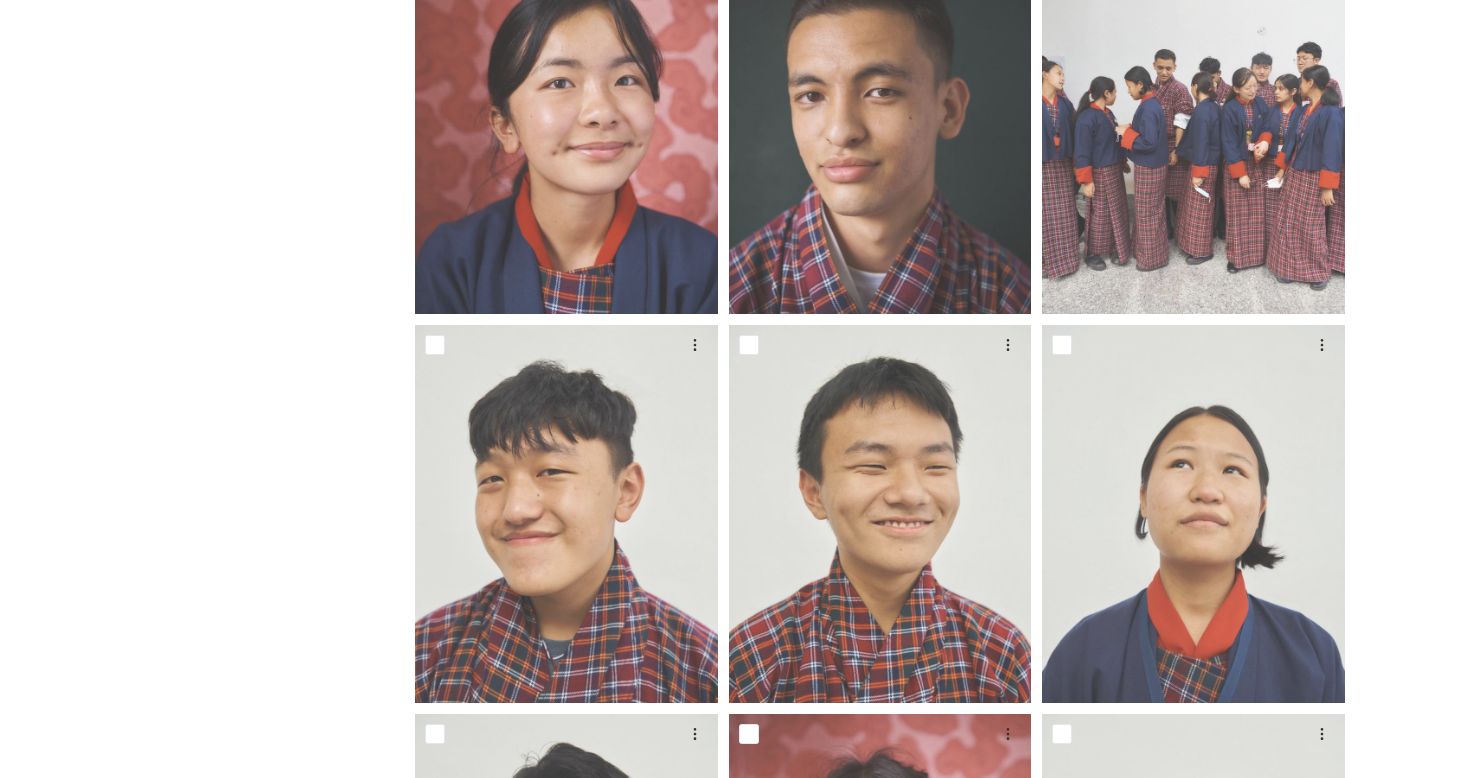 scroll, scrollTop: 833, scrollLeft: 0, axis: vertical 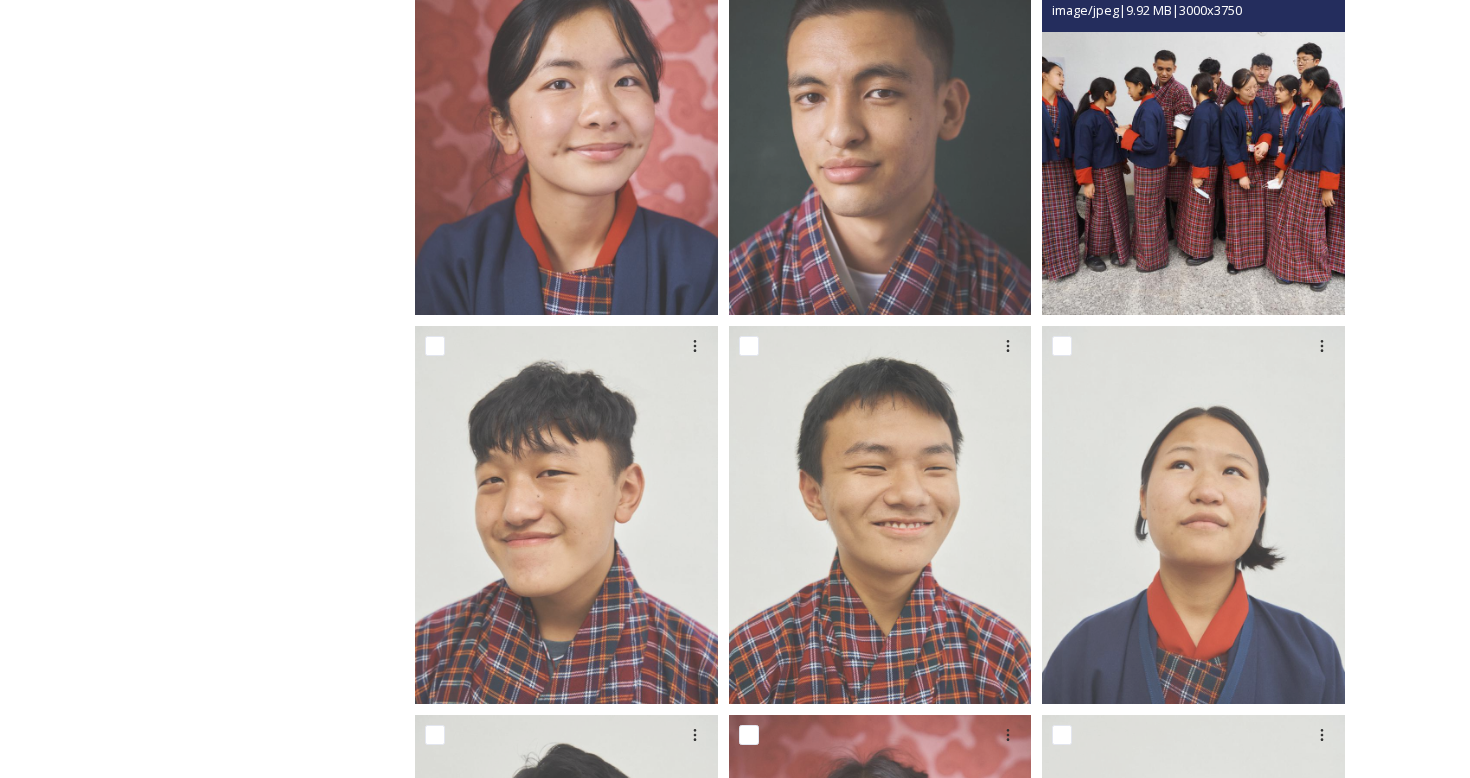 click at bounding box center [1193, 125] 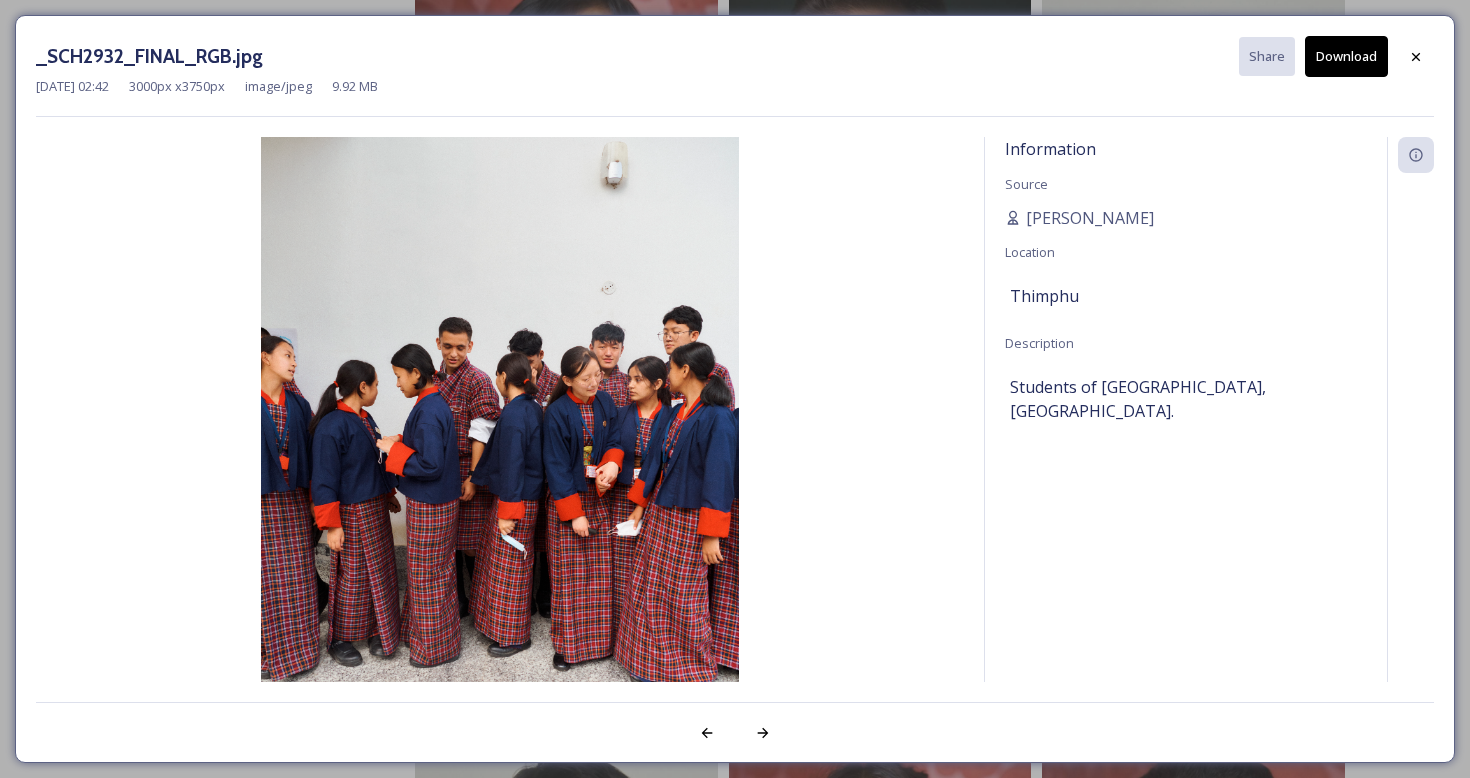 click on "Download" at bounding box center [1346, 56] 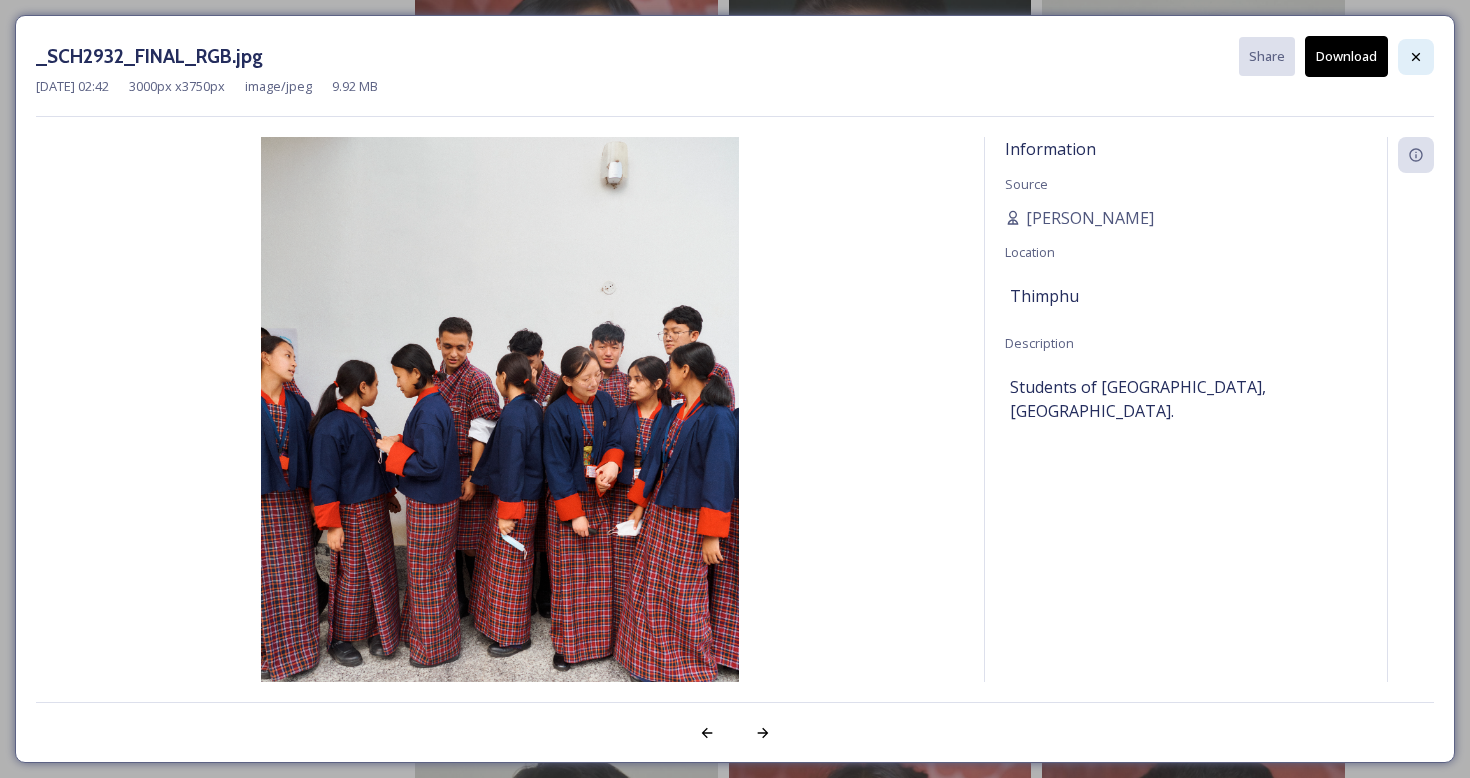 click 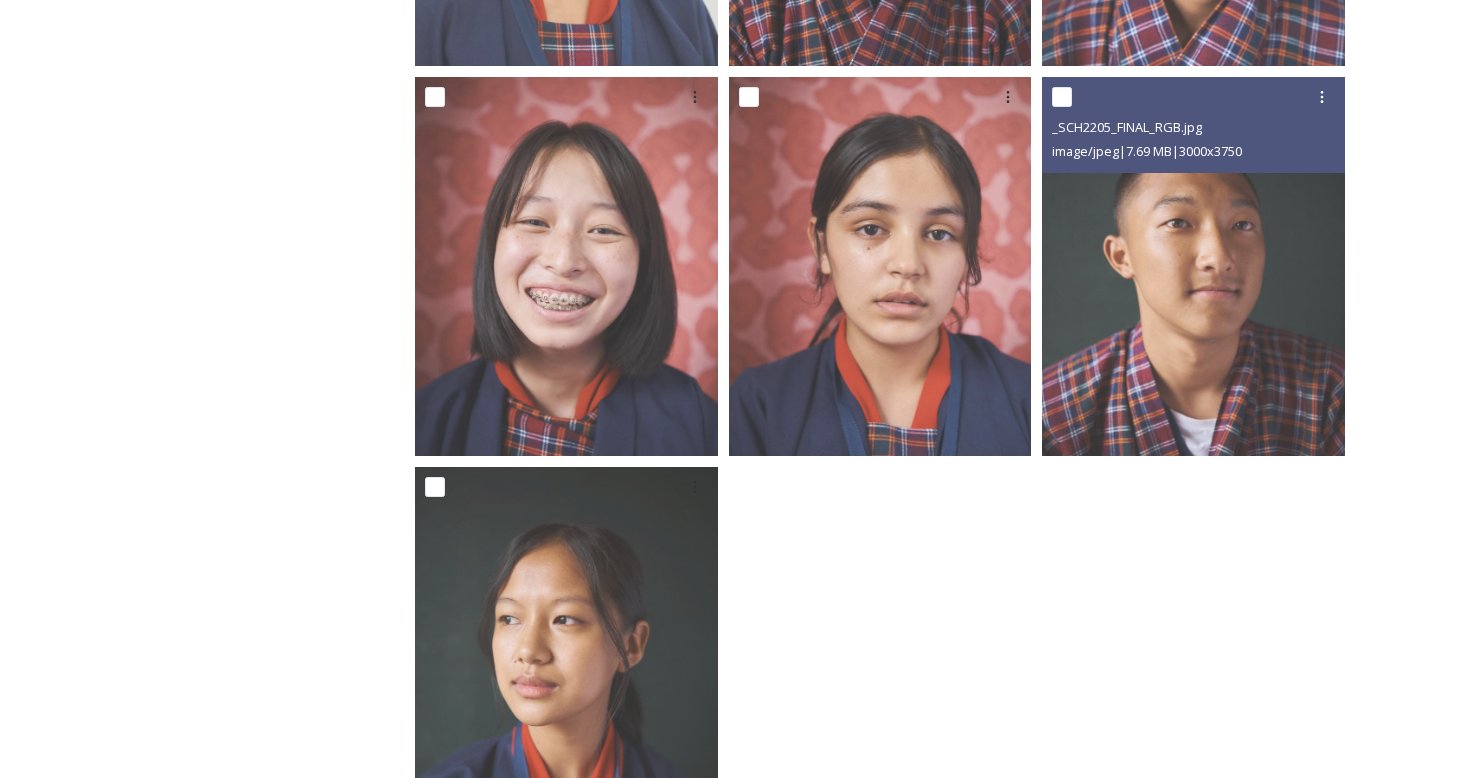 scroll, scrollTop: 2362, scrollLeft: 0, axis: vertical 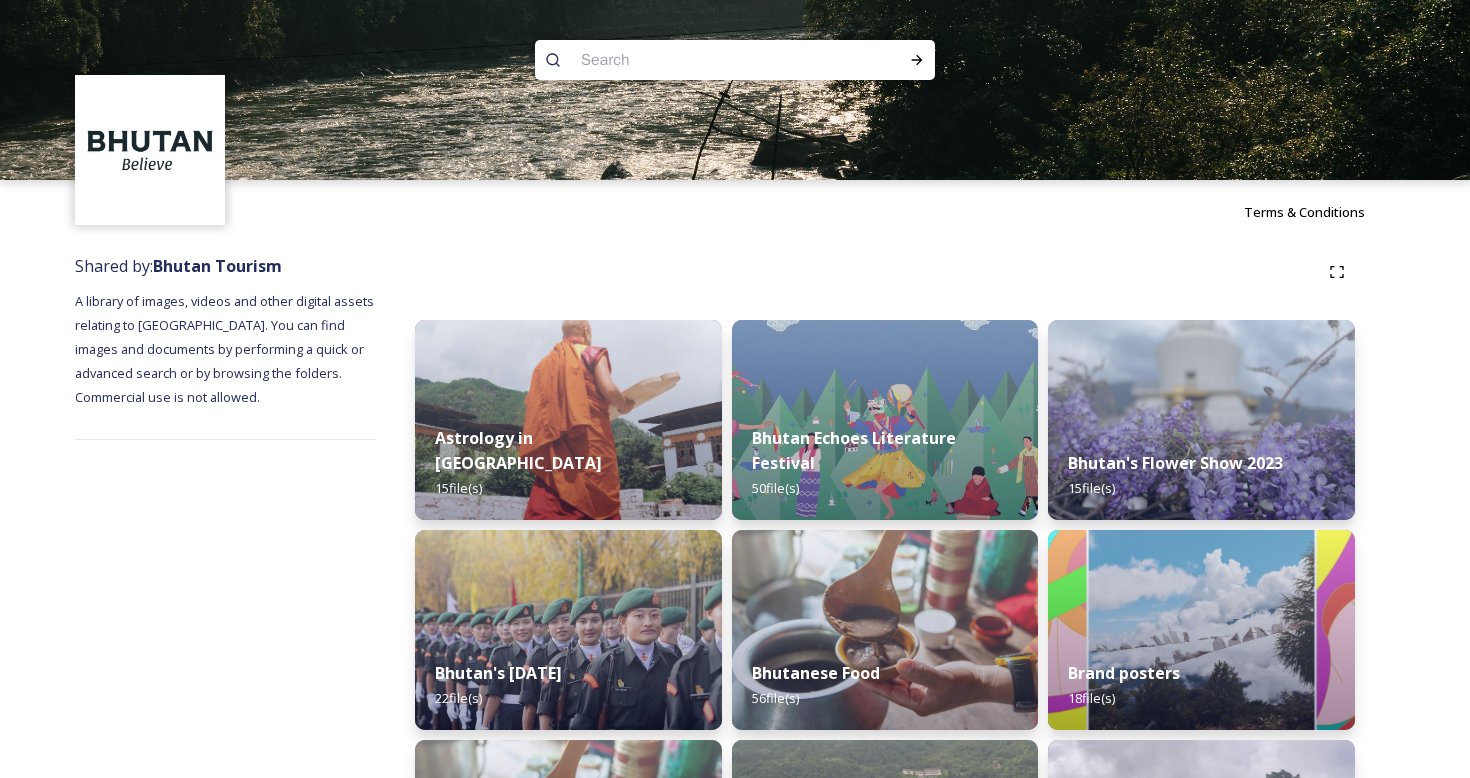 click at bounding box center [696, 60] 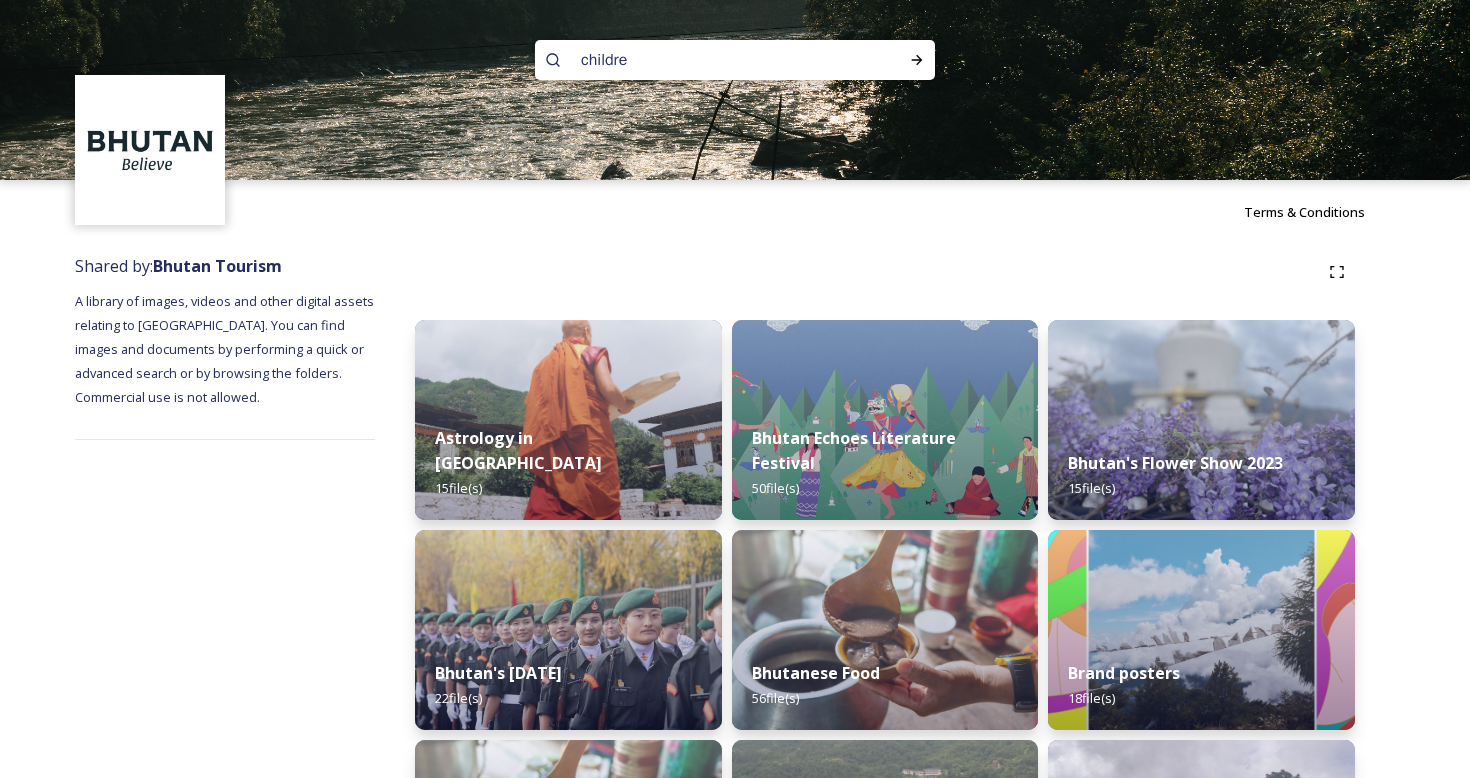 type on "children" 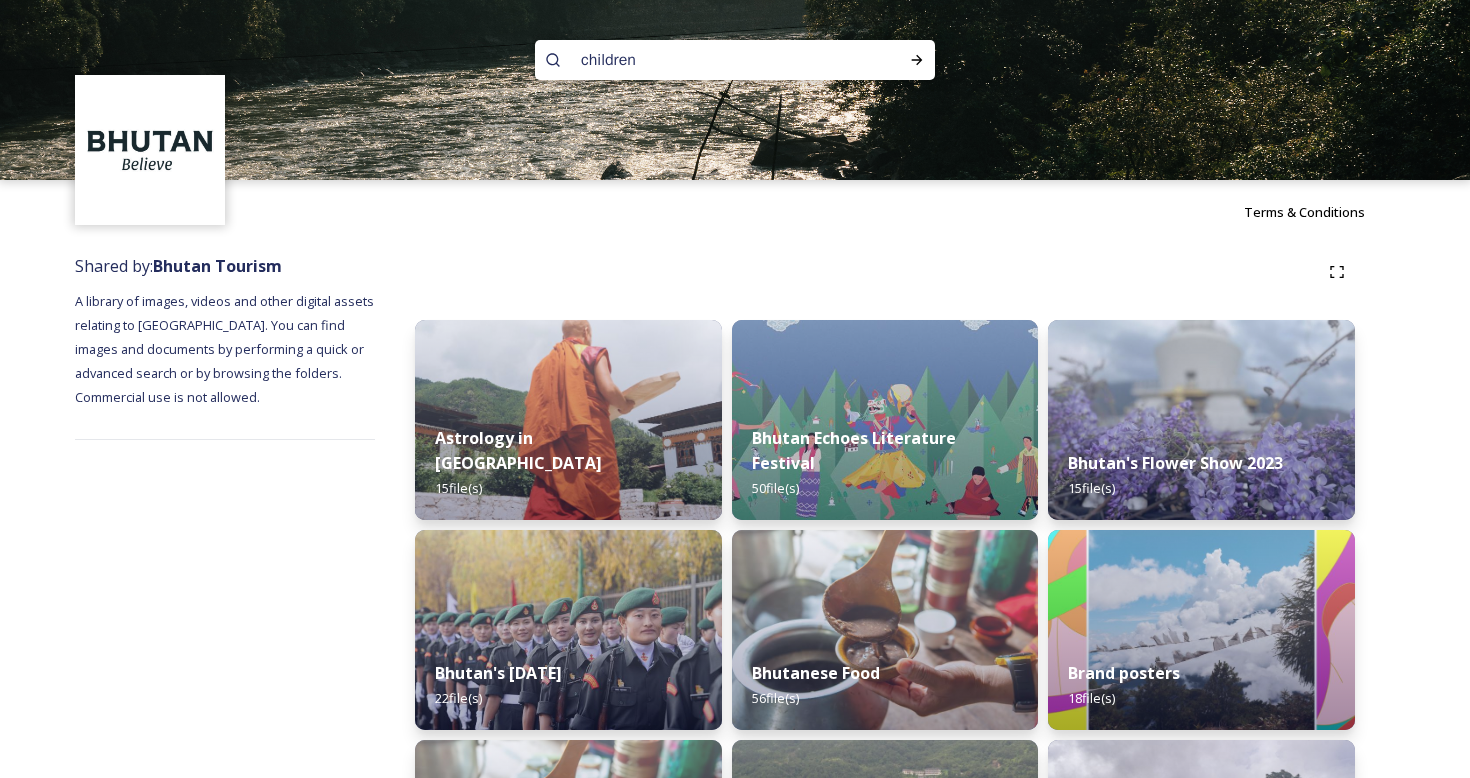 type 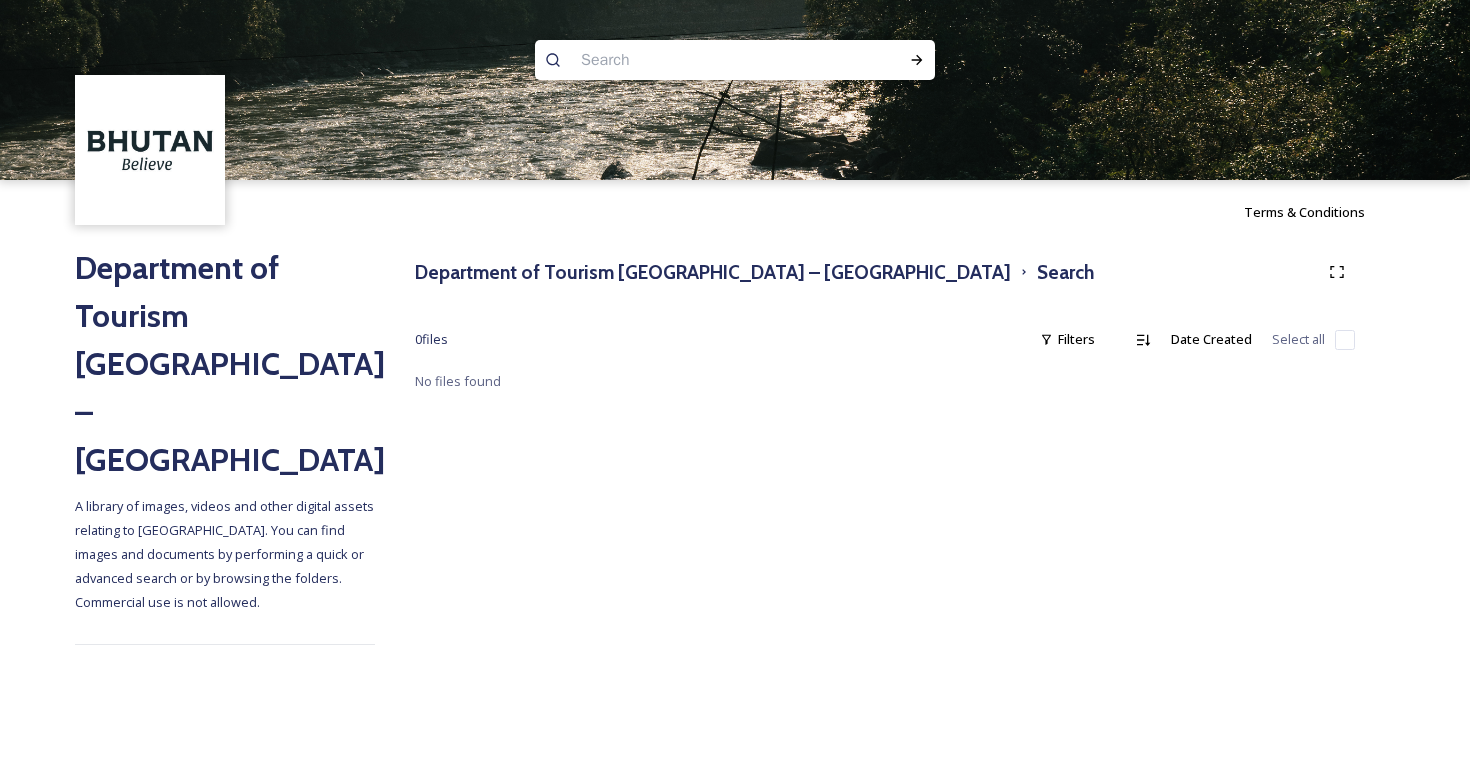 click at bounding box center (696, 60) 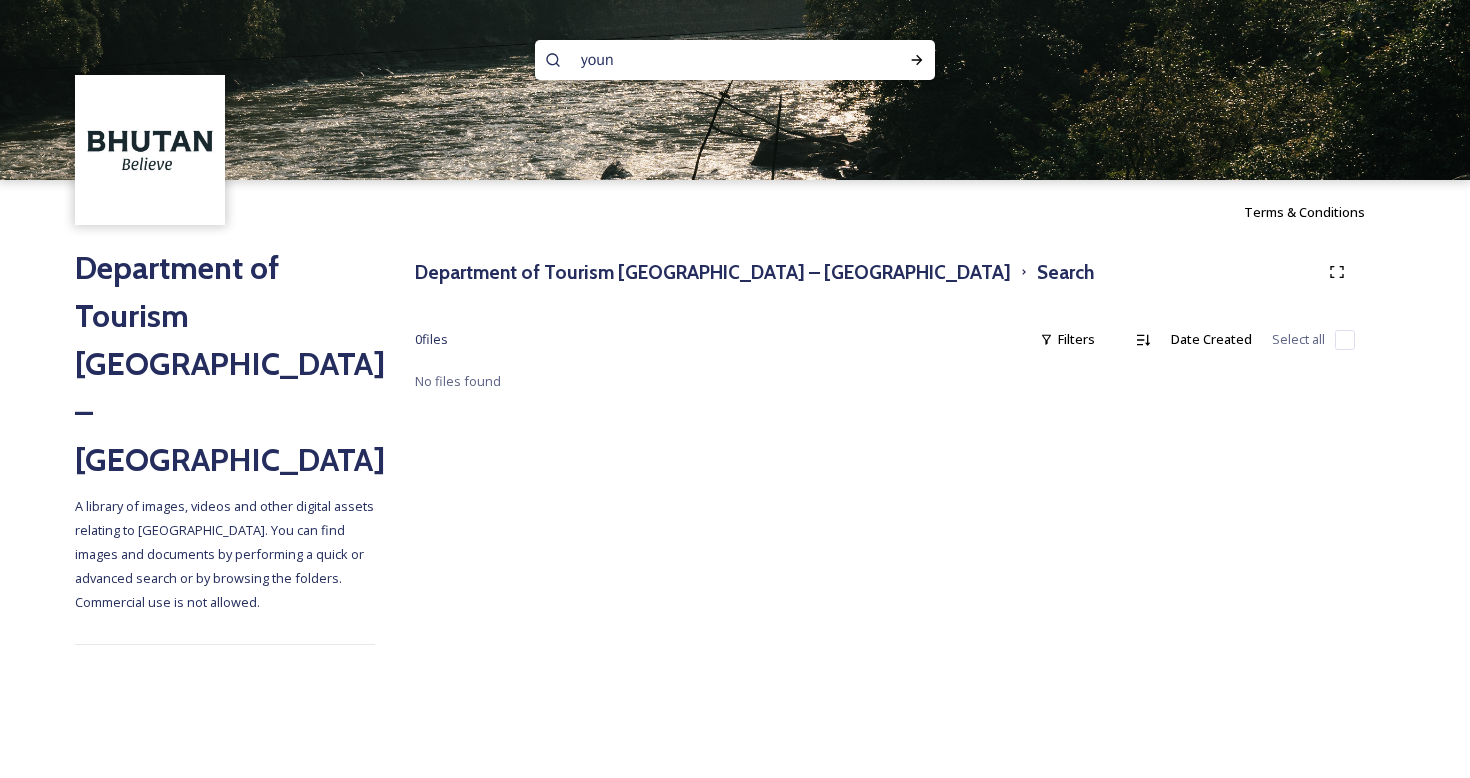type on "young" 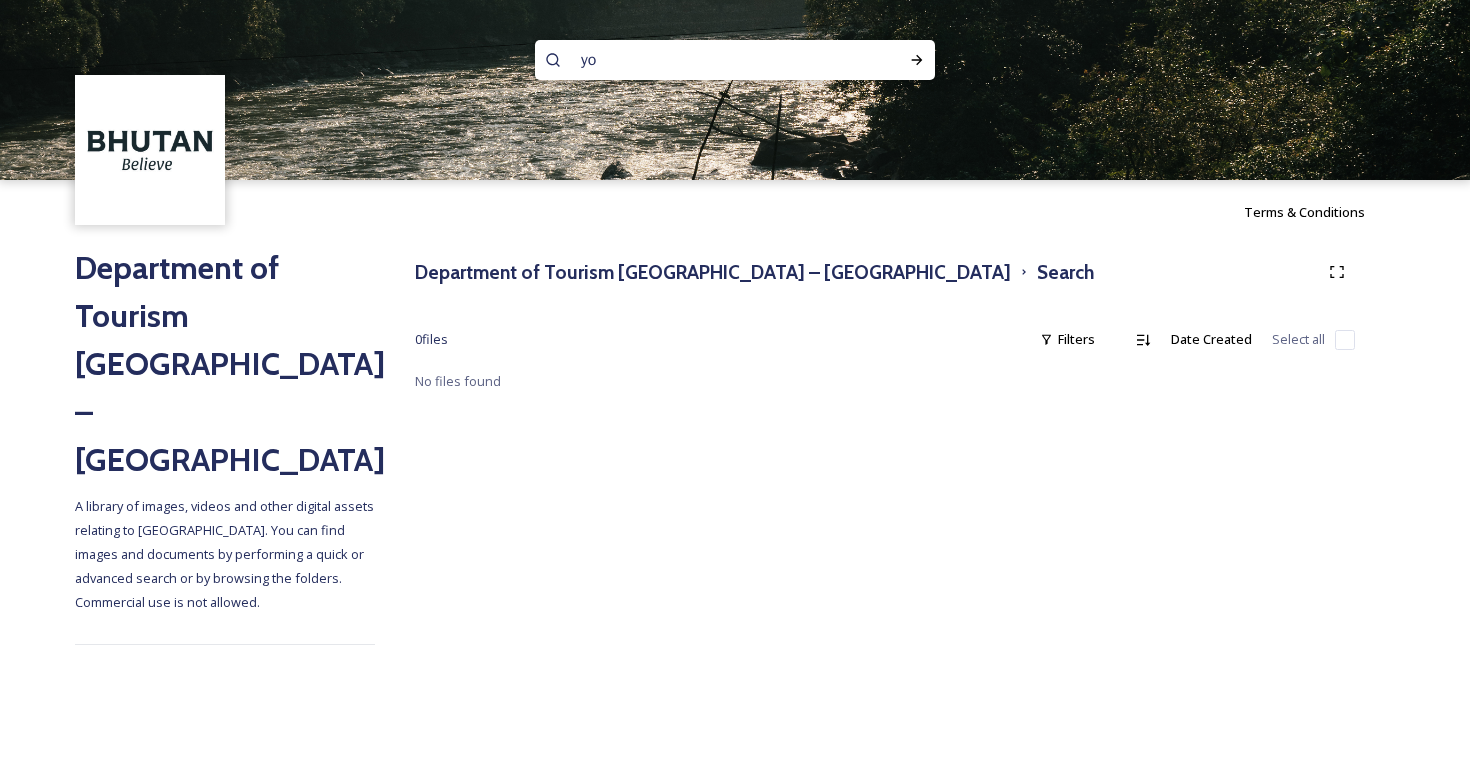 type on "y" 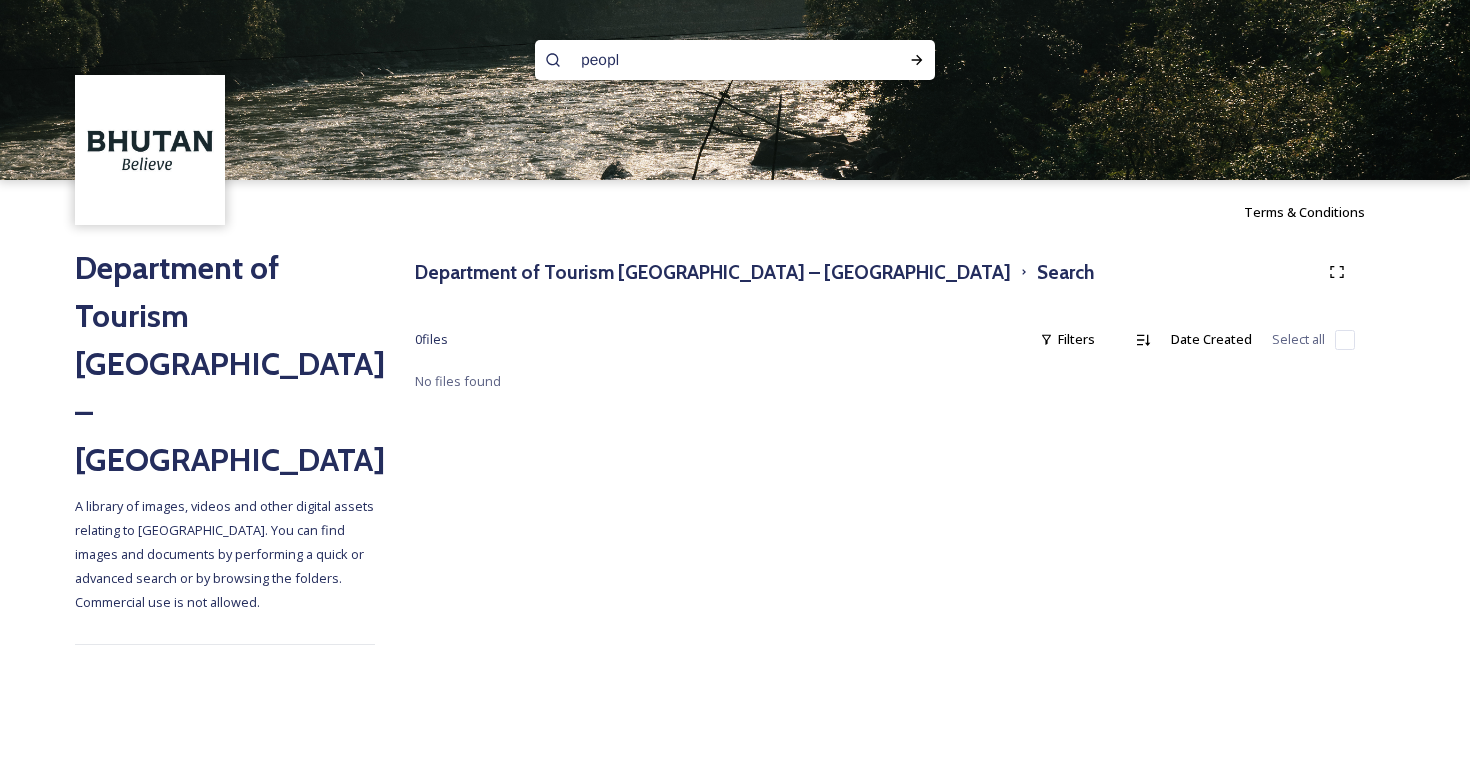 type on "people" 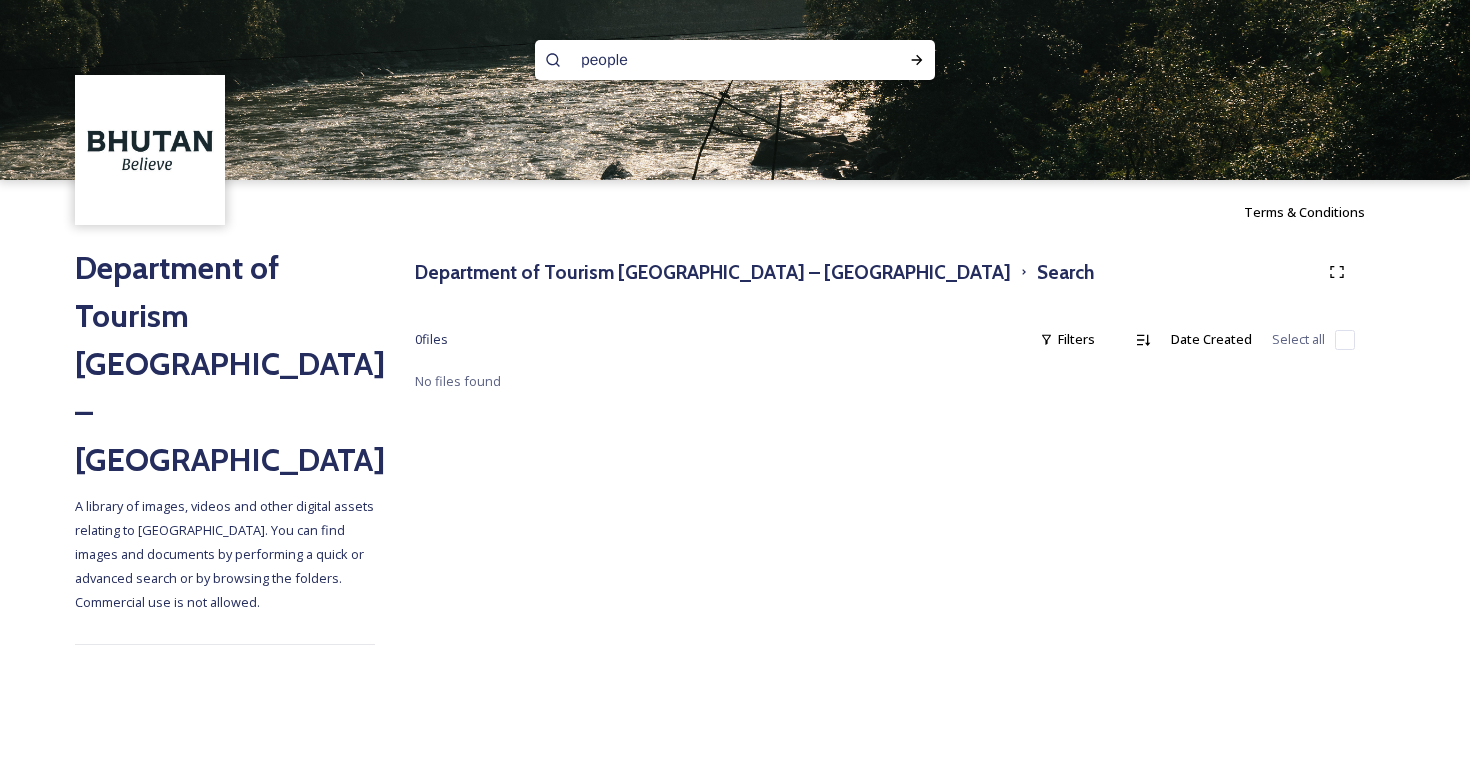 type 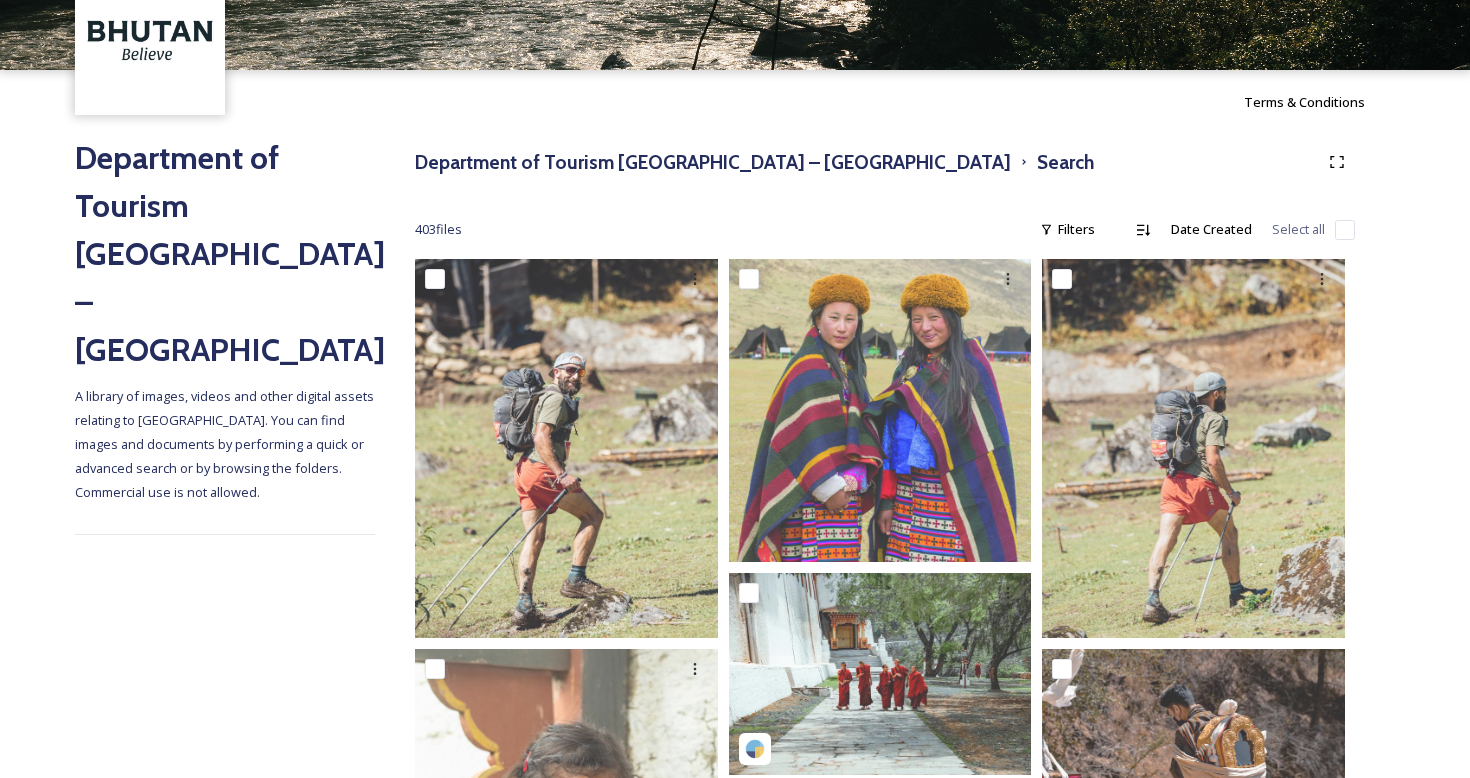 scroll, scrollTop: 143, scrollLeft: 0, axis: vertical 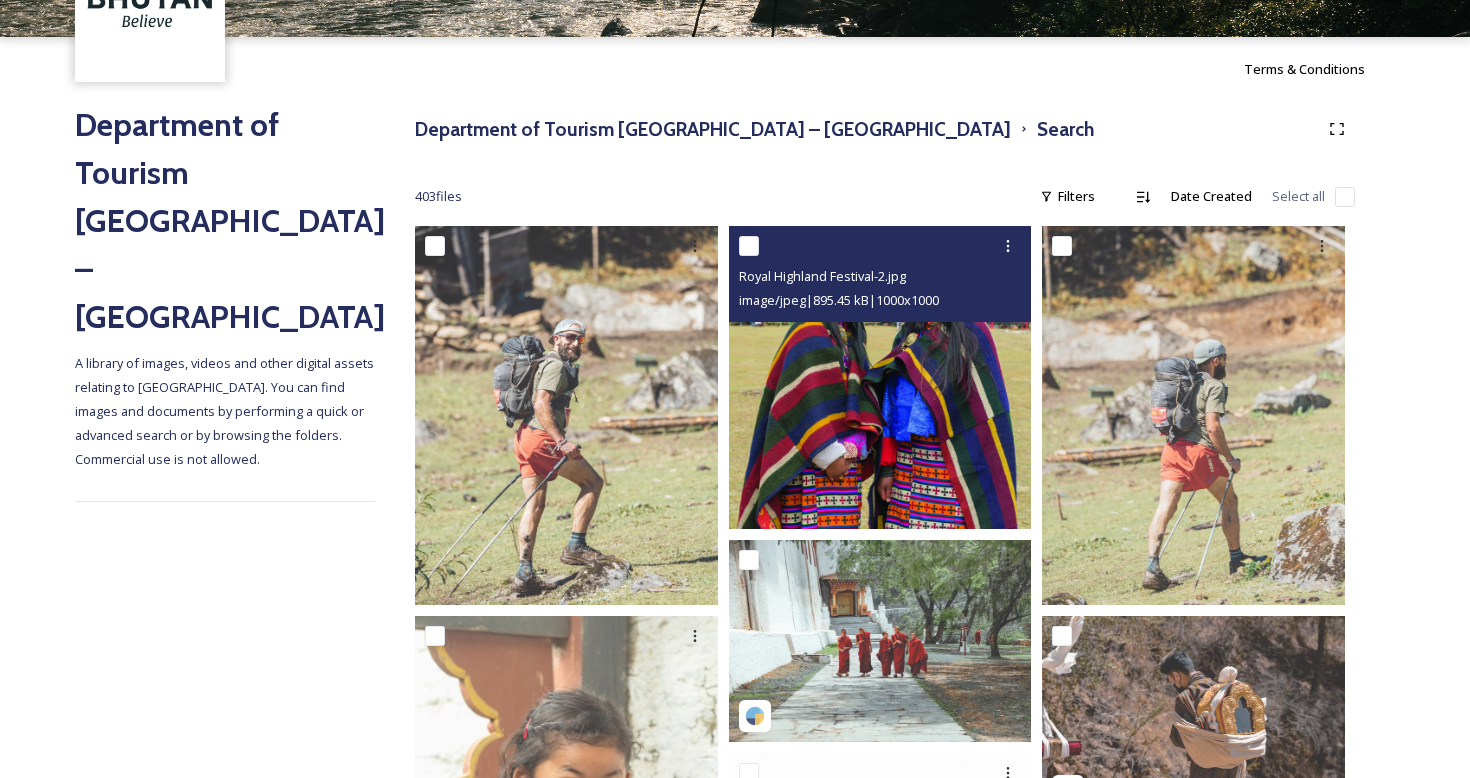 click at bounding box center (880, 377) 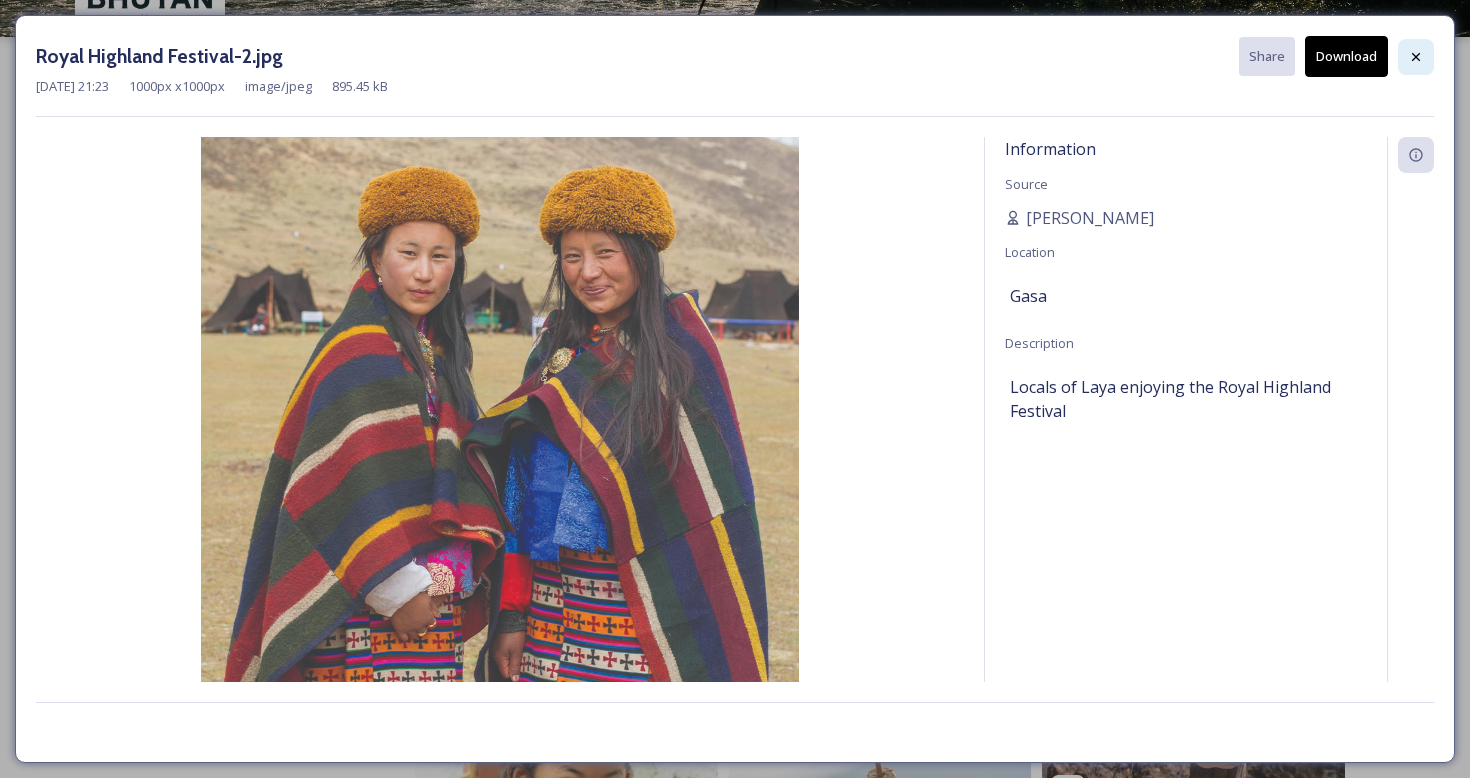 click 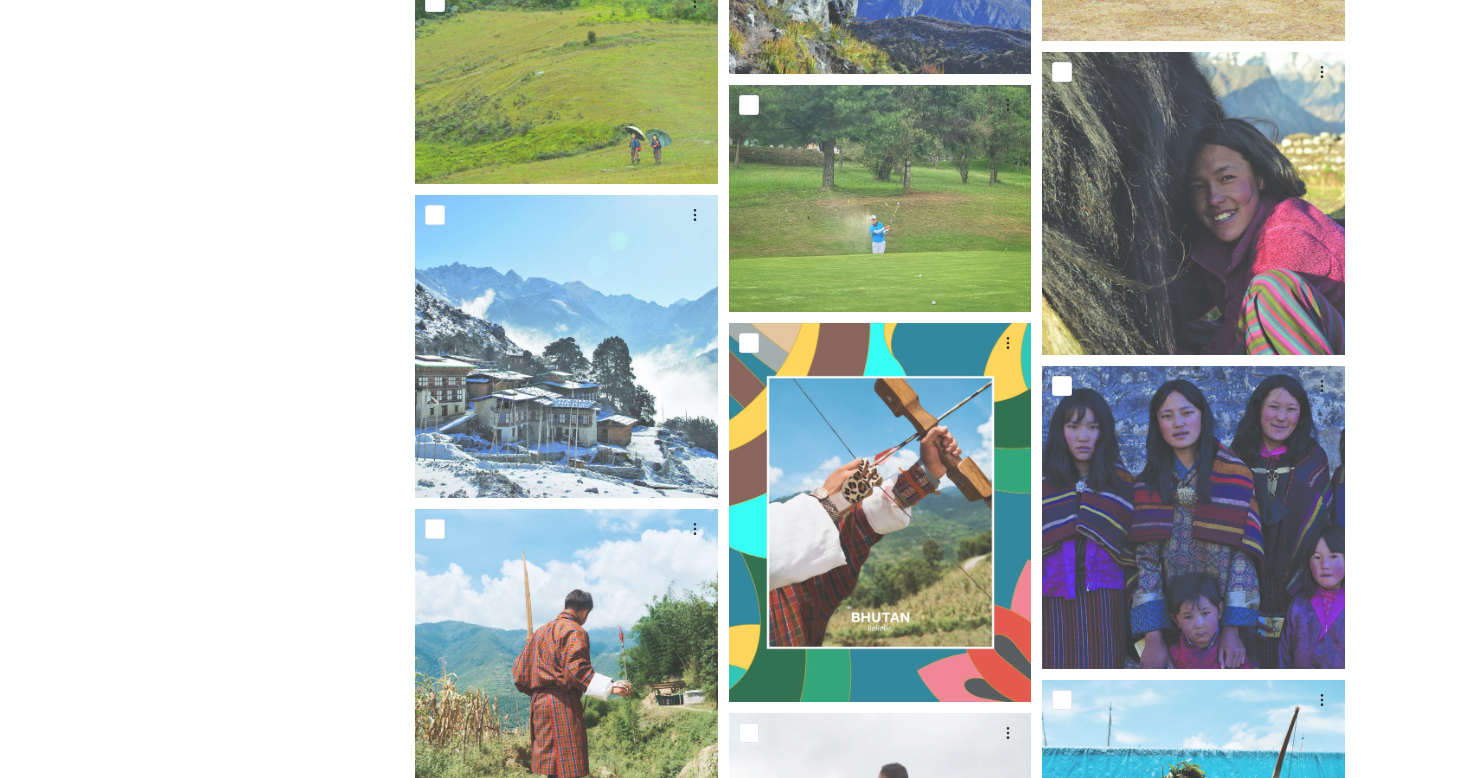 scroll, scrollTop: 5149, scrollLeft: 0, axis: vertical 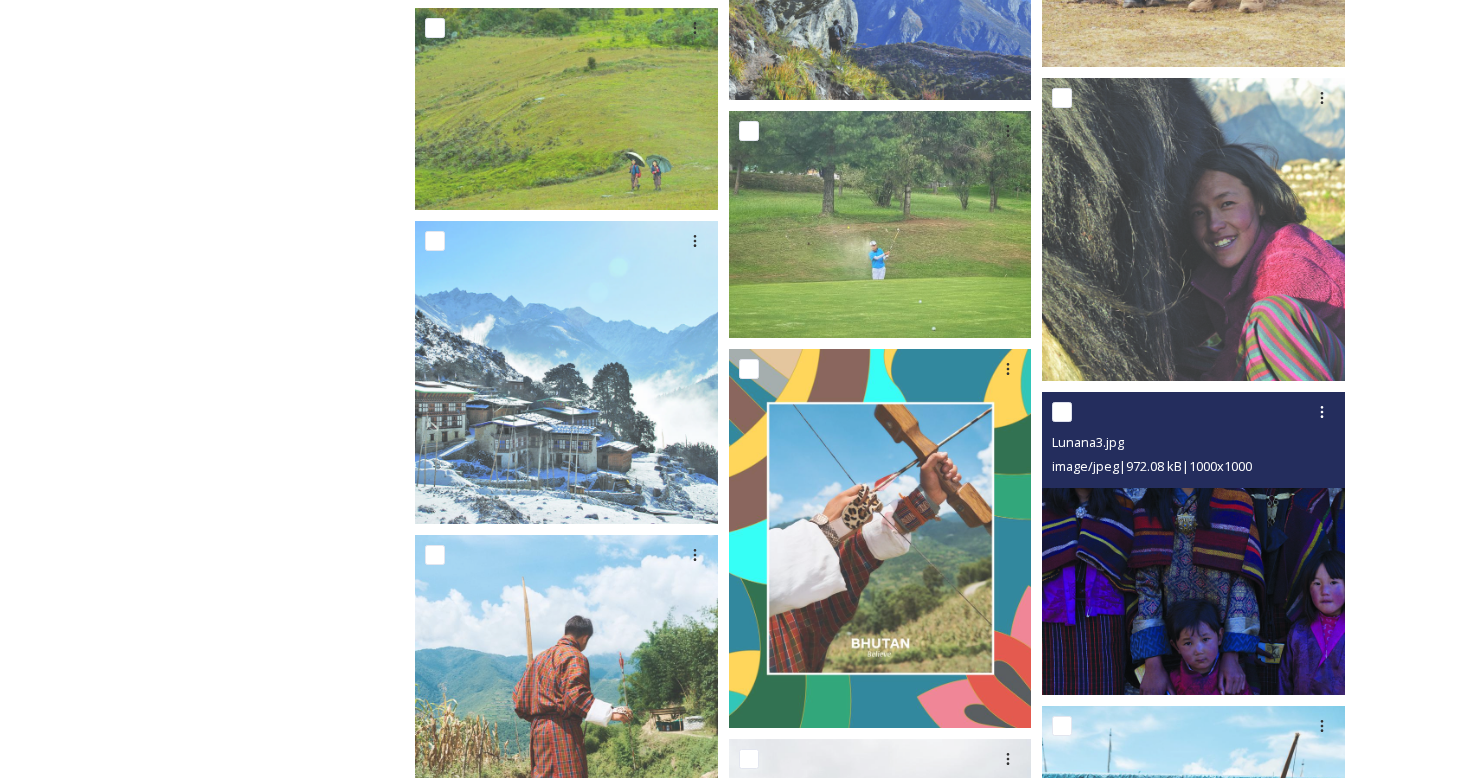 click at bounding box center (1193, 543) 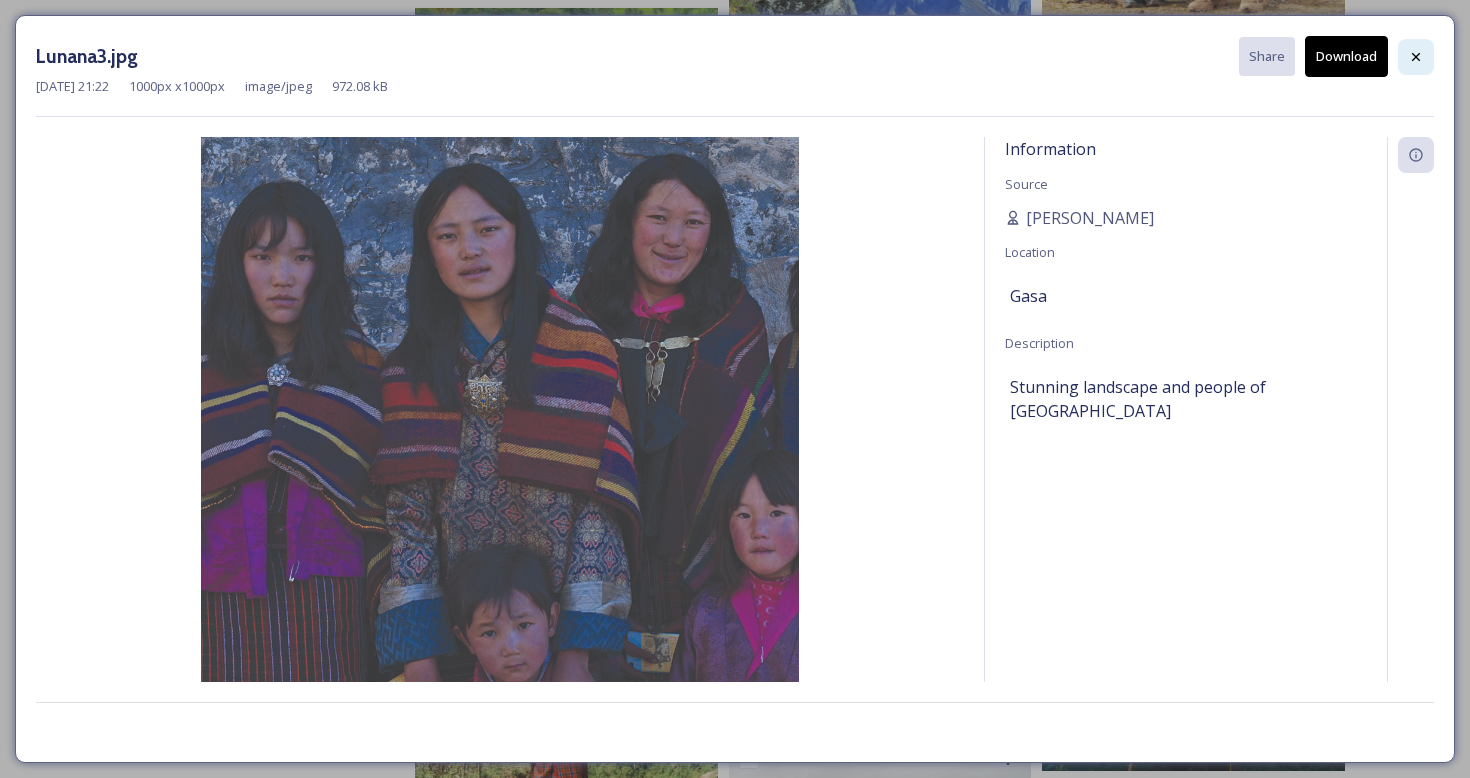 click at bounding box center (1416, 57) 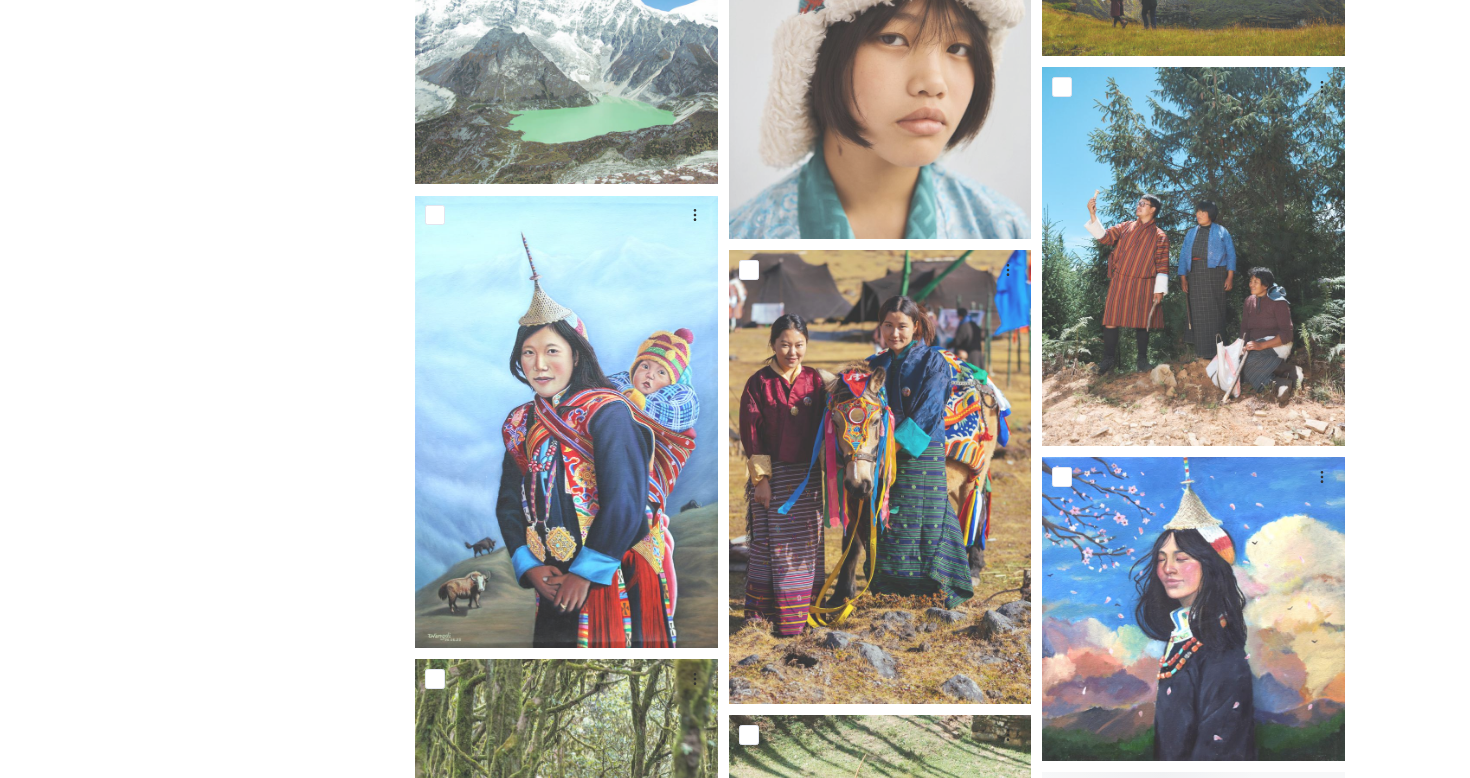 scroll, scrollTop: 7617, scrollLeft: 0, axis: vertical 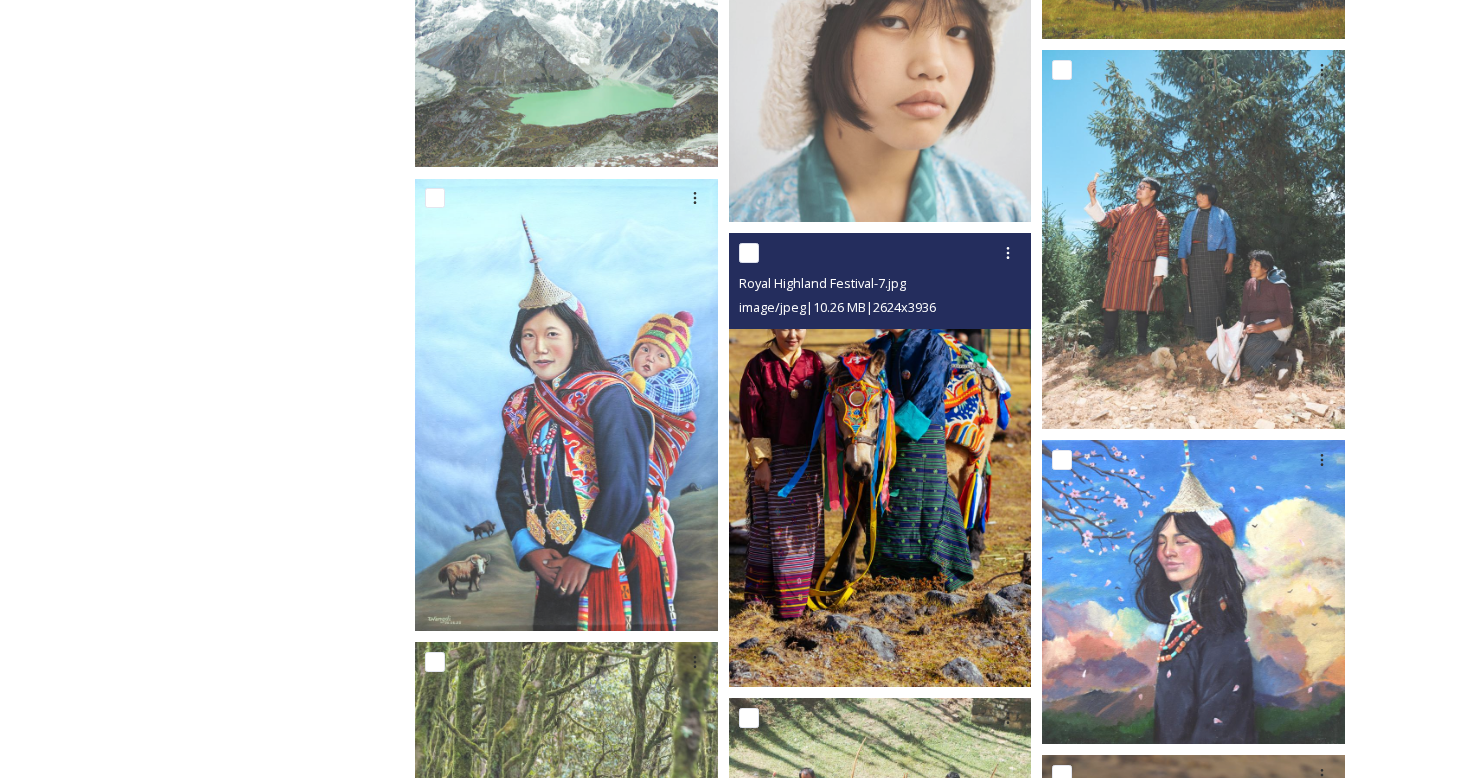 click at bounding box center (880, 460) 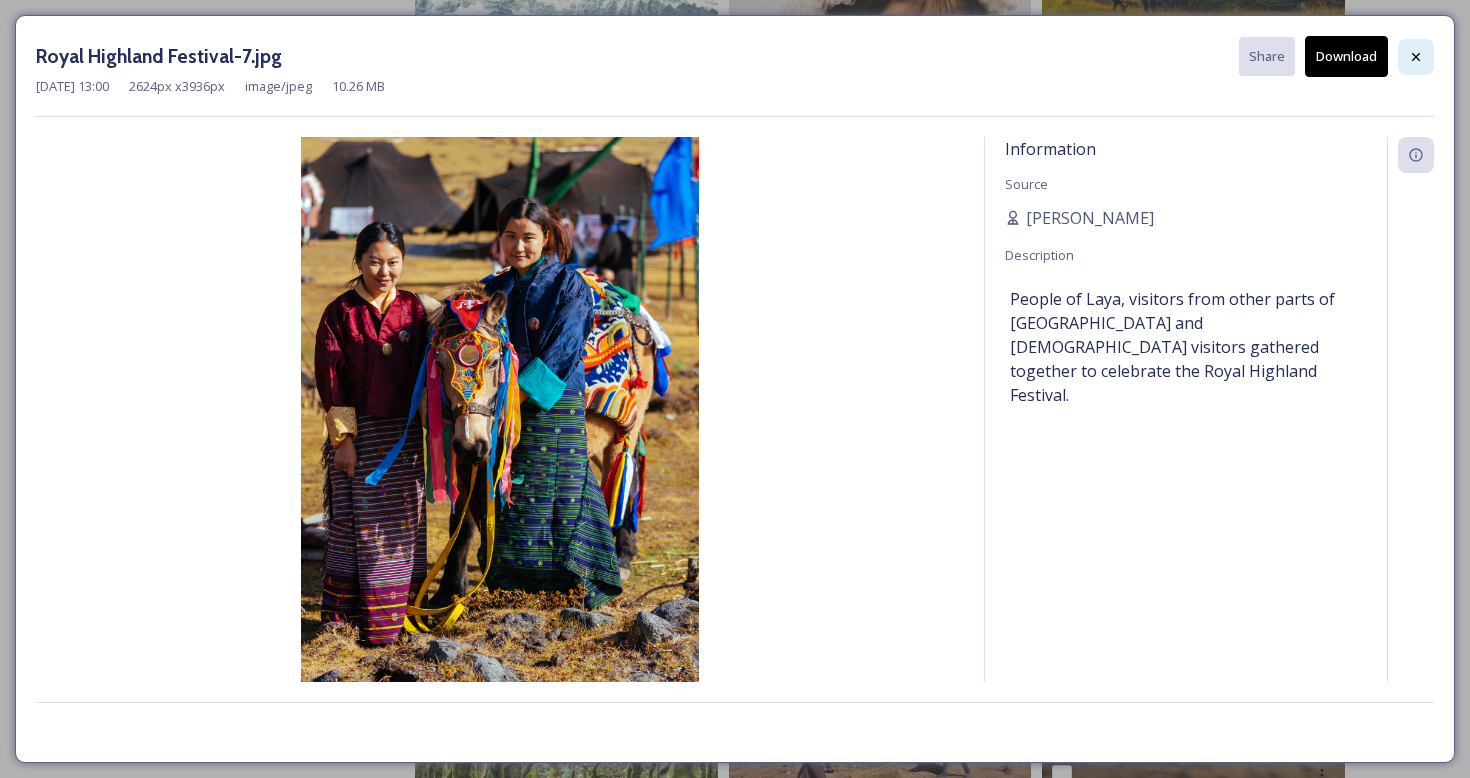 click 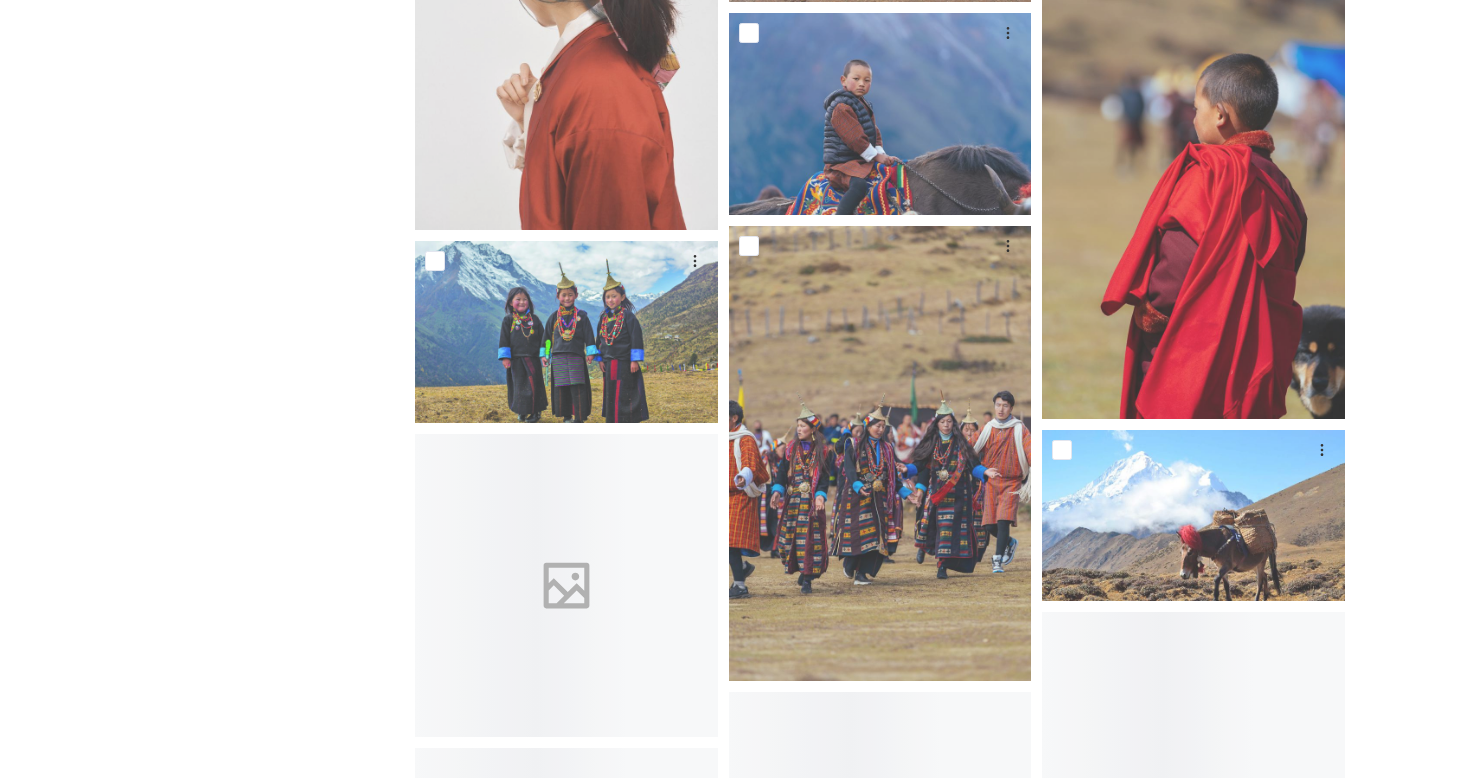 scroll, scrollTop: 8879, scrollLeft: 0, axis: vertical 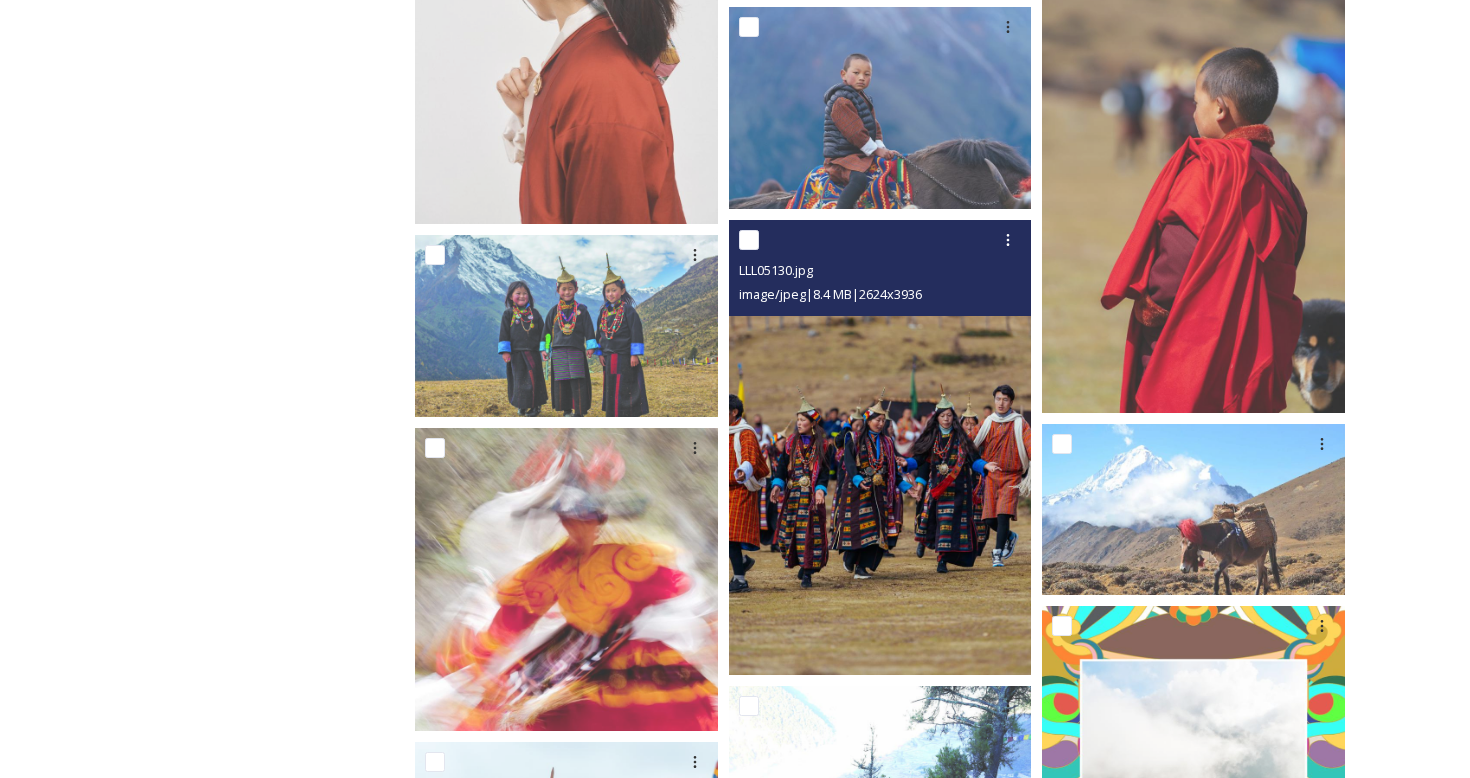 click at bounding box center [880, 447] 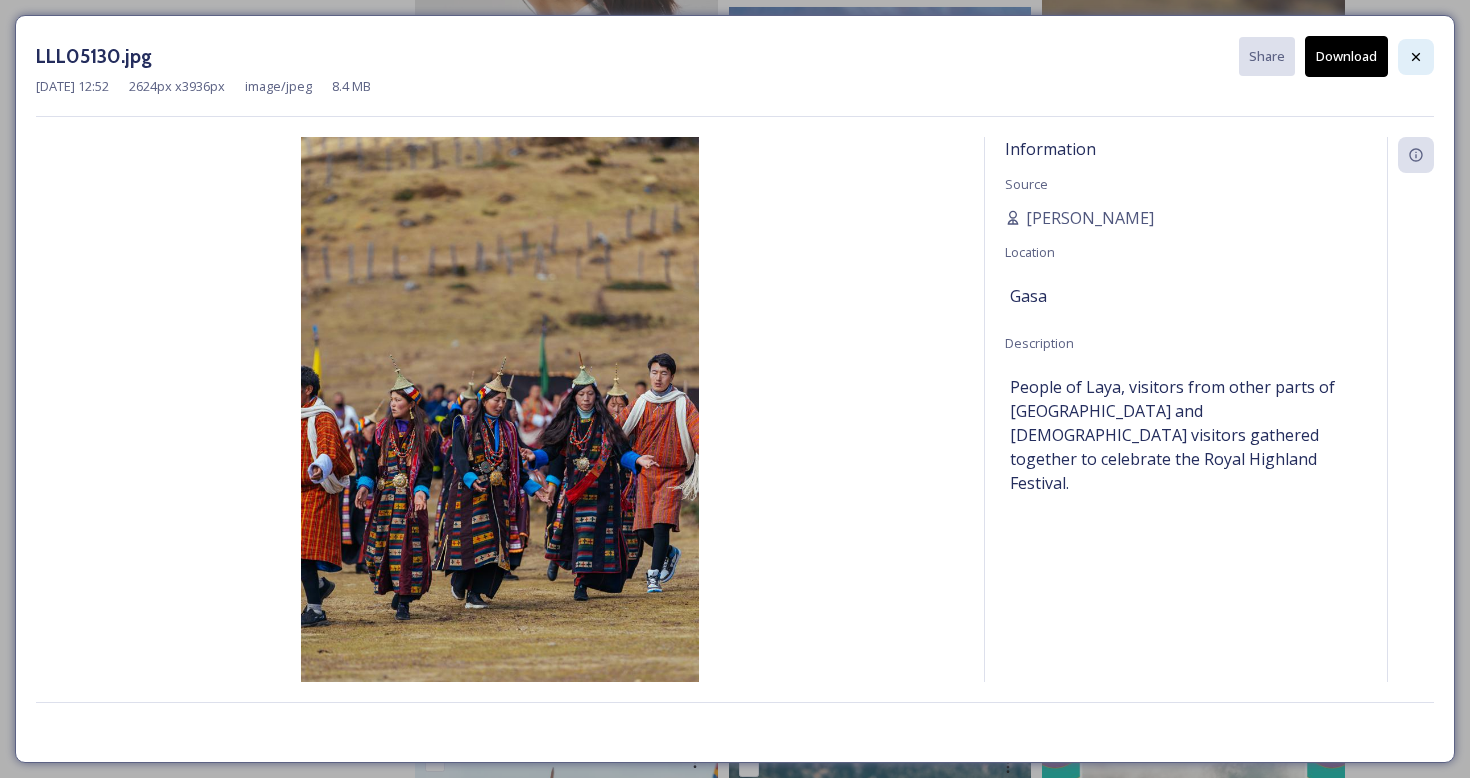click 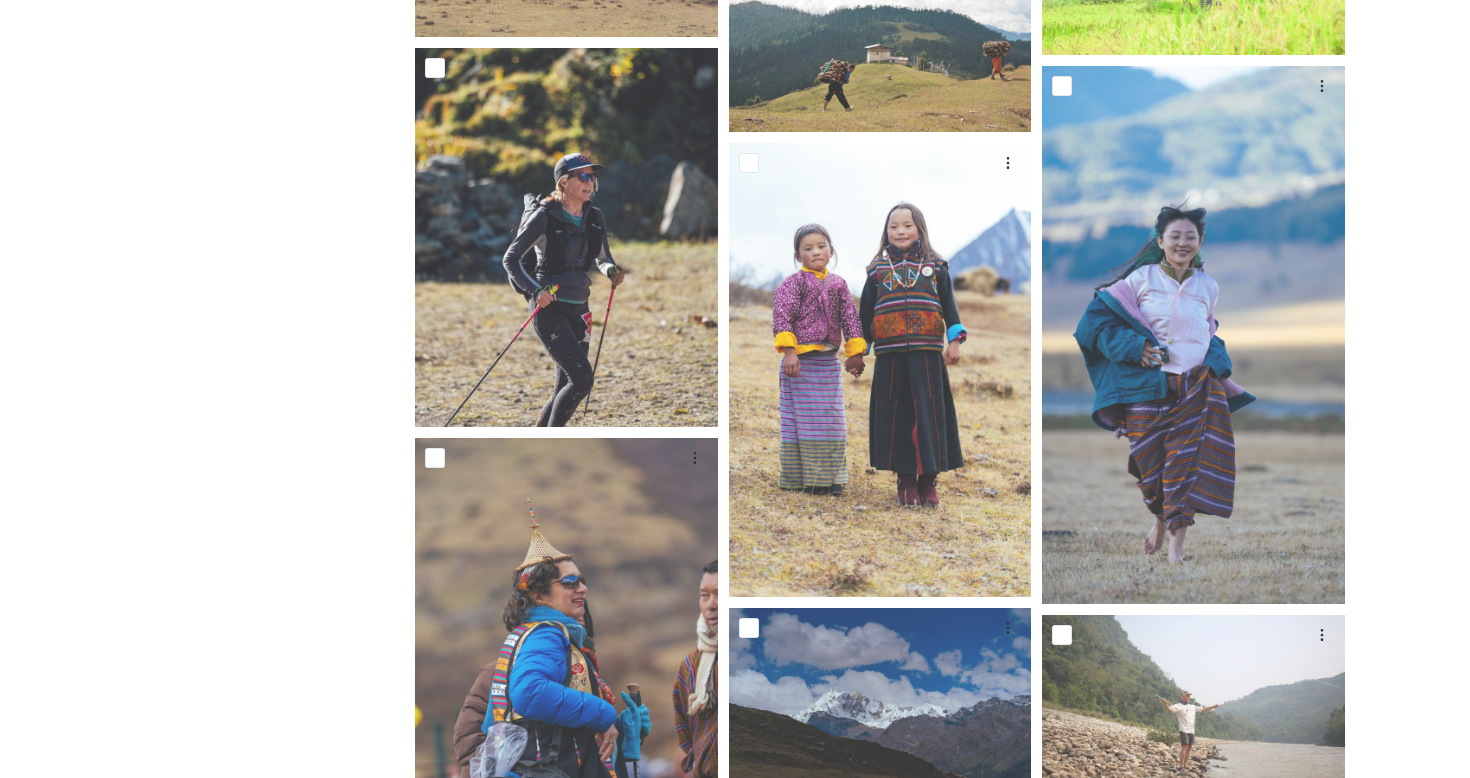 scroll, scrollTop: 26163, scrollLeft: 0, axis: vertical 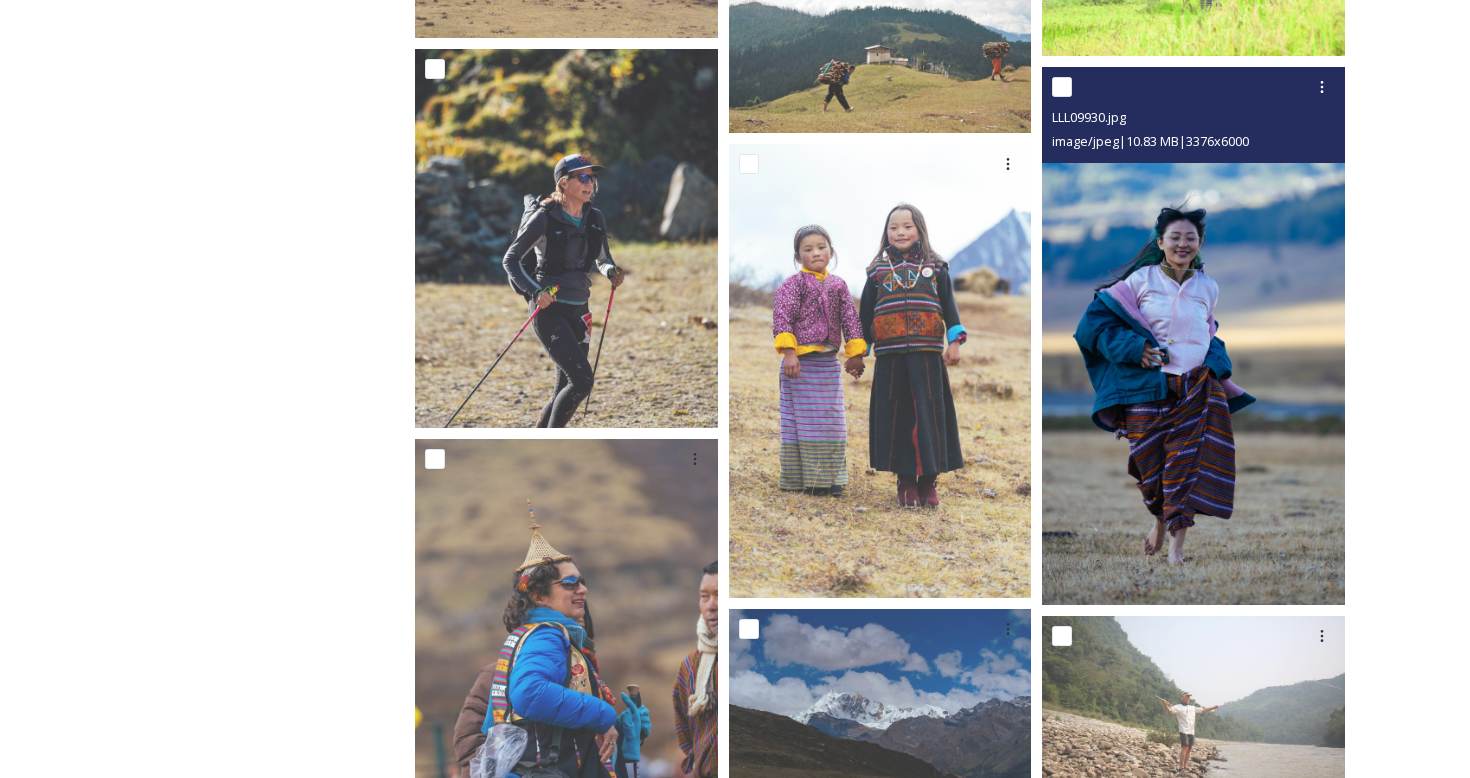 click at bounding box center (1193, 336) 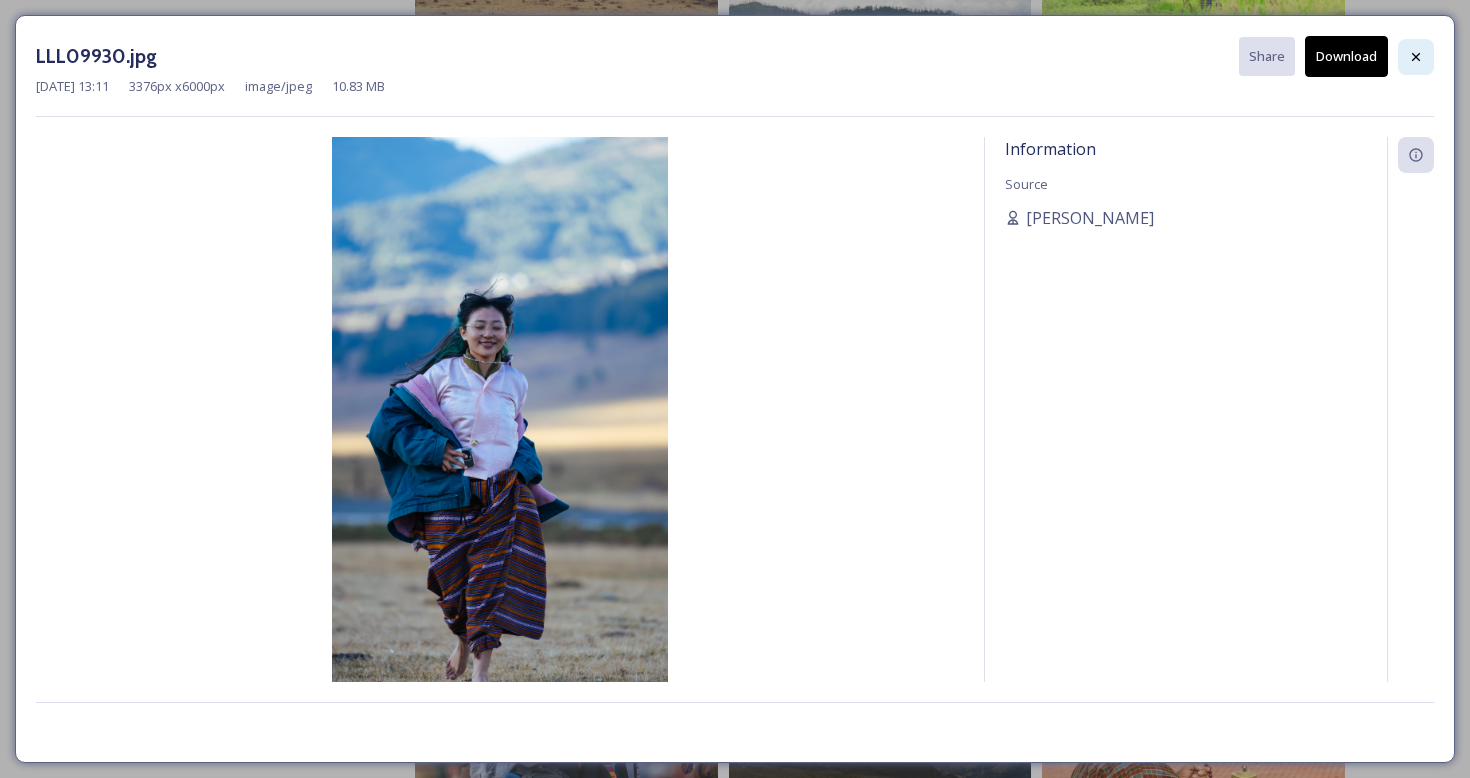 click at bounding box center [1416, 57] 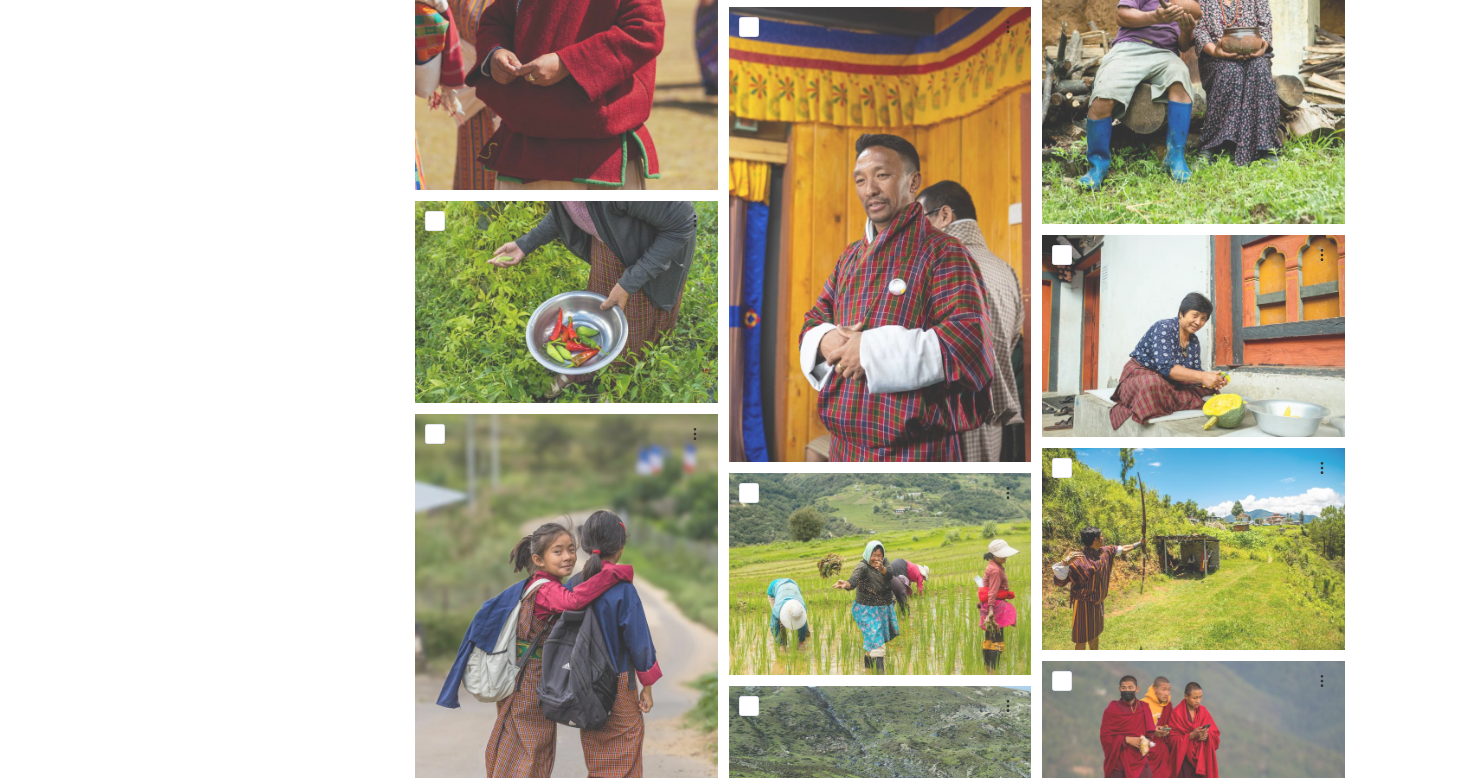 scroll, scrollTop: 38194, scrollLeft: 0, axis: vertical 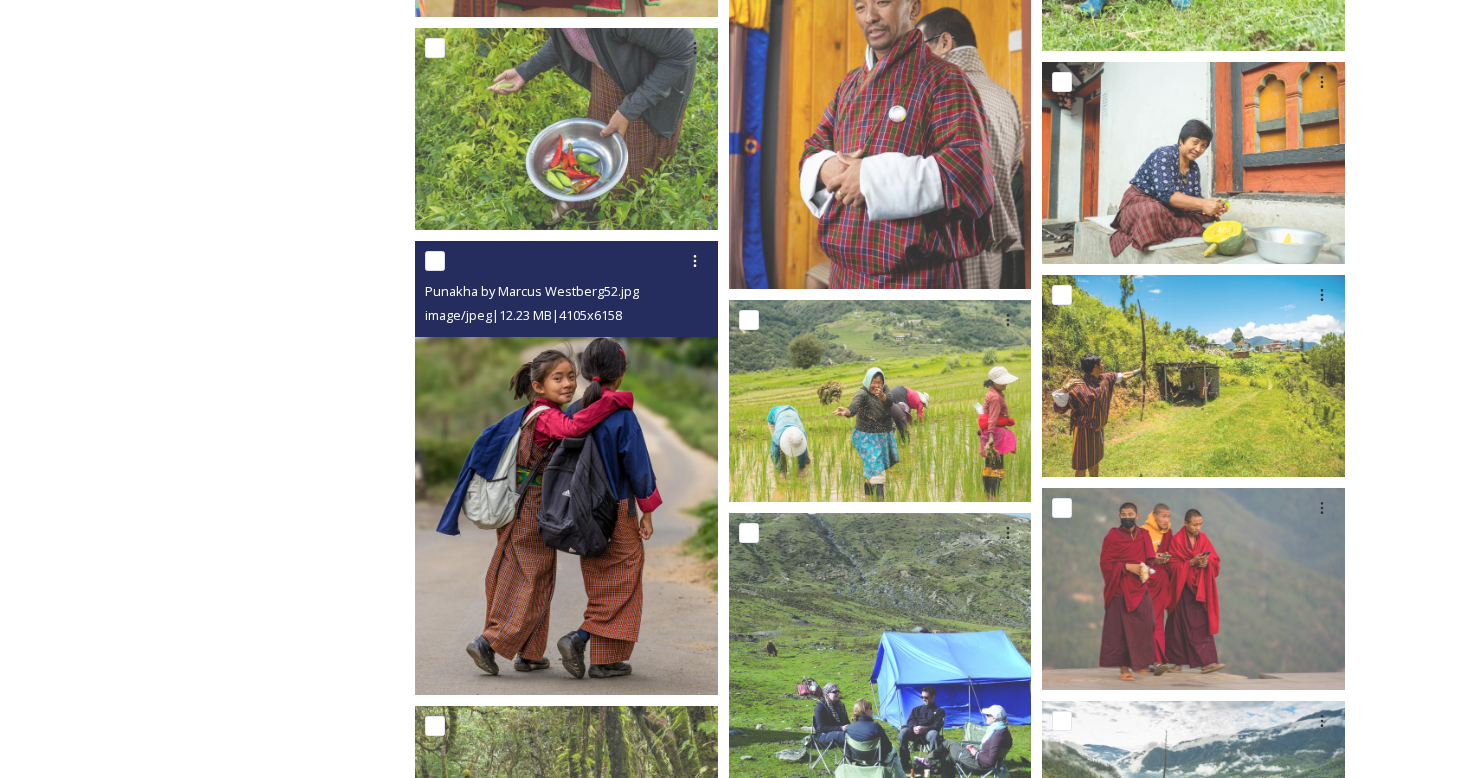 click at bounding box center [566, 468] 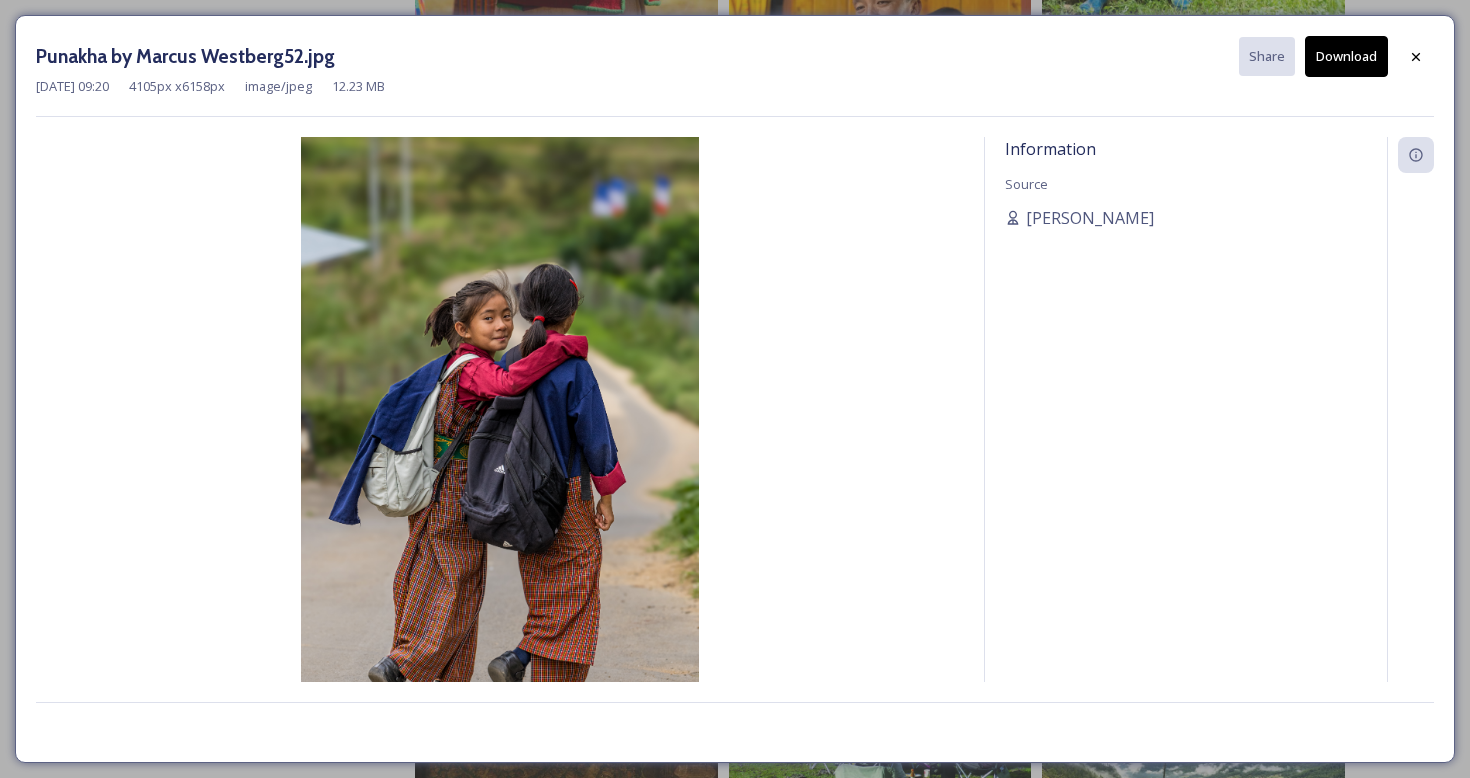 click on "Download" at bounding box center [1346, 56] 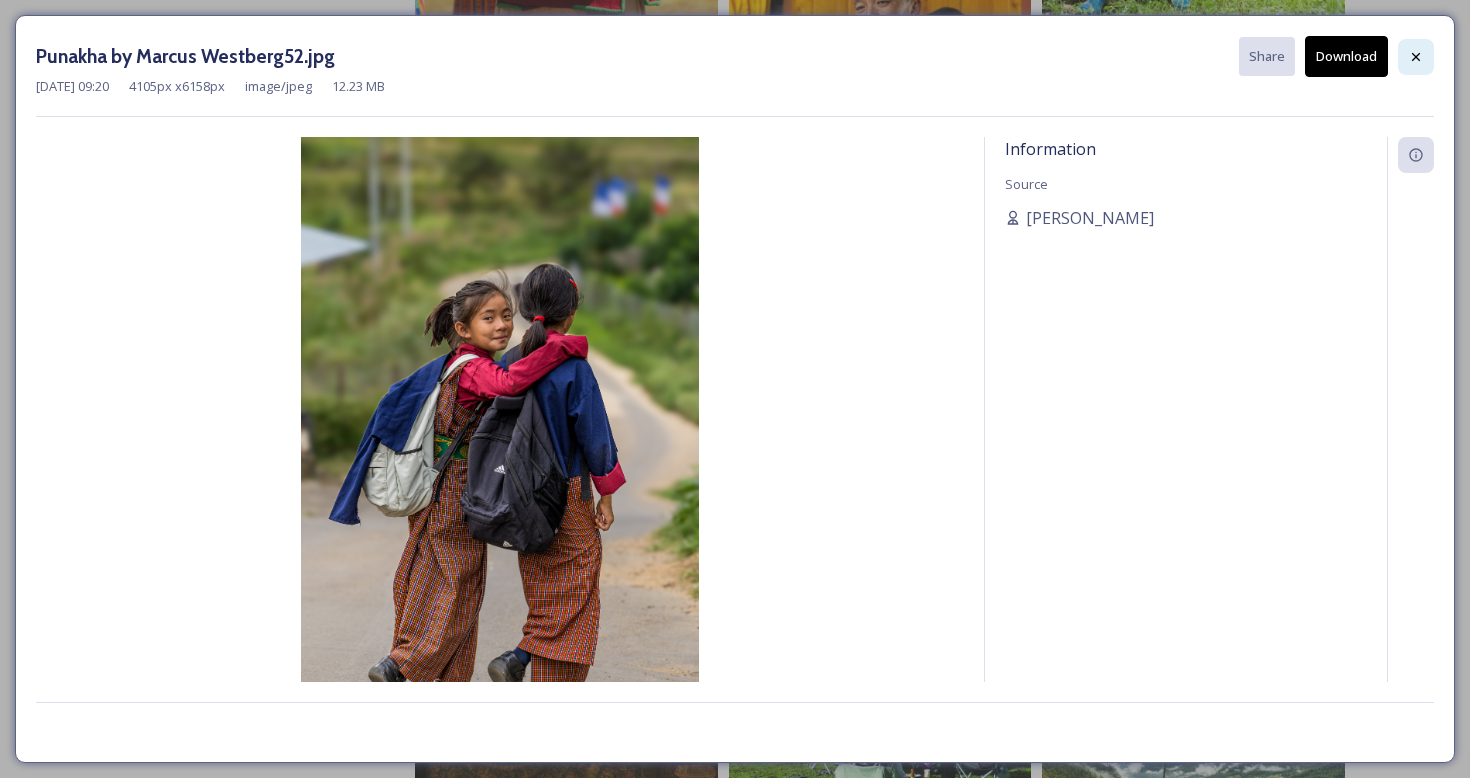 click 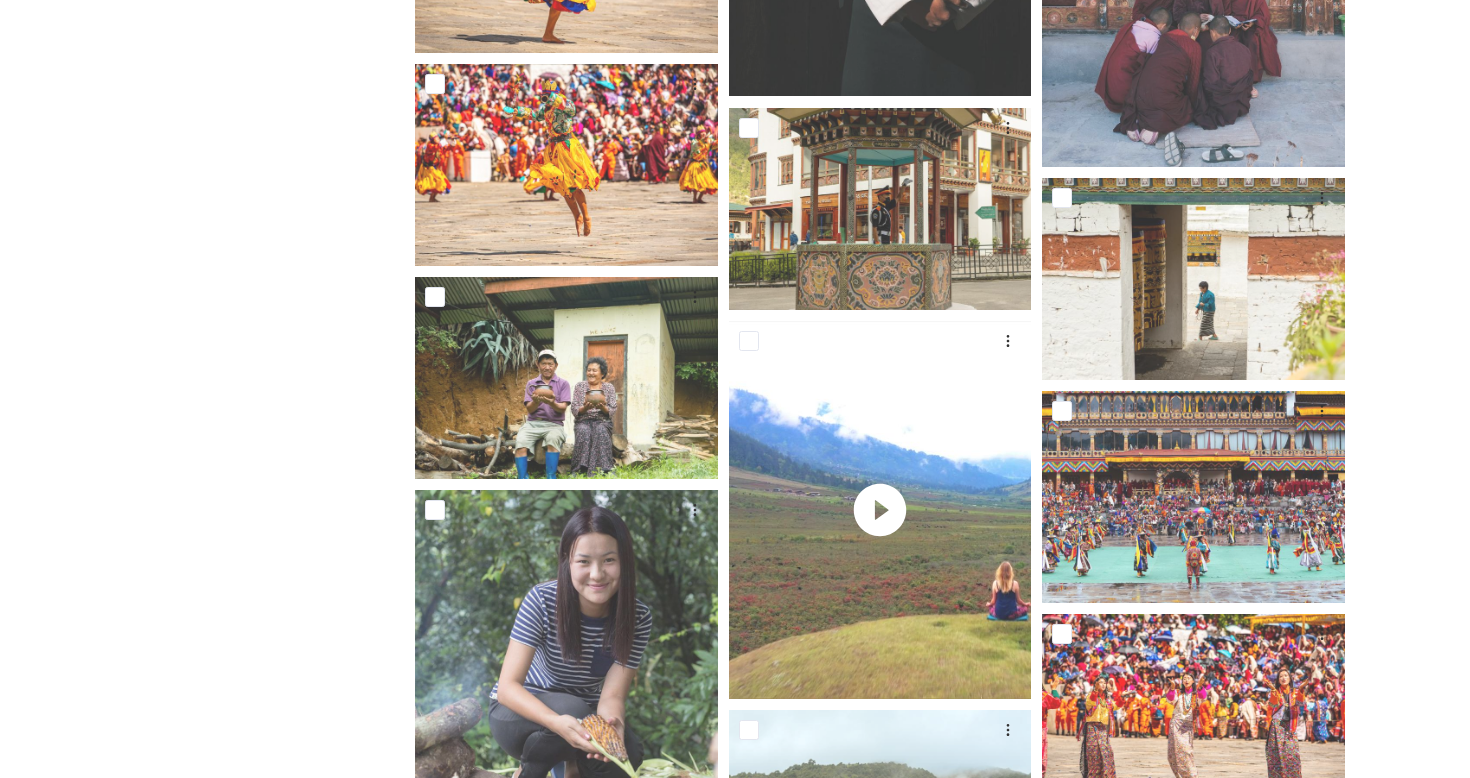 scroll, scrollTop: 36321, scrollLeft: 0, axis: vertical 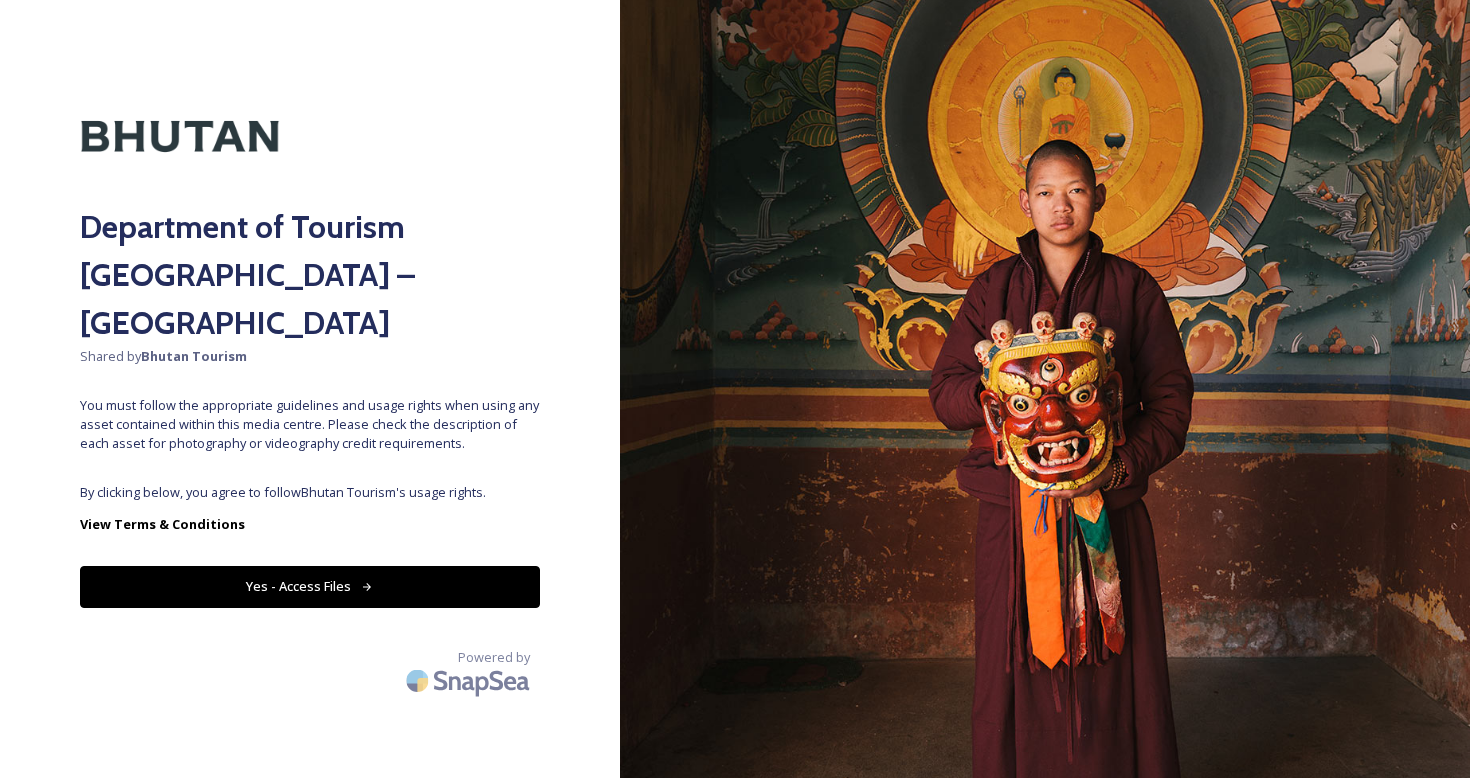 click on "Yes - Access Files" at bounding box center (310, 586) 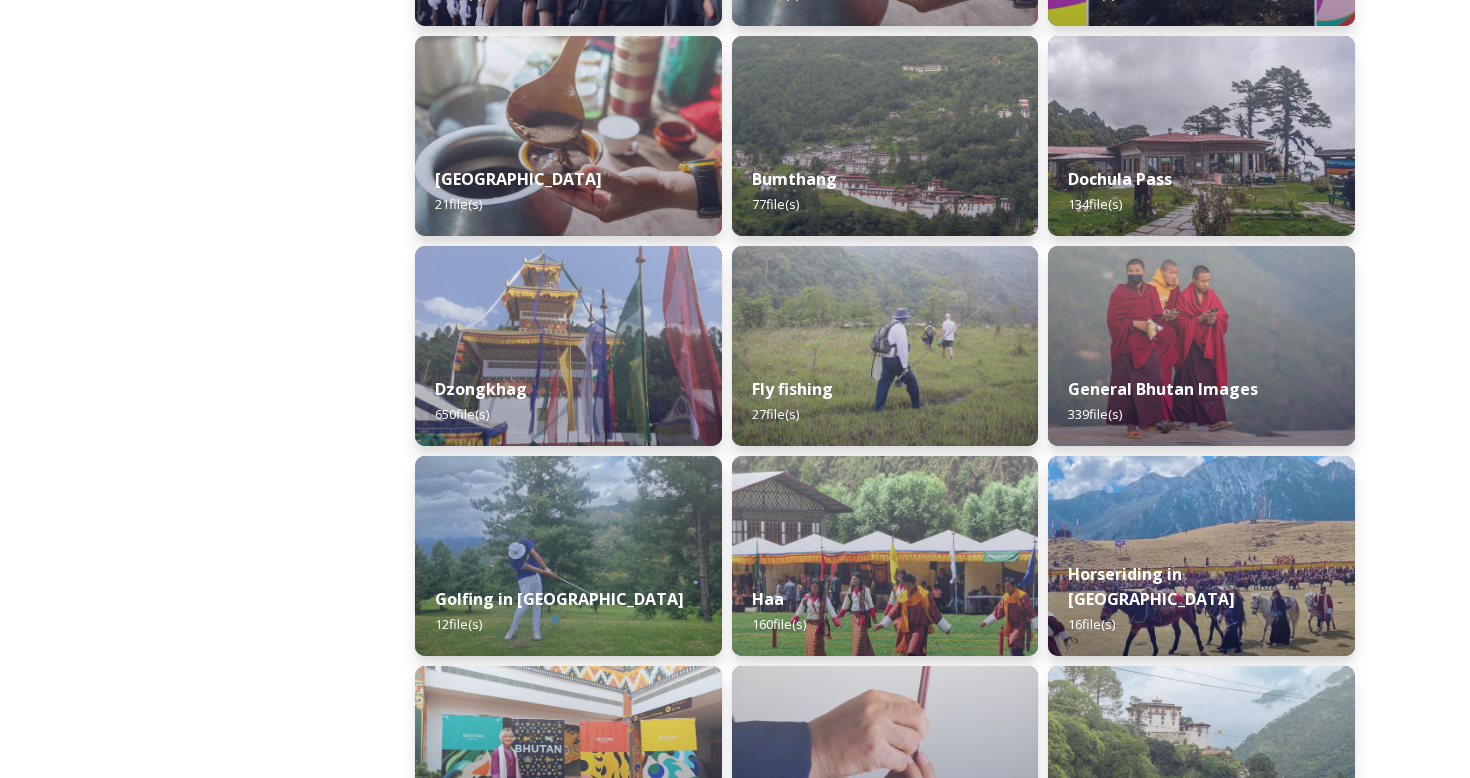 scroll, scrollTop: 804, scrollLeft: 0, axis: vertical 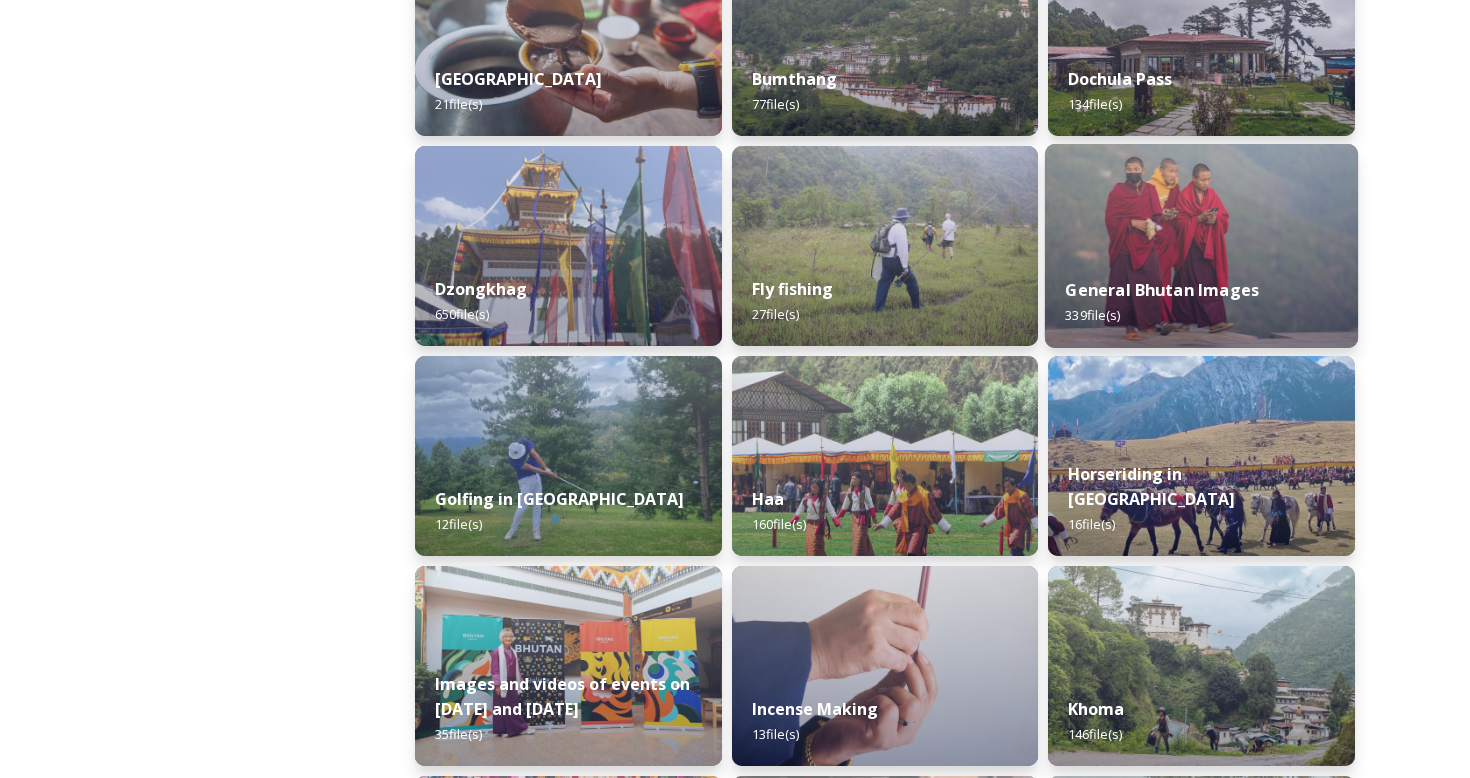 click at bounding box center (1201, 246) 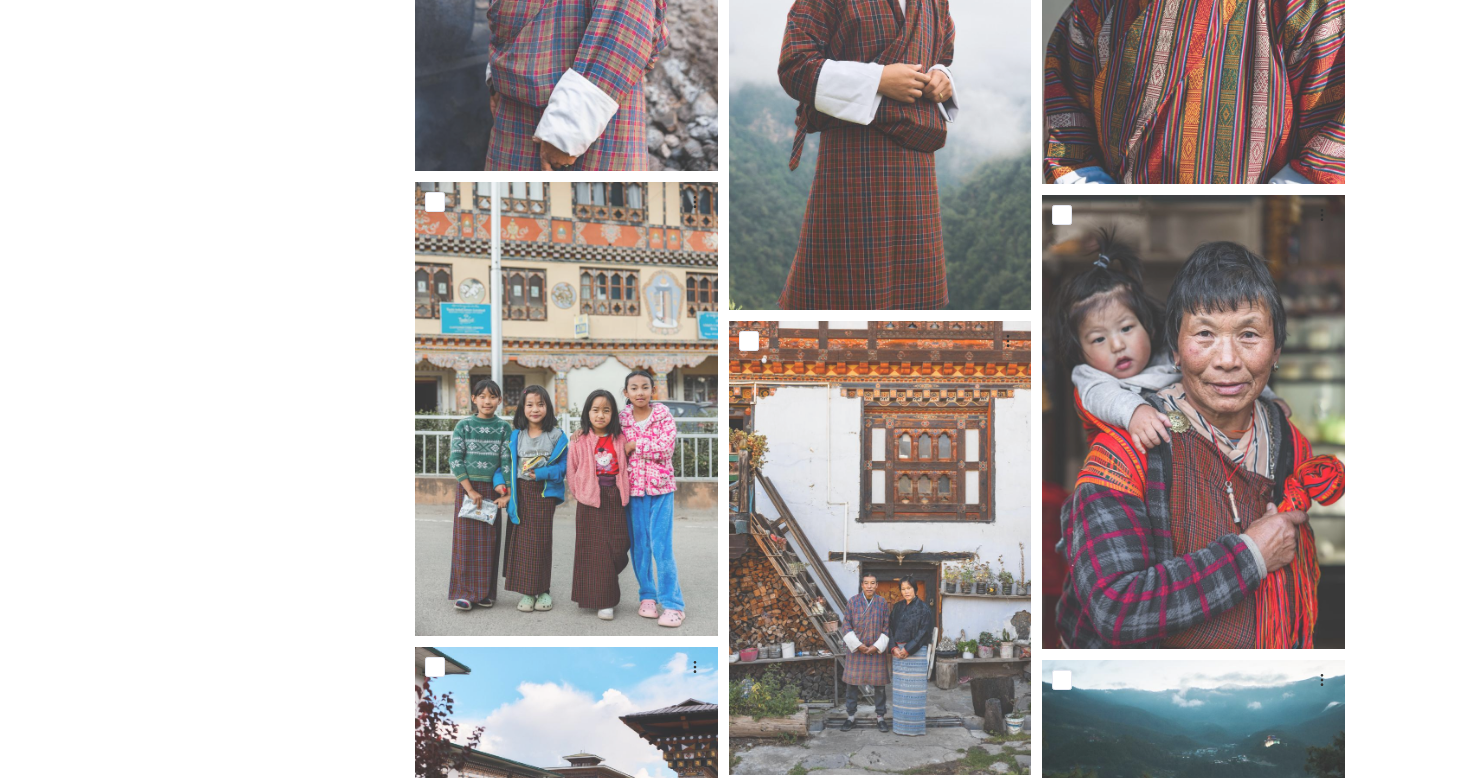 scroll, scrollTop: 4279, scrollLeft: 0, axis: vertical 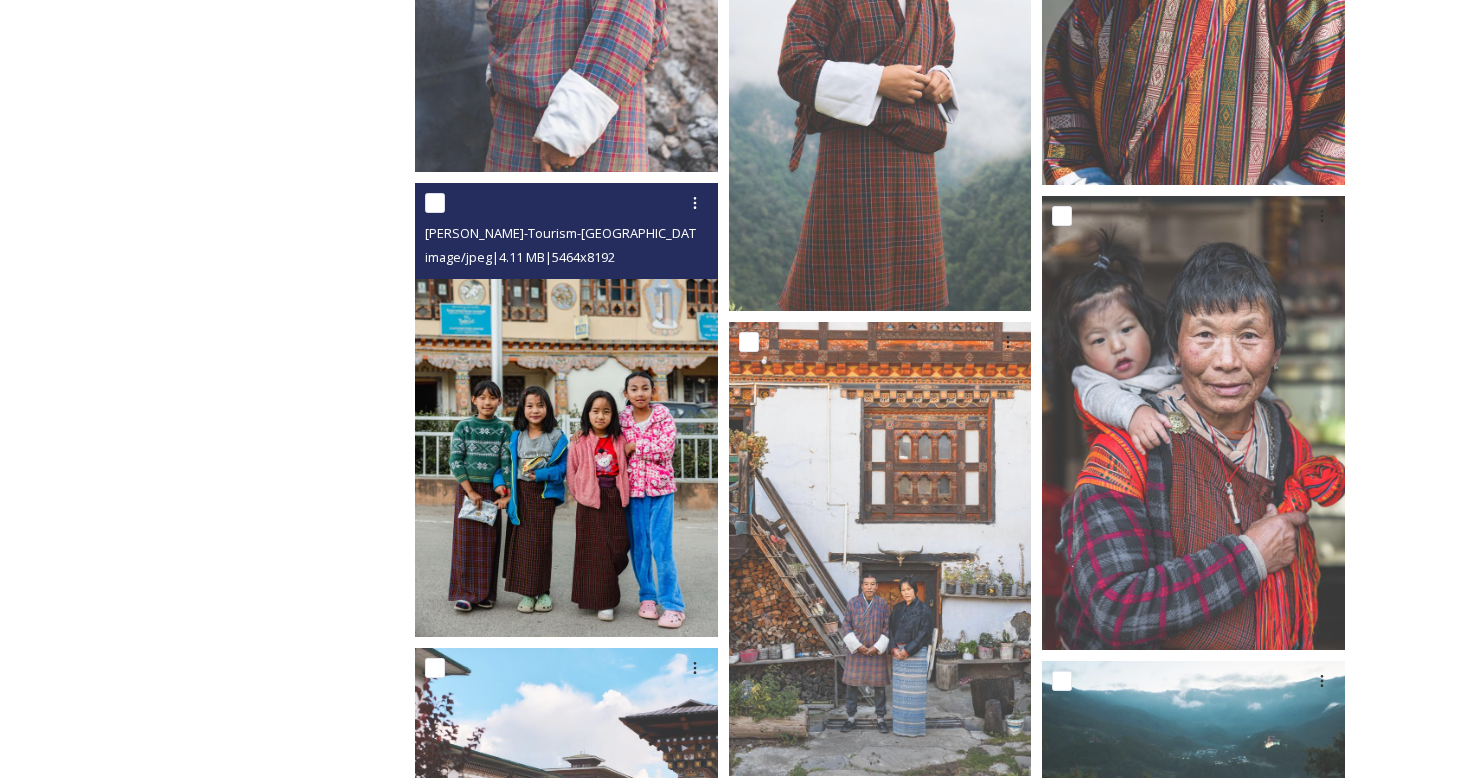 click at bounding box center [566, 410] 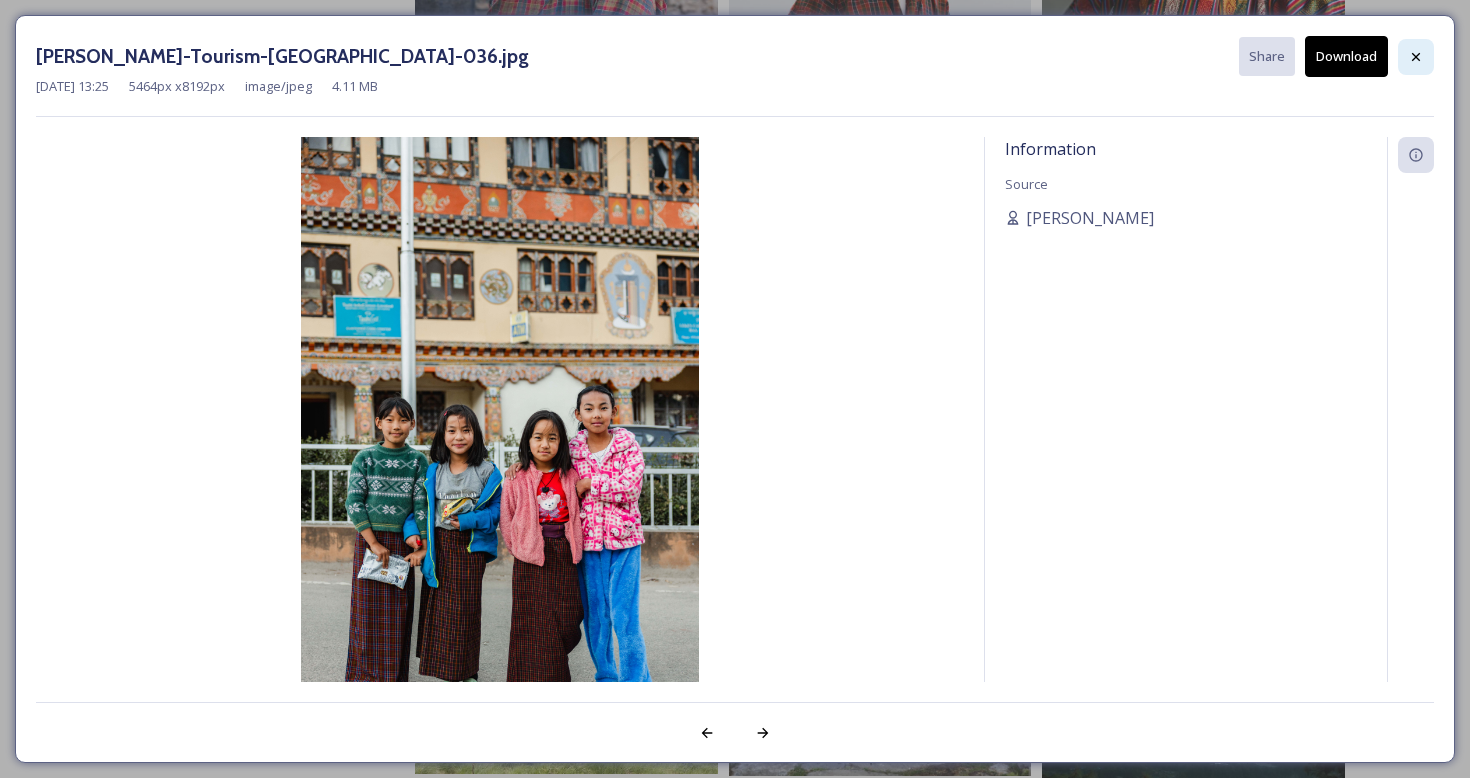 click 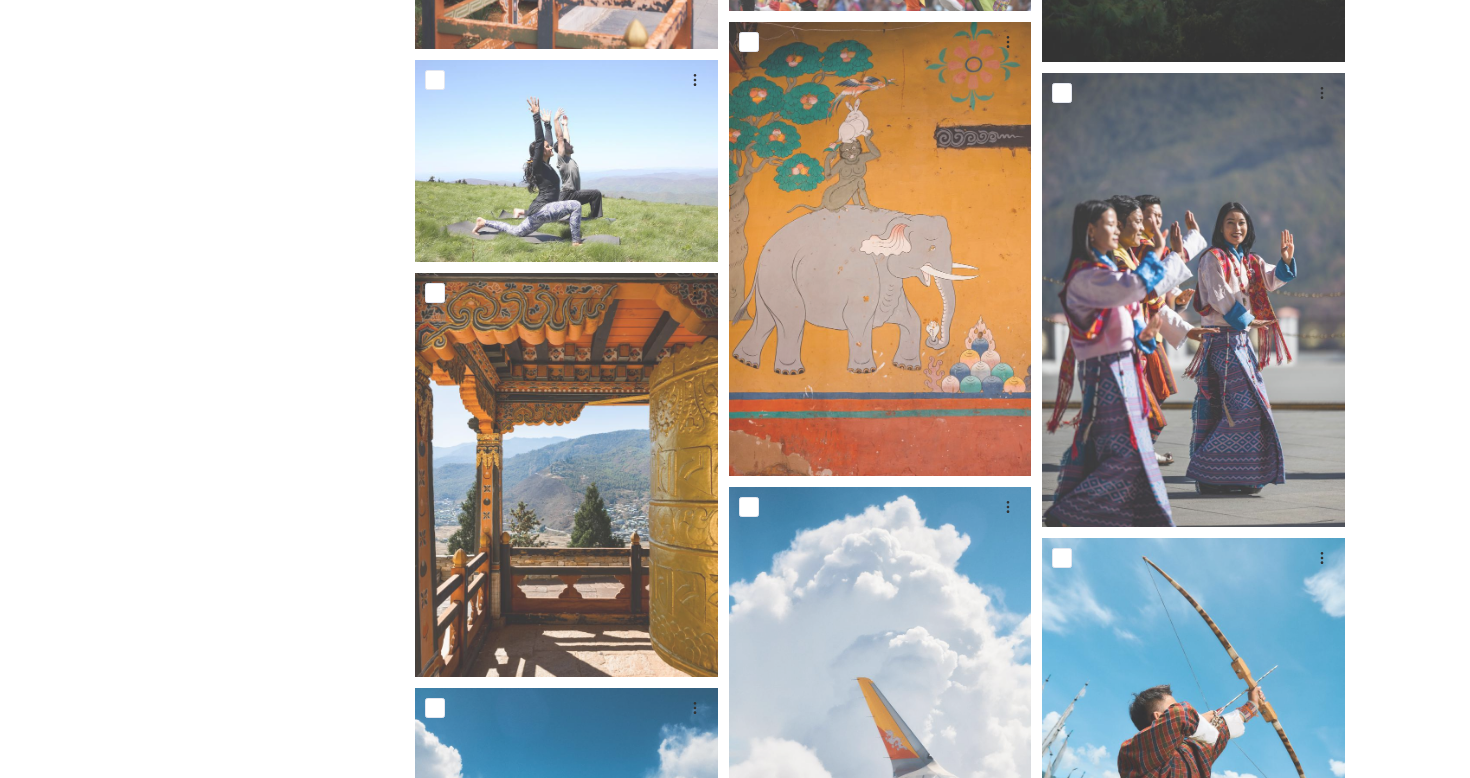 scroll, scrollTop: 5256, scrollLeft: 0, axis: vertical 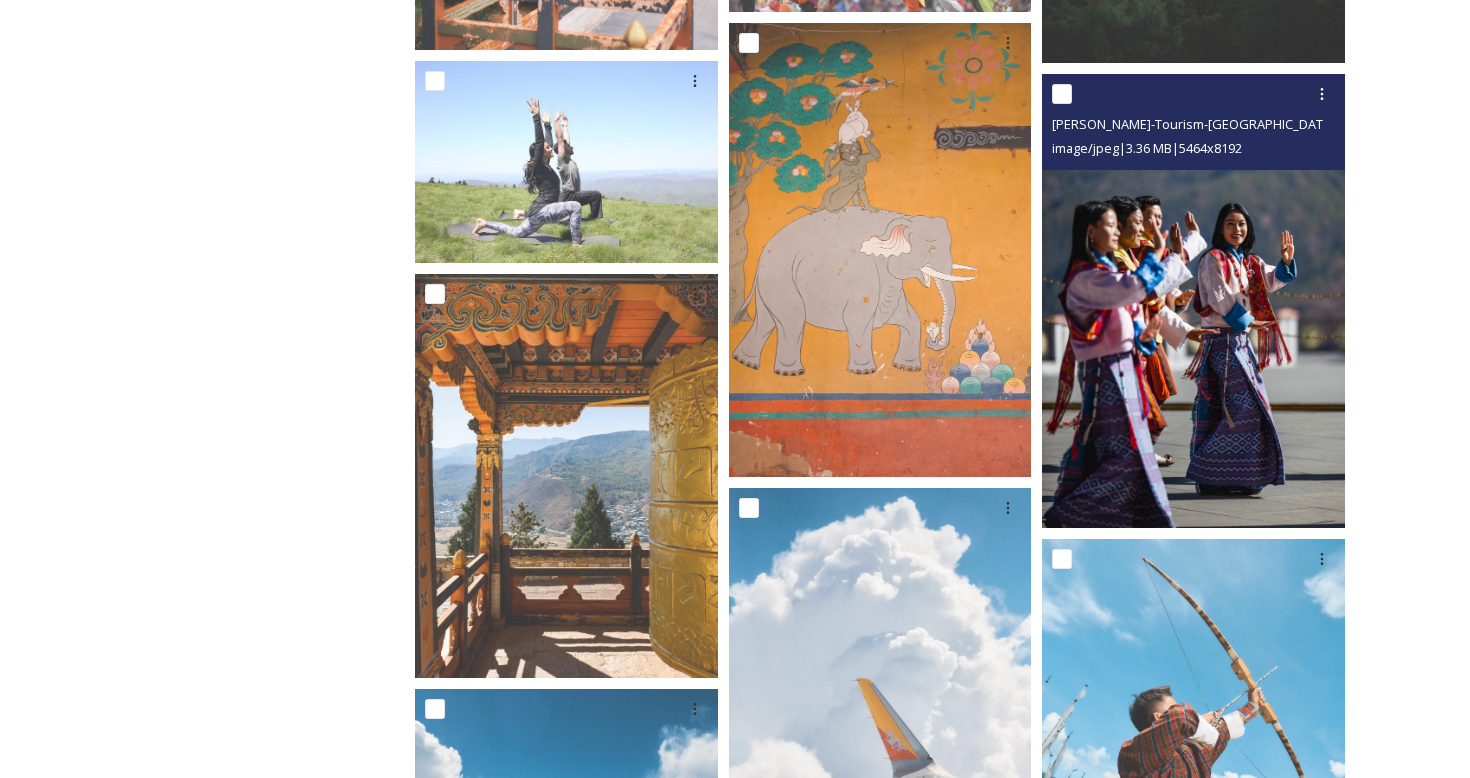click at bounding box center (1193, 301) 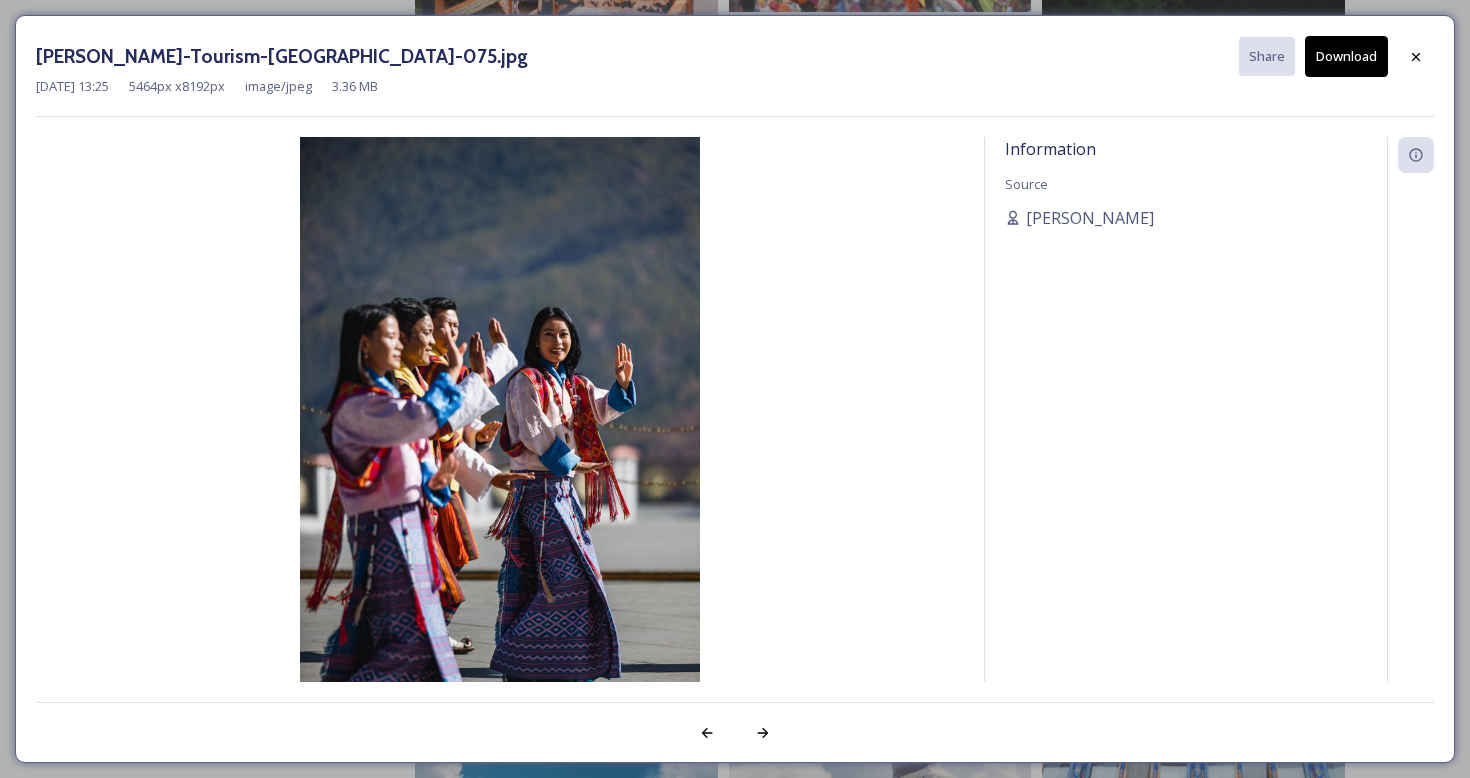 click on "Download" at bounding box center (1346, 56) 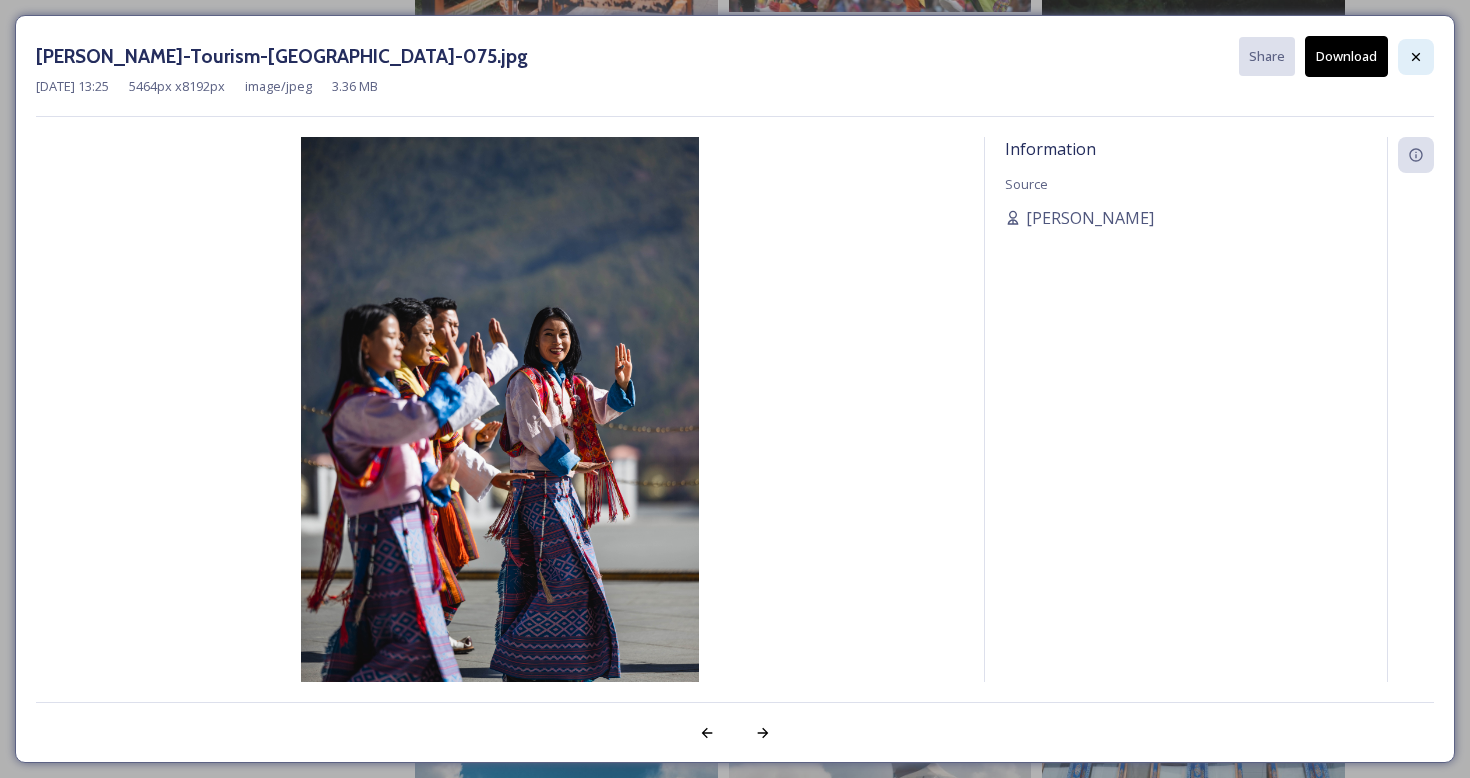 click 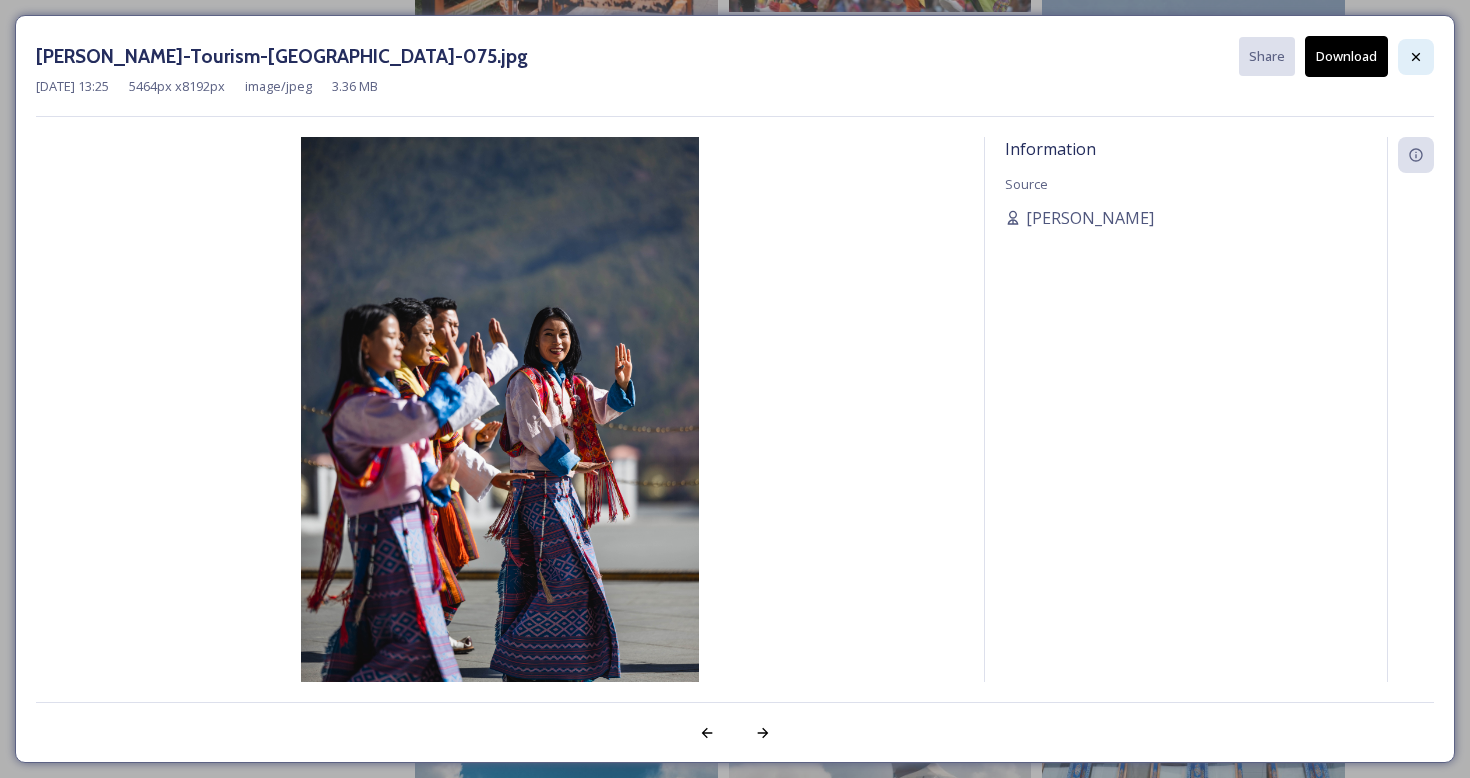 click on "Shared by:  Bhutan Tourism A library of images, videos and other digital assets relating to [GEOGRAPHIC_DATA]. You can find images and documents by performing a quick or advanced search or by browsing the folders. Commercial use is not allowed. Department of Tourism [GEOGRAPHIC_DATA] – Brand Centre General Bhutan Images 339  file s Filters Date Created Select all [PERSON_NAME]-Tourism-[GEOGRAPHIC_DATA]-075.jpg Share Download [DATE] 13:25 5464 px x  8192 px image/jpeg 3.36 MB Information Source [PERSON_NAME]" at bounding box center [735, 822] 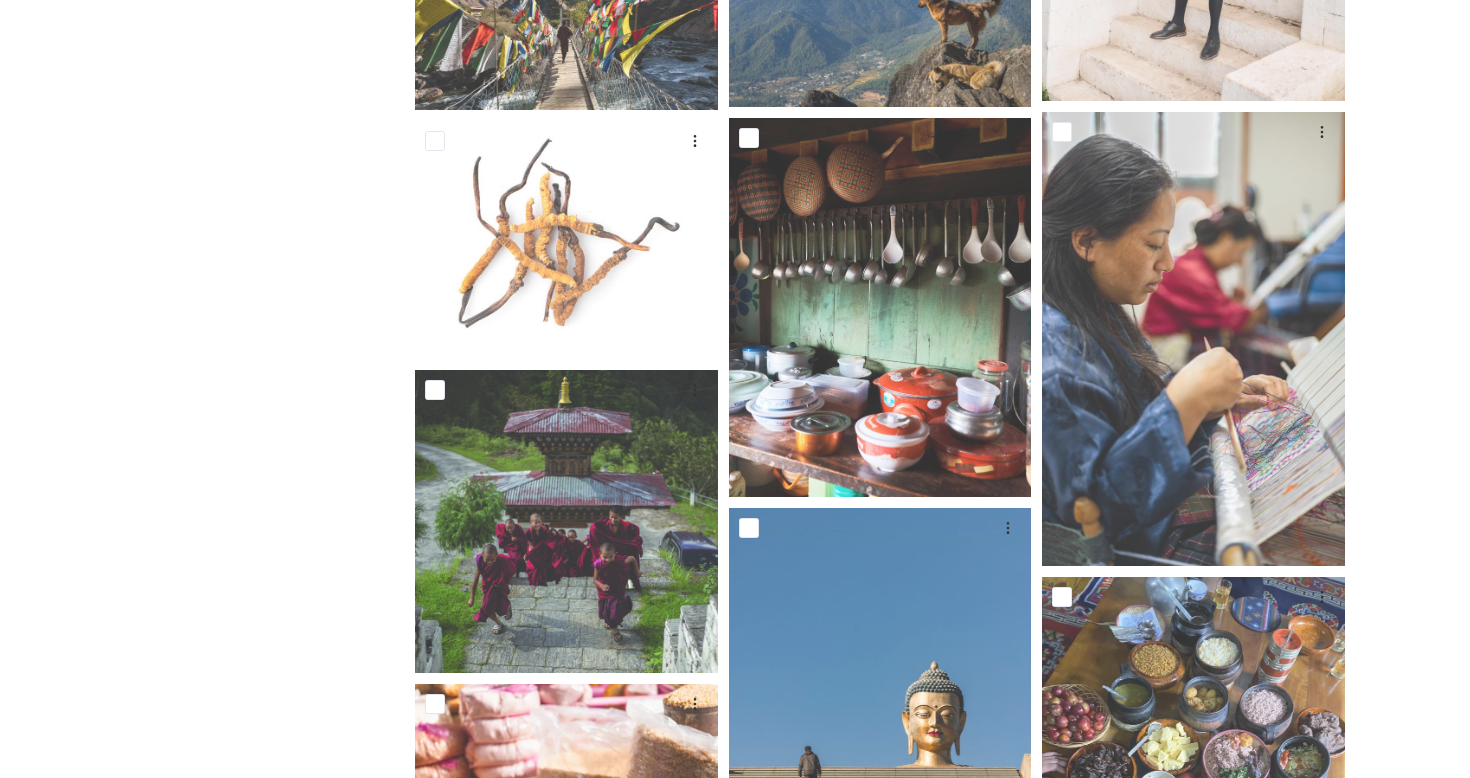 scroll, scrollTop: 12206, scrollLeft: 0, axis: vertical 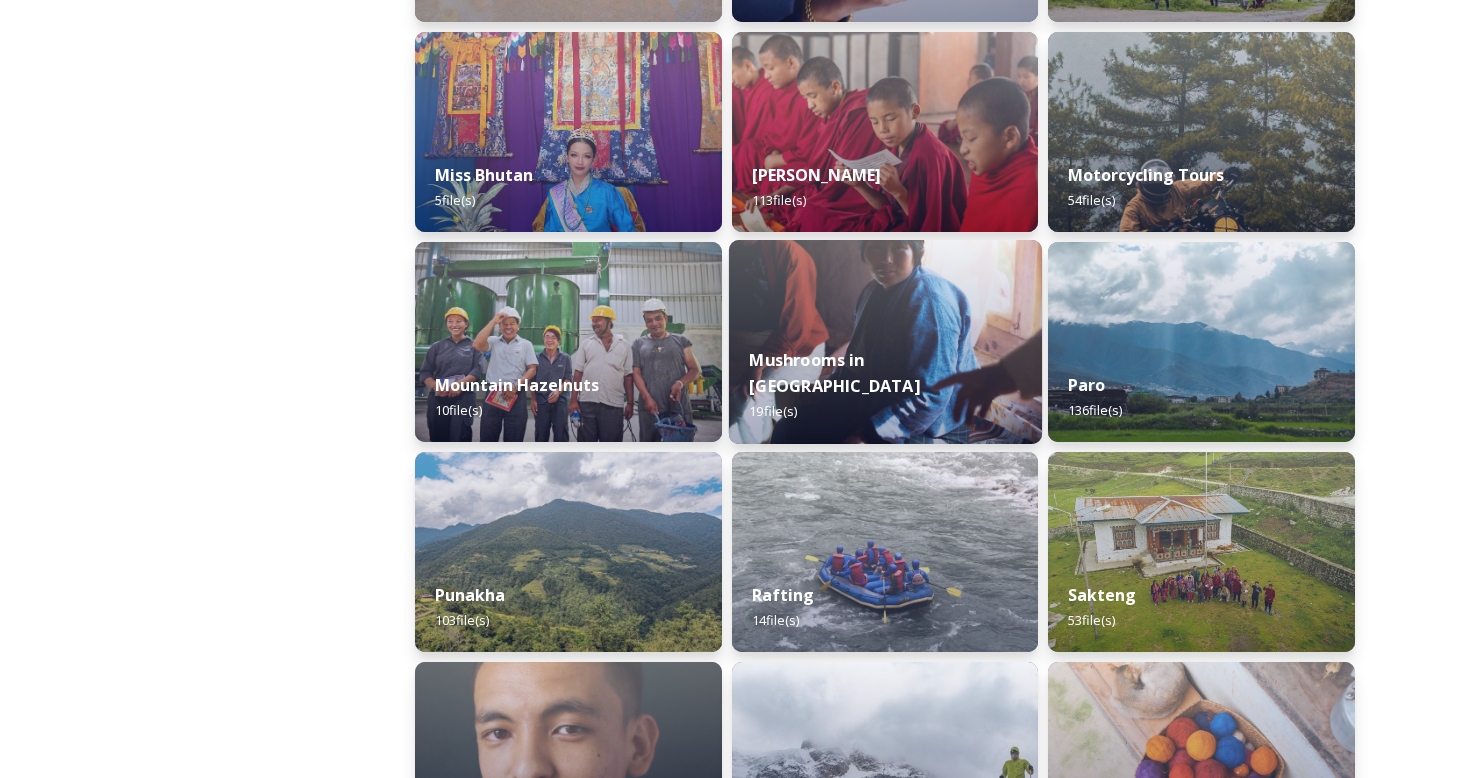 click on "Mushrooms in [GEOGRAPHIC_DATA] 19  file(s)" at bounding box center (885, 386) 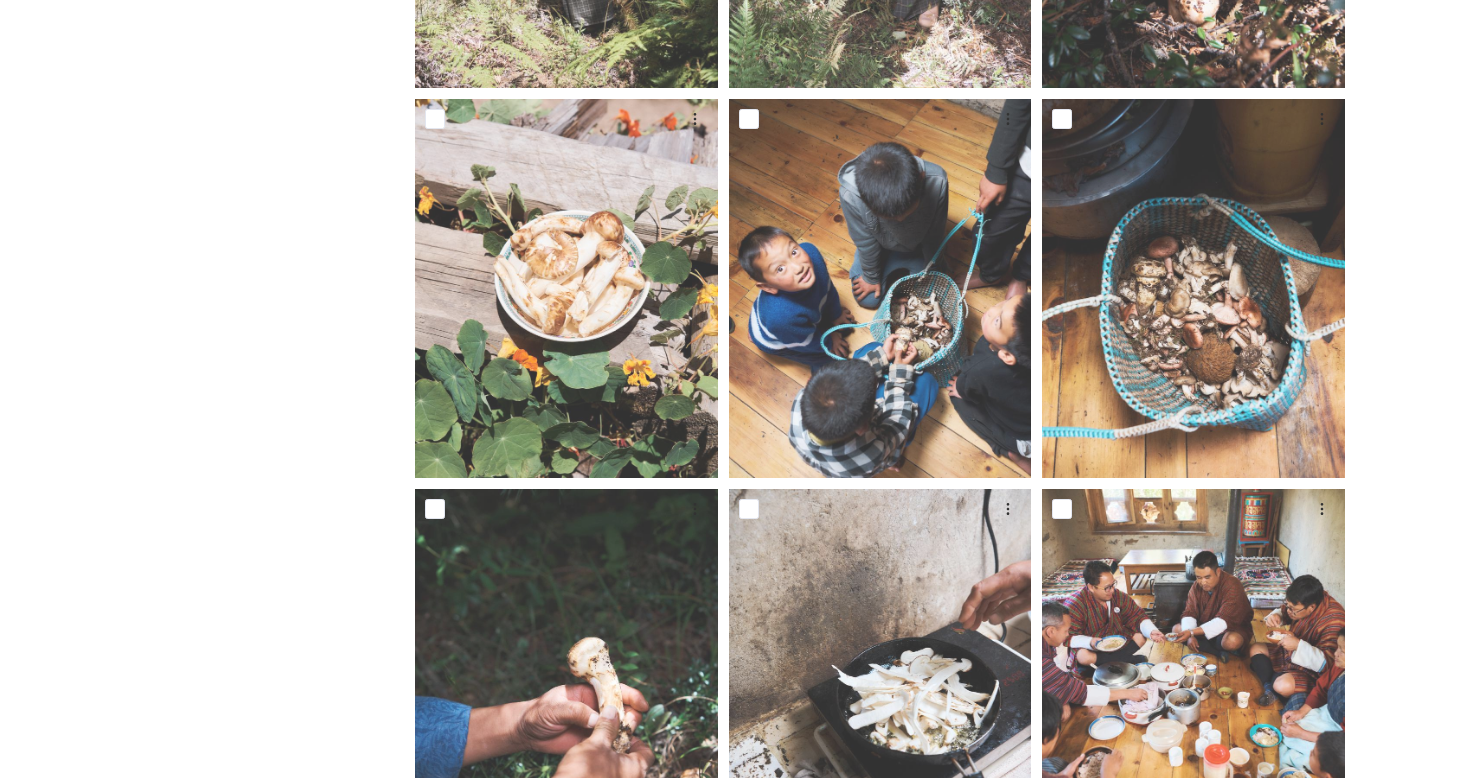 scroll, scrollTop: 0, scrollLeft: 0, axis: both 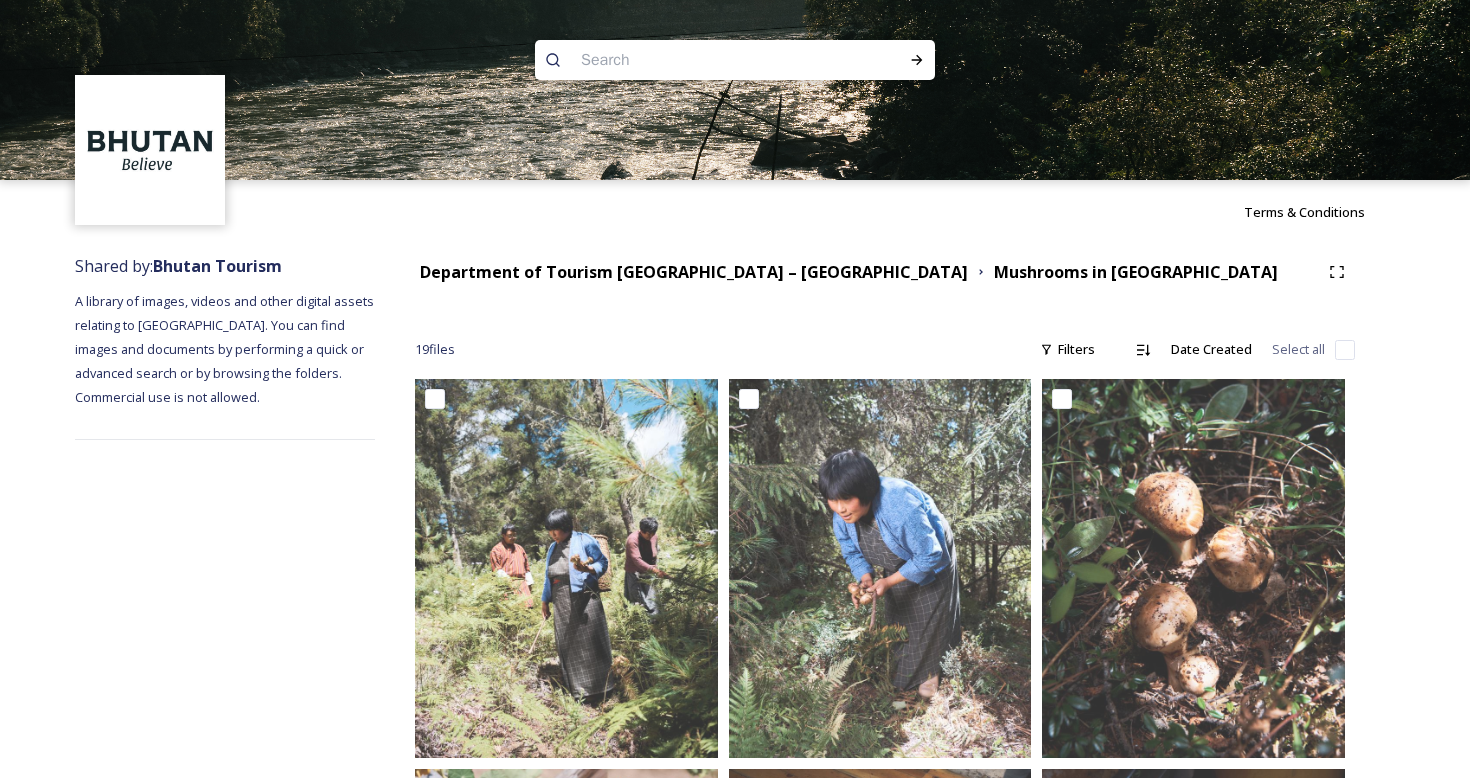 click at bounding box center (696, 60) 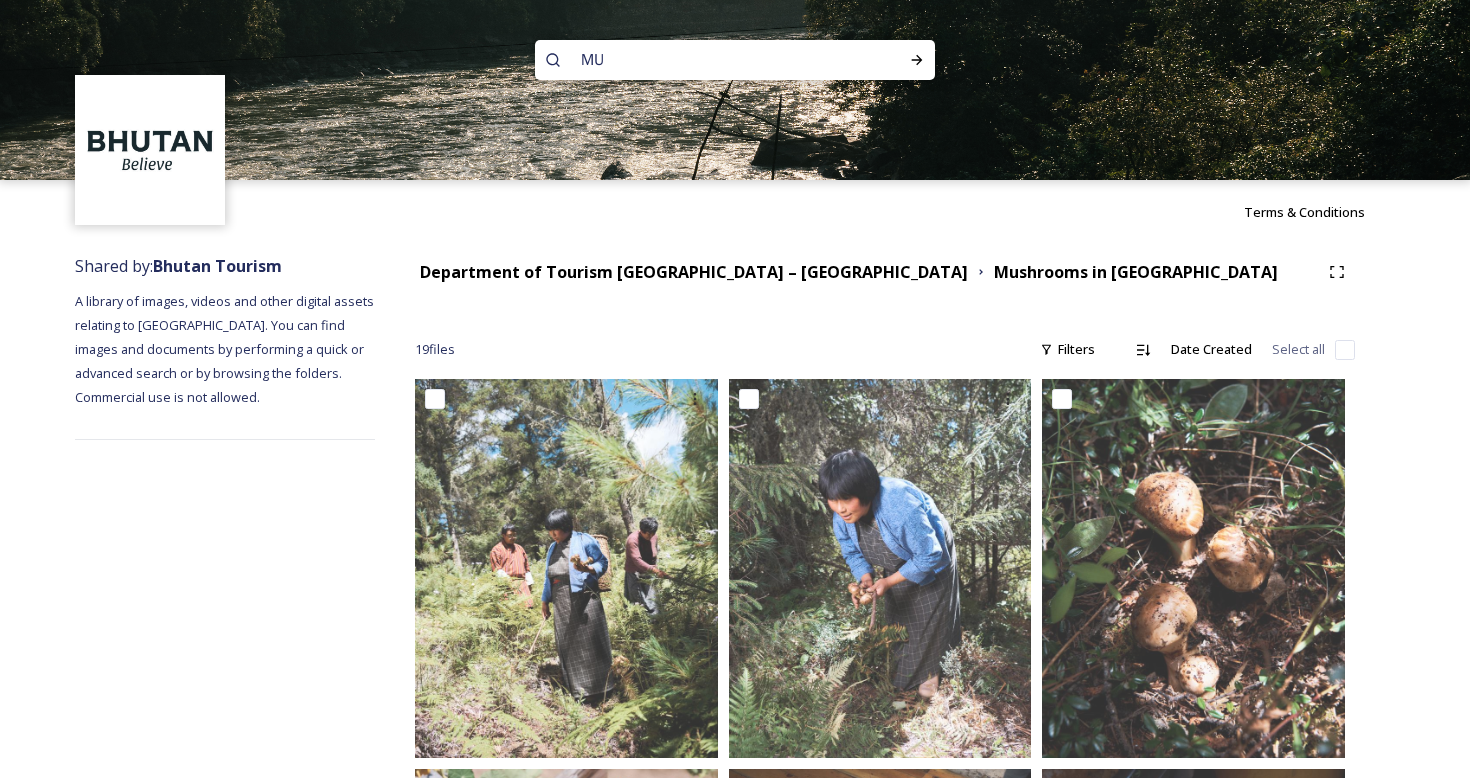 type on "M" 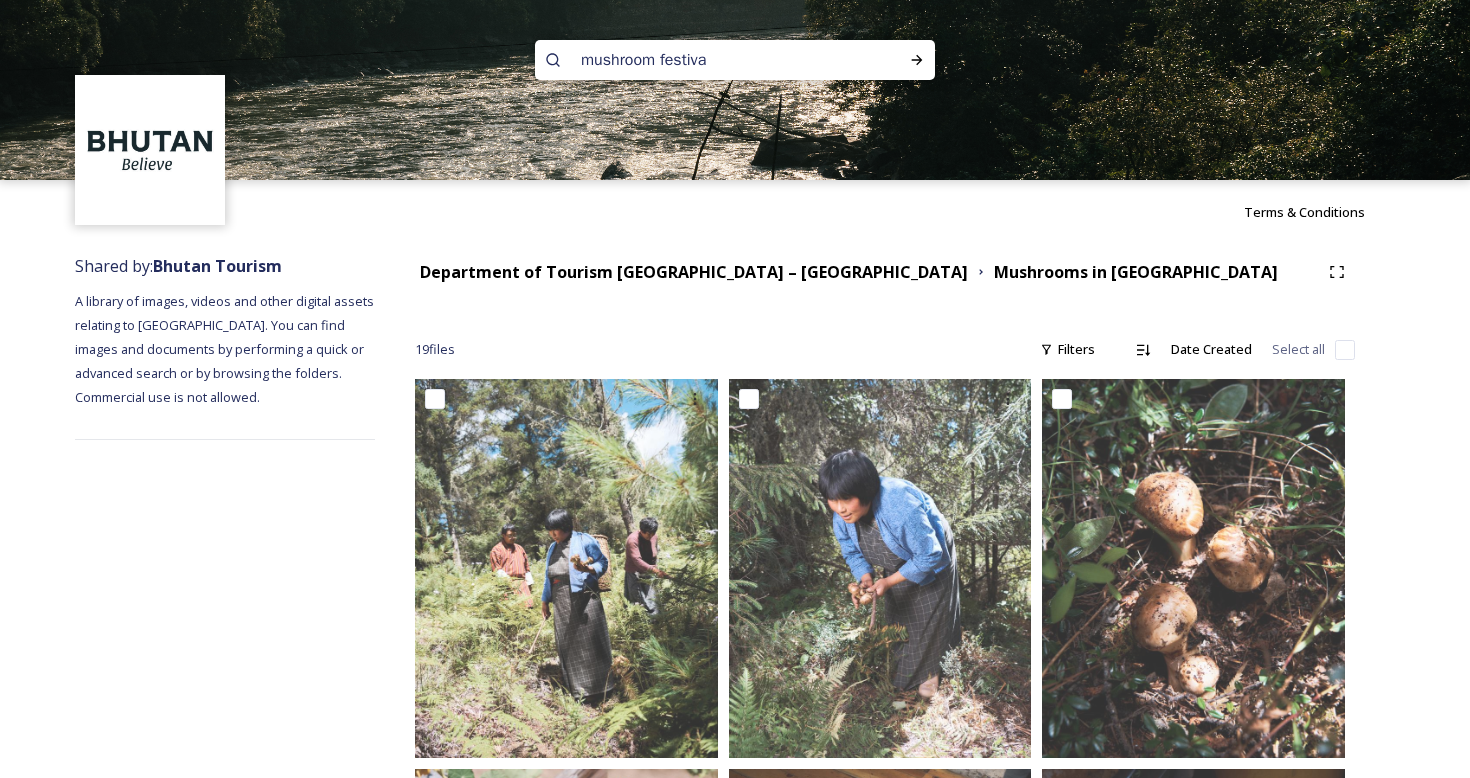 type on "mushroom festival" 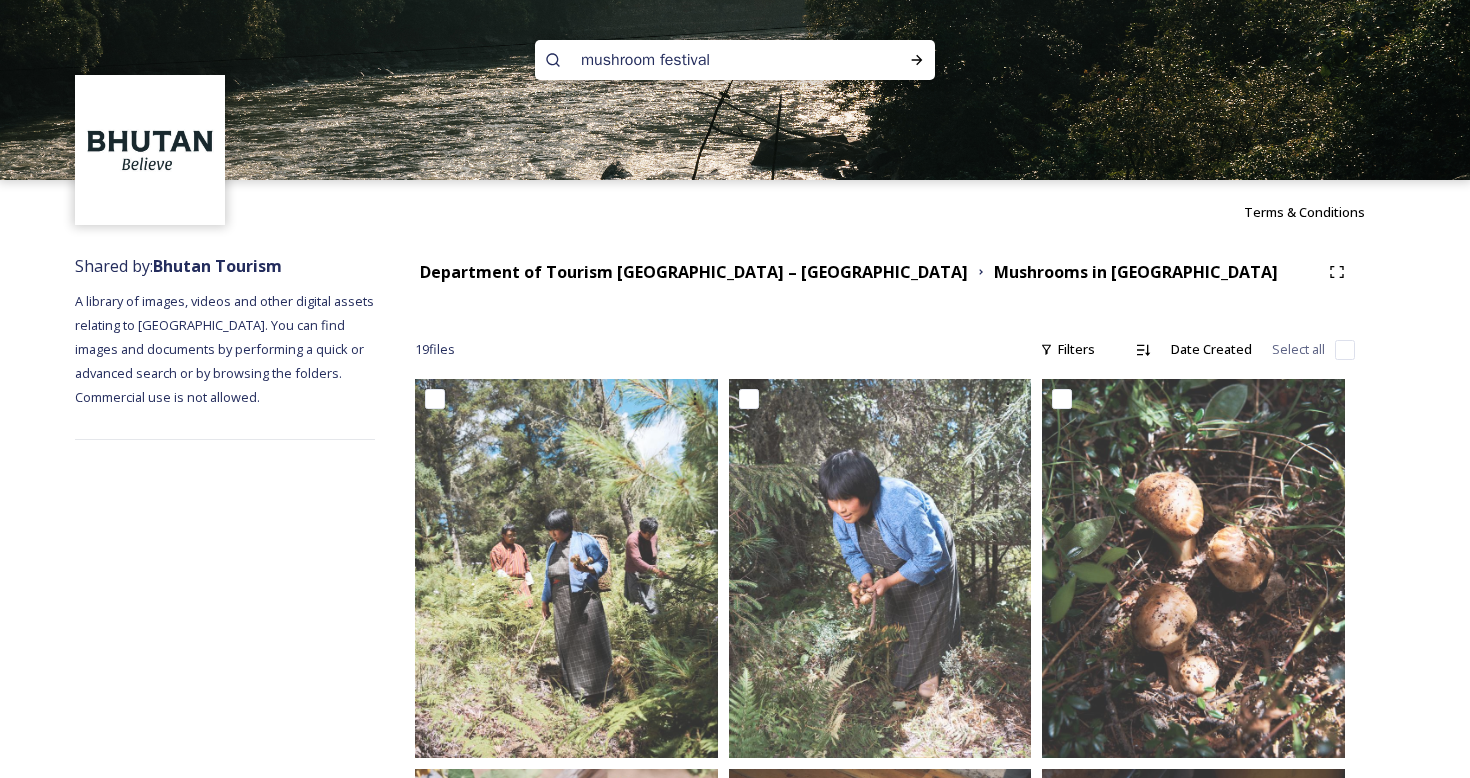 type 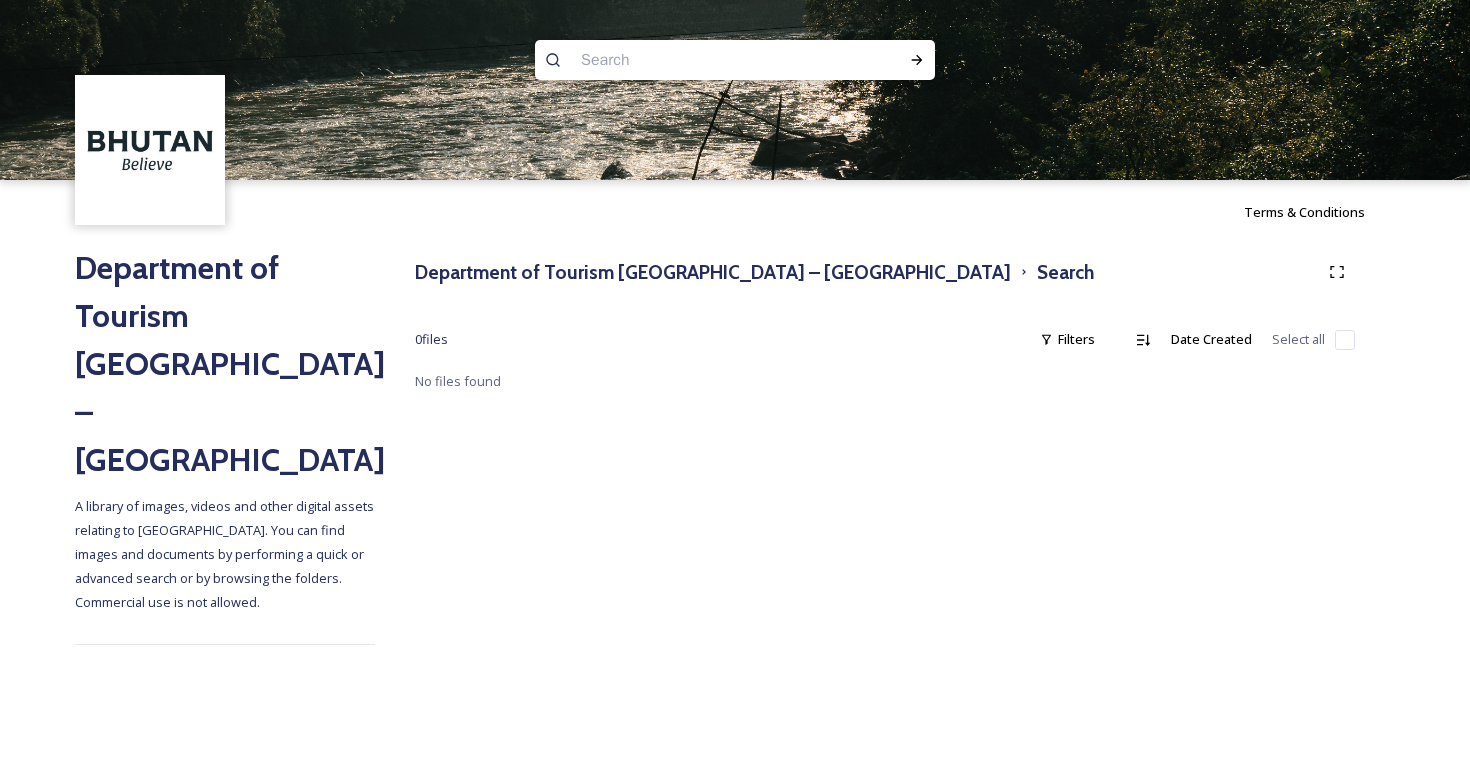 click at bounding box center [696, 60] 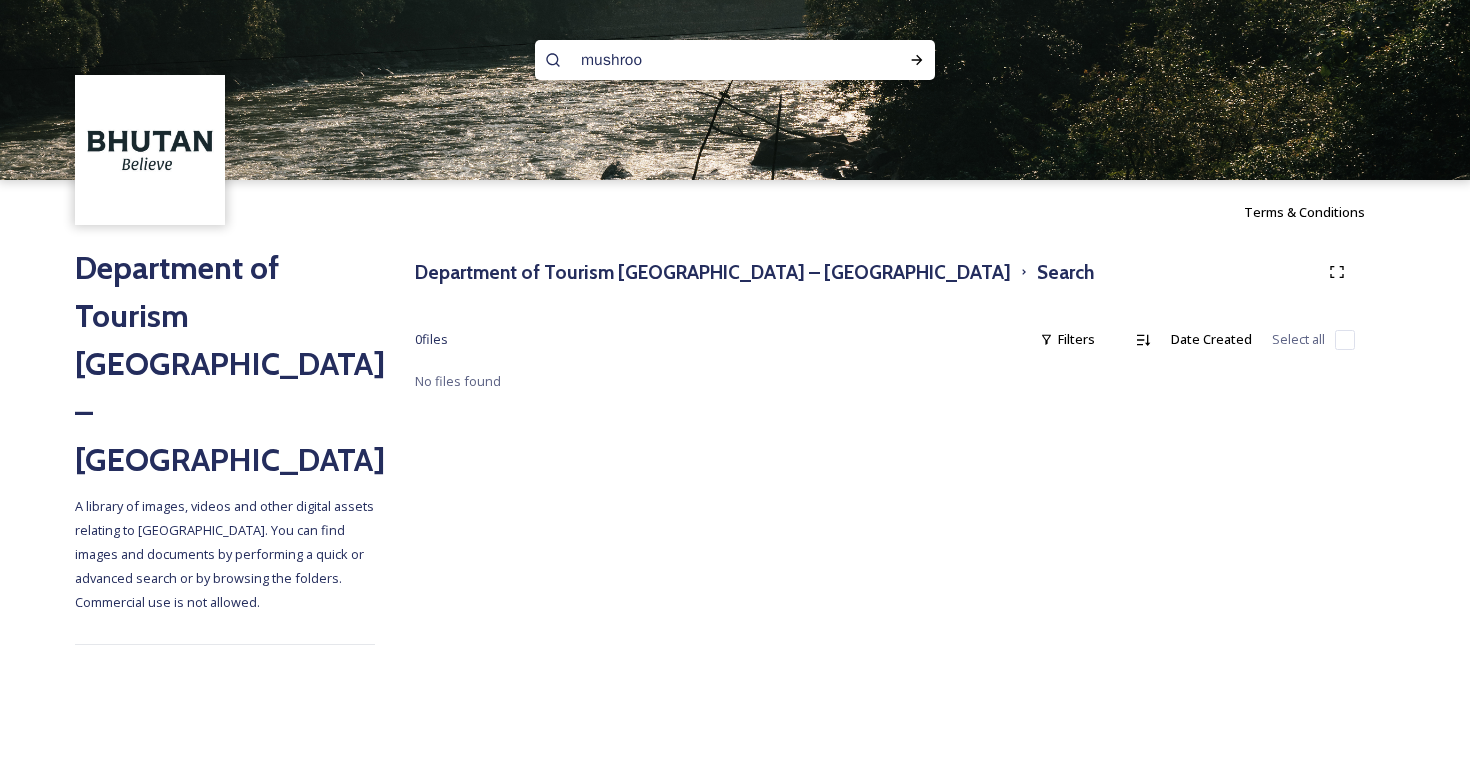 type on "mushroom" 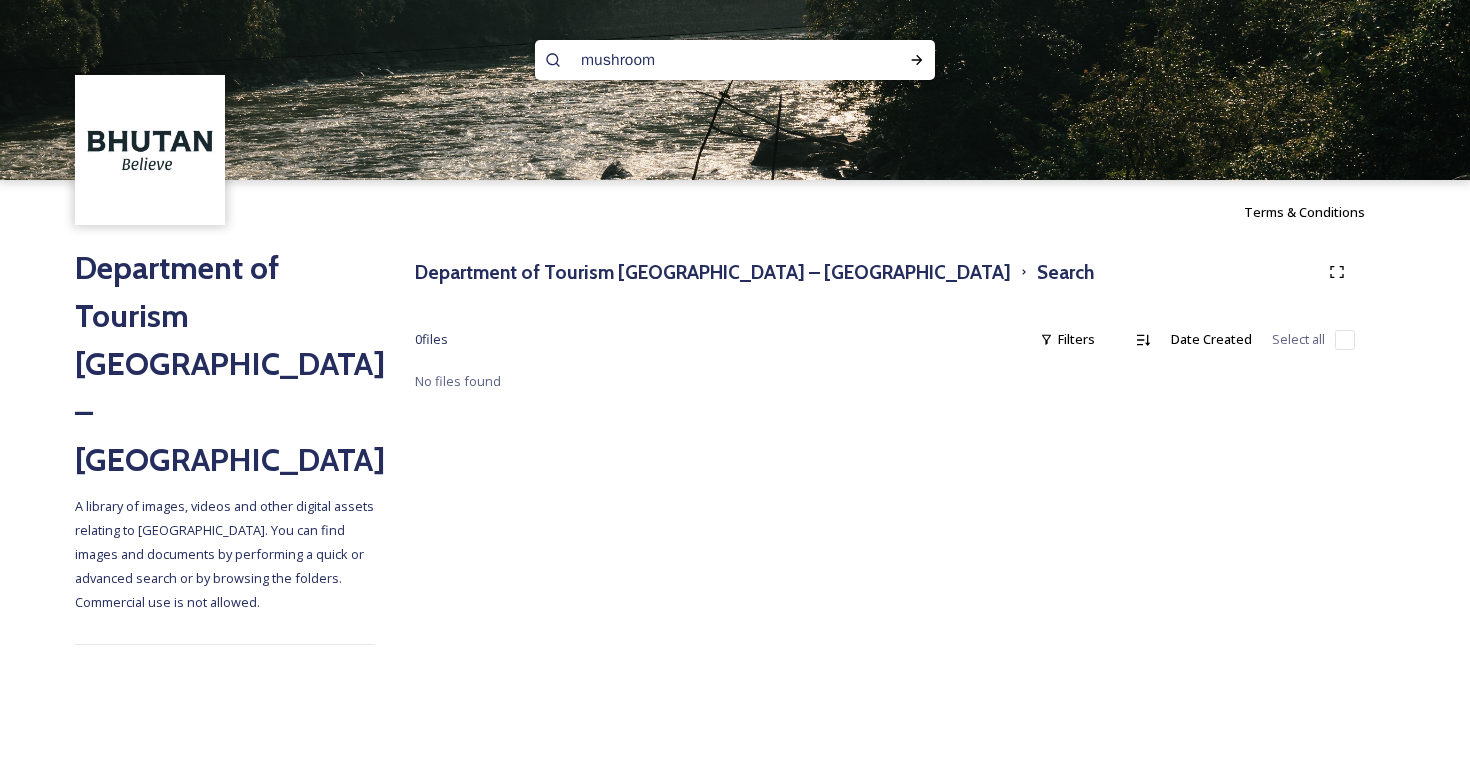 type 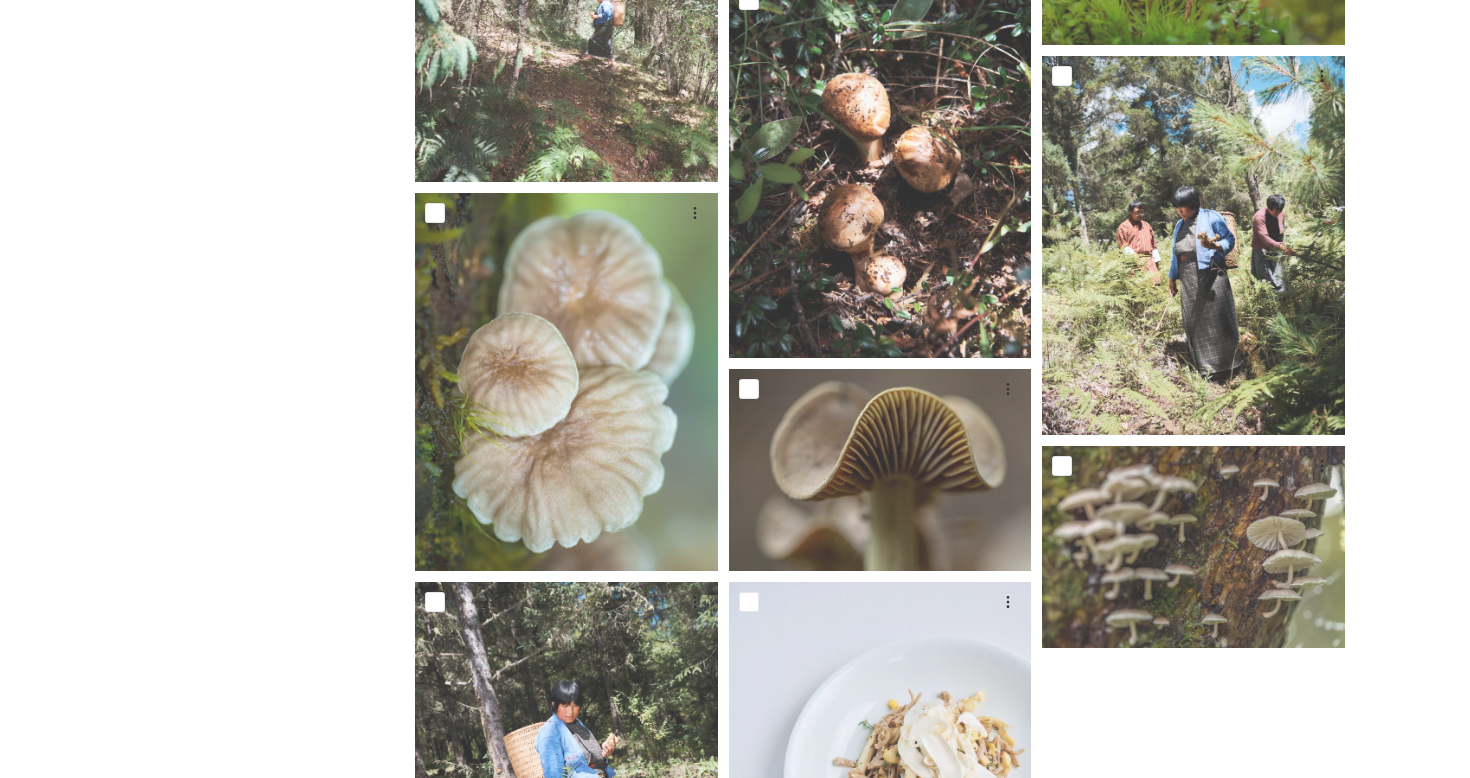 scroll, scrollTop: 2727, scrollLeft: 0, axis: vertical 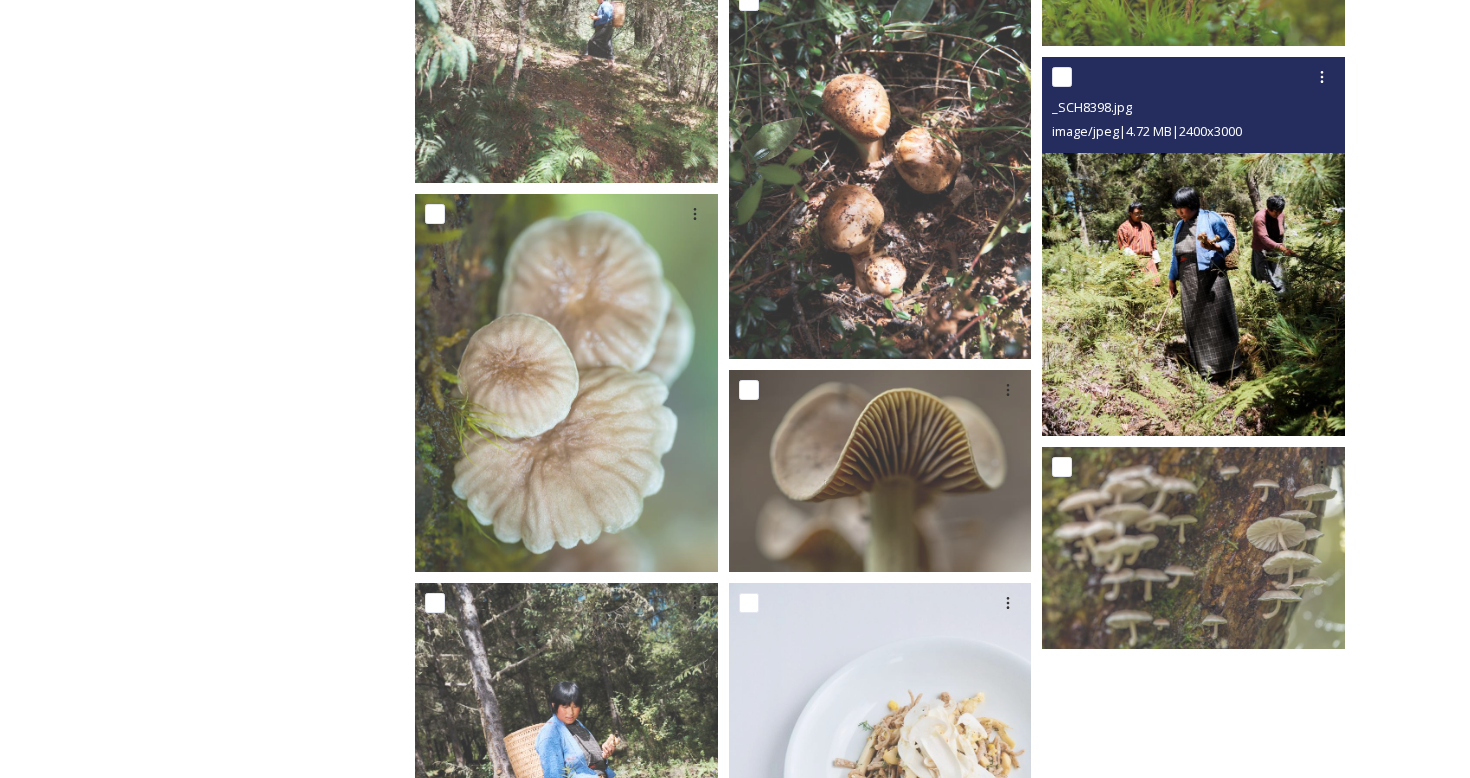 click at bounding box center (1193, 246) 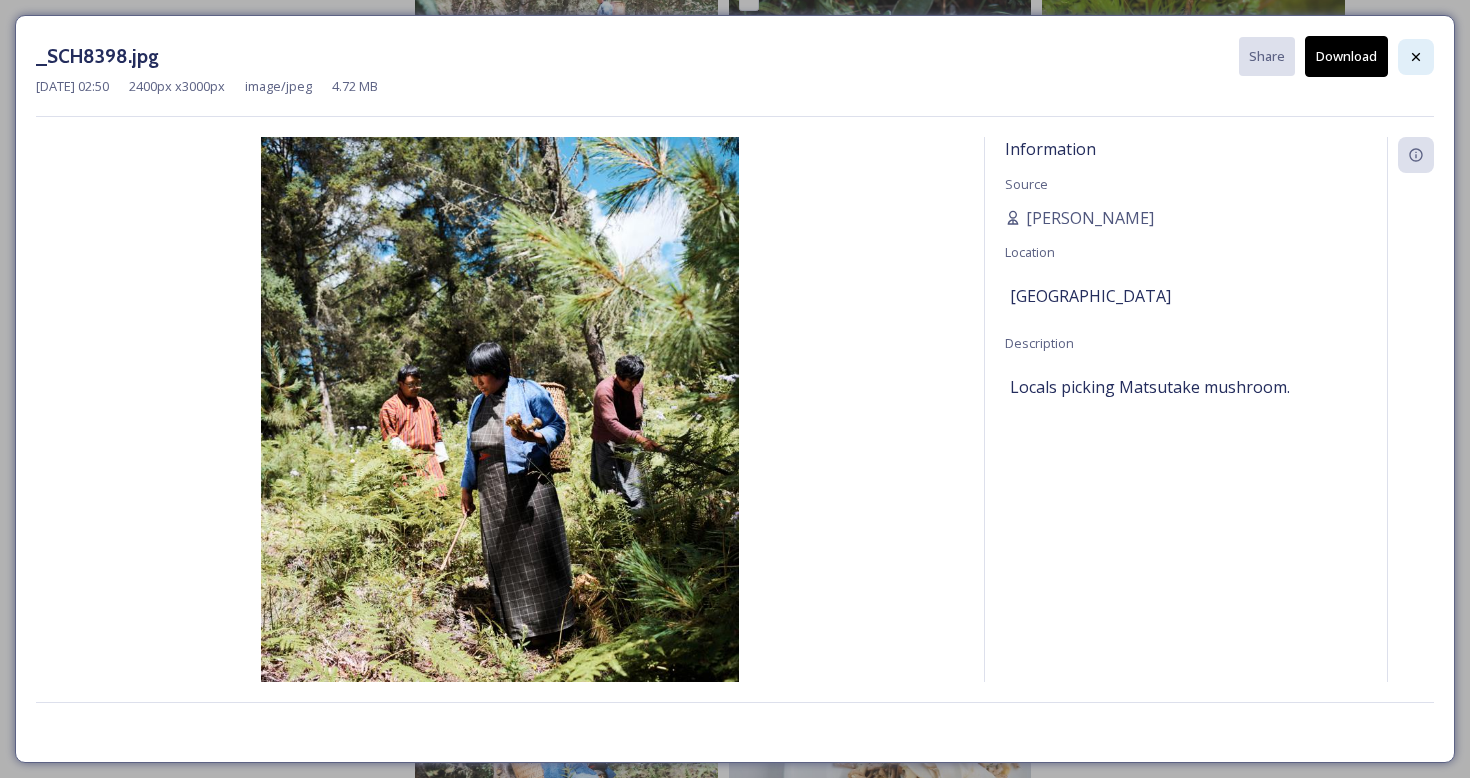 click 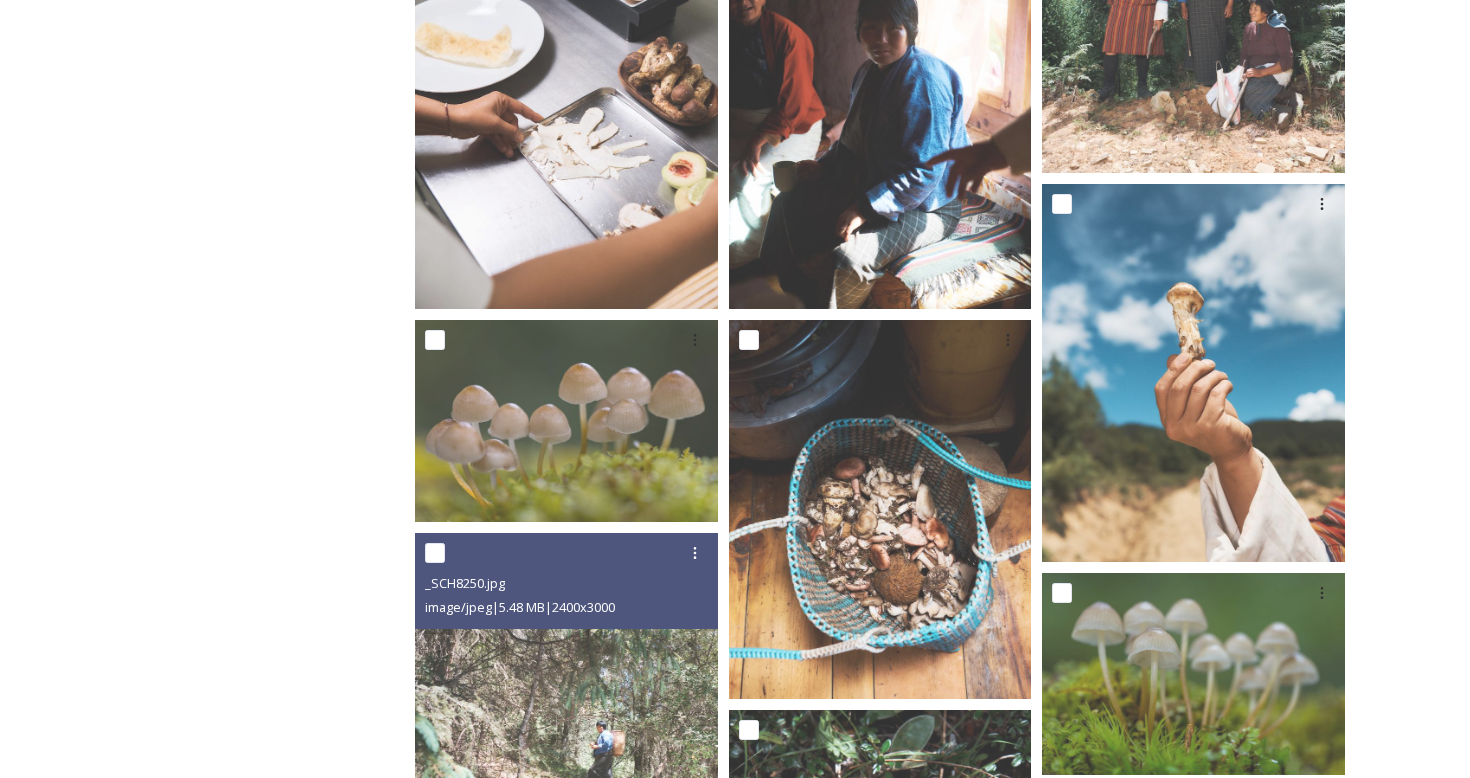 scroll, scrollTop: 1999, scrollLeft: 0, axis: vertical 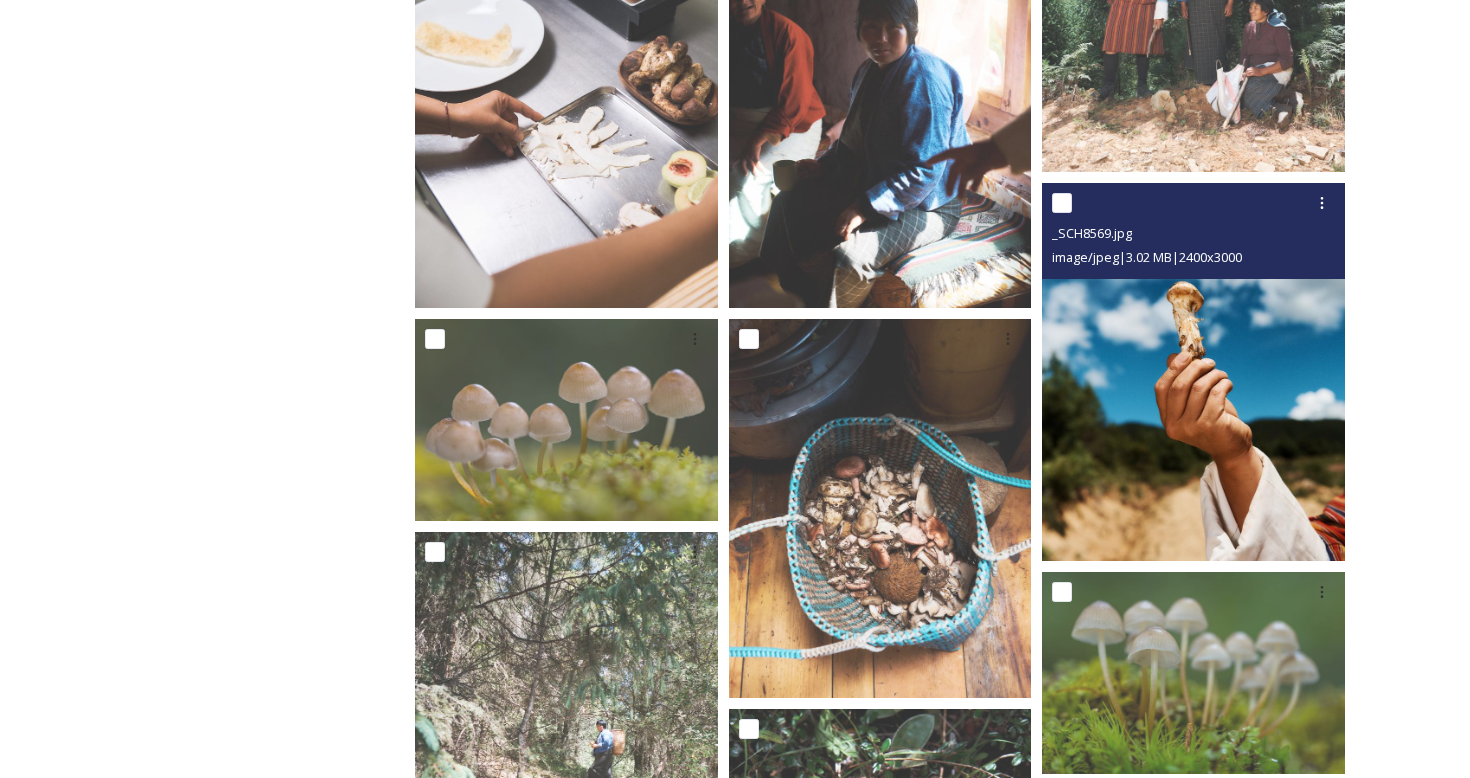 click at bounding box center (1193, 372) 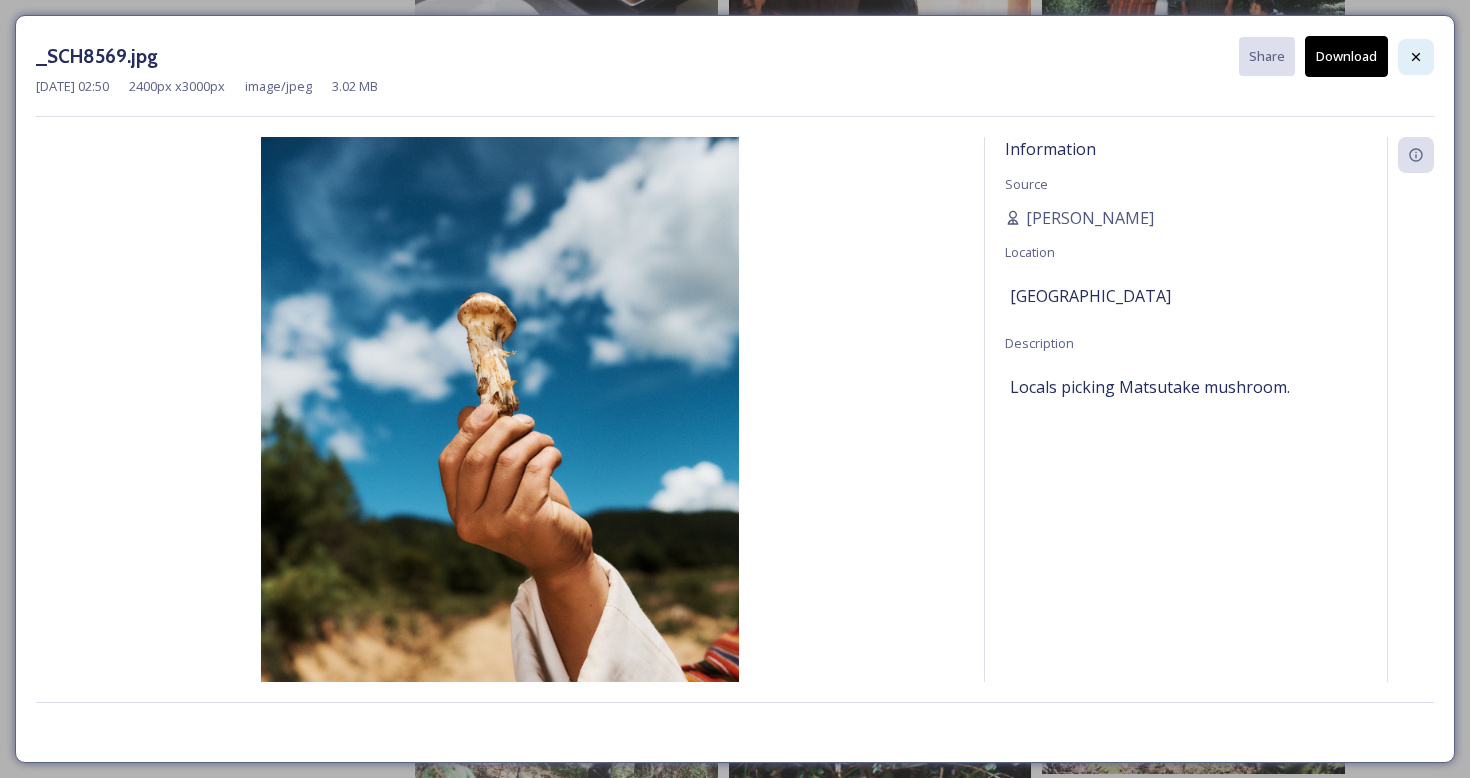click 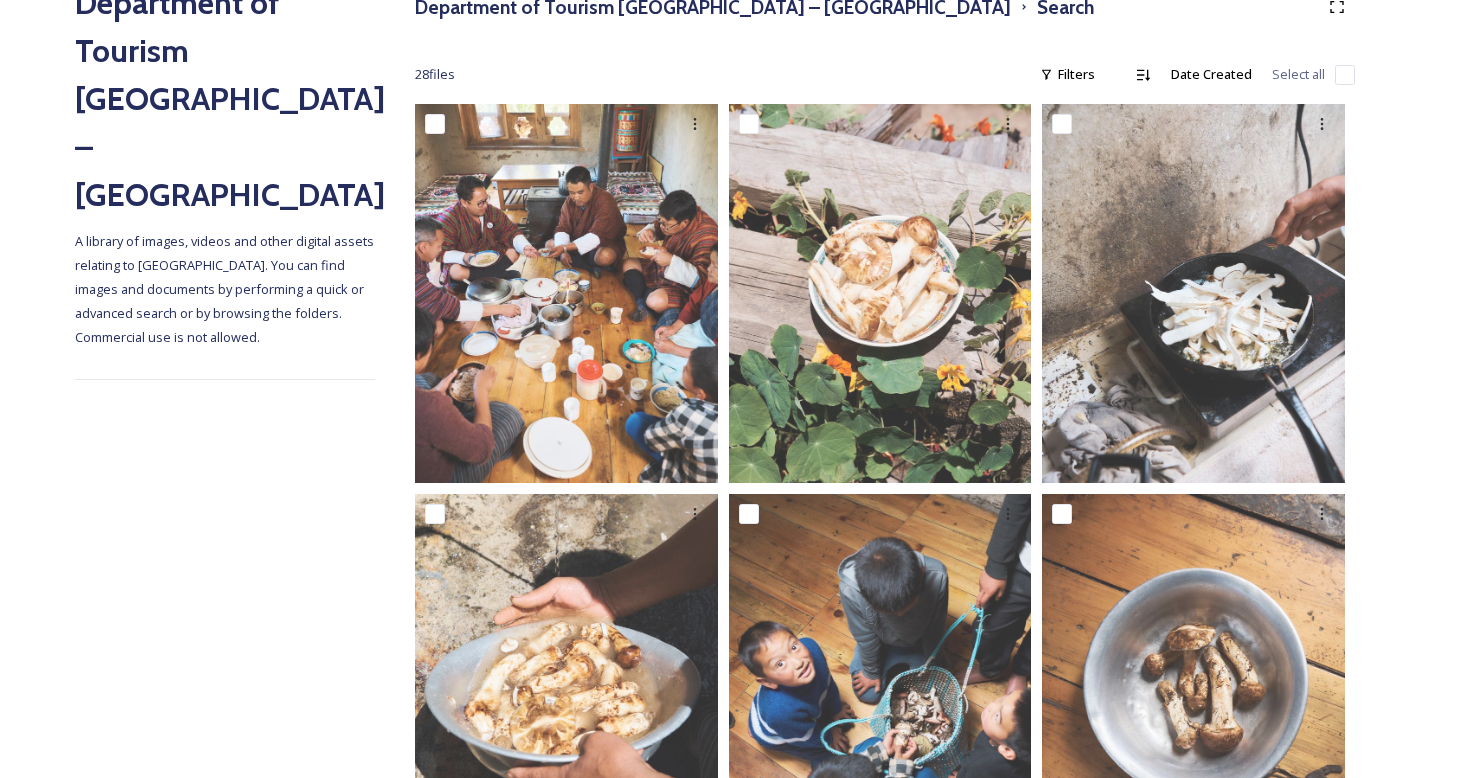 scroll, scrollTop: 262, scrollLeft: 0, axis: vertical 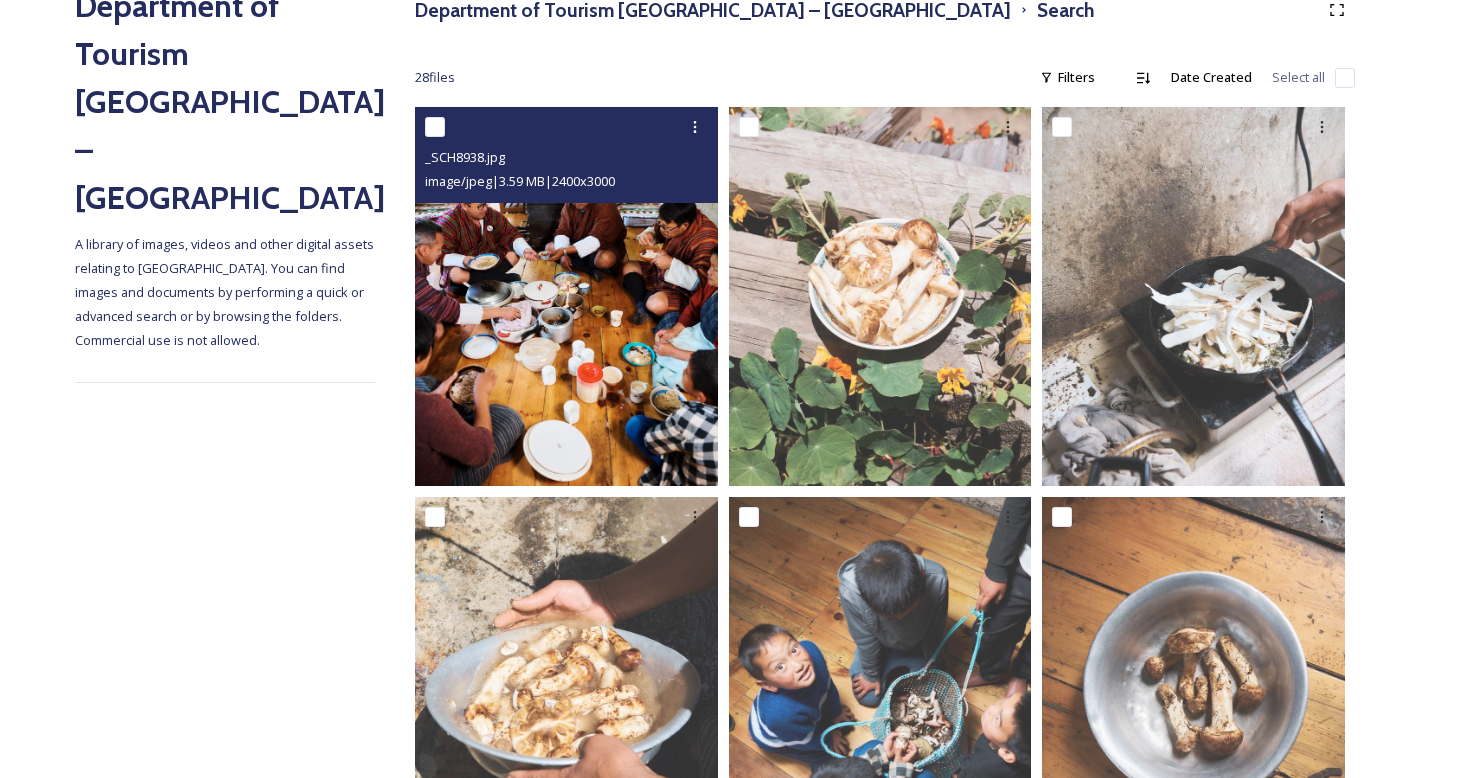 click at bounding box center (566, 296) 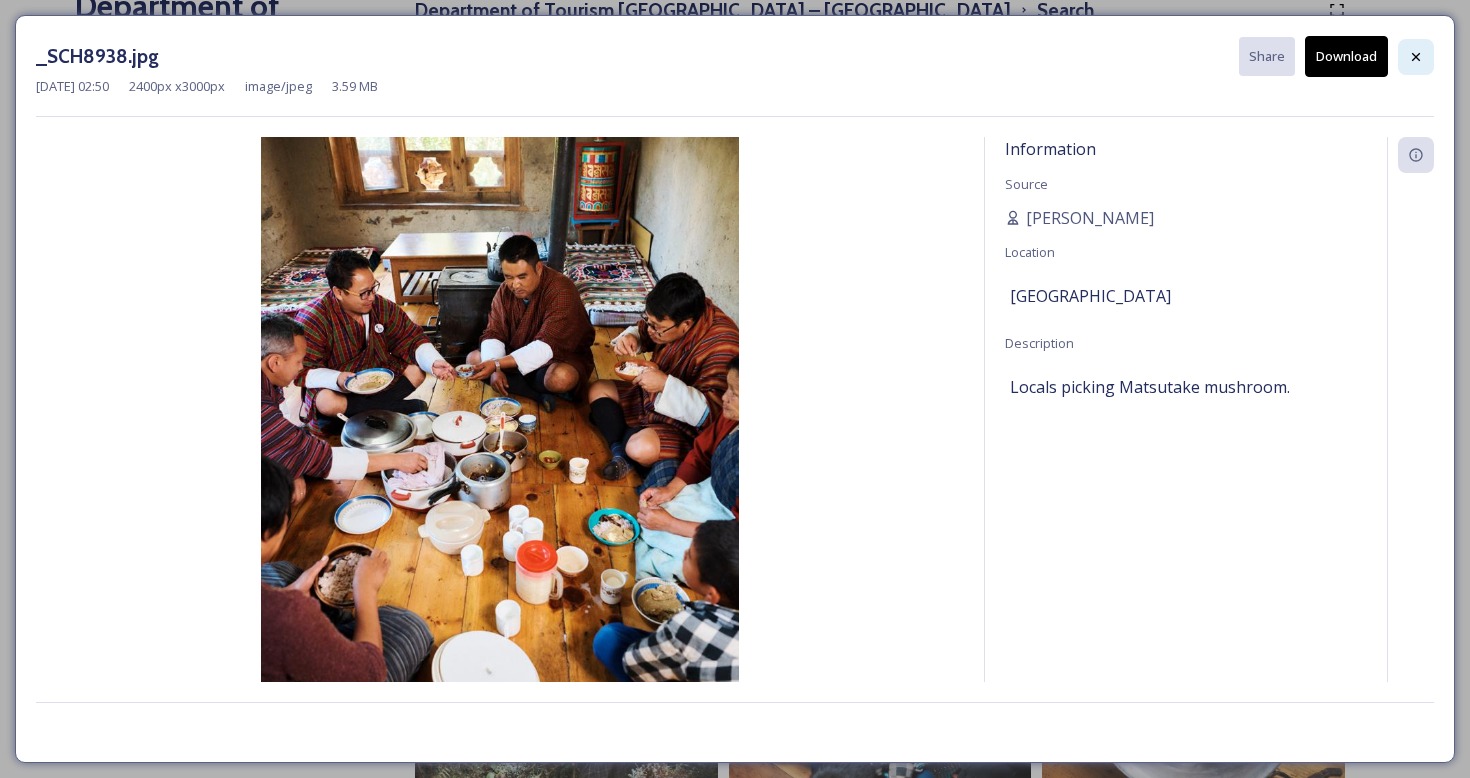 click 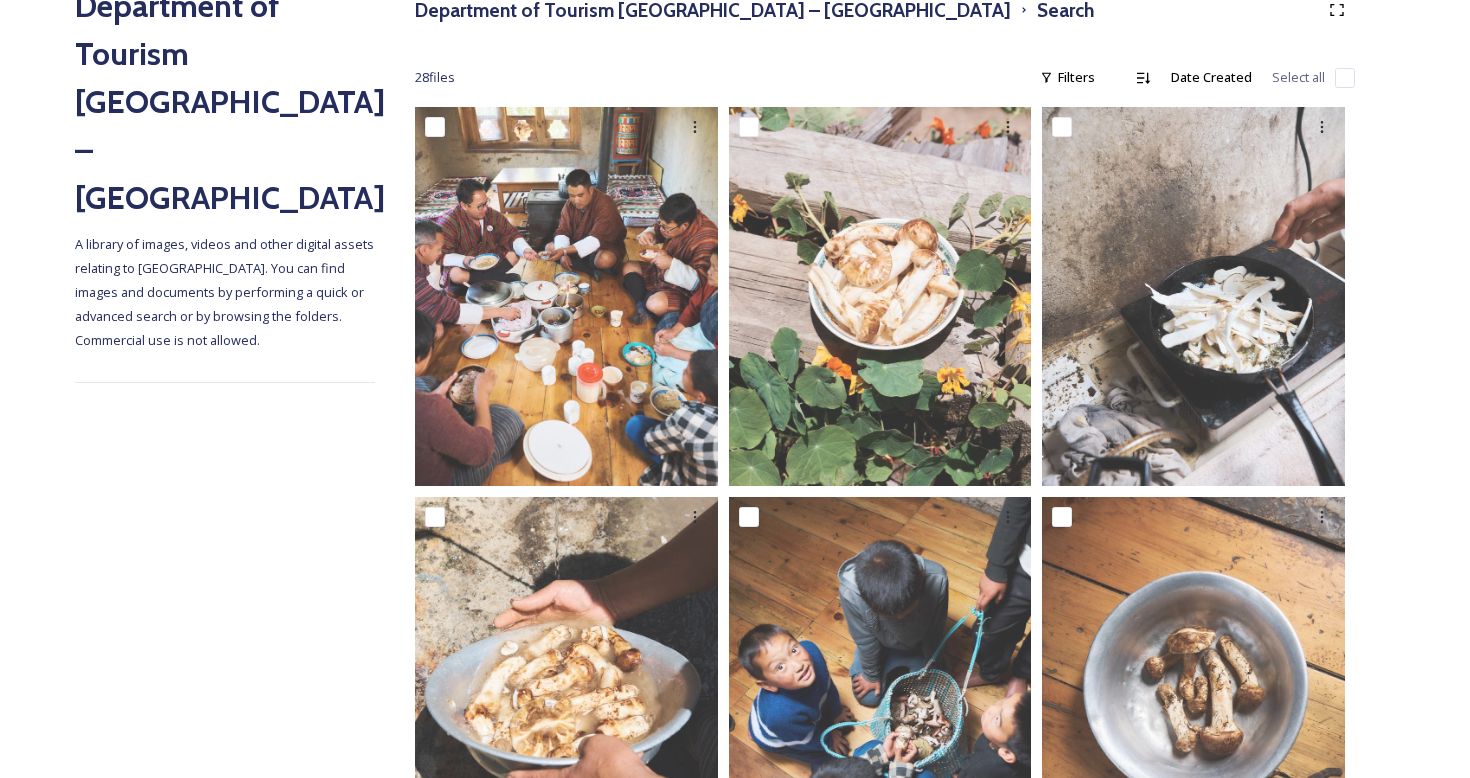 scroll, scrollTop: 0, scrollLeft: 0, axis: both 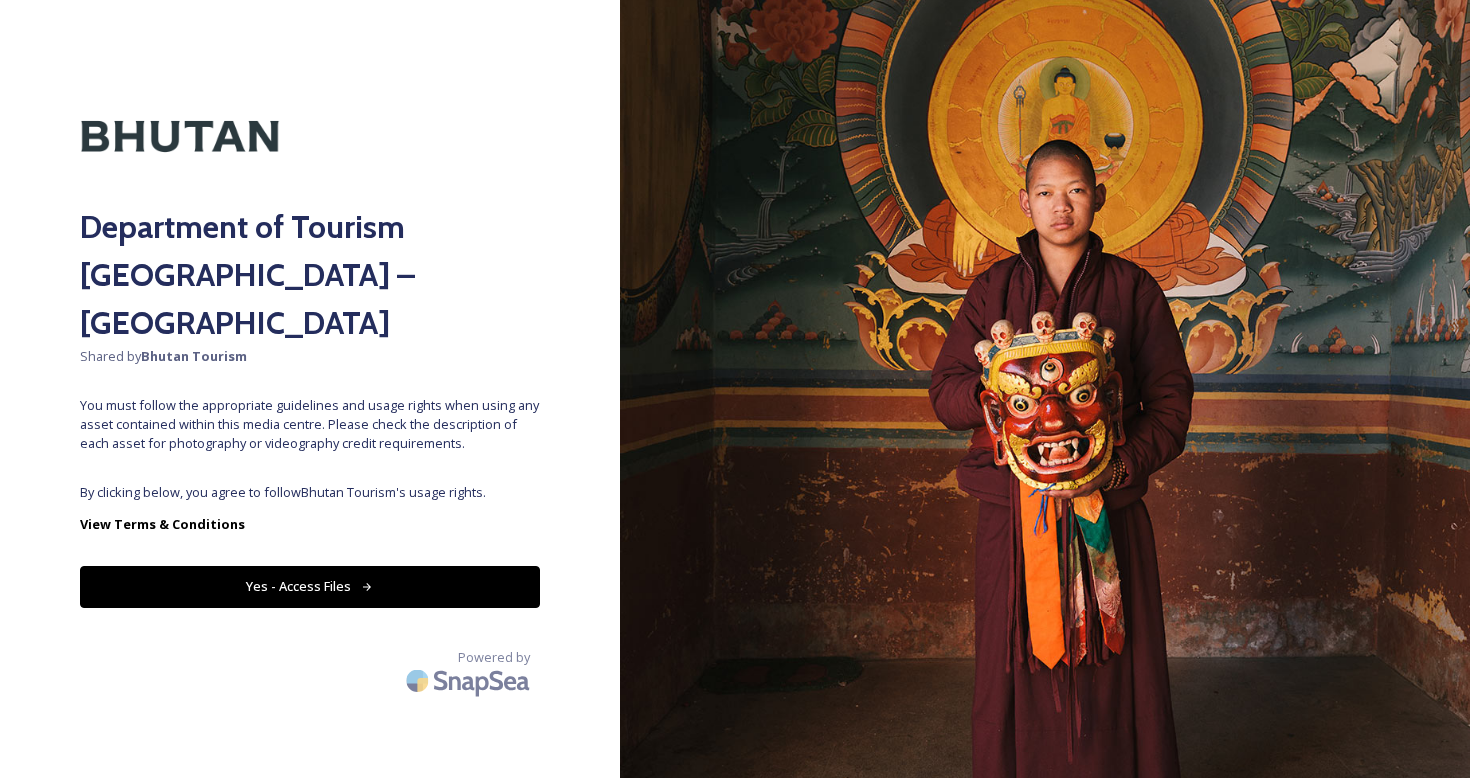 click on "Yes - Access Files" at bounding box center (310, 586) 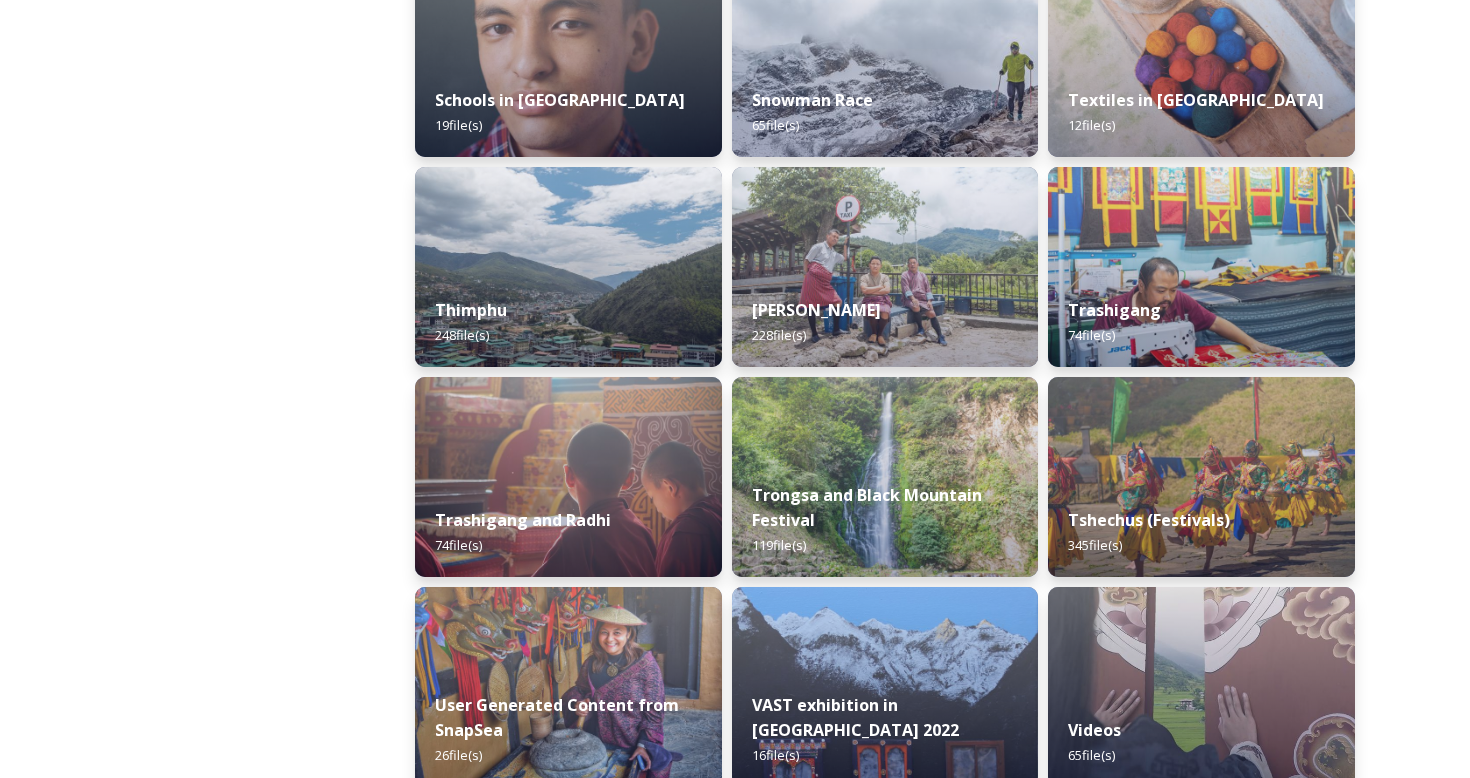 scroll, scrollTop: 2251, scrollLeft: 0, axis: vertical 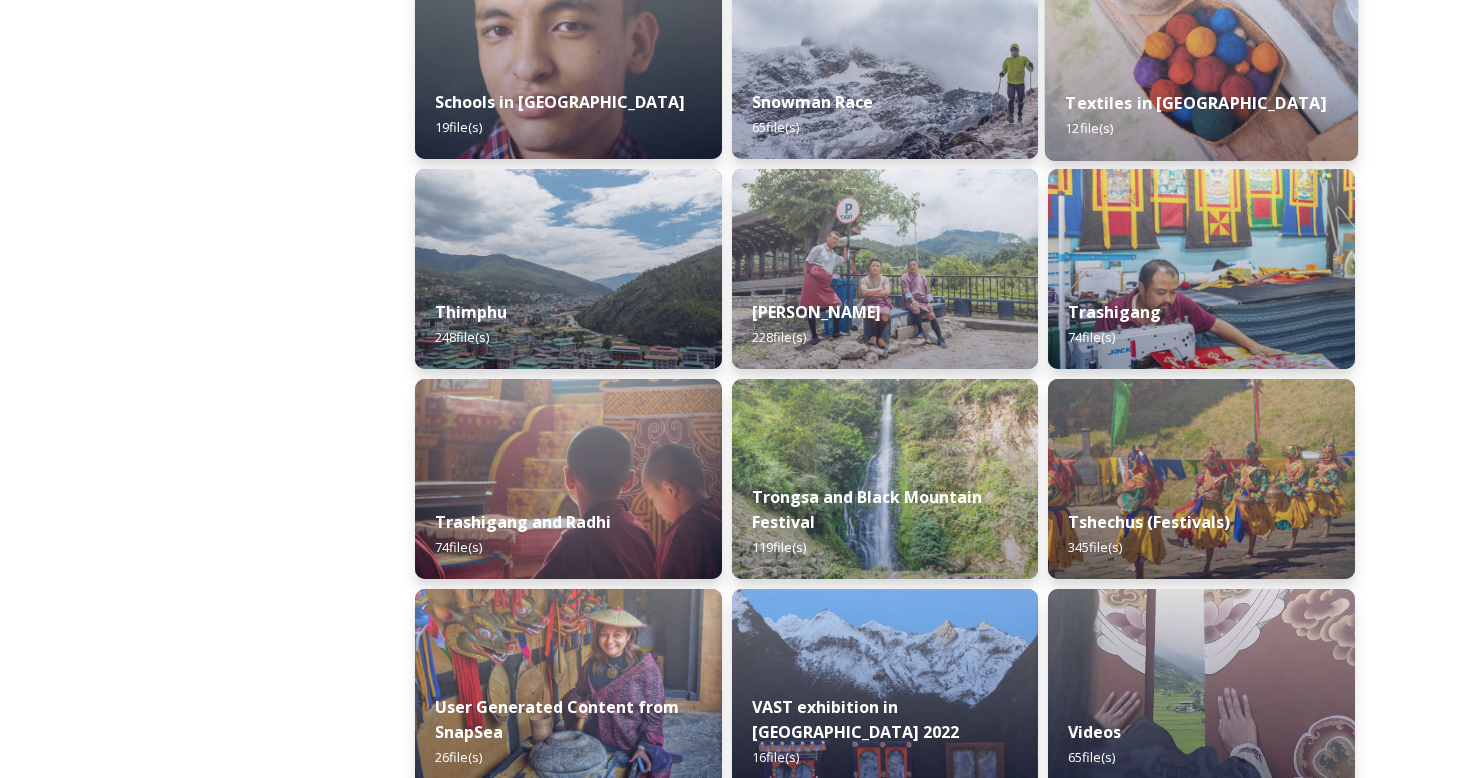 click on "Textiles in [GEOGRAPHIC_DATA]" at bounding box center [1196, 103] 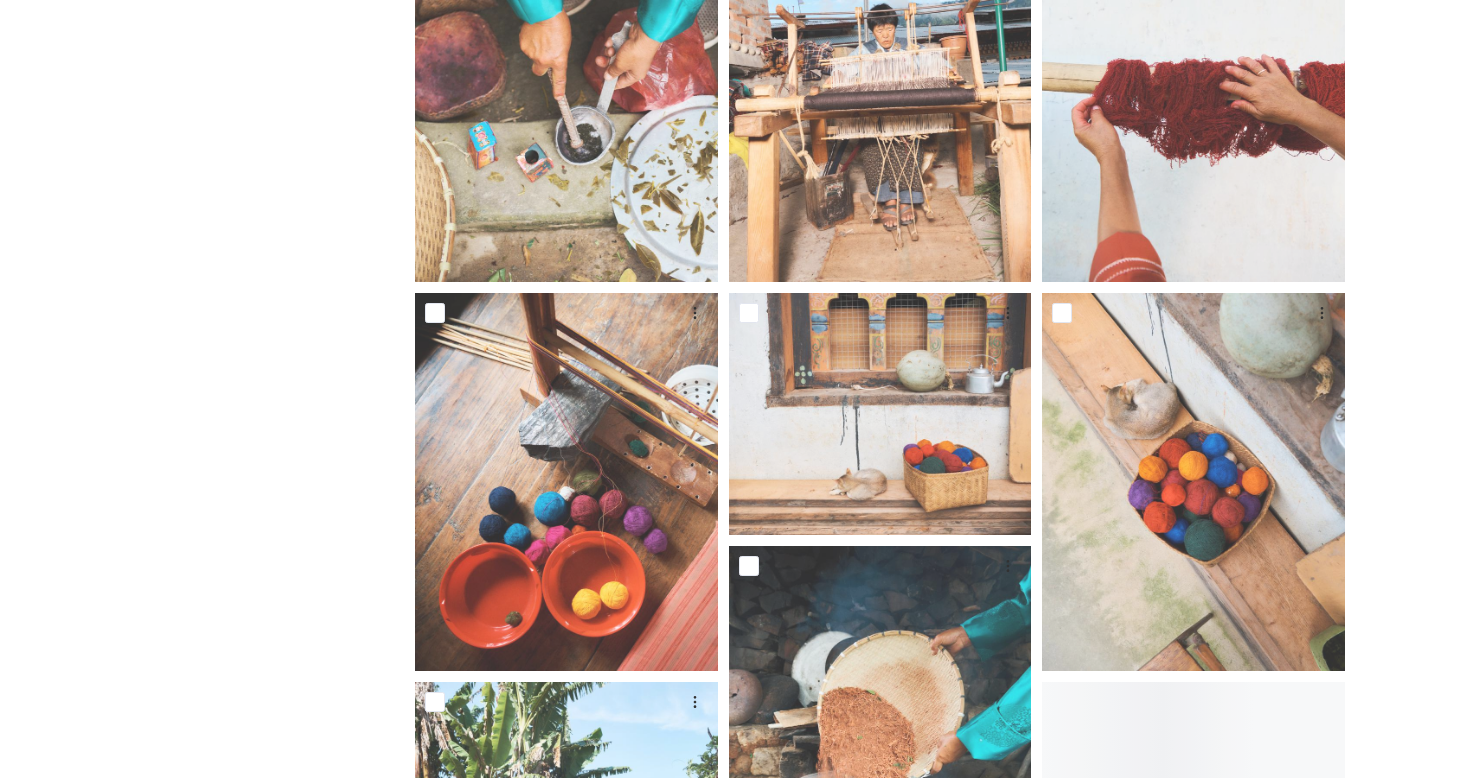 scroll, scrollTop: 1193, scrollLeft: 0, axis: vertical 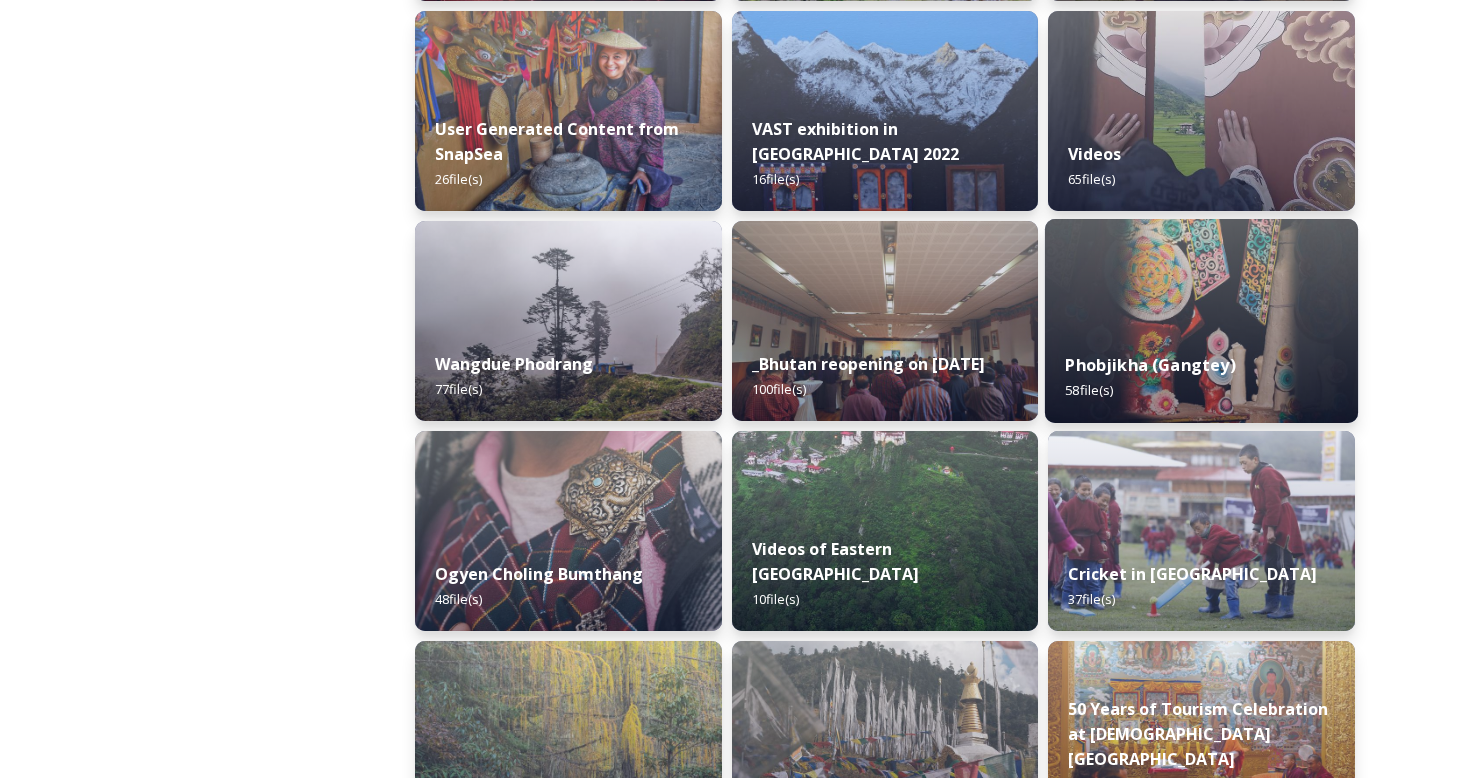 click at bounding box center [1201, 321] 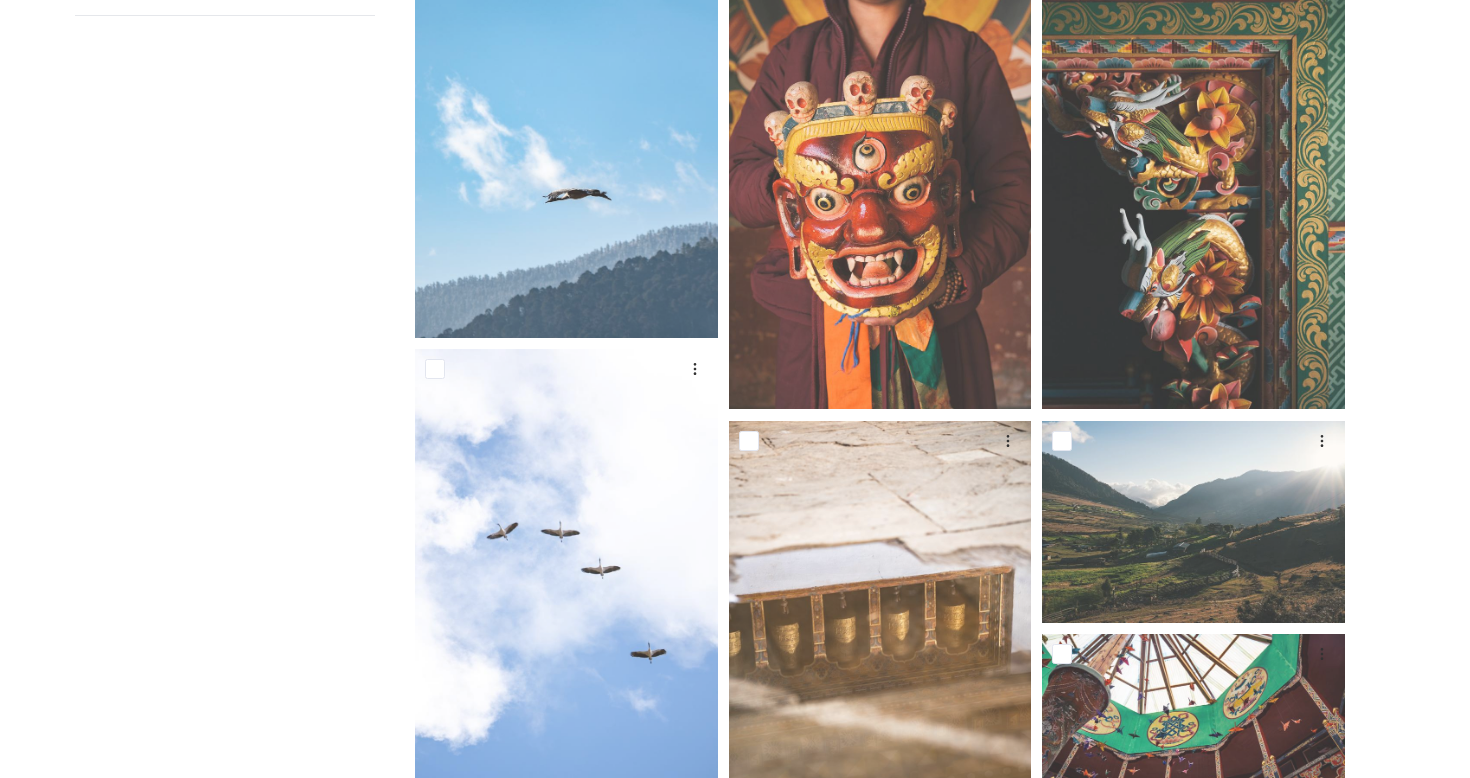 scroll, scrollTop: 406, scrollLeft: 0, axis: vertical 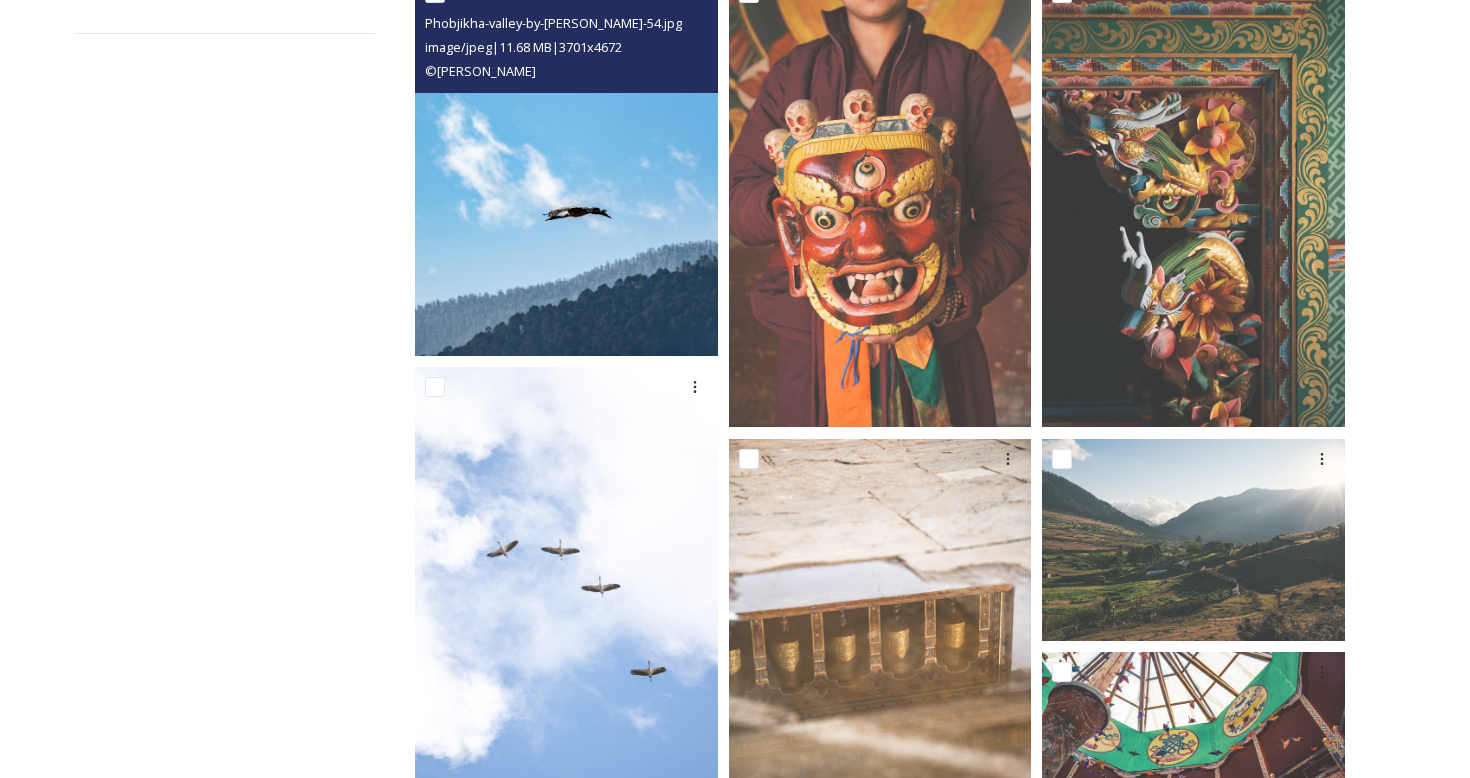 click at bounding box center (566, 164) 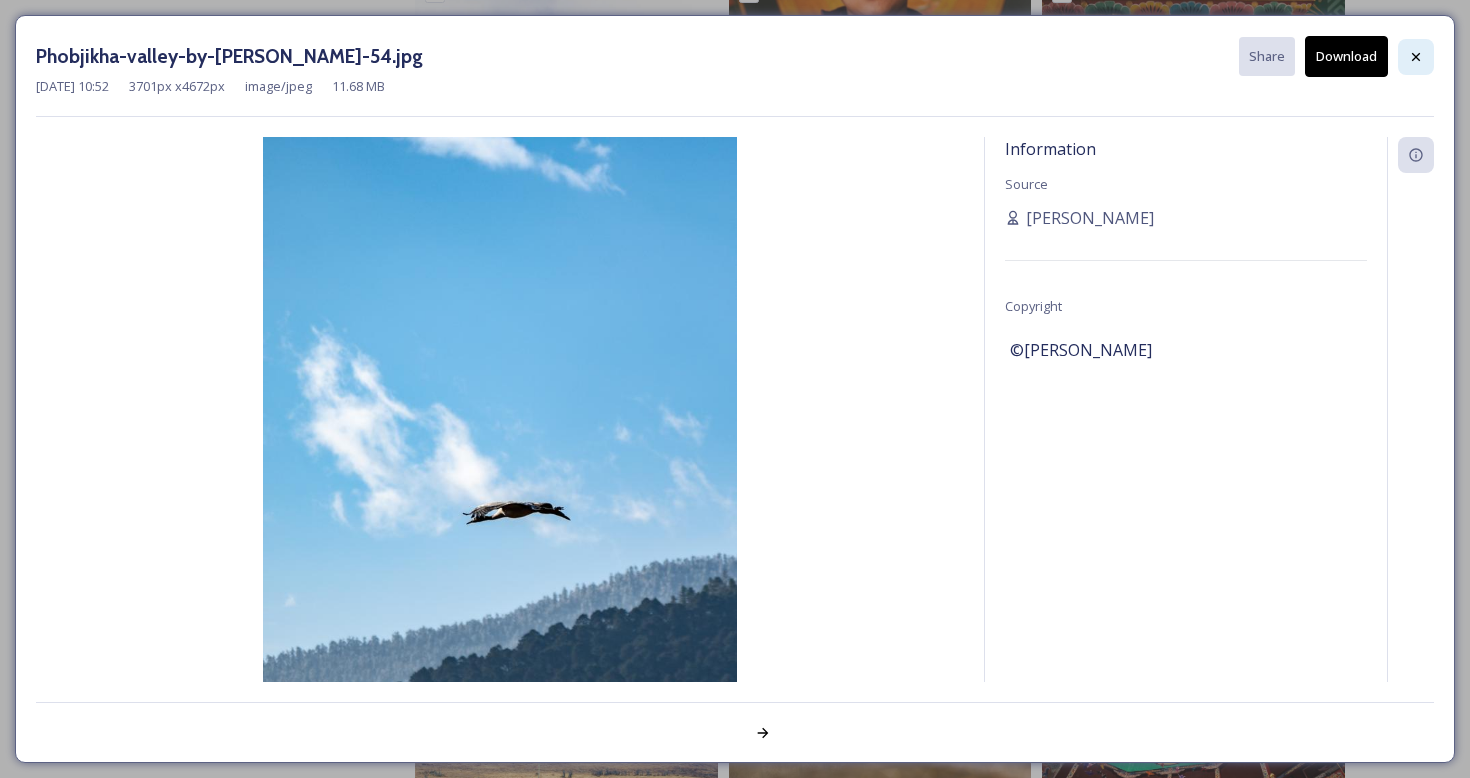 click 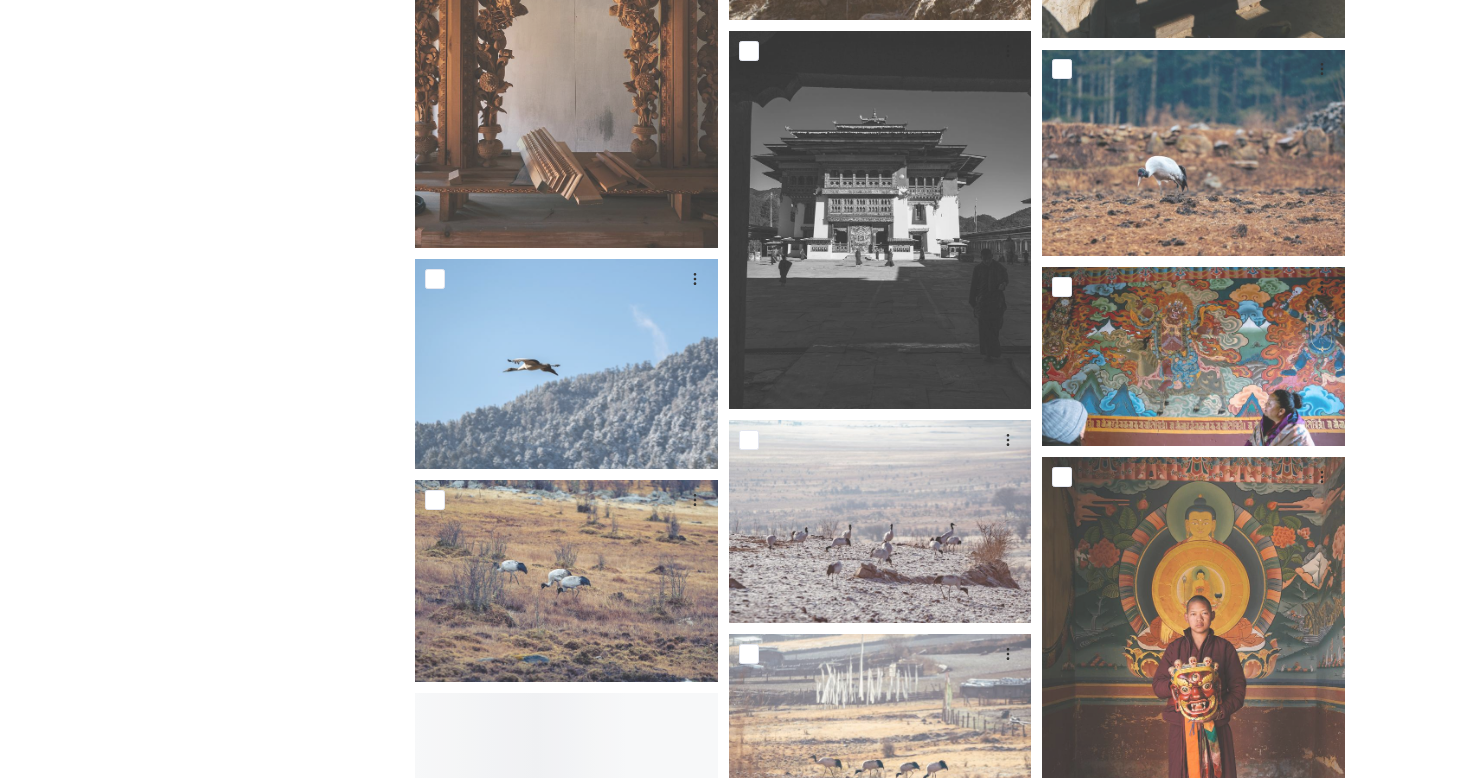 scroll, scrollTop: 3243, scrollLeft: 0, axis: vertical 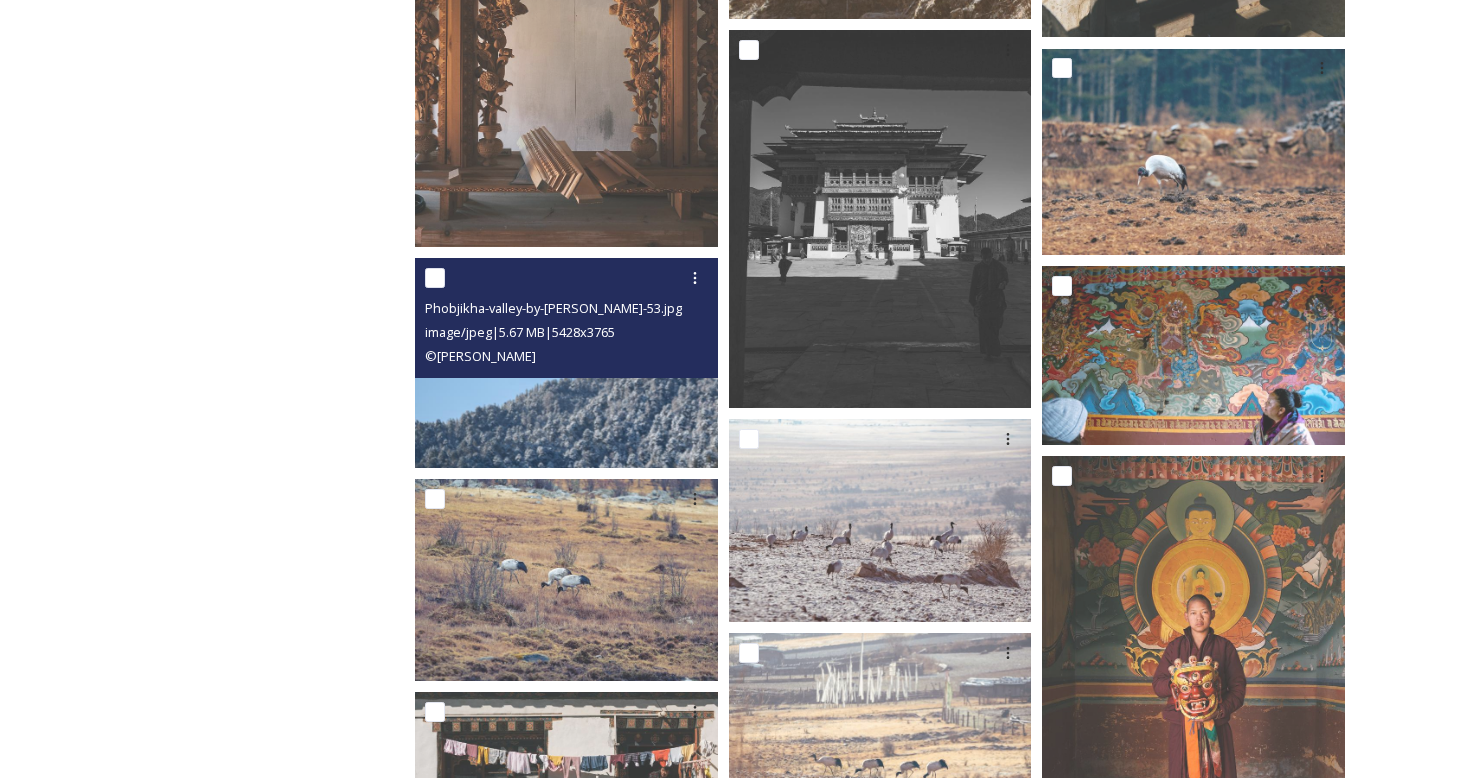 click at bounding box center [566, 363] 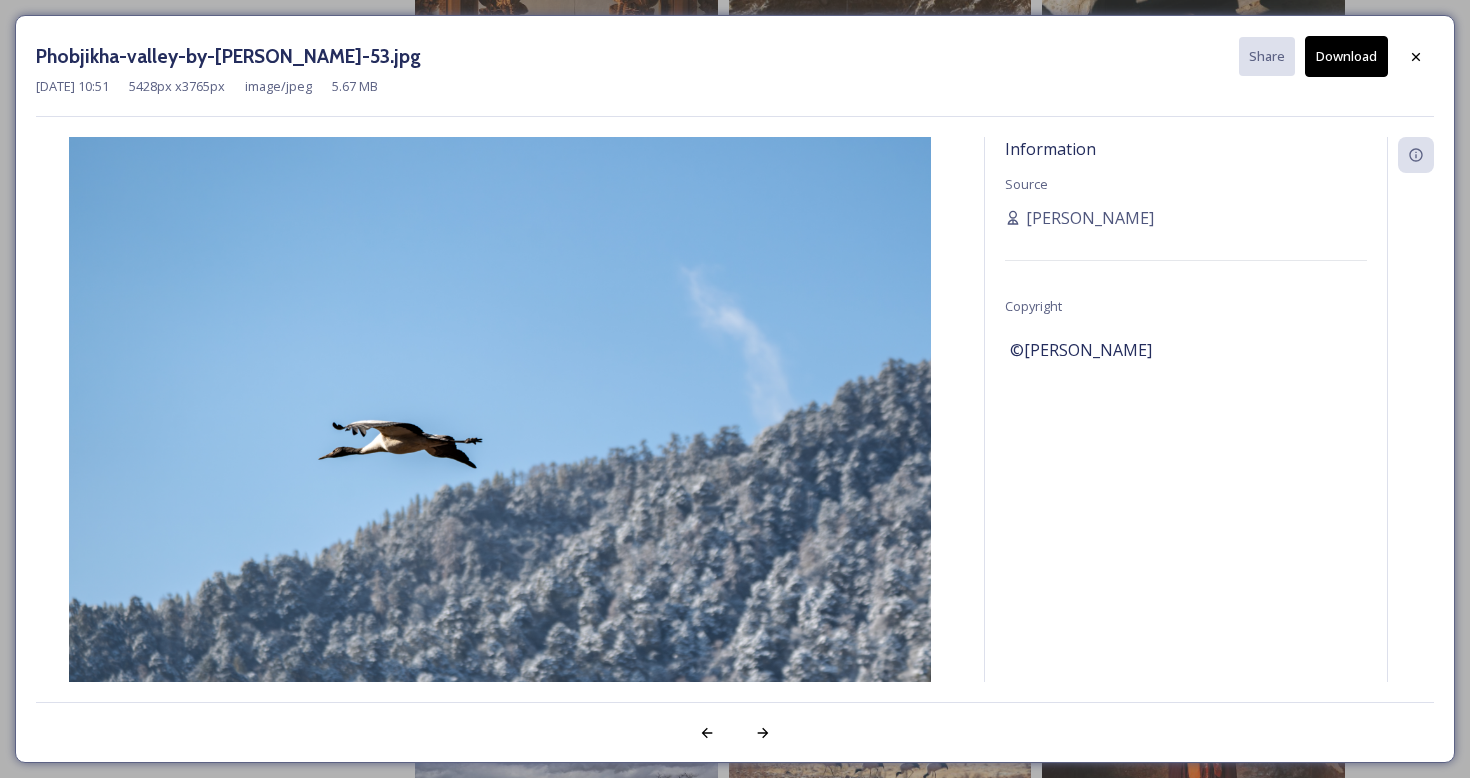click on "Download" at bounding box center [1346, 56] 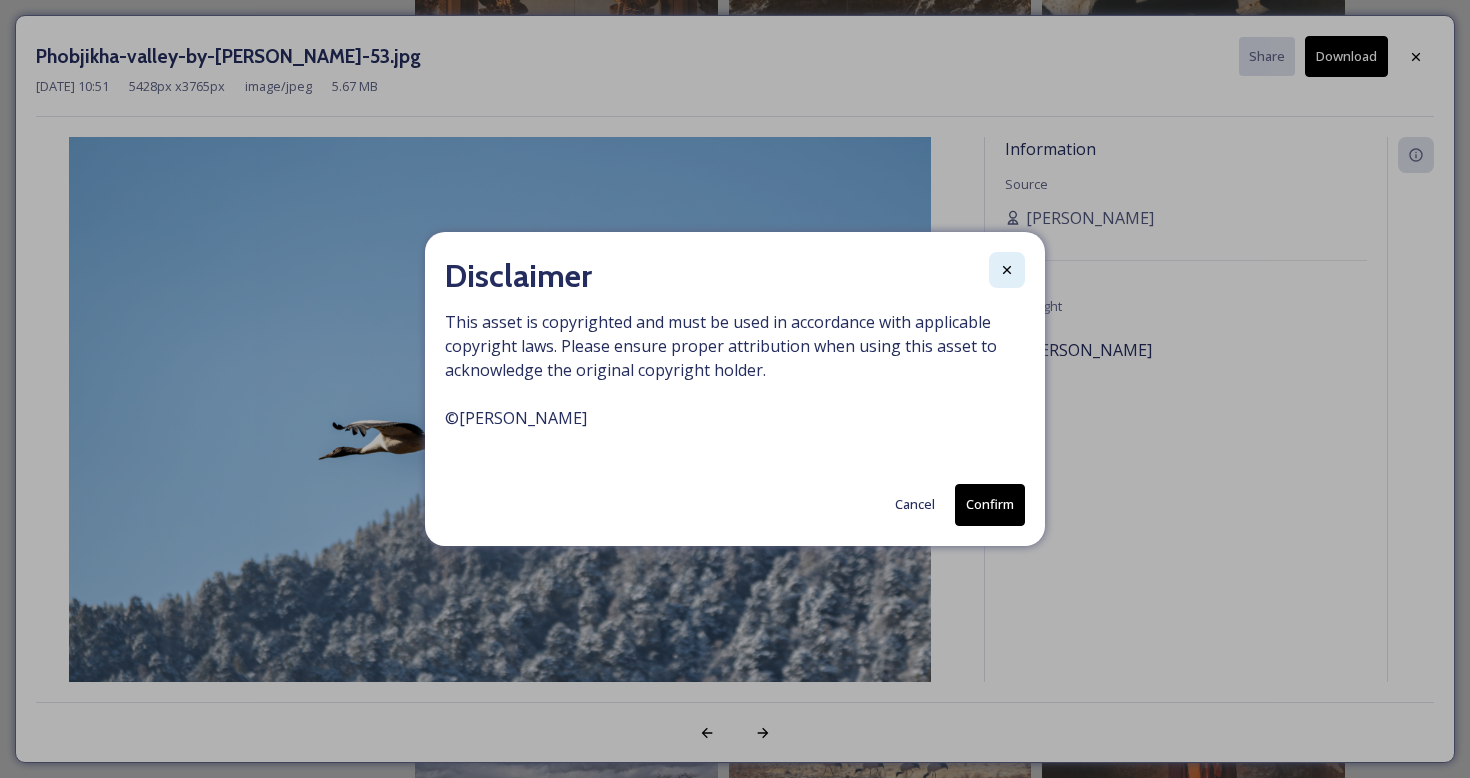 click at bounding box center (1007, 270) 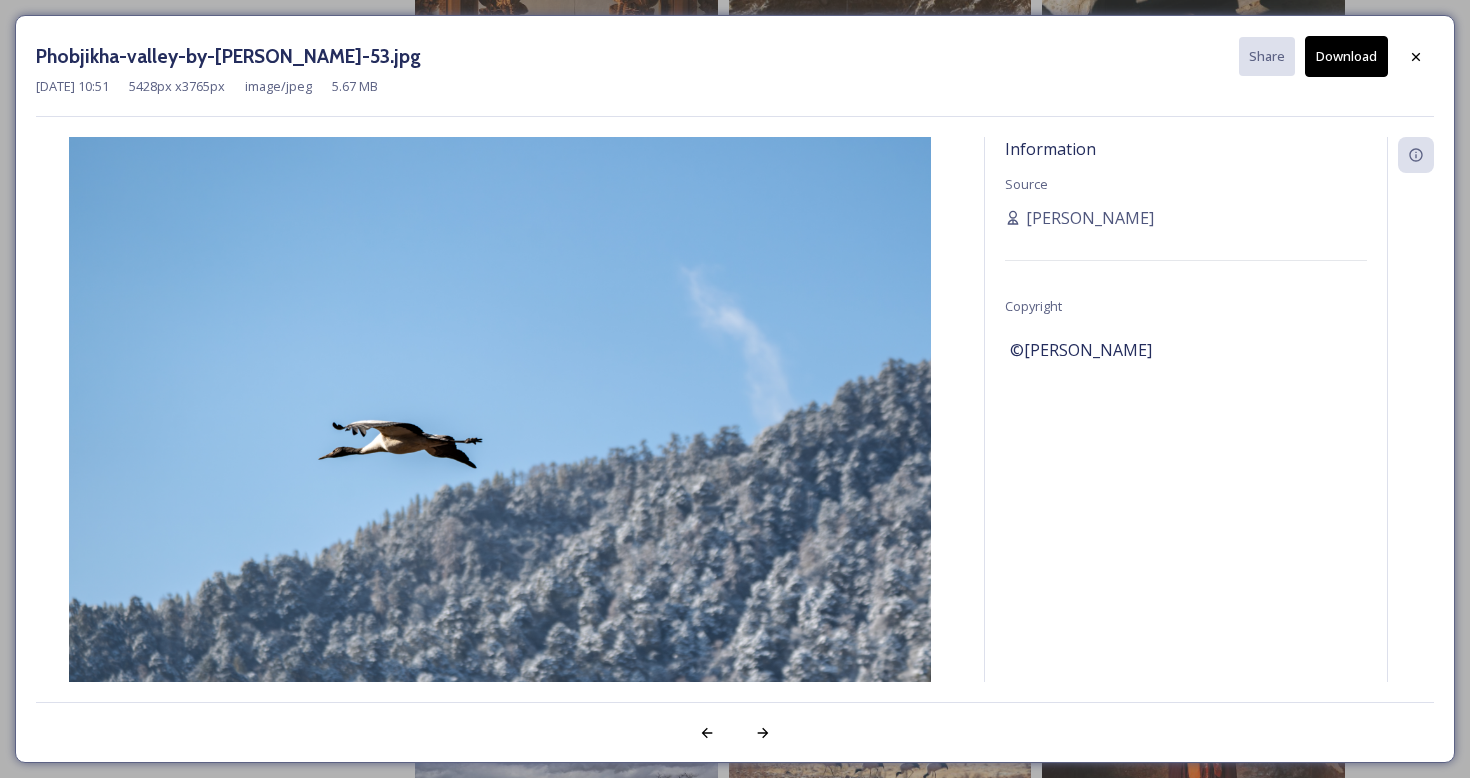 click on "Download" at bounding box center [1346, 56] 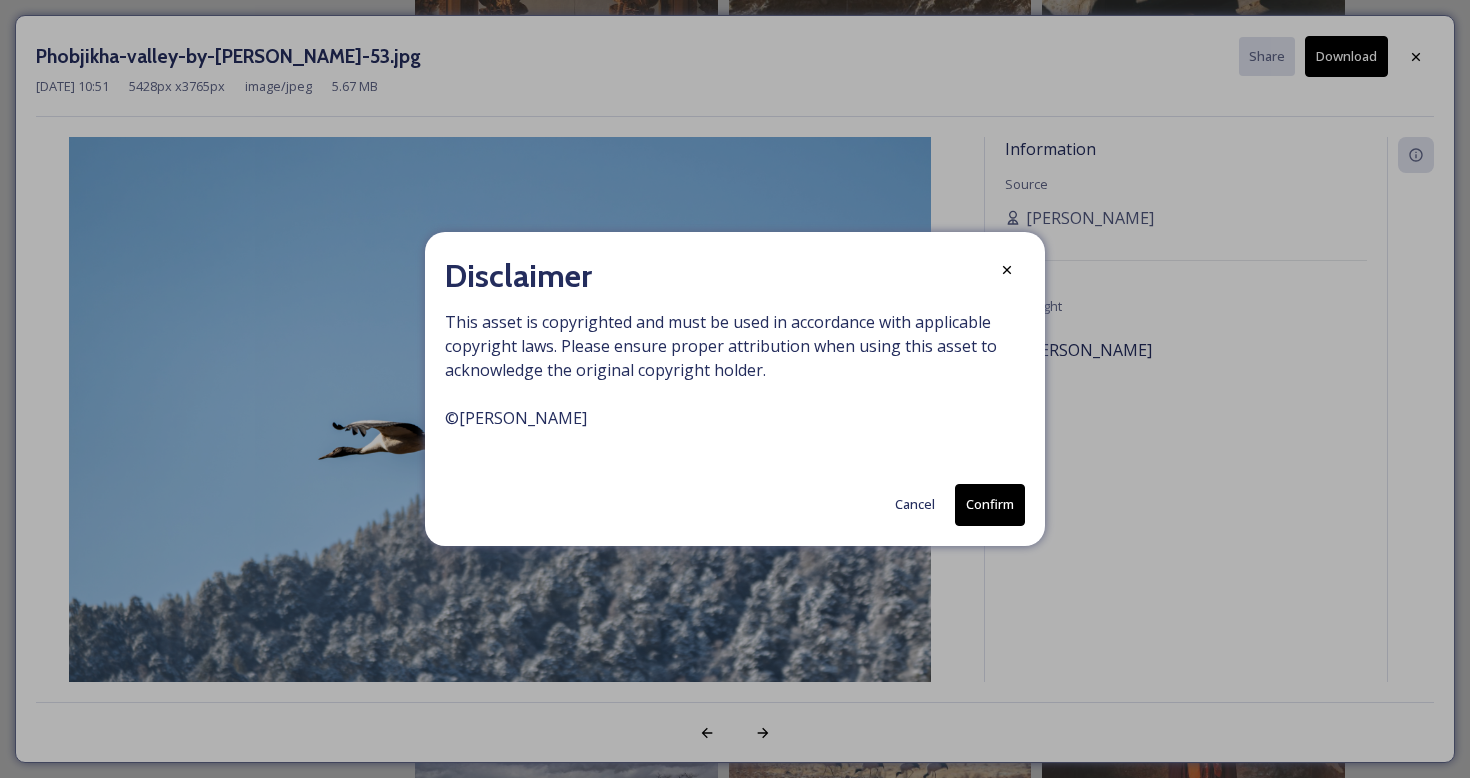 click on "Confirm" at bounding box center (990, 504) 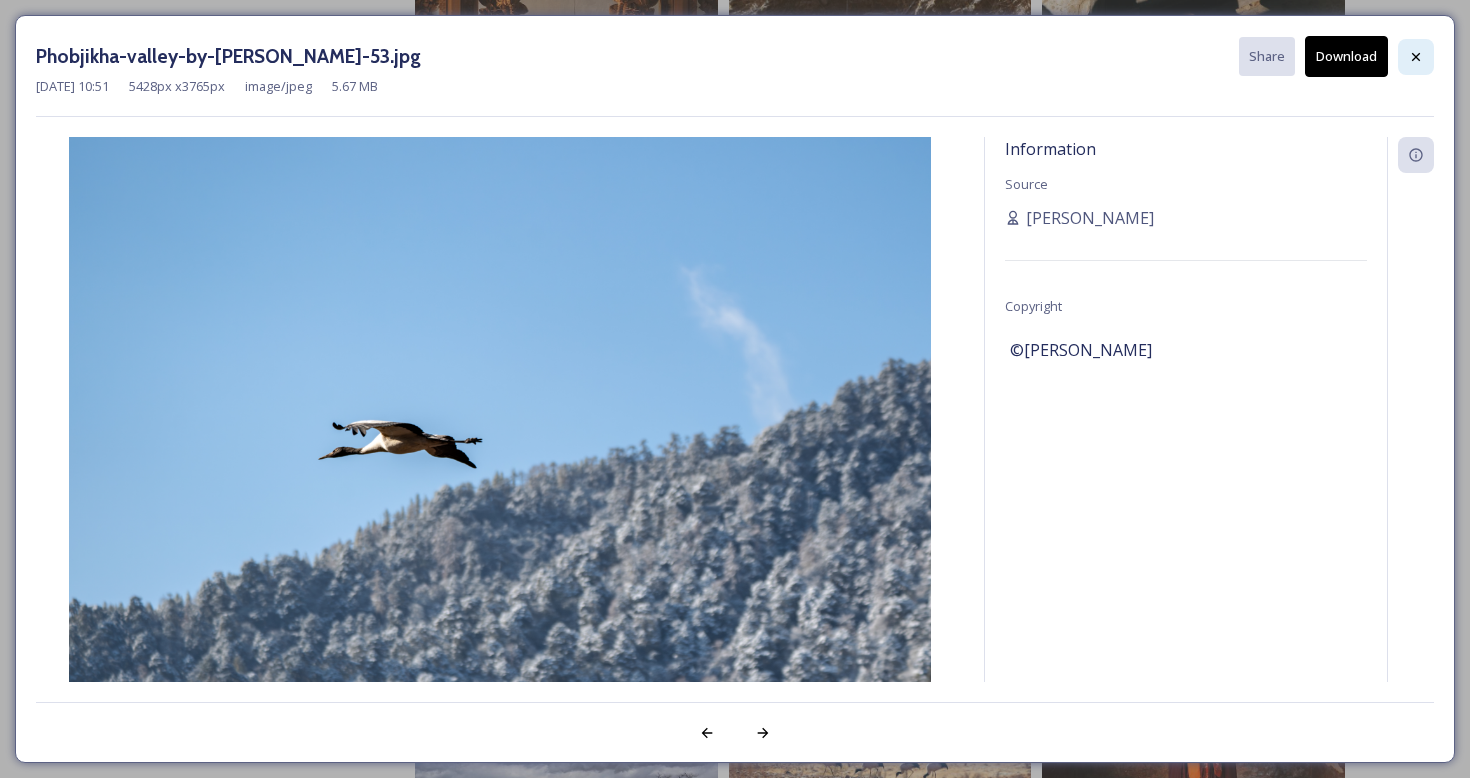 click 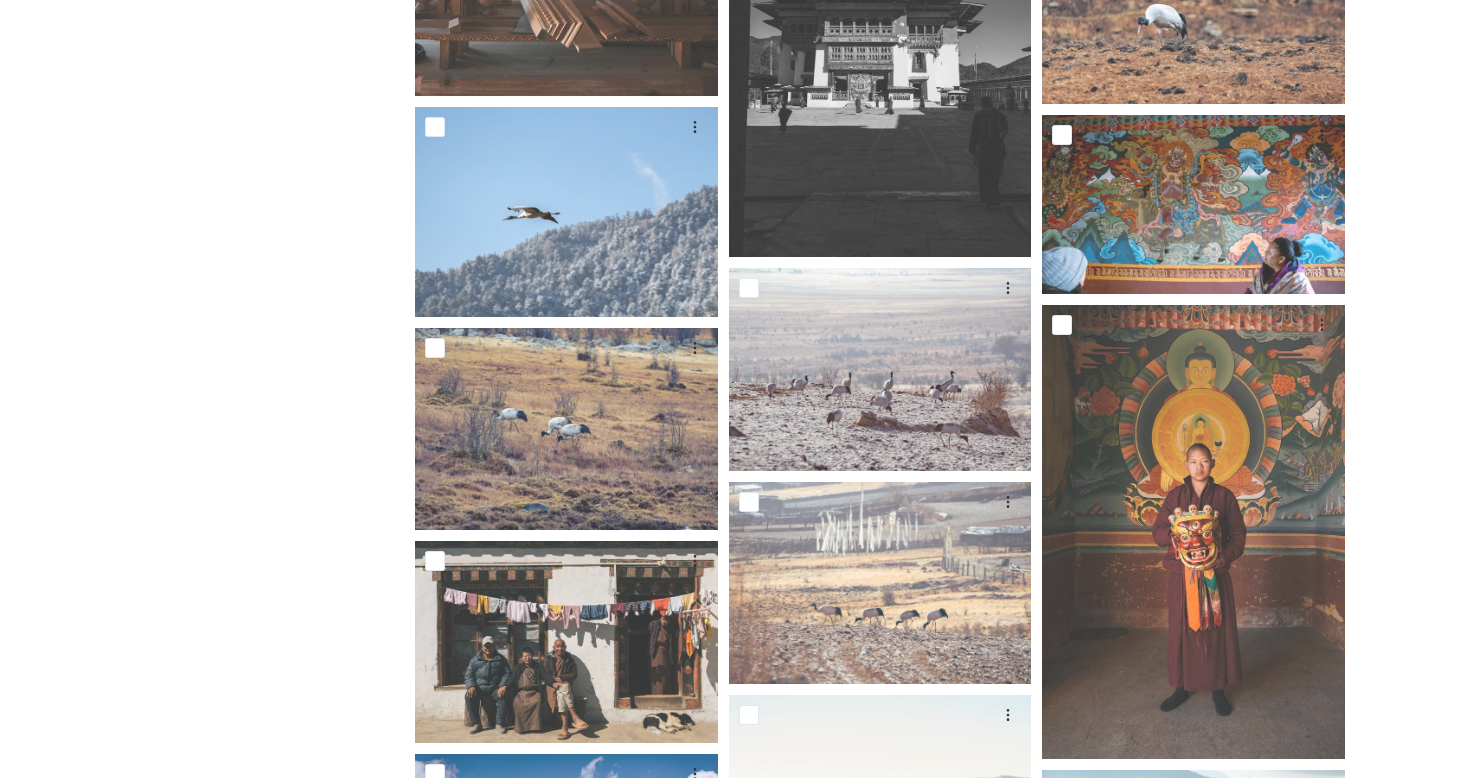scroll, scrollTop: 3393, scrollLeft: 0, axis: vertical 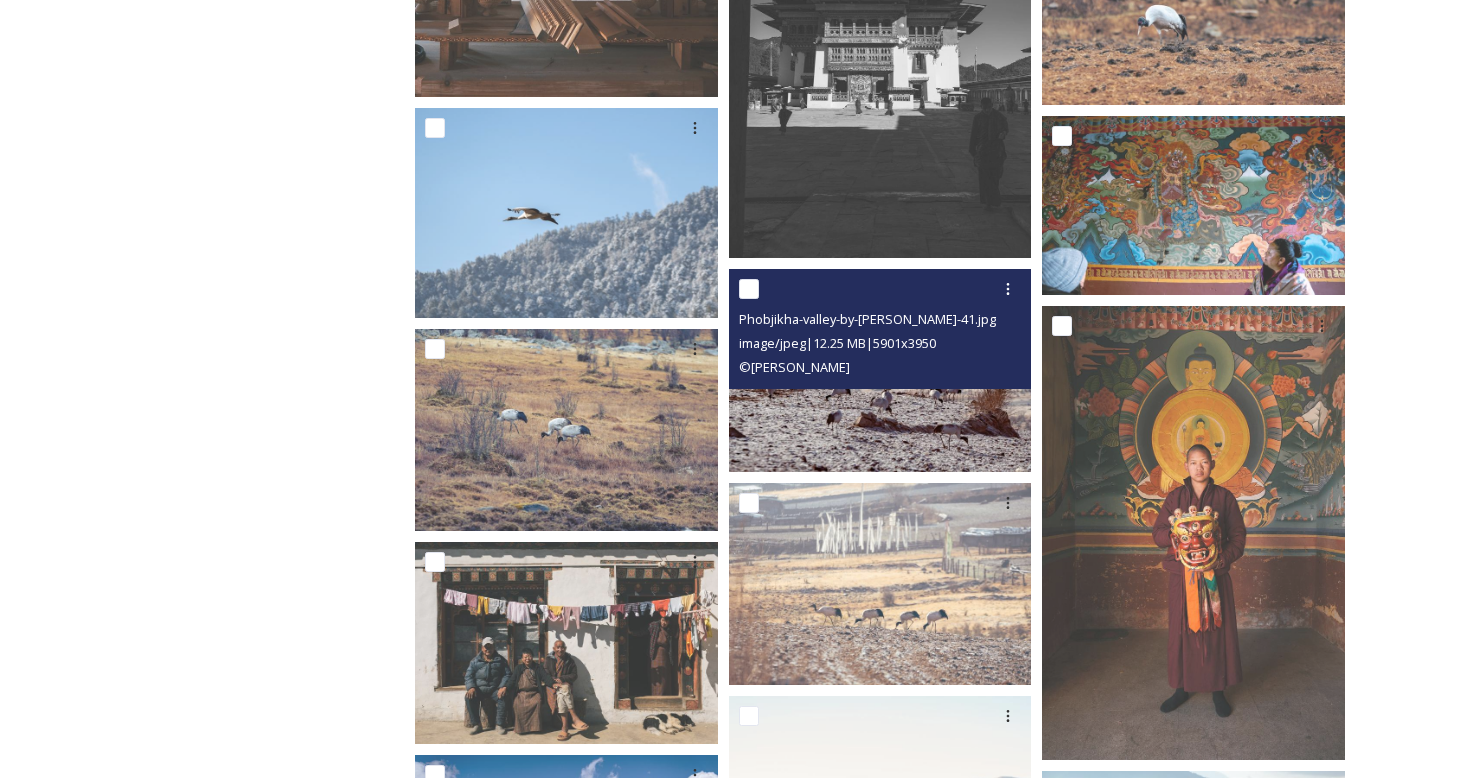 click at bounding box center [880, 370] 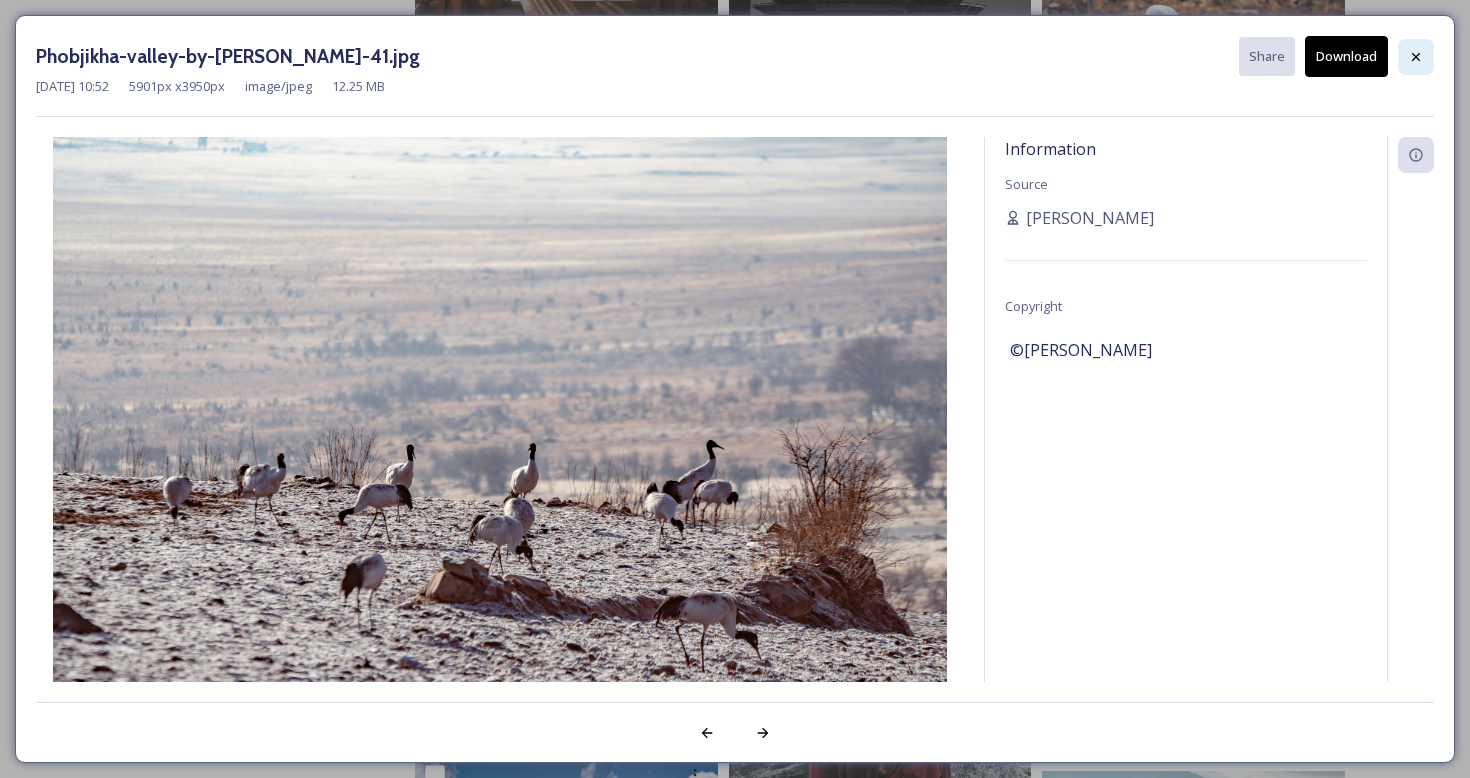 click 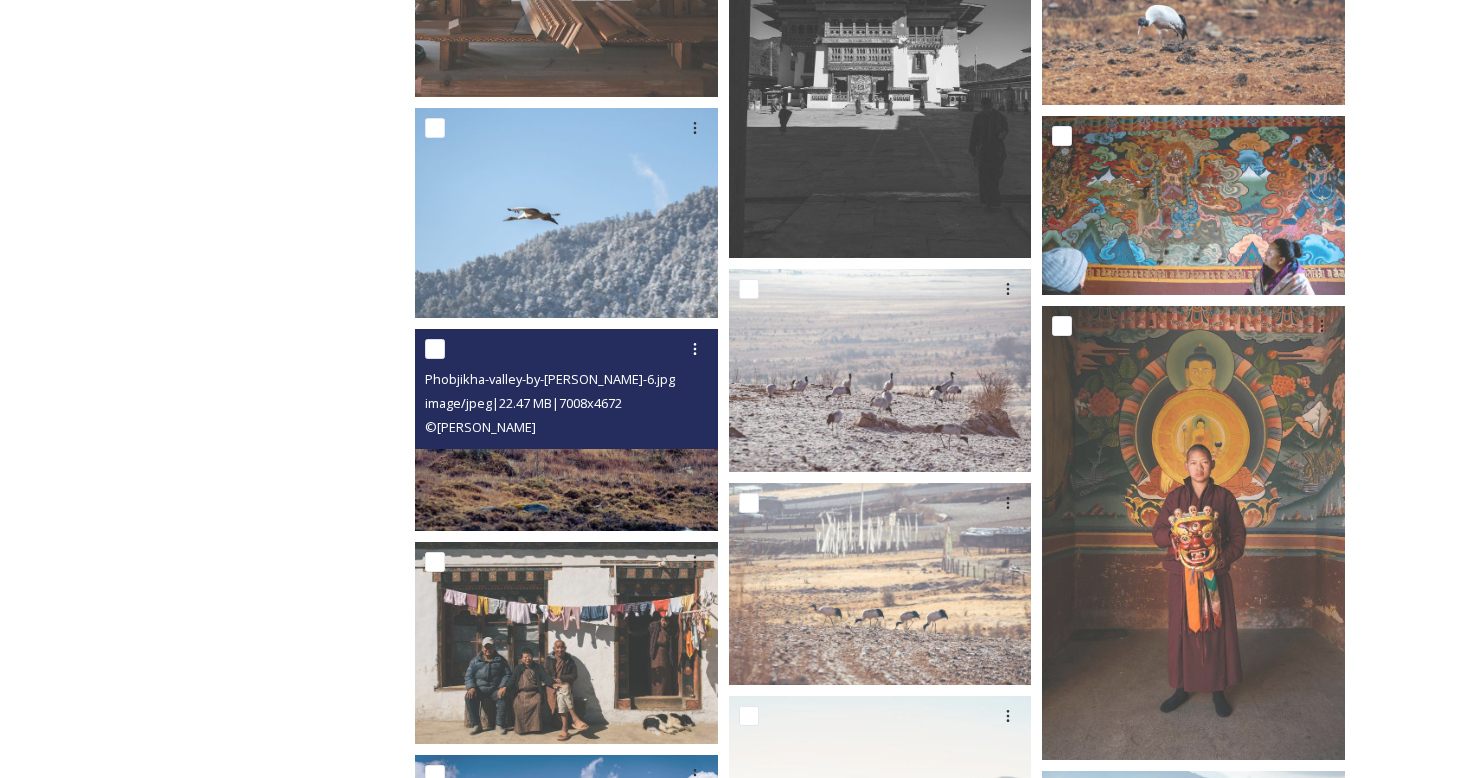 click on "© [PERSON_NAME]" at bounding box center [569, 427] 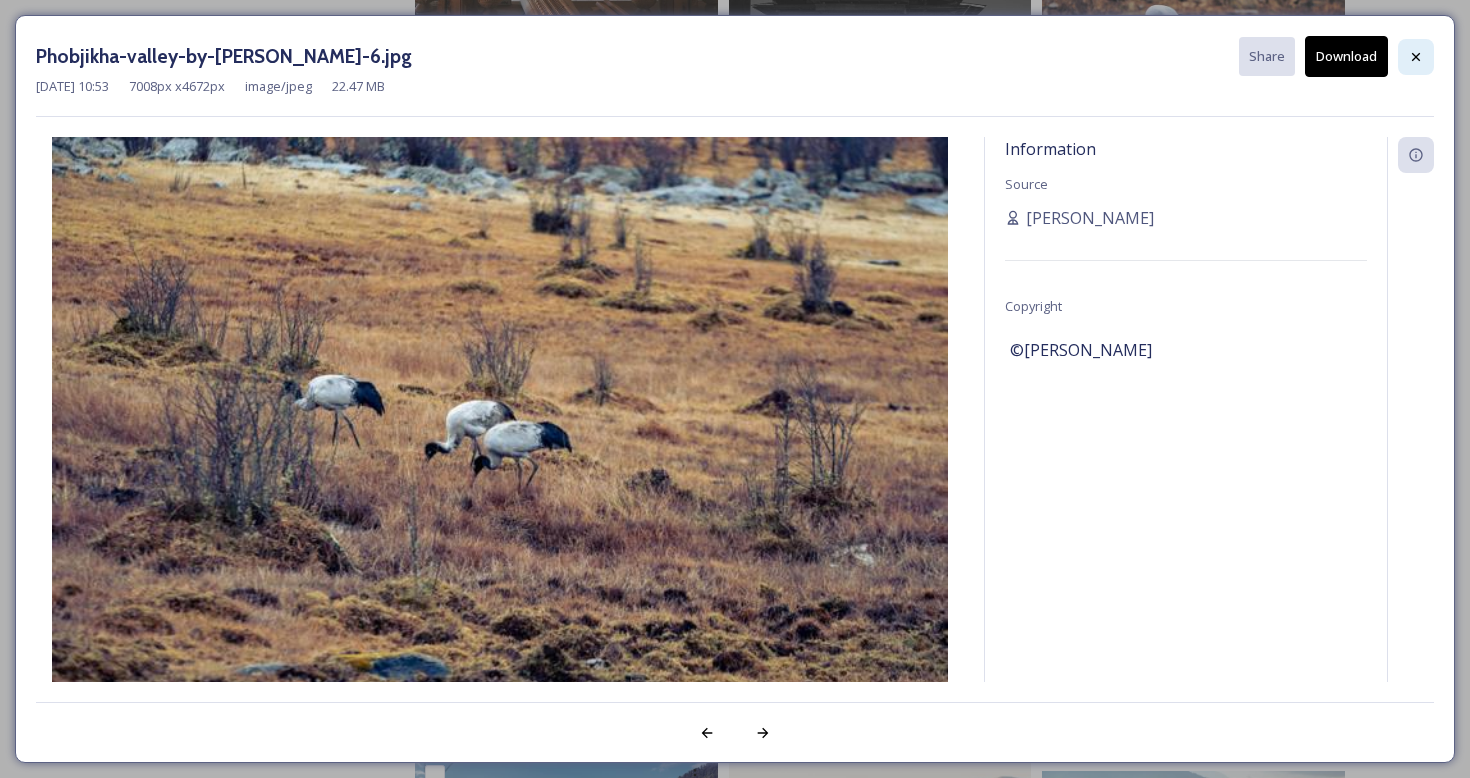click 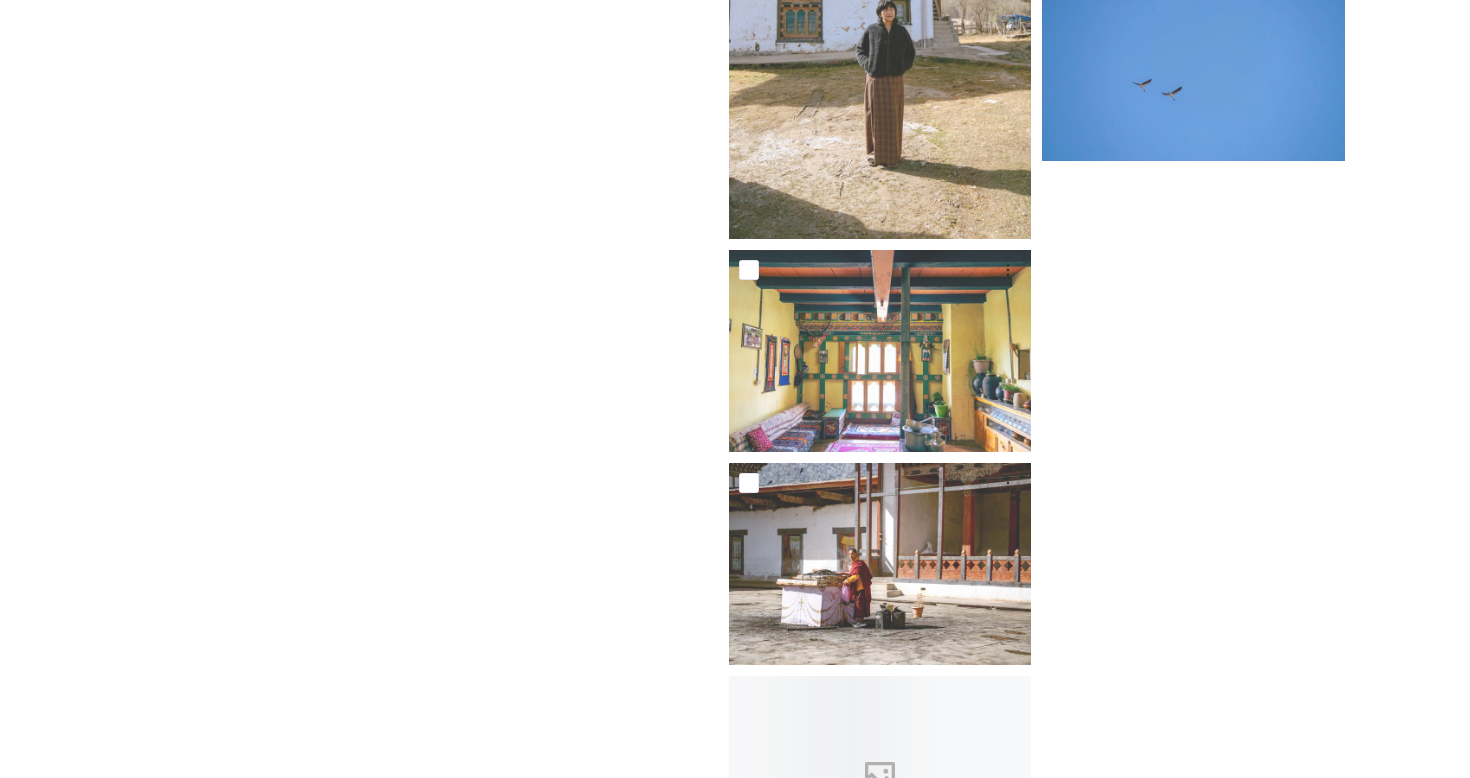scroll, scrollTop: 6310, scrollLeft: 0, axis: vertical 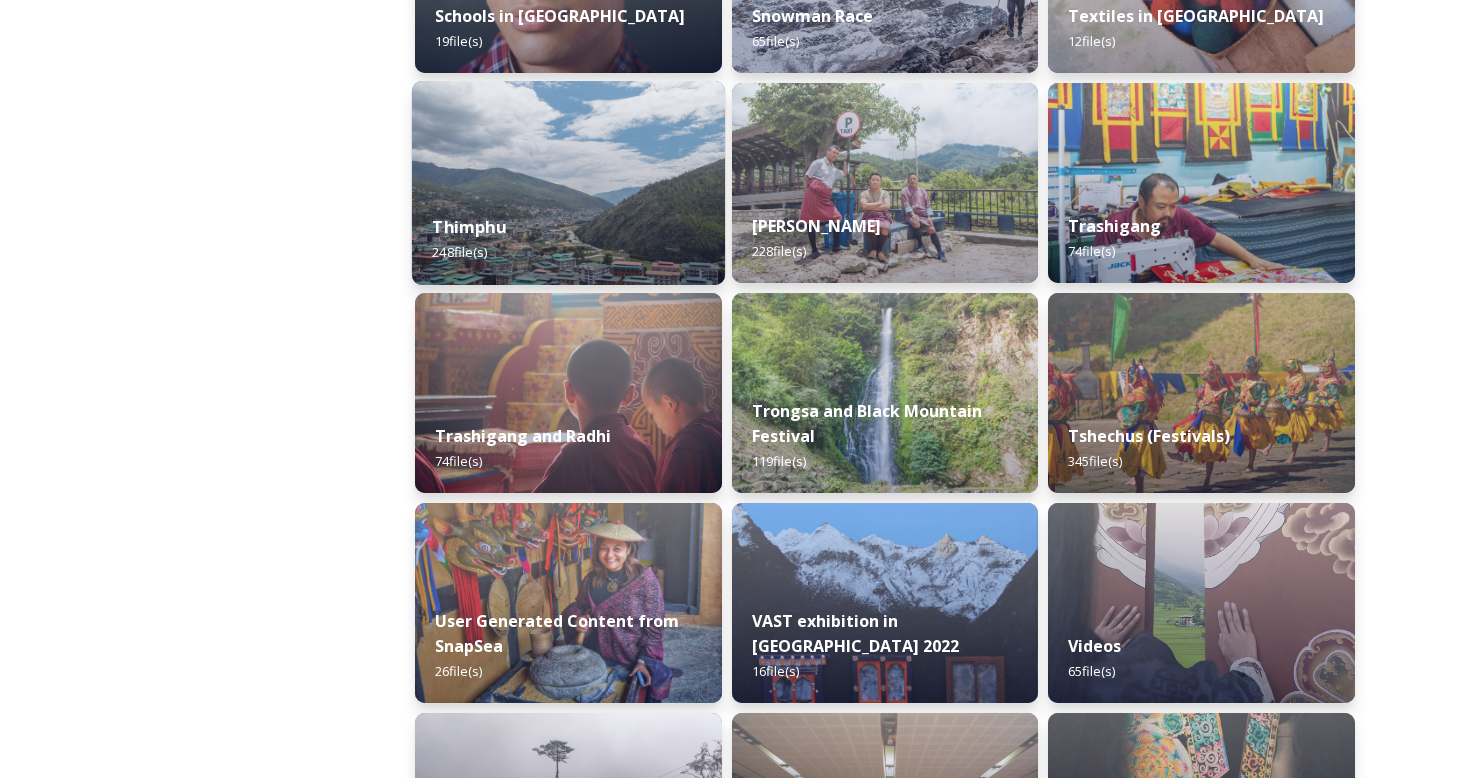 click on "Thimphu 248  file(s)" at bounding box center [568, 239] 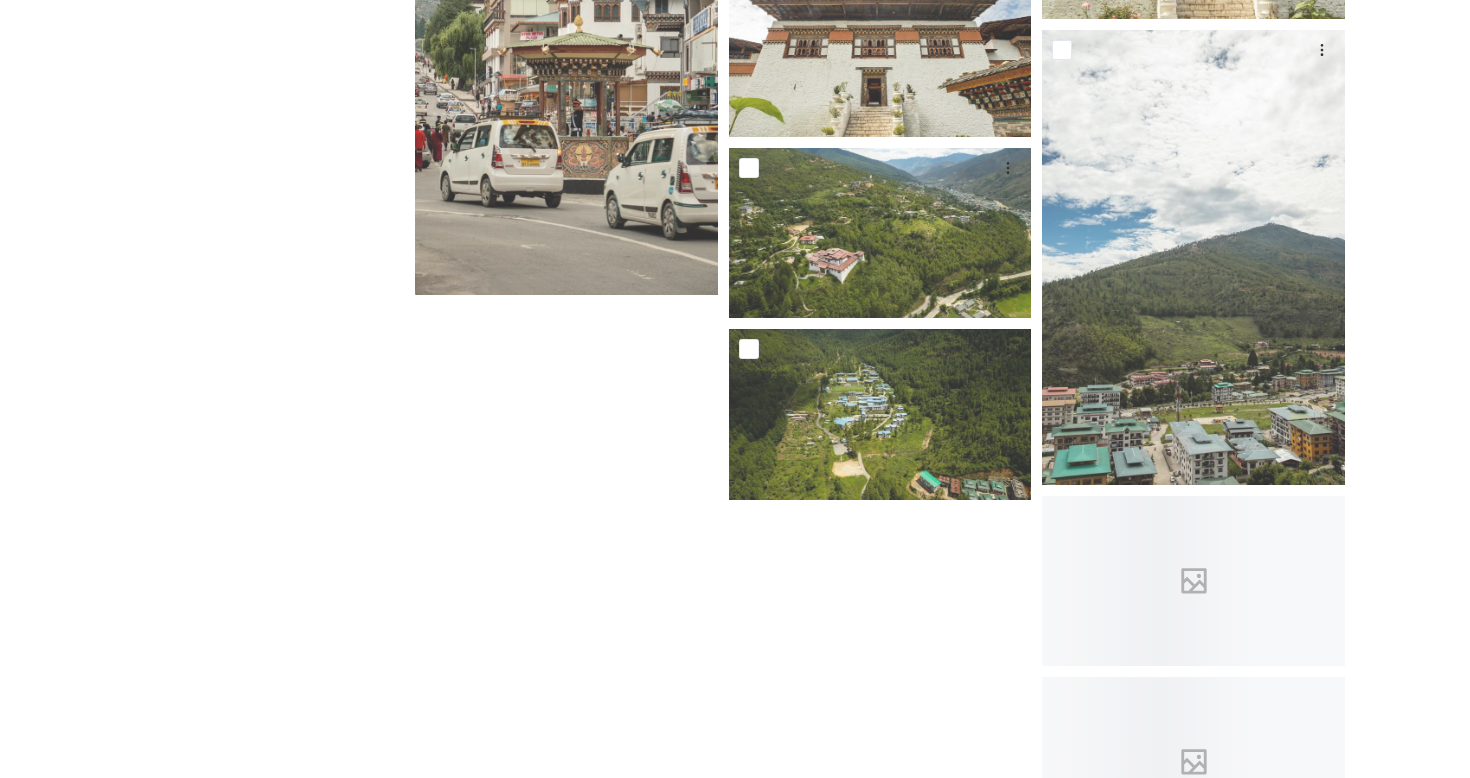 scroll, scrollTop: 19181, scrollLeft: 0, axis: vertical 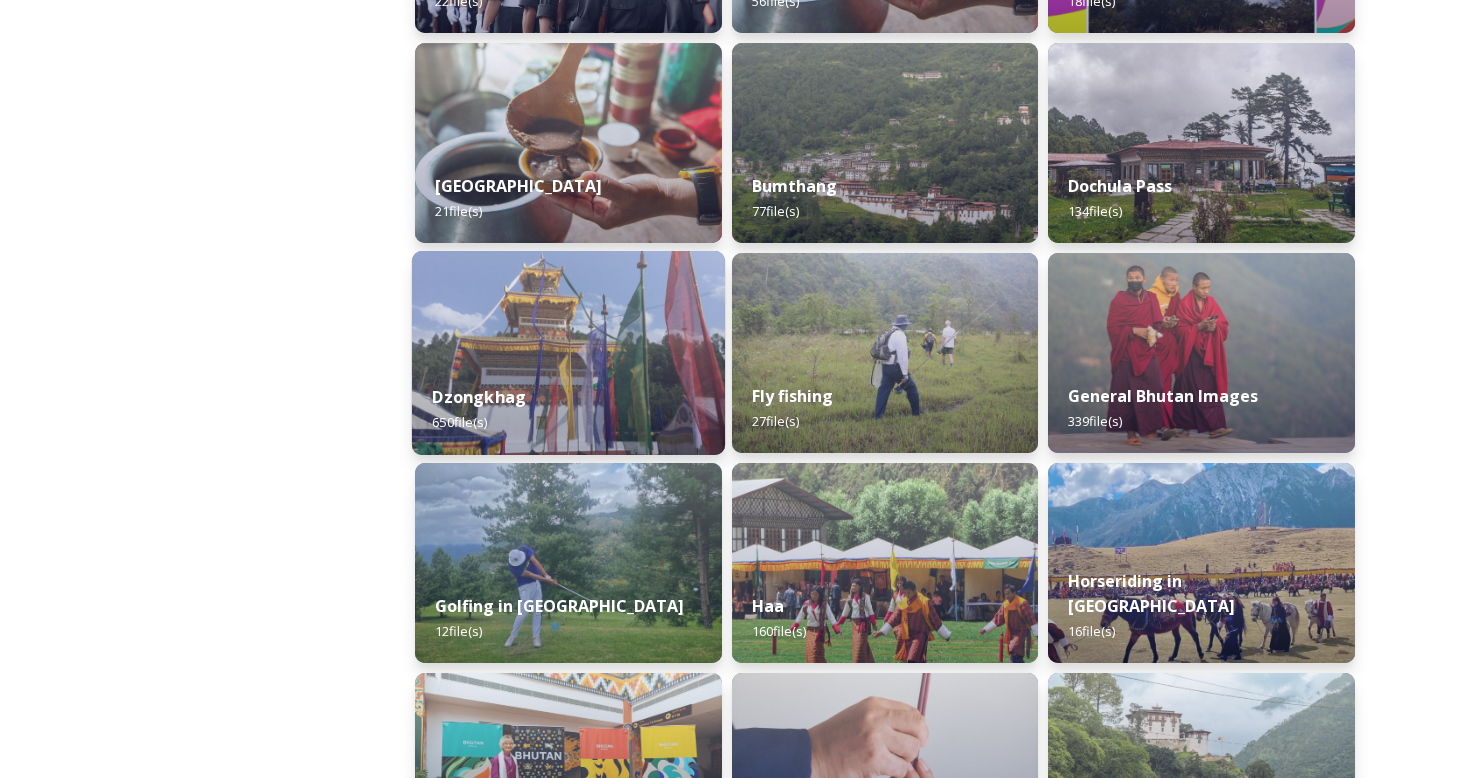 click at bounding box center (568, 353) 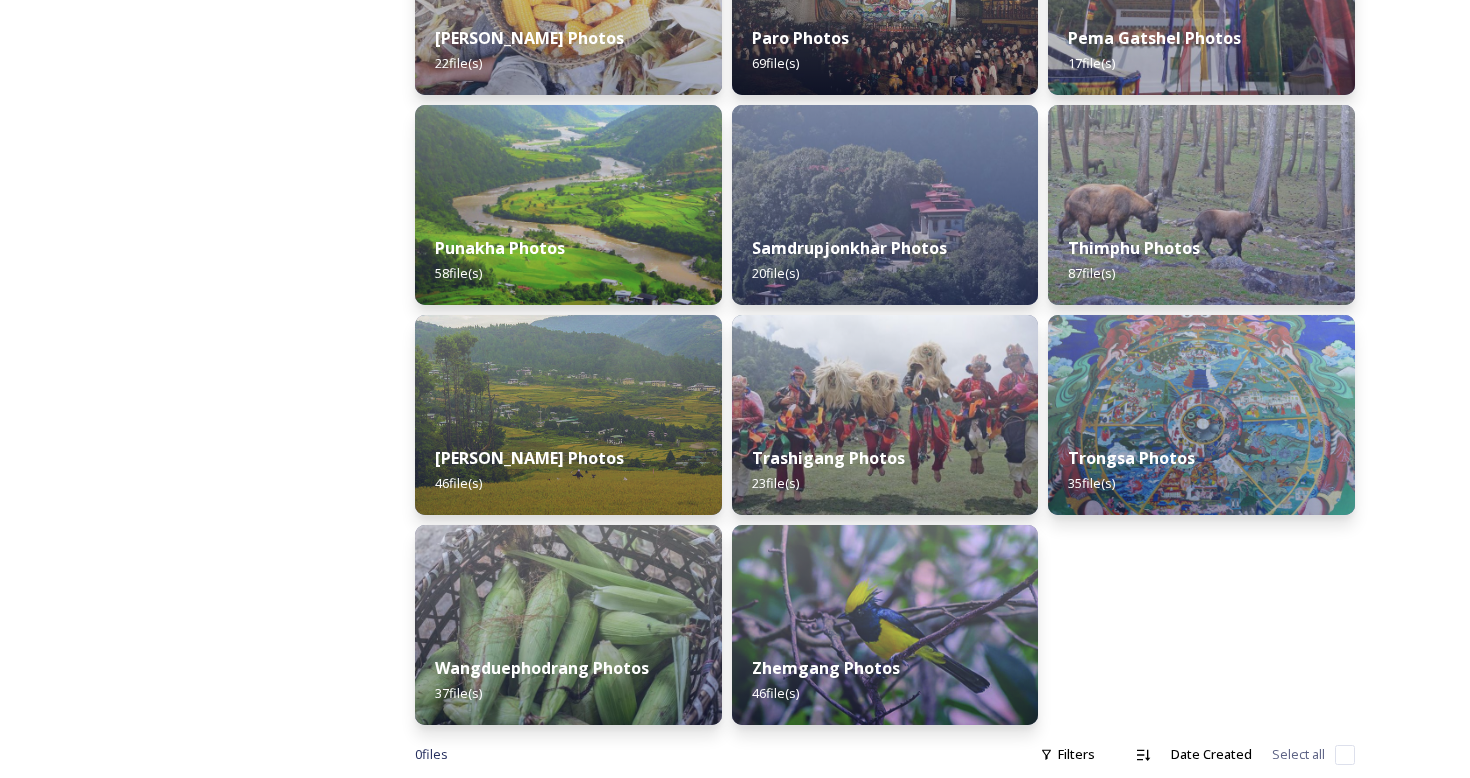 scroll, scrollTop: 839, scrollLeft: 0, axis: vertical 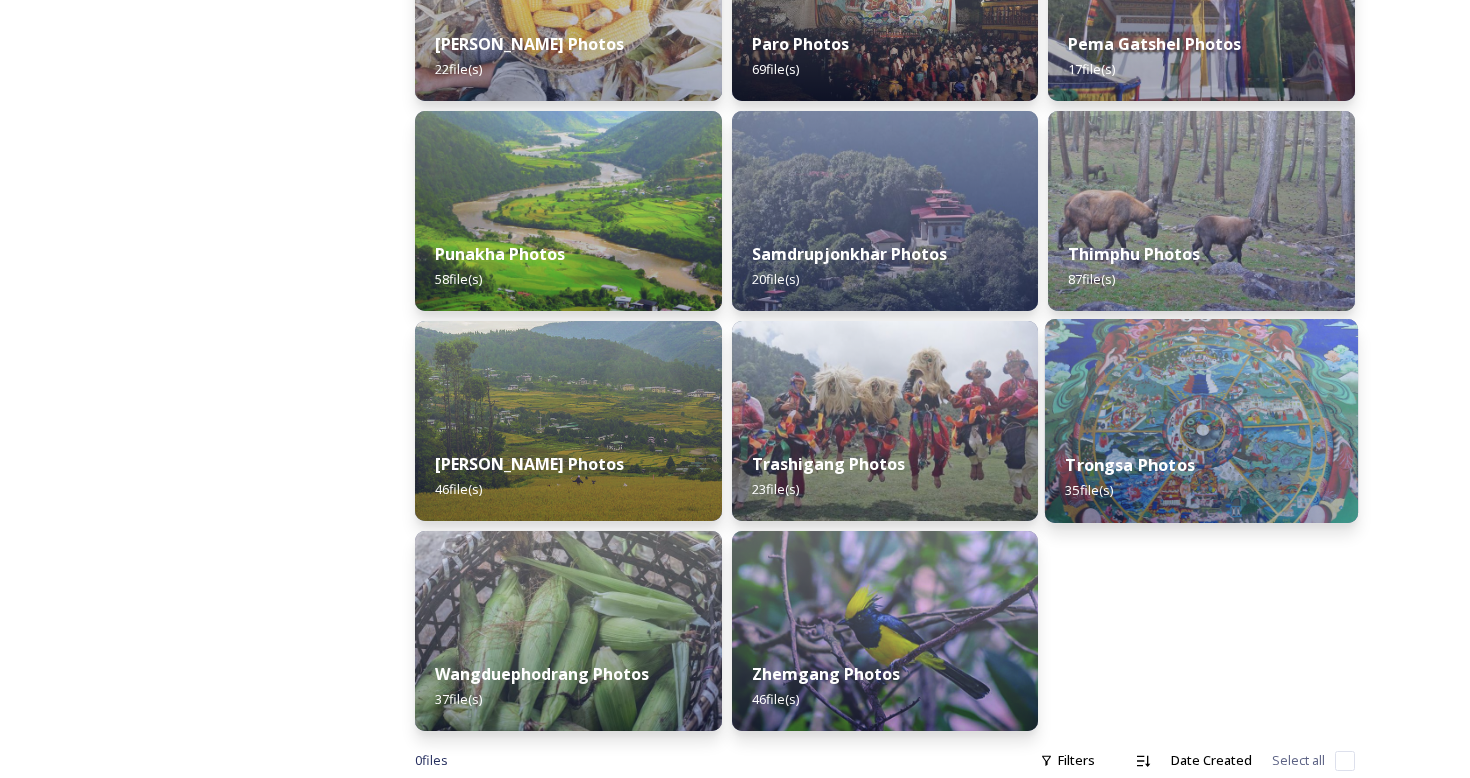click on "Trongsa Photos 35  file(s)" at bounding box center [1201, 477] 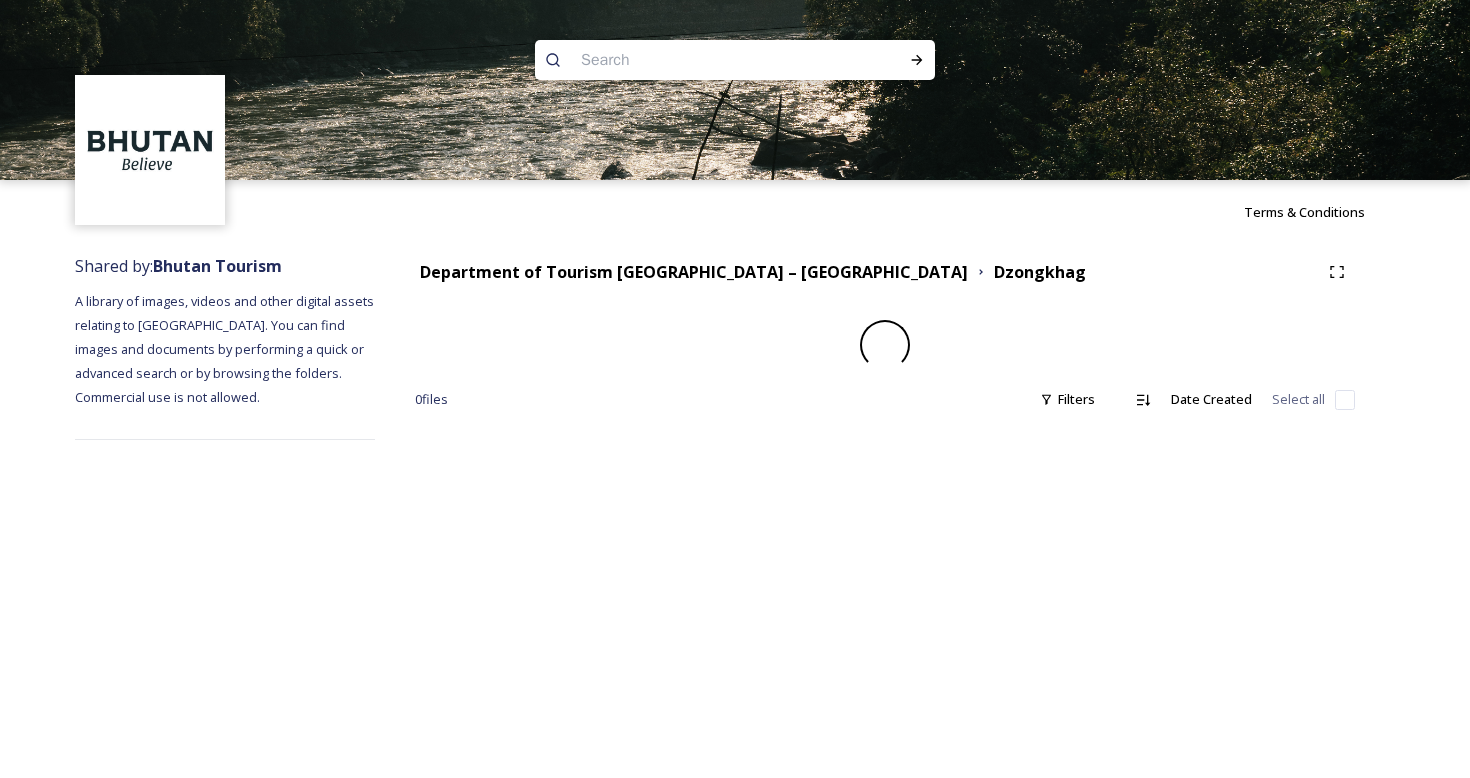 scroll, scrollTop: 0, scrollLeft: 0, axis: both 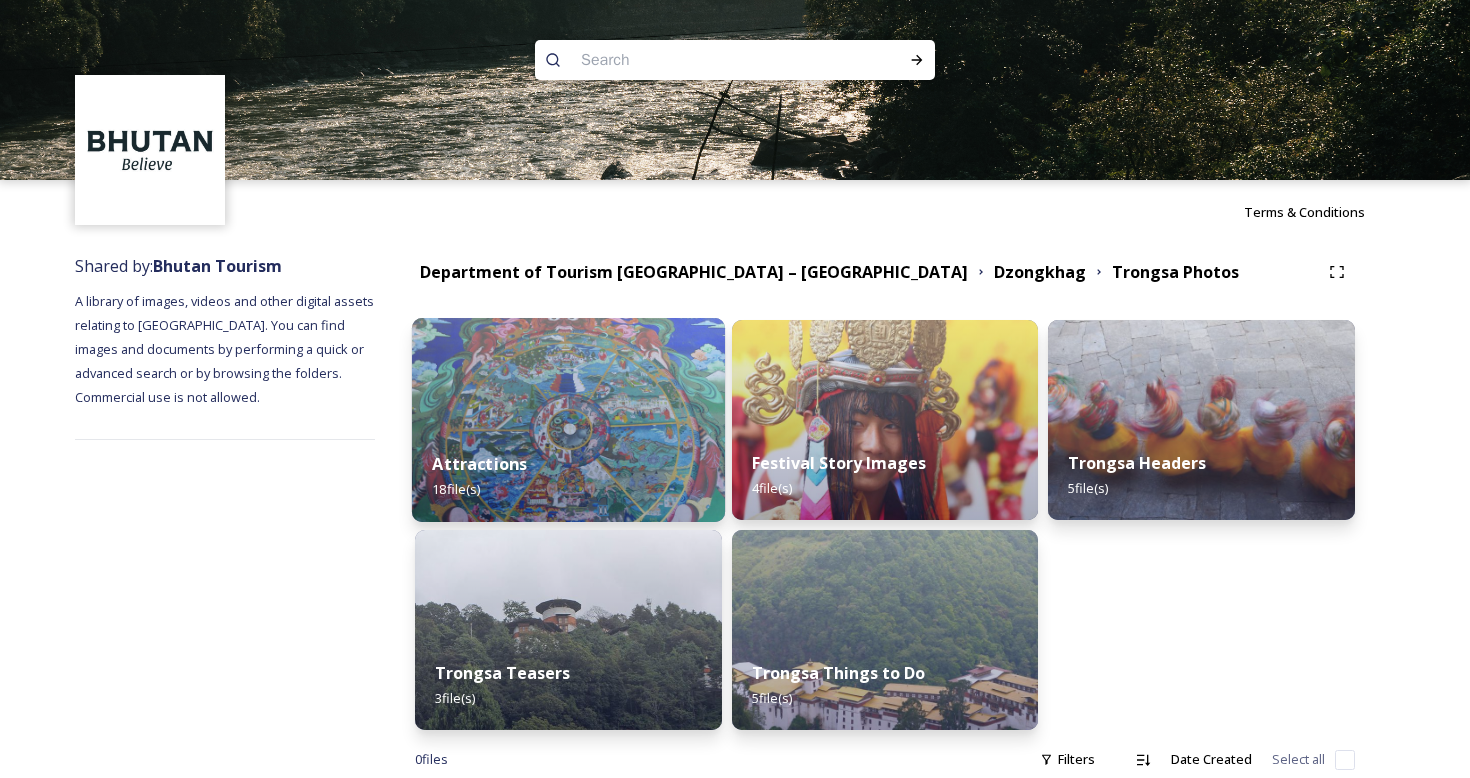 click on "Attractions 18  file(s)" at bounding box center [568, 476] 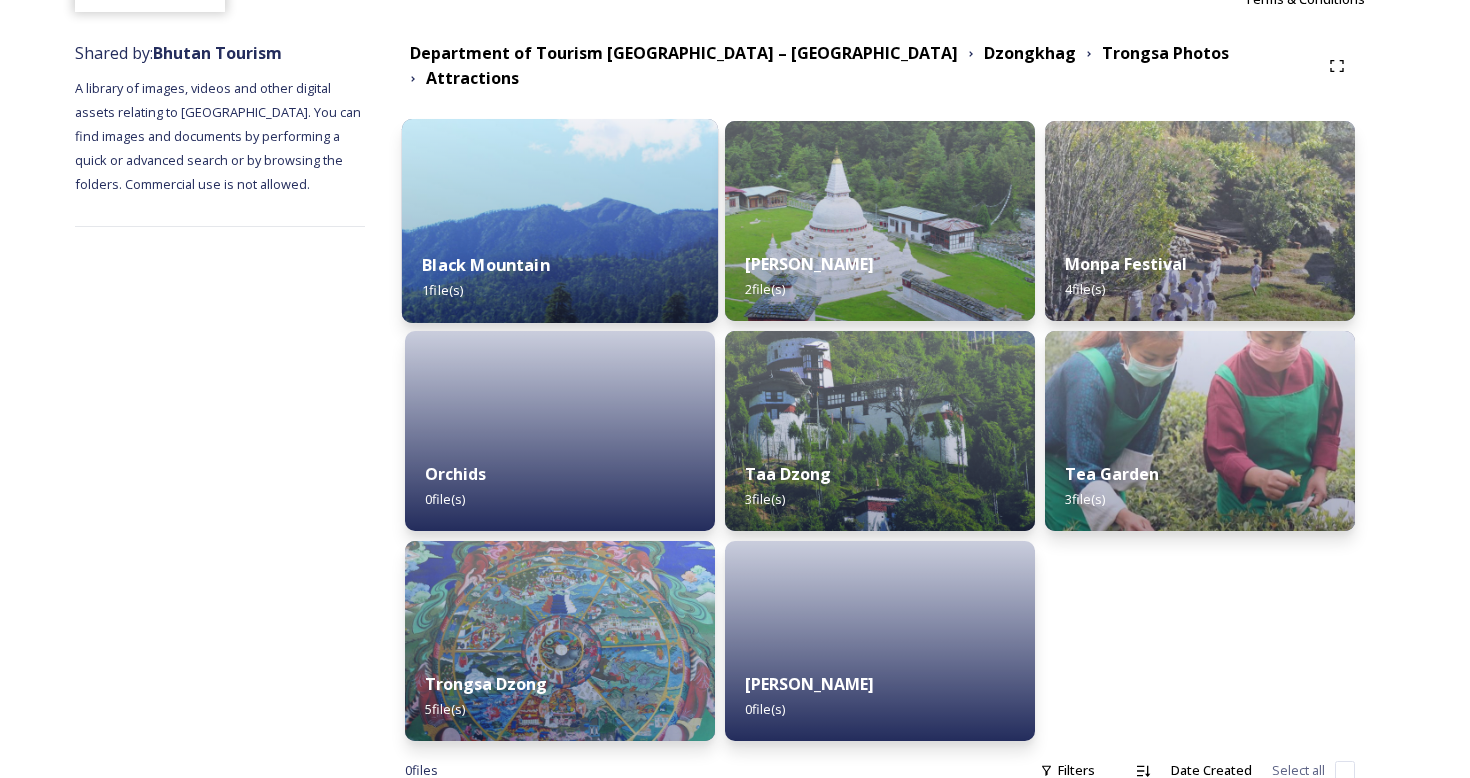 scroll, scrollTop: 223, scrollLeft: 0, axis: vertical 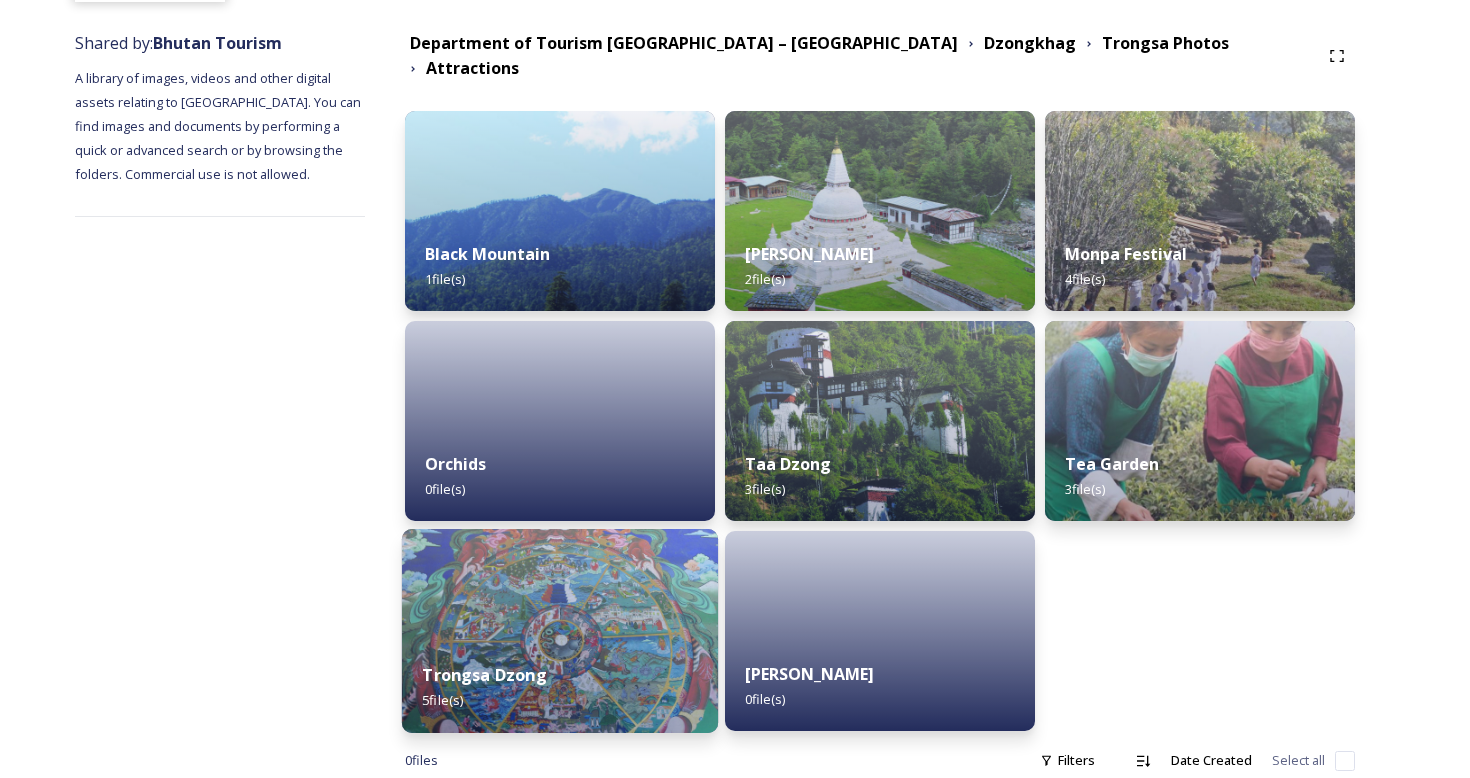 click at bounding box center [560, 631] 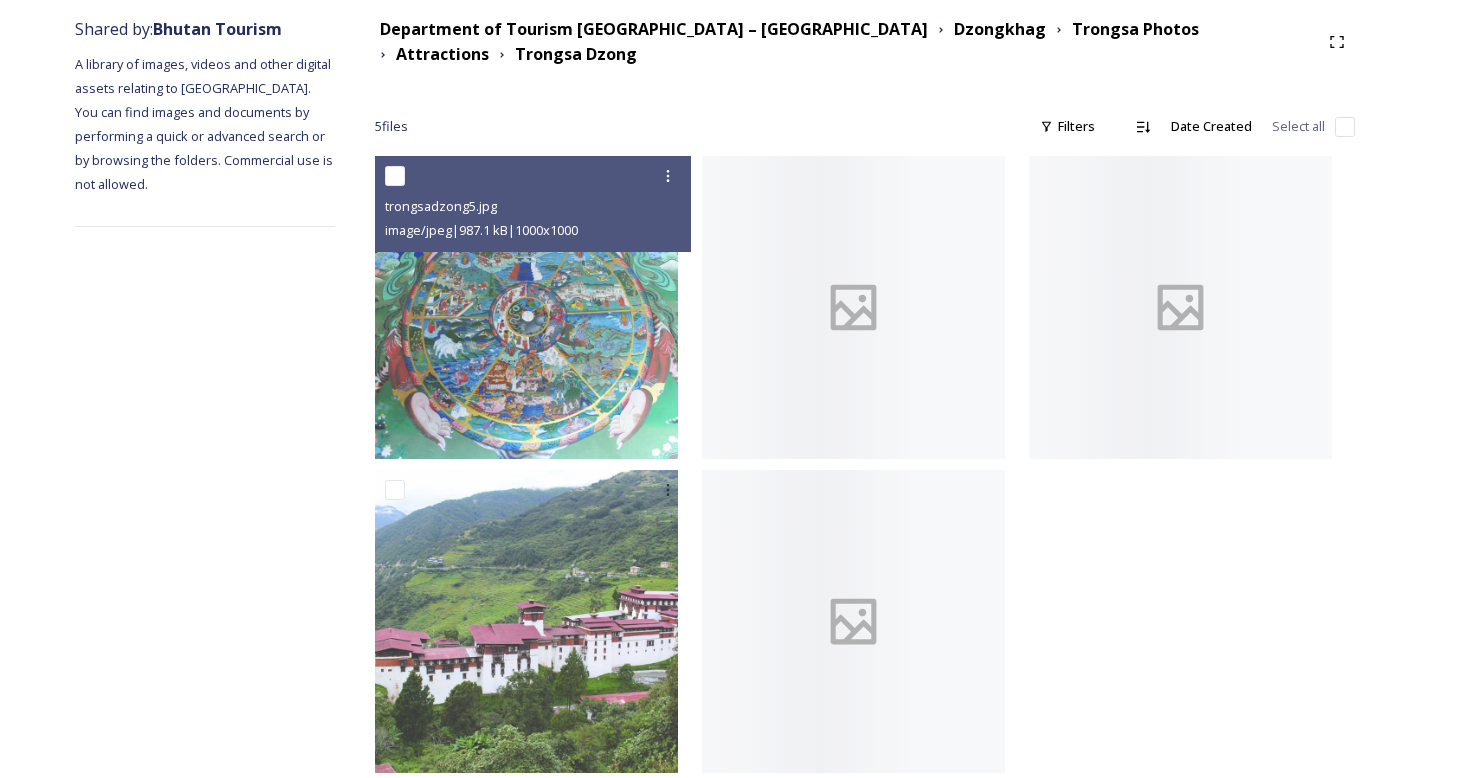 scroll, scrollTop: 255, scrollLeft: 0, axis: vertical 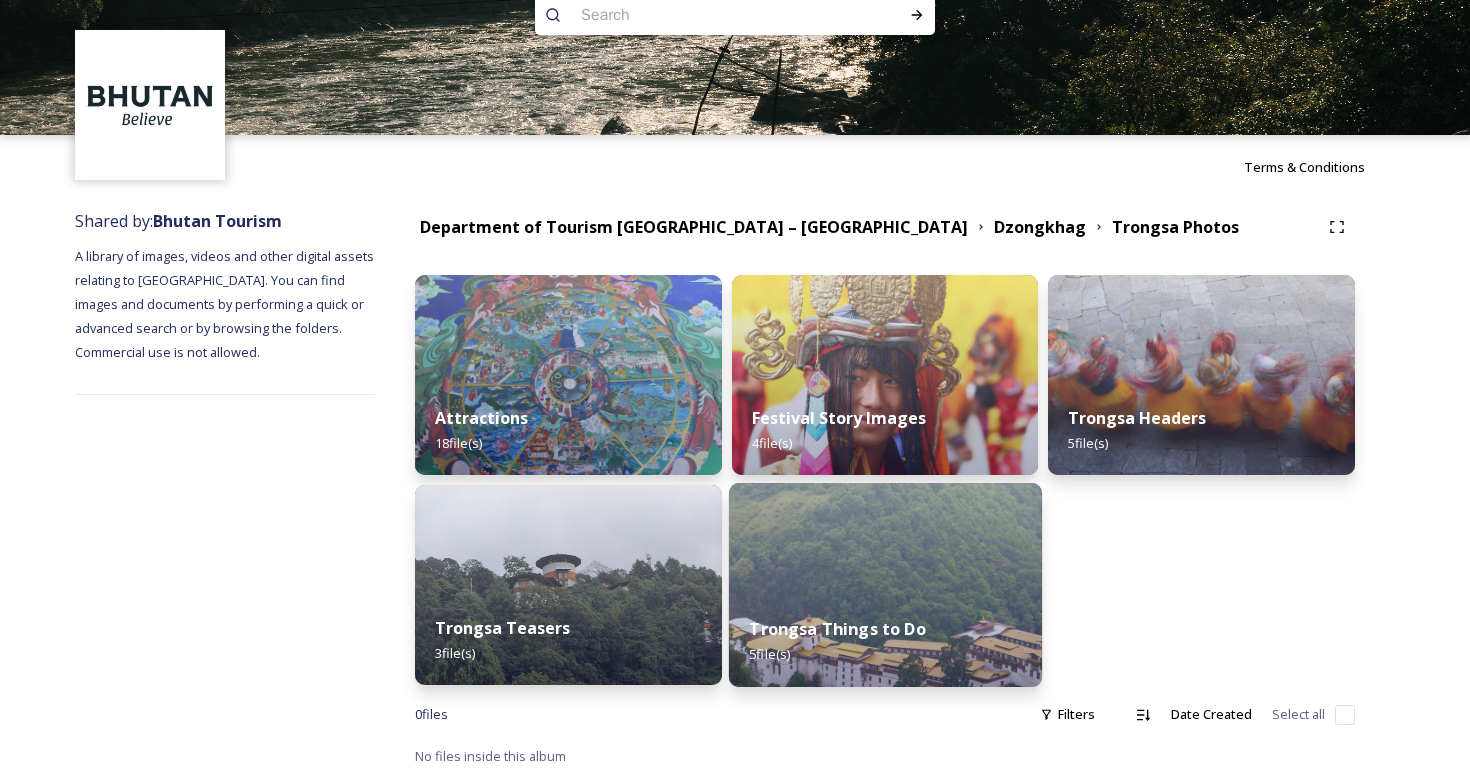 click at bounding box center [885, 585] 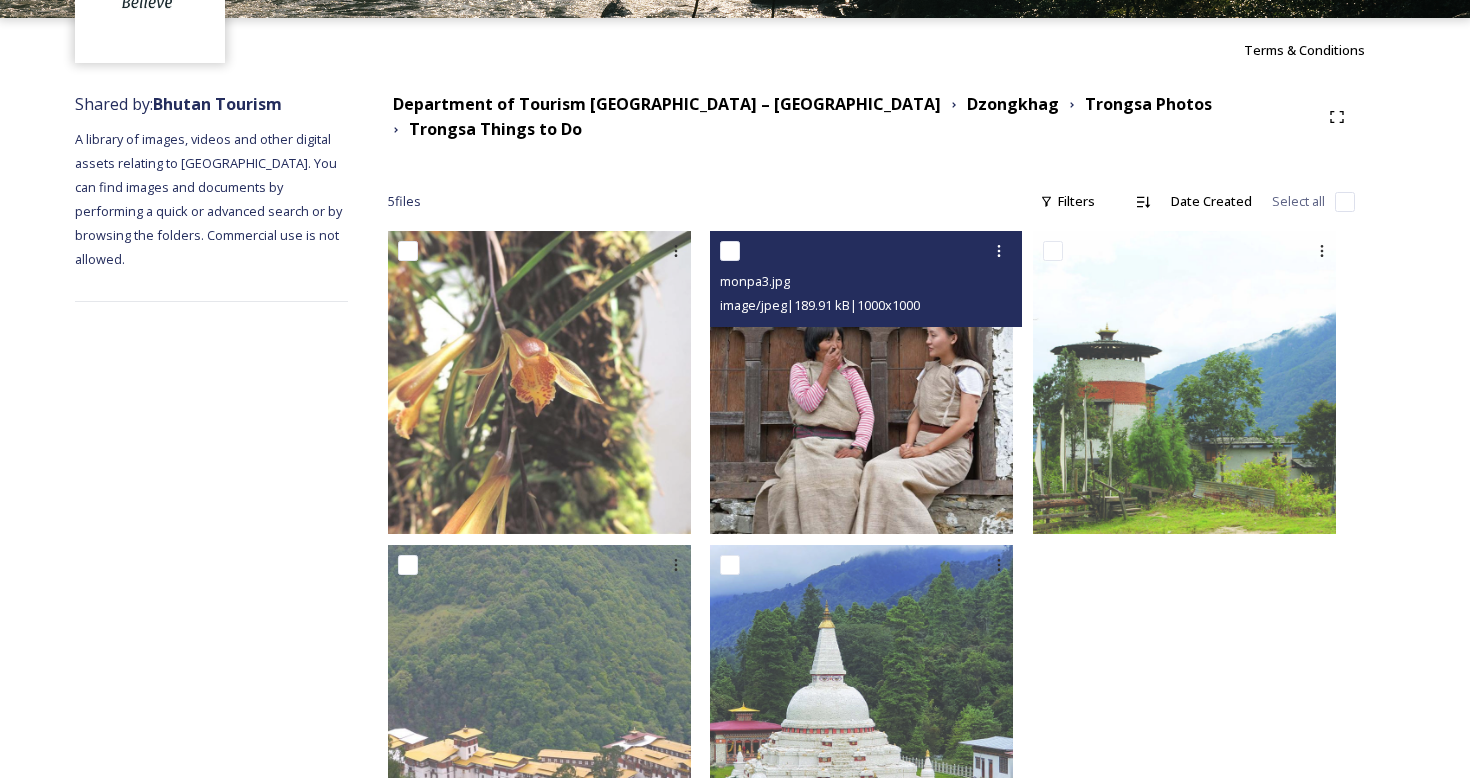 scroll, scrollTop: 262, scrollLeft: 0, axis: vertical 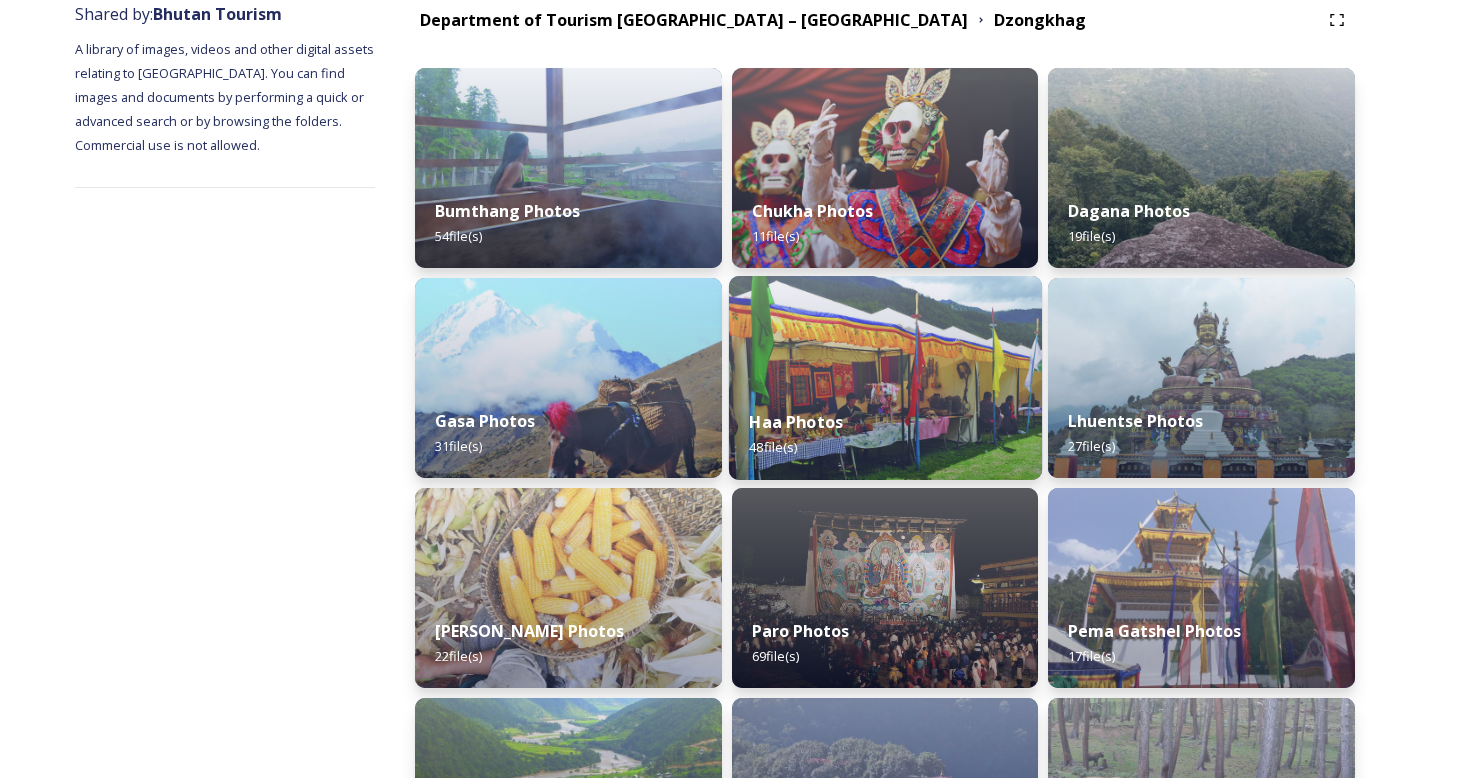 click at bounding box center (885, 378) 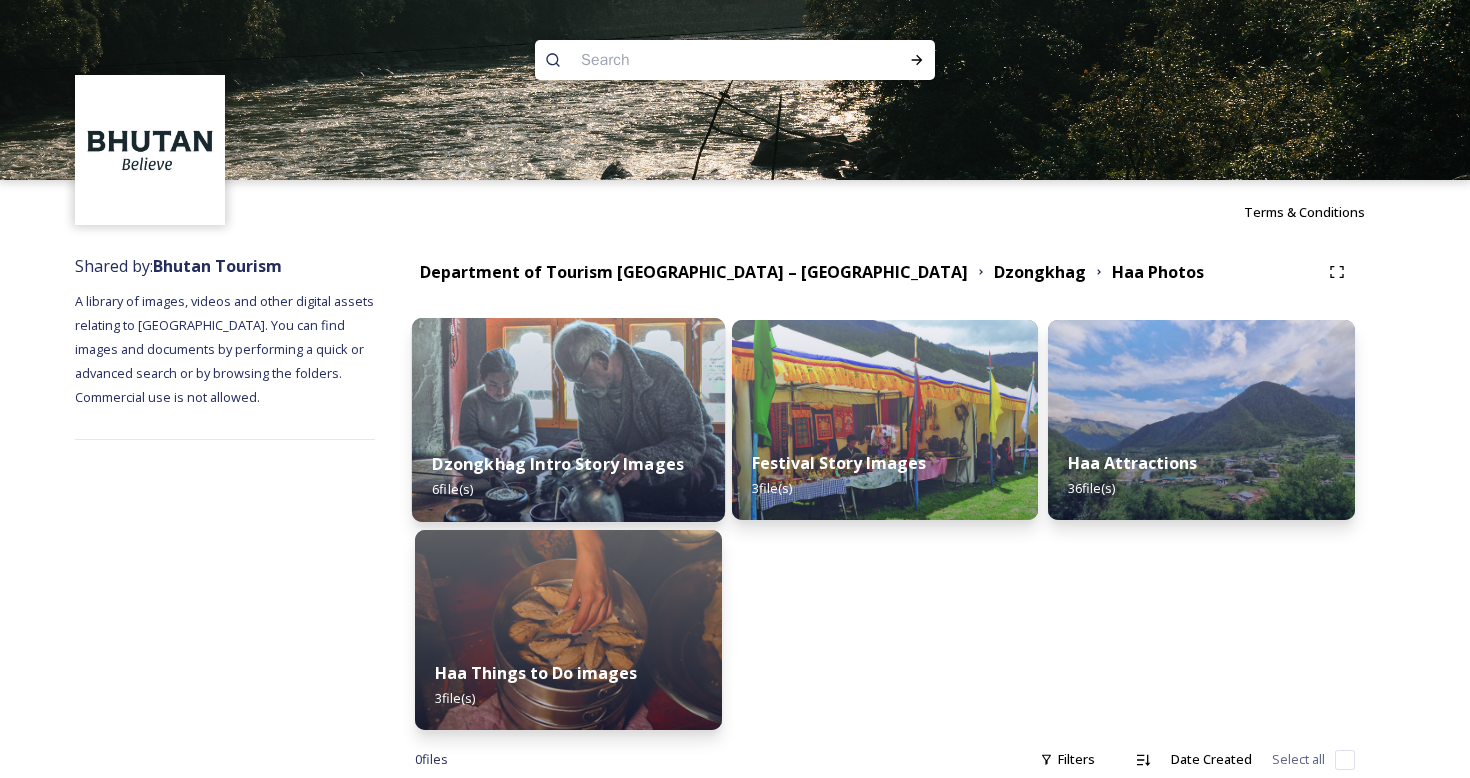 click on "Dzongkhag Intro Story Images" at bounding box center [558, 464] 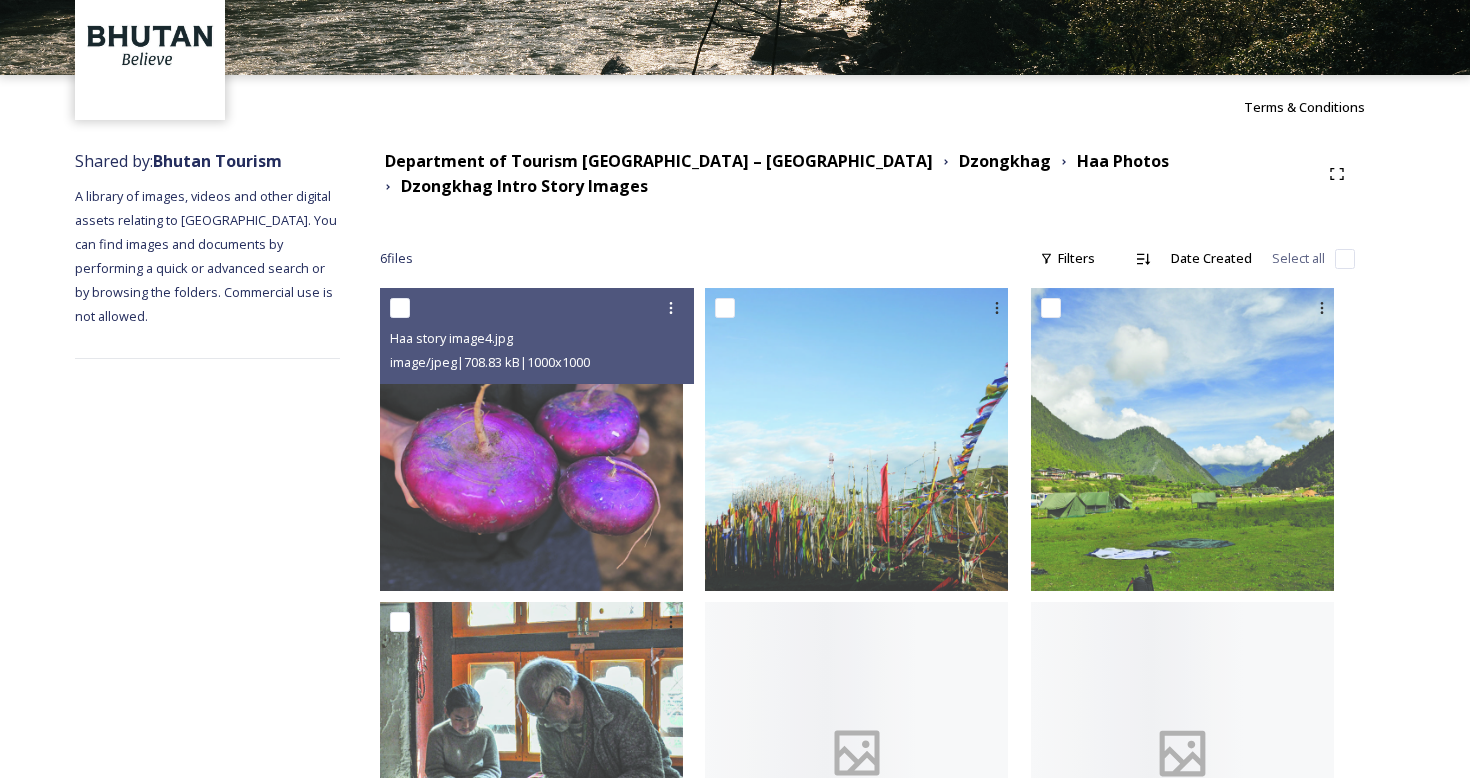 scroll, scrollTop: 262, scrollLeft: 0, axis: vertical 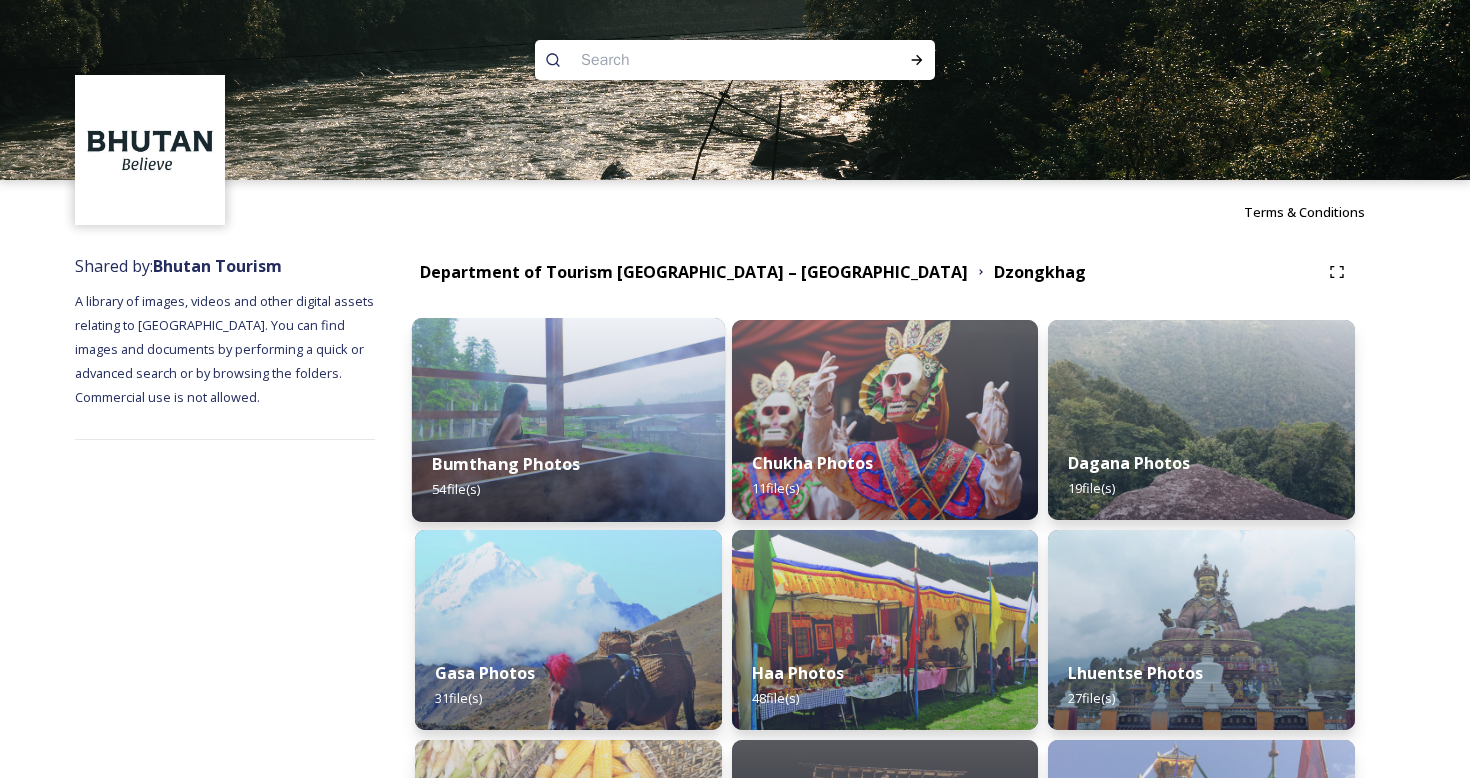 click on "Bumthang Photos 54  file(s)" at bounding box center (568, 476) 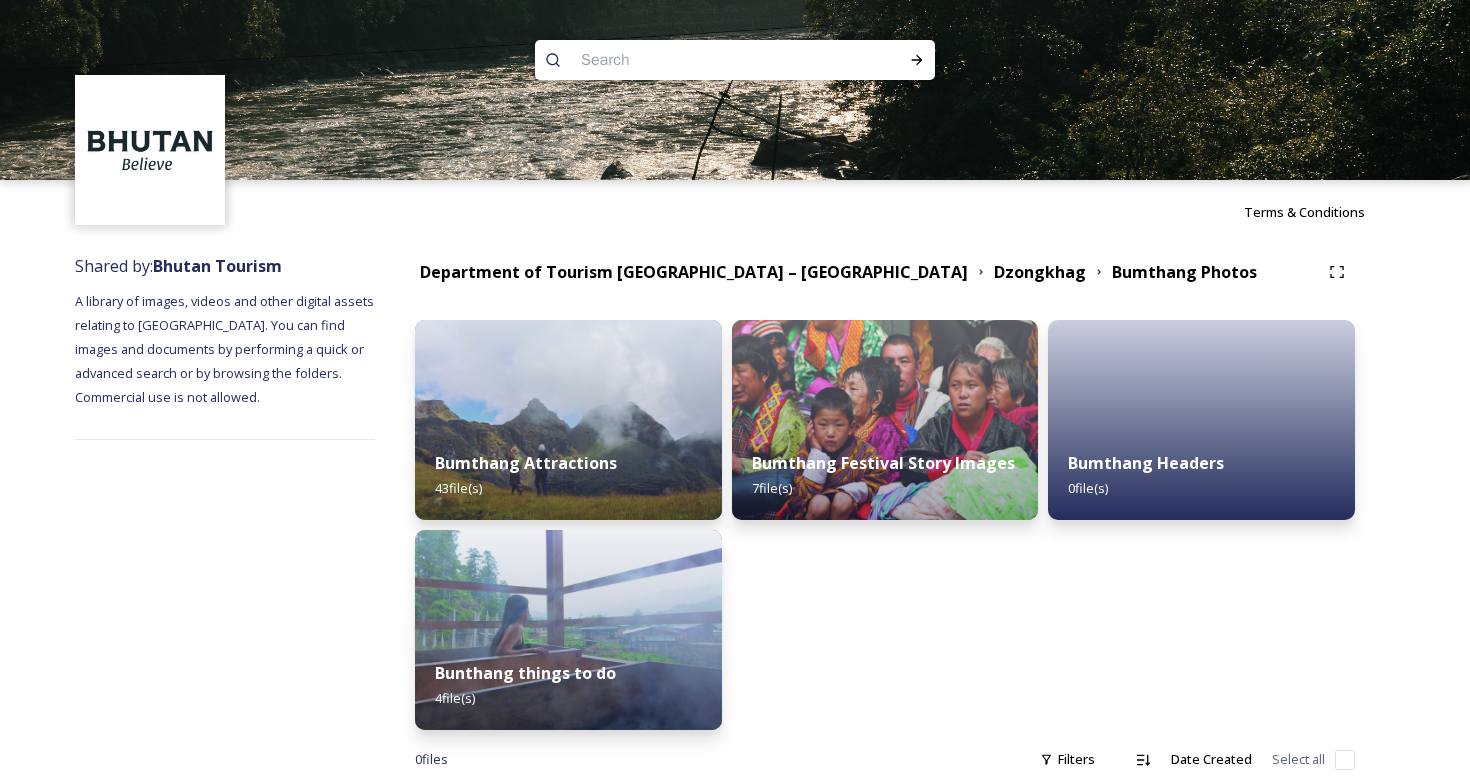 click on "Bumthang Attractions 43  file(s)" at bounding box center [568, 475] 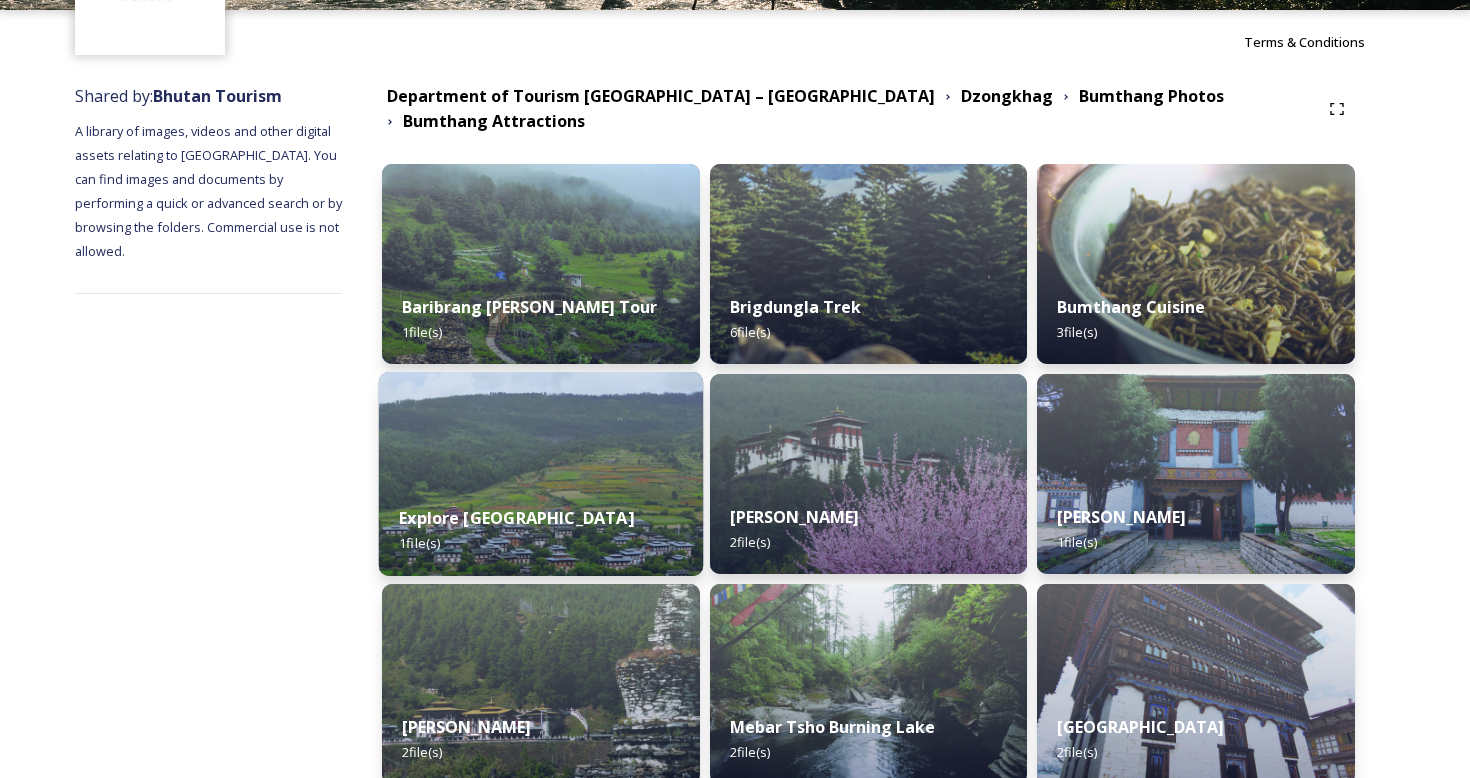 scroll, scrollTop: 42, scrollLeft: 0, axis: vertical 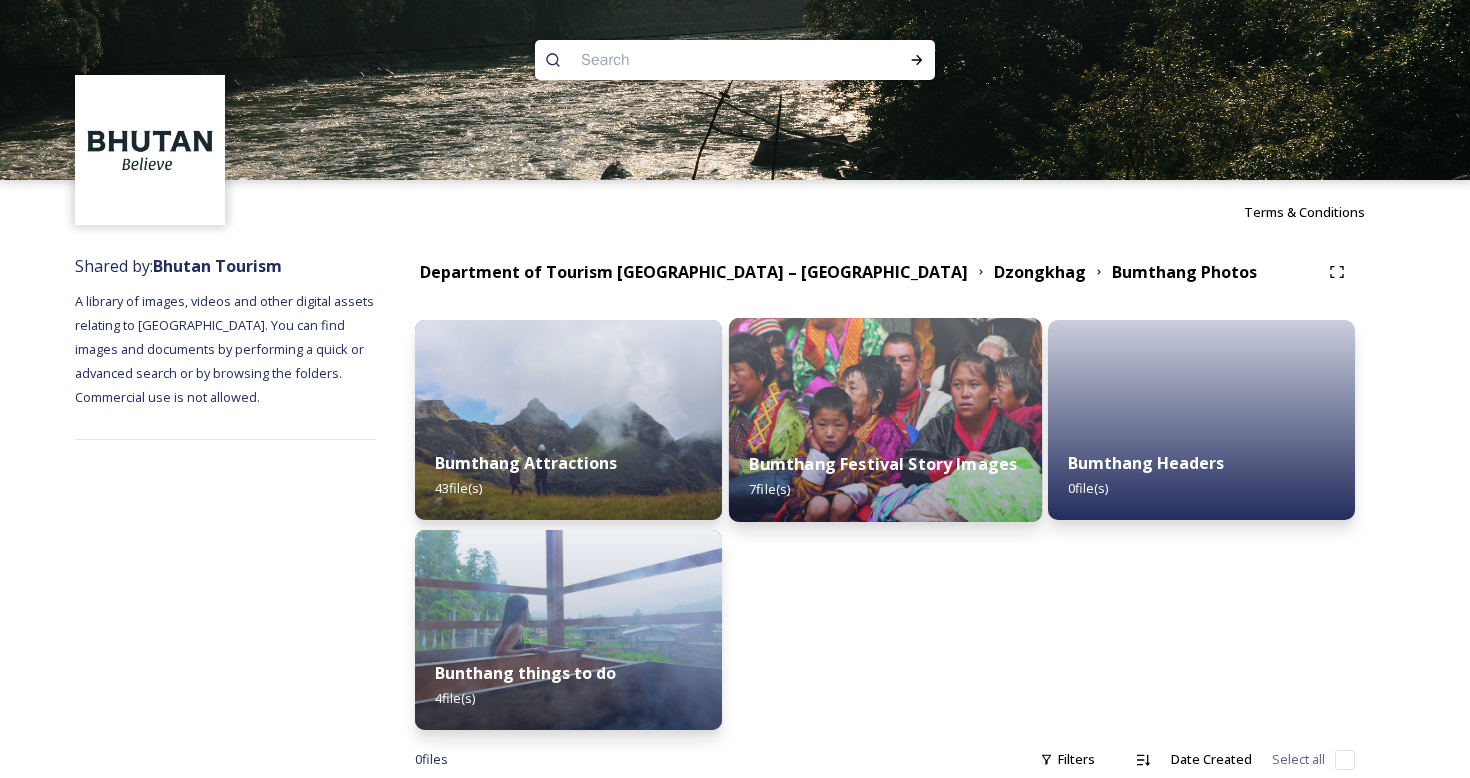 click on "Bumthang Festival Story Images" at bounding box center [883, 464] 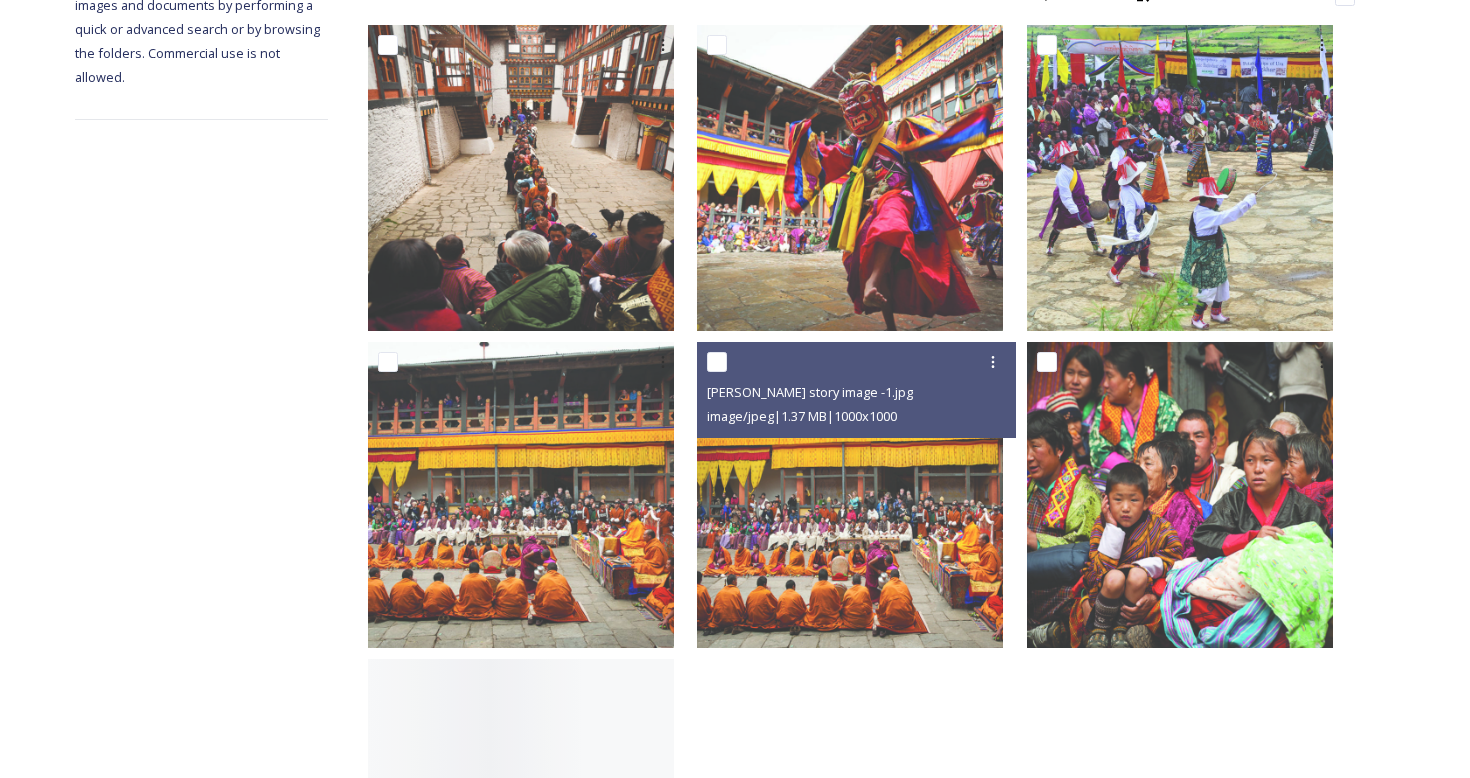 scroll, scrollTop: 597, scrollLeft: 0, axis: vertical 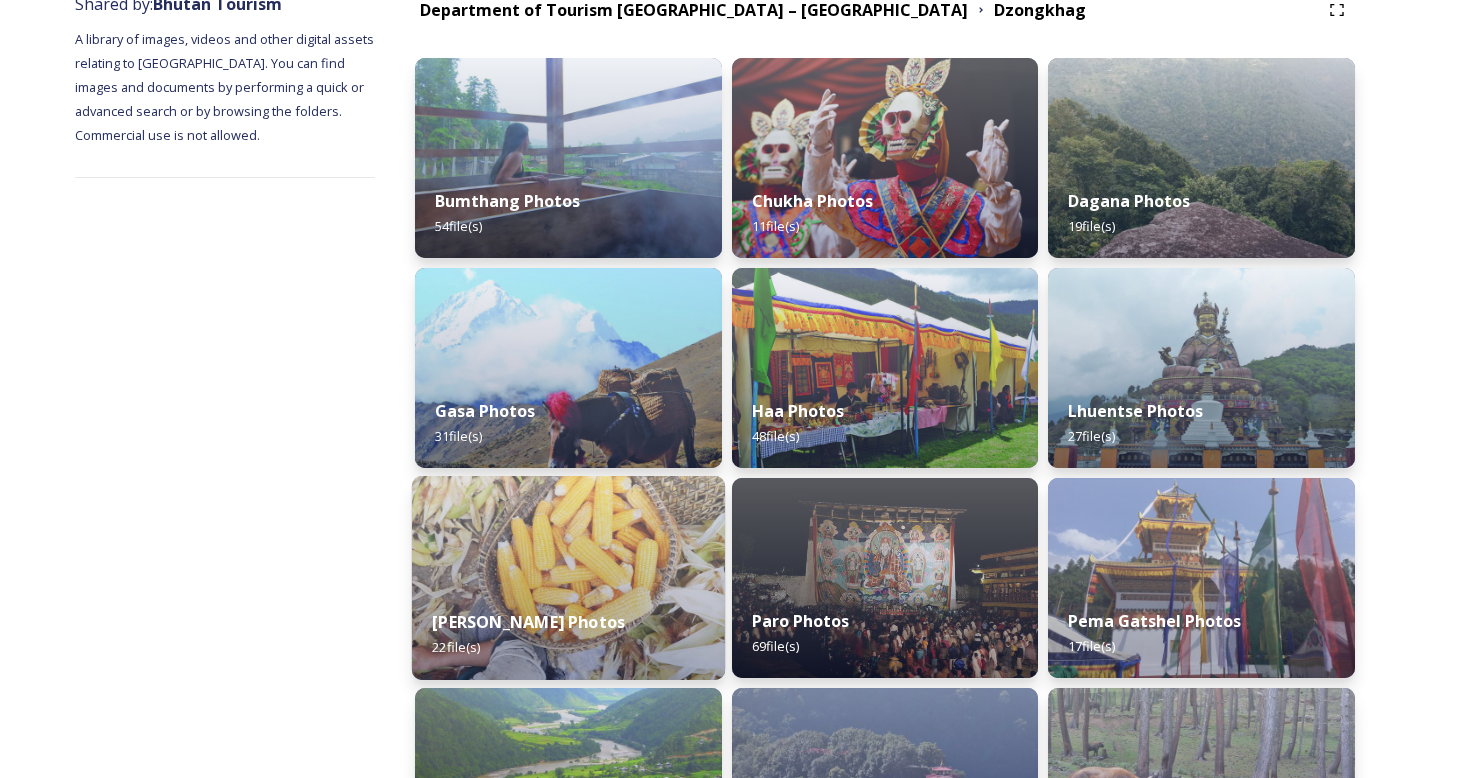 click on "[PERSON_NAME] Photos" at bounding box center (528, 622) 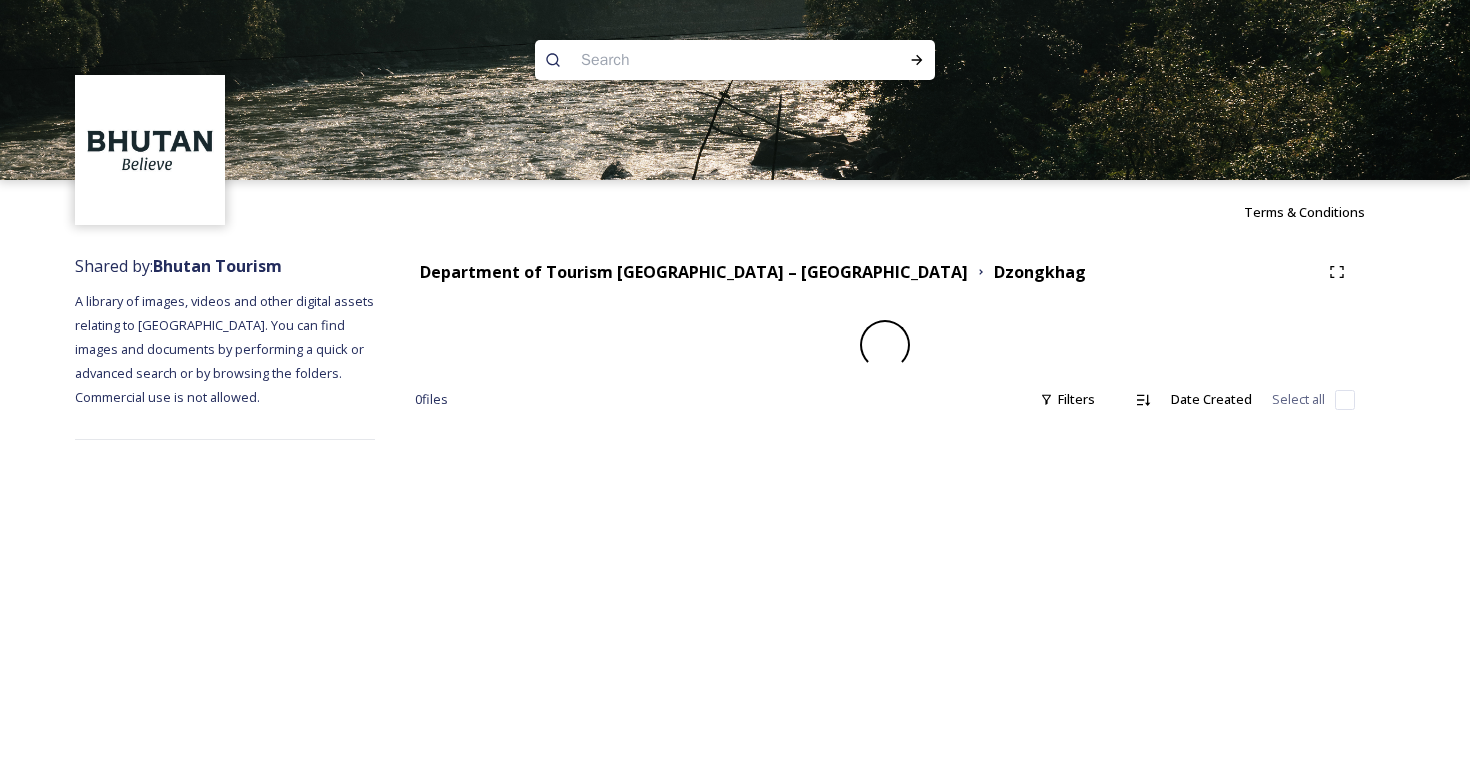 scroll, scrollTop: 0, scrollLeft: 0, axis: both 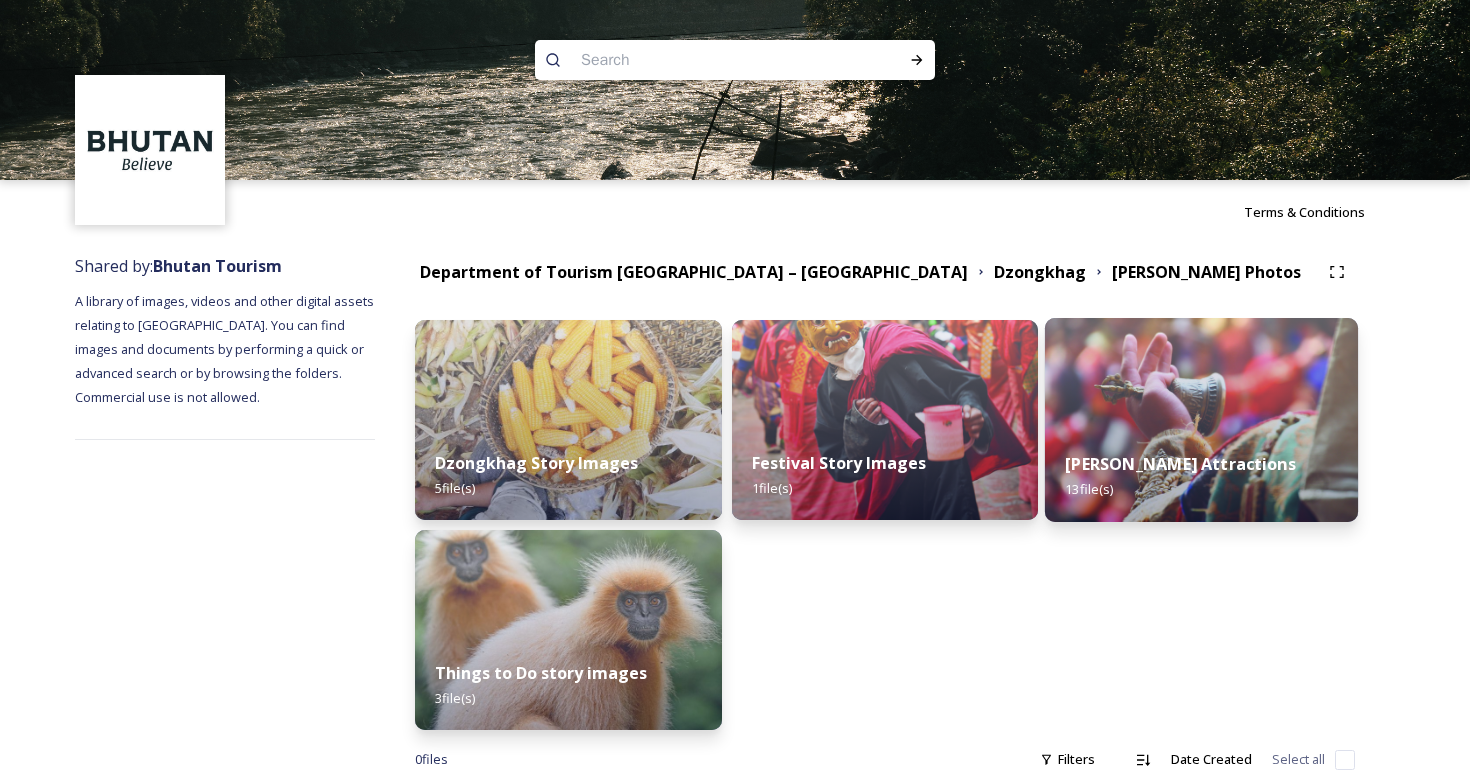 click at bounding box center (1201, 420) 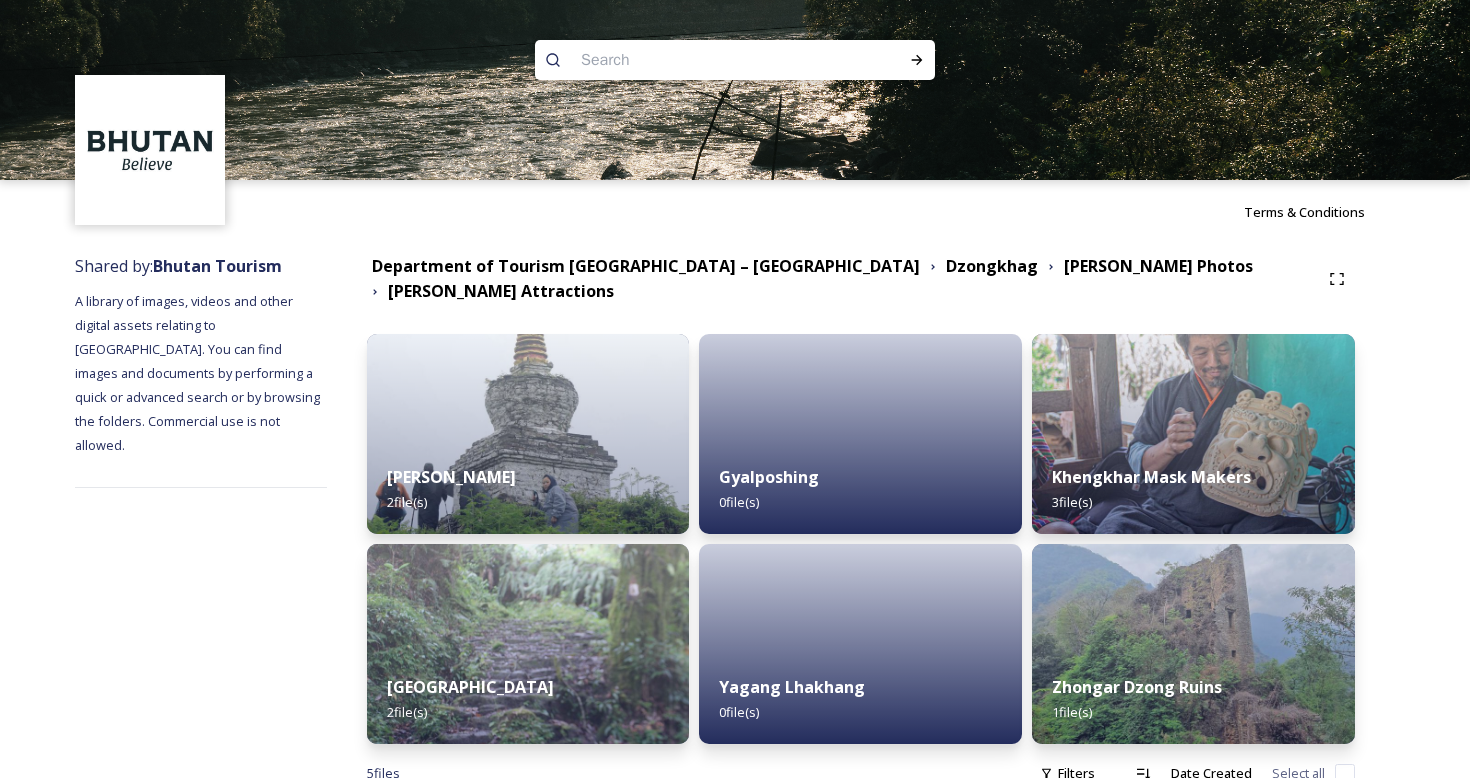 click at bounding box center [696, 60] 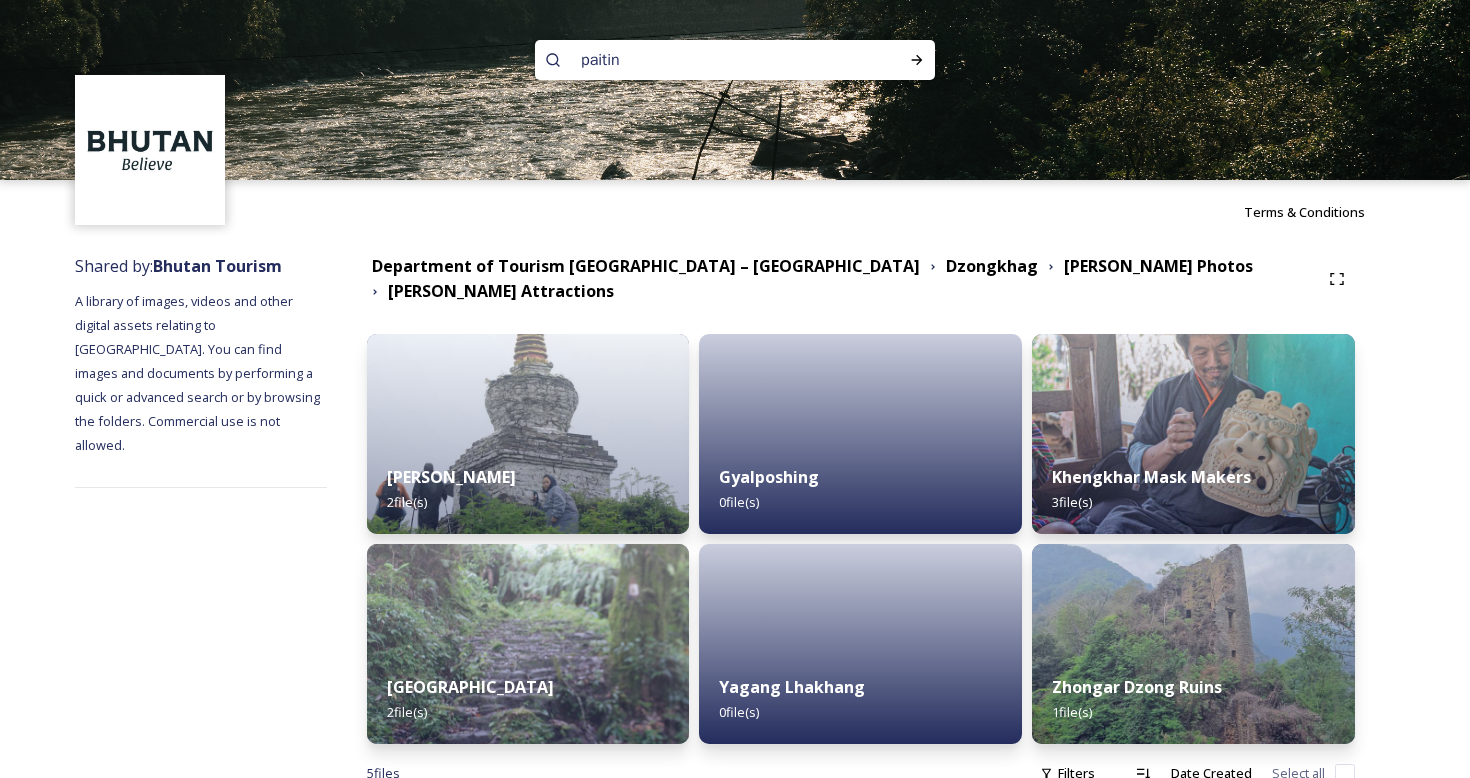 type on "paiting" 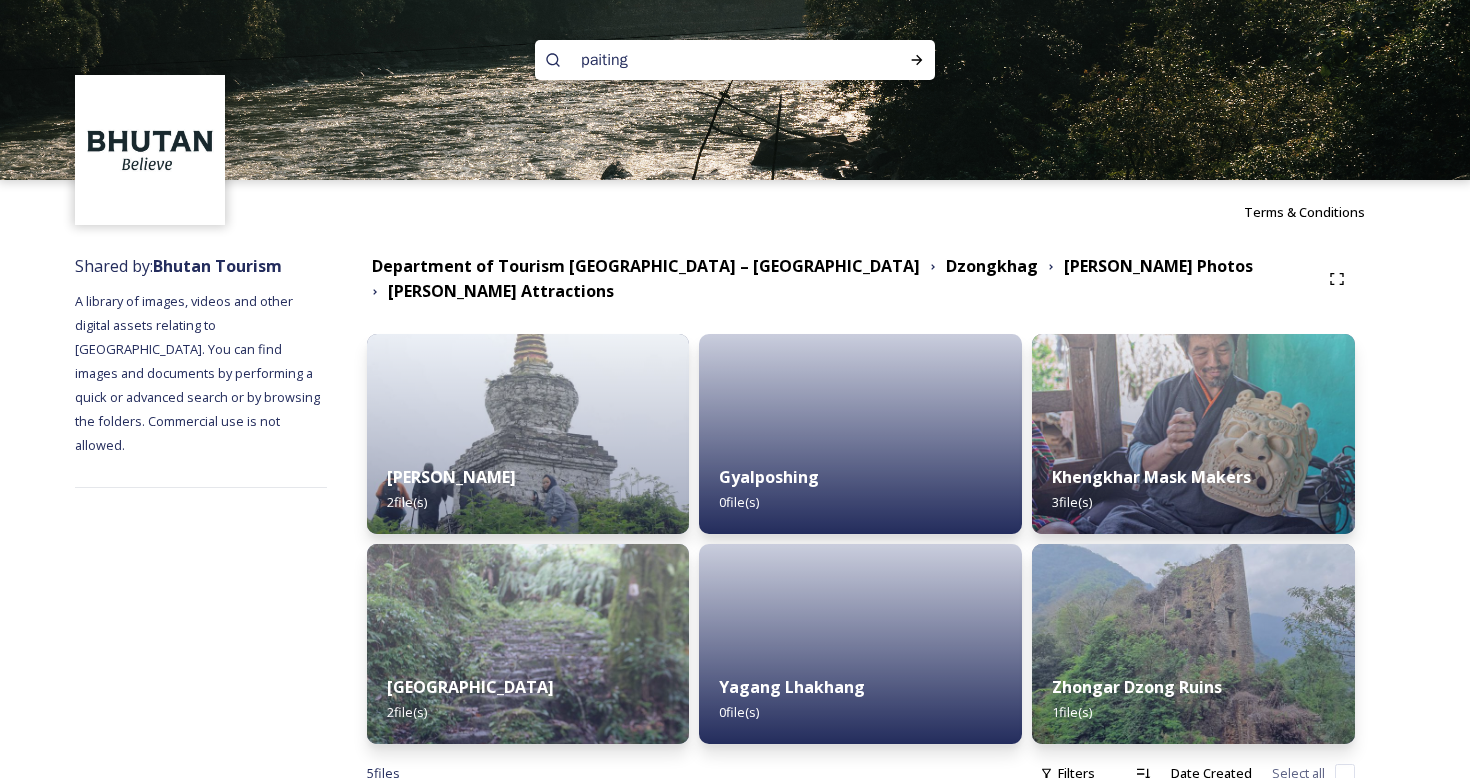 type 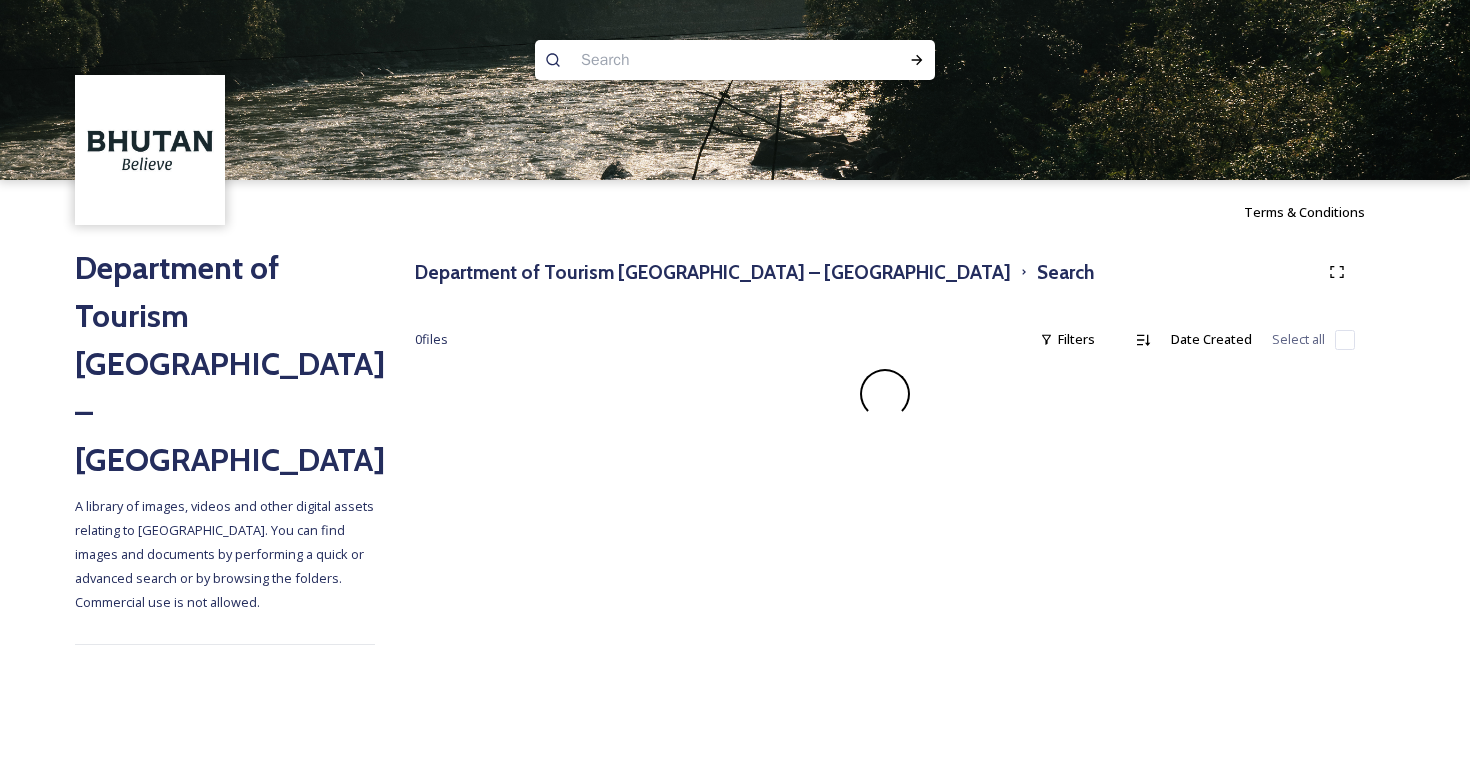 click at bounding box center (696, 60) 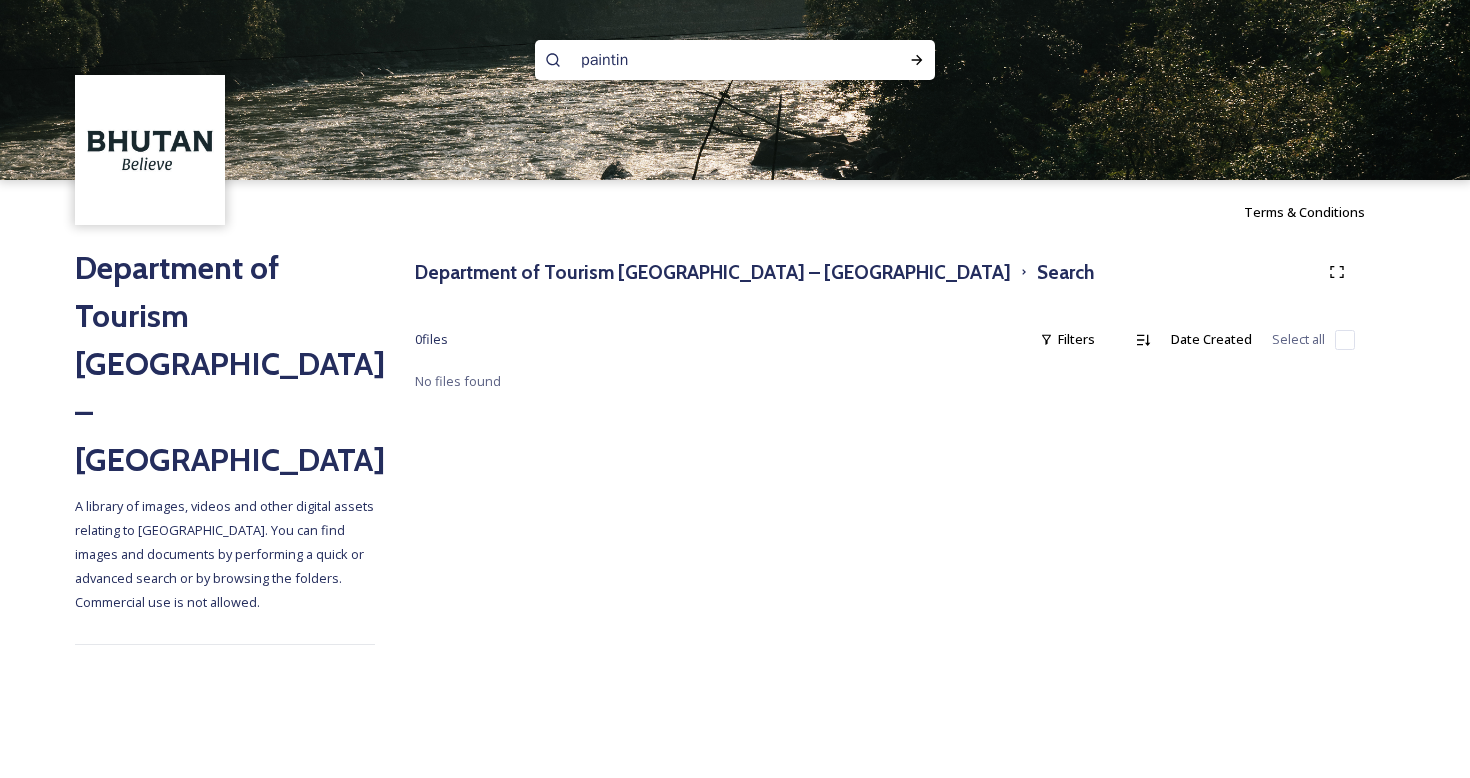 type on "painting" 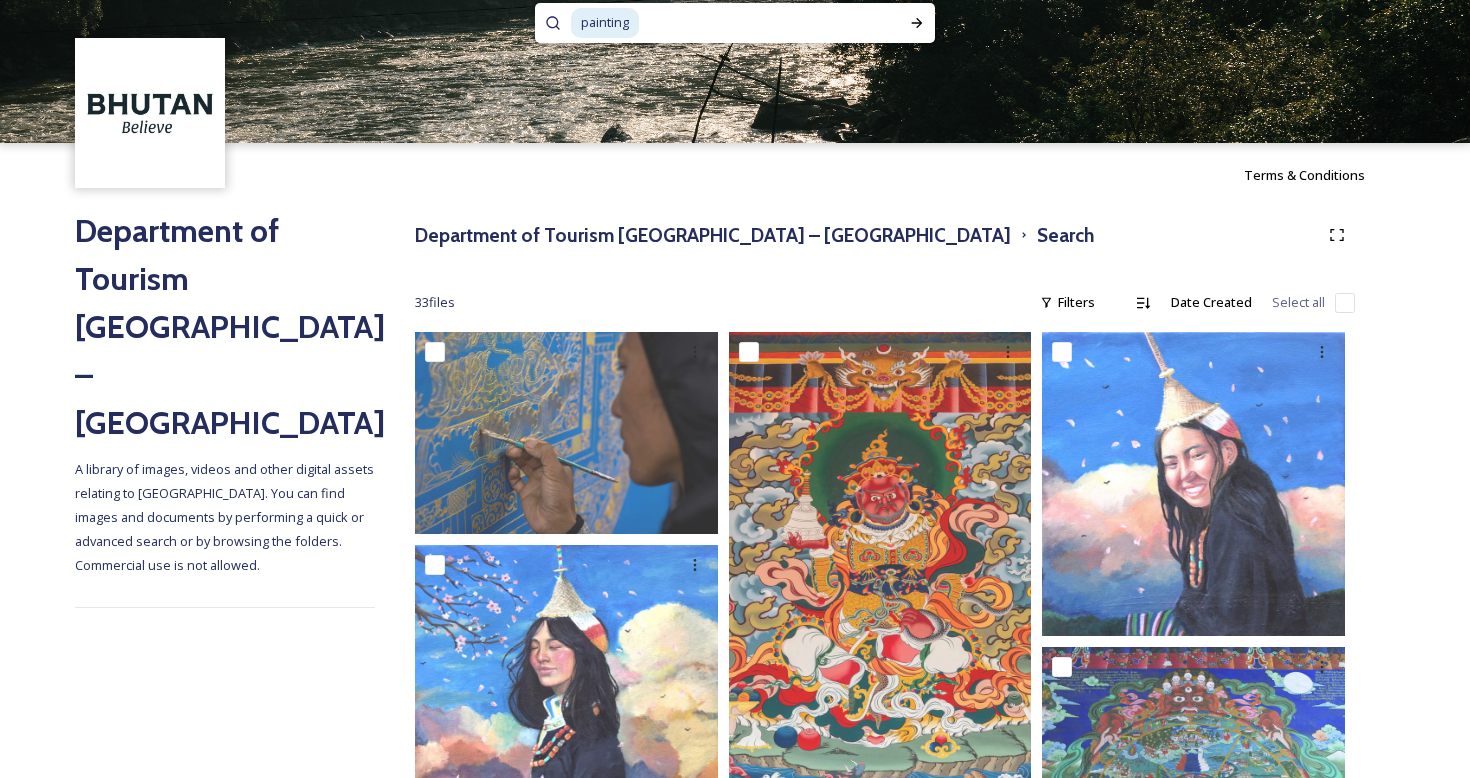 scroll, scrollTop: 0, scrollLeft: 0, axis: both 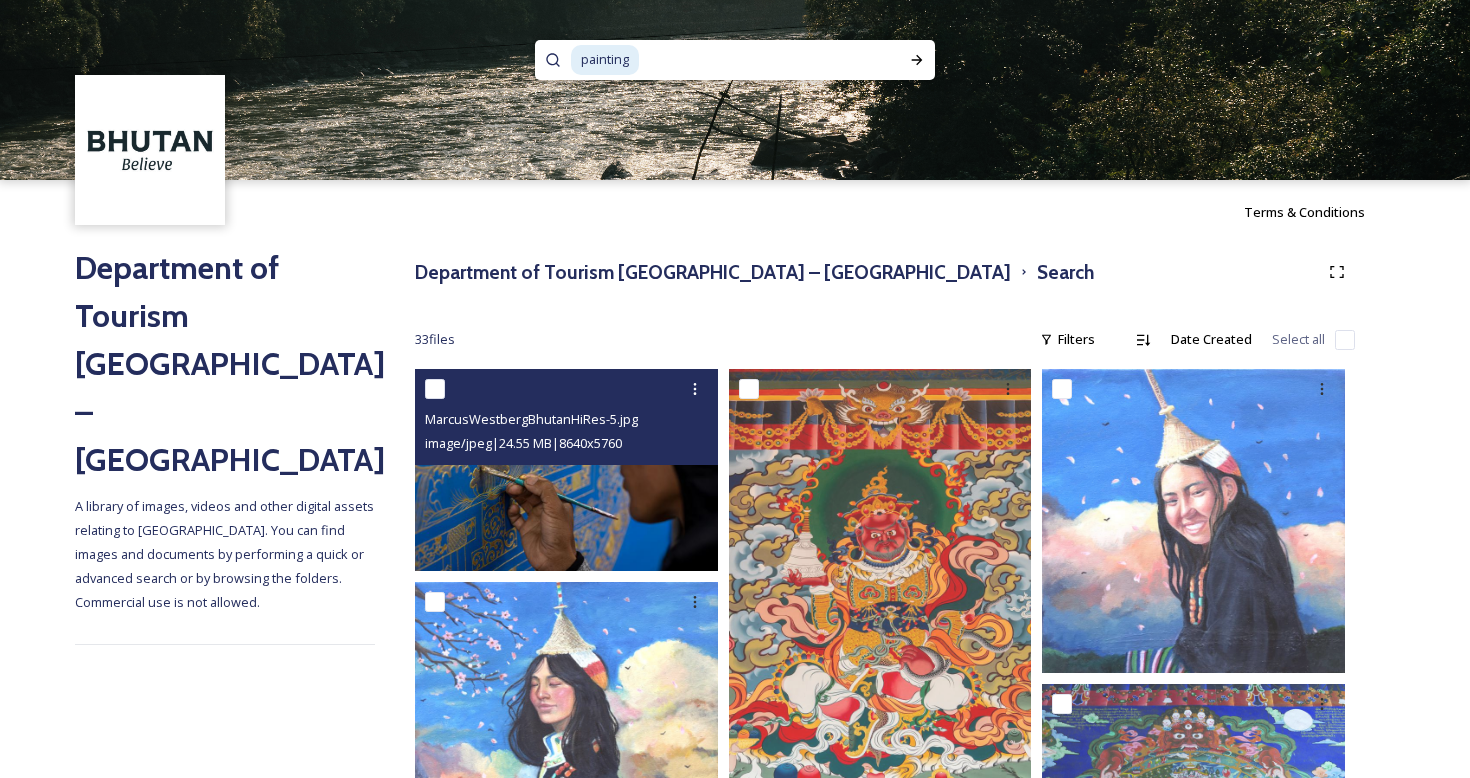 click at bounding box center (566, 470) 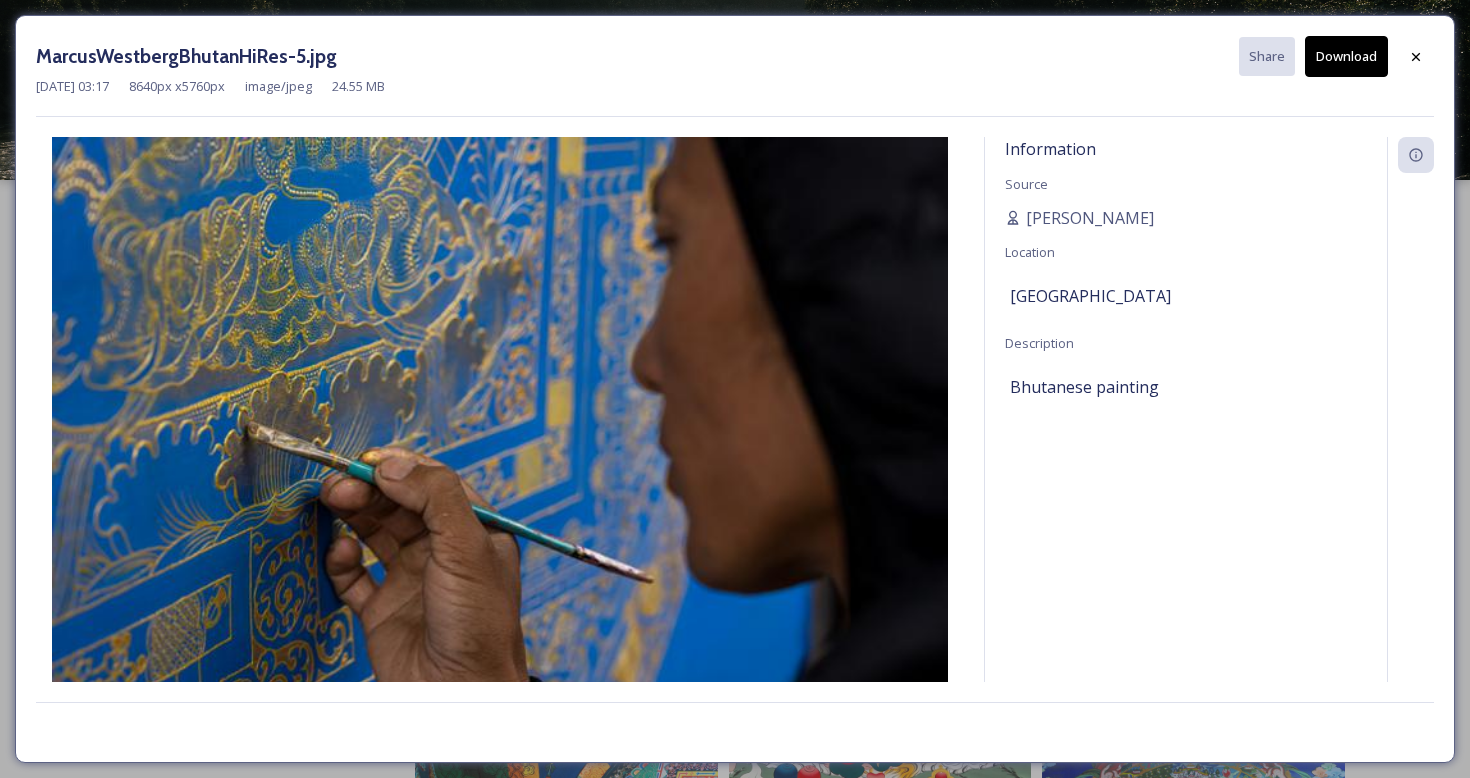 click on "Download" at bounding box center [1346, 56] 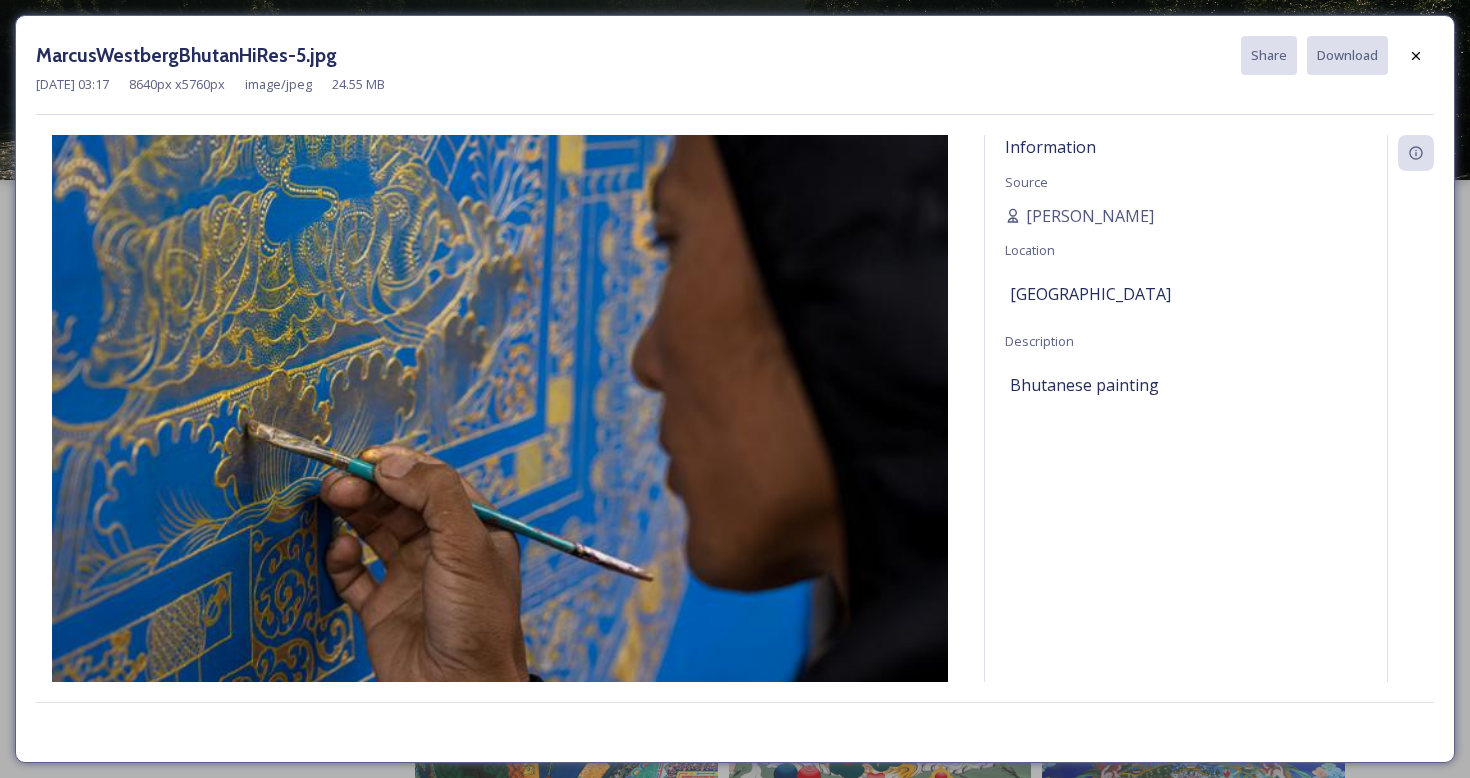 click on "Information Source [PERSON_NAME] Location [GEOGRAPHIC_DATA] Description Bhutanese painting" at bounding box center (1186, 434) 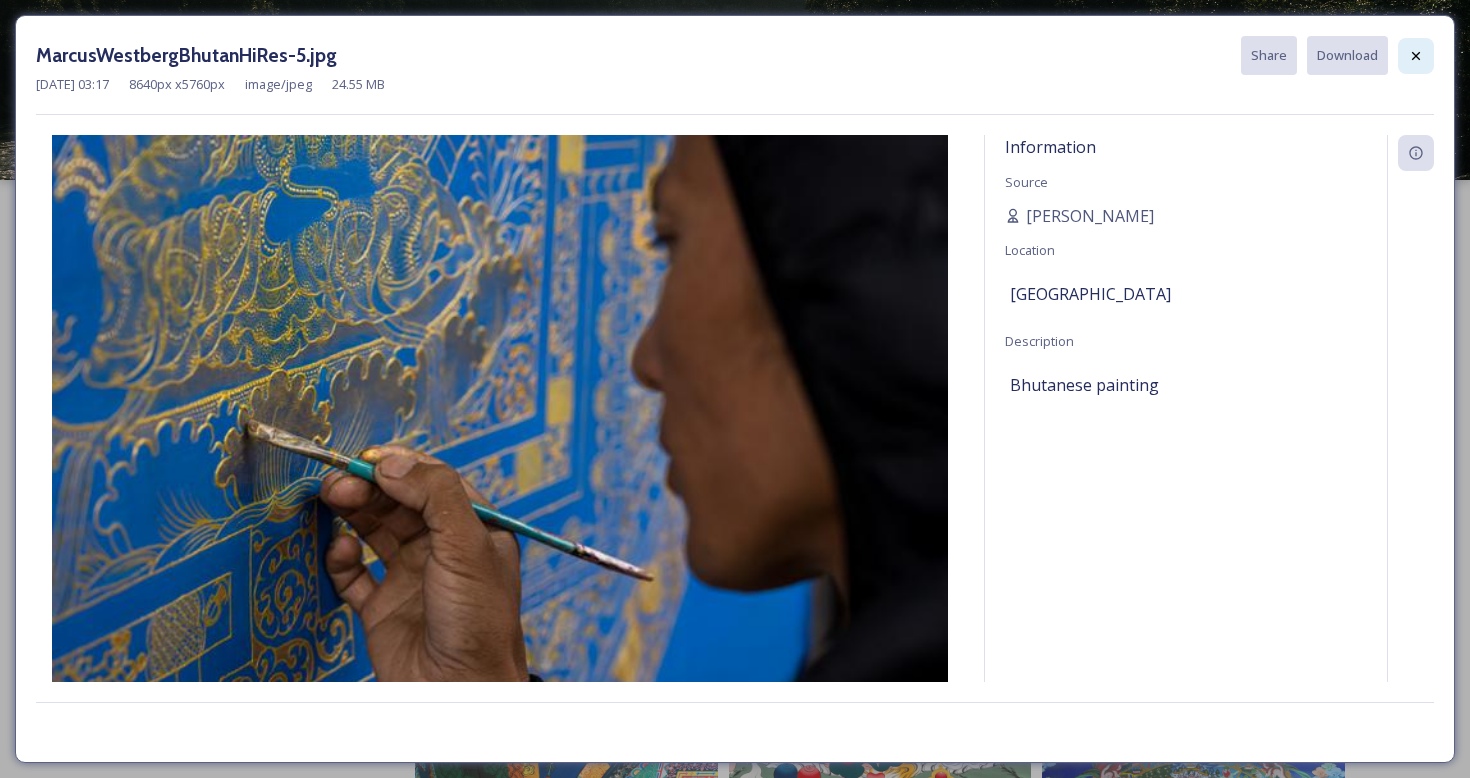 click at bounding box center (1416, 56) 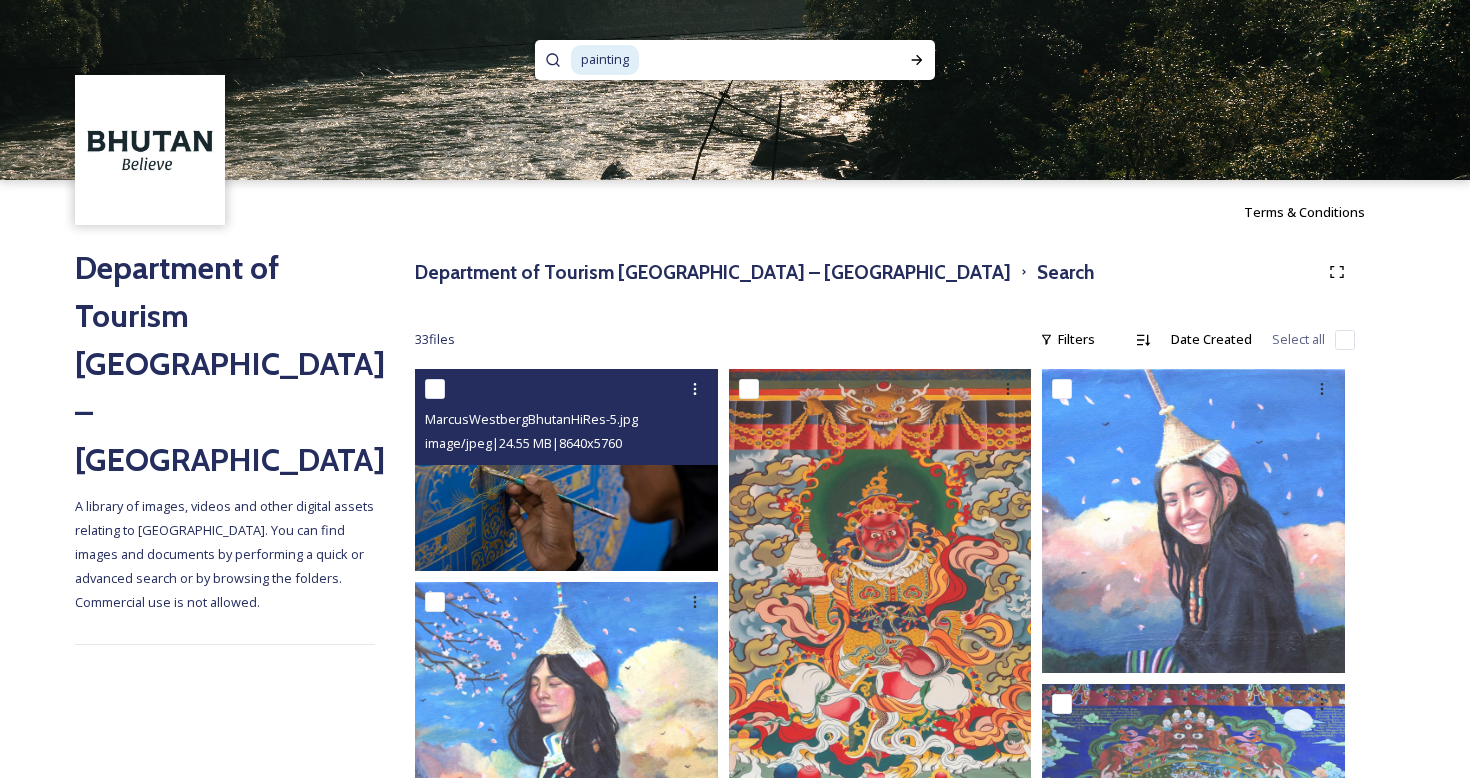 click at bounding box center (566, 470) 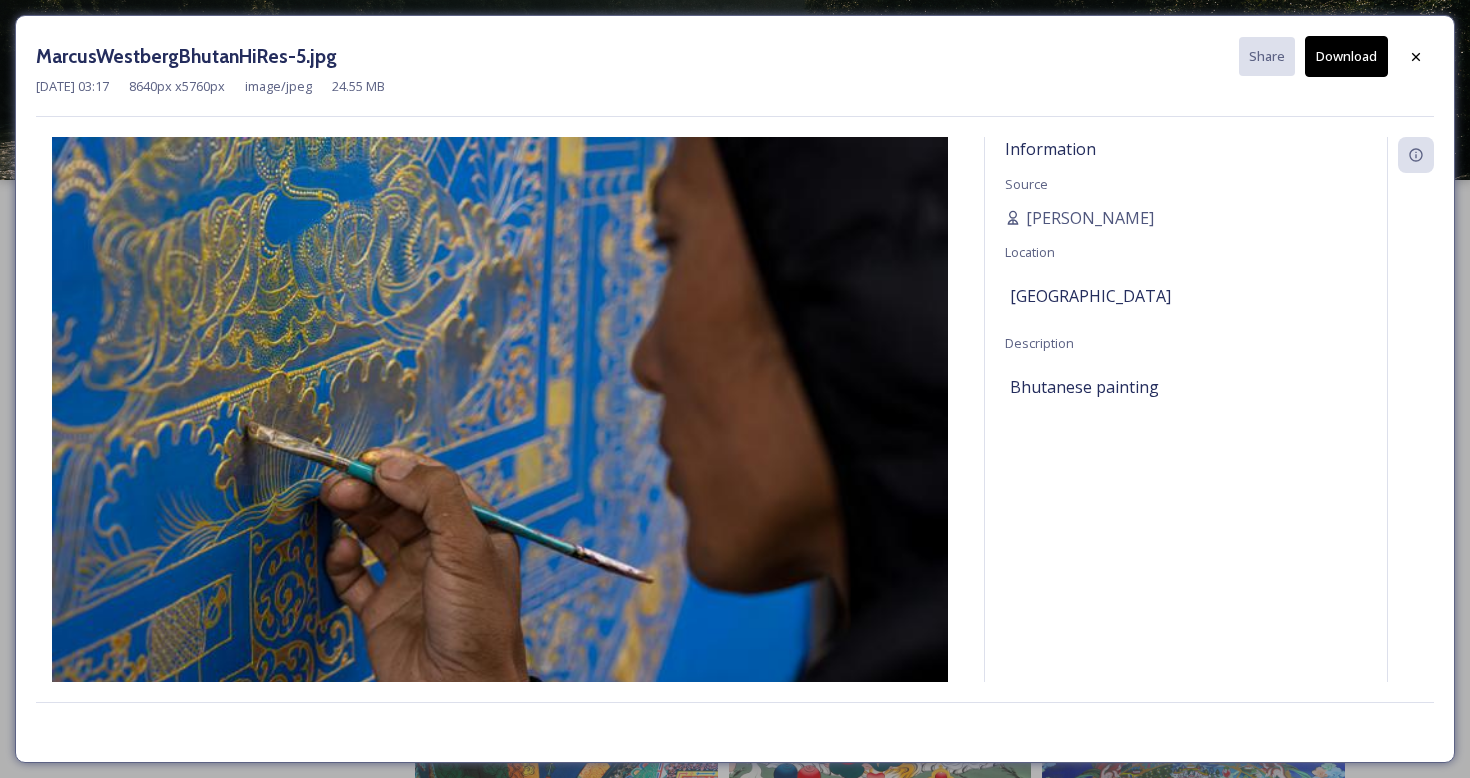 click on "Download" at bounding box center (1346, 56) 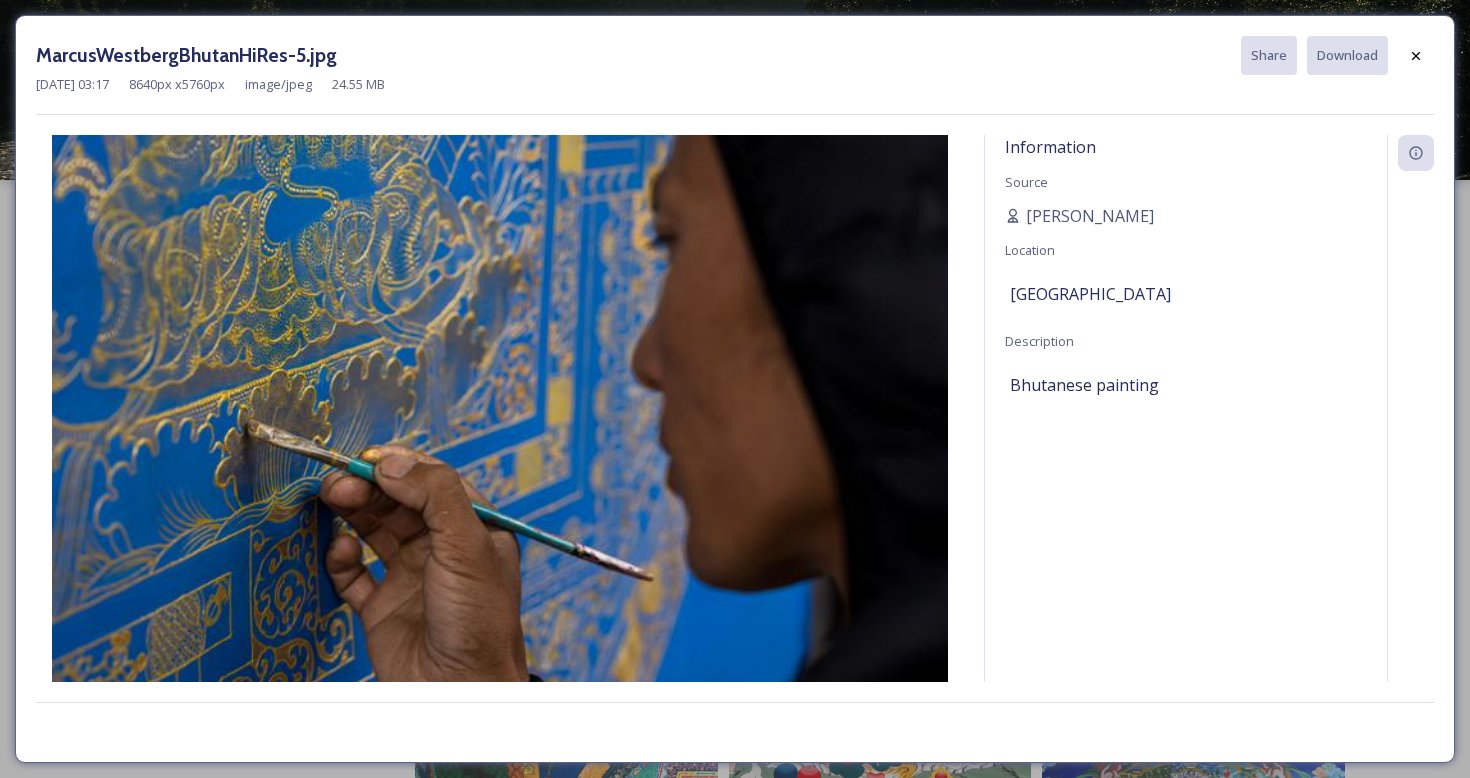 click on "Information Source [PERSON_NAME] Location [GEOGRAPHIC_DATA] Description Bhutanese painting" at bounding box center (1186, 434) 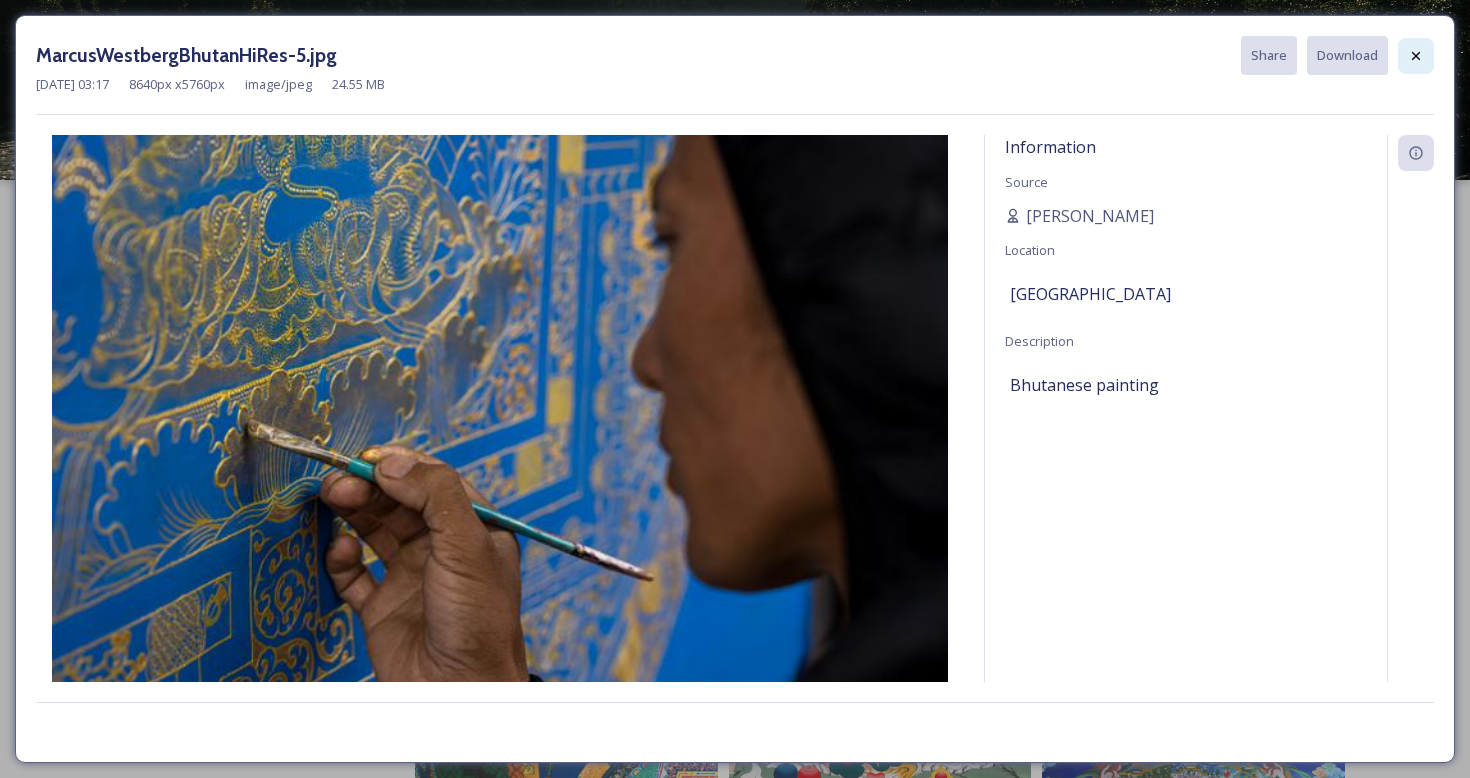 click at bounding box center [1416, 56] 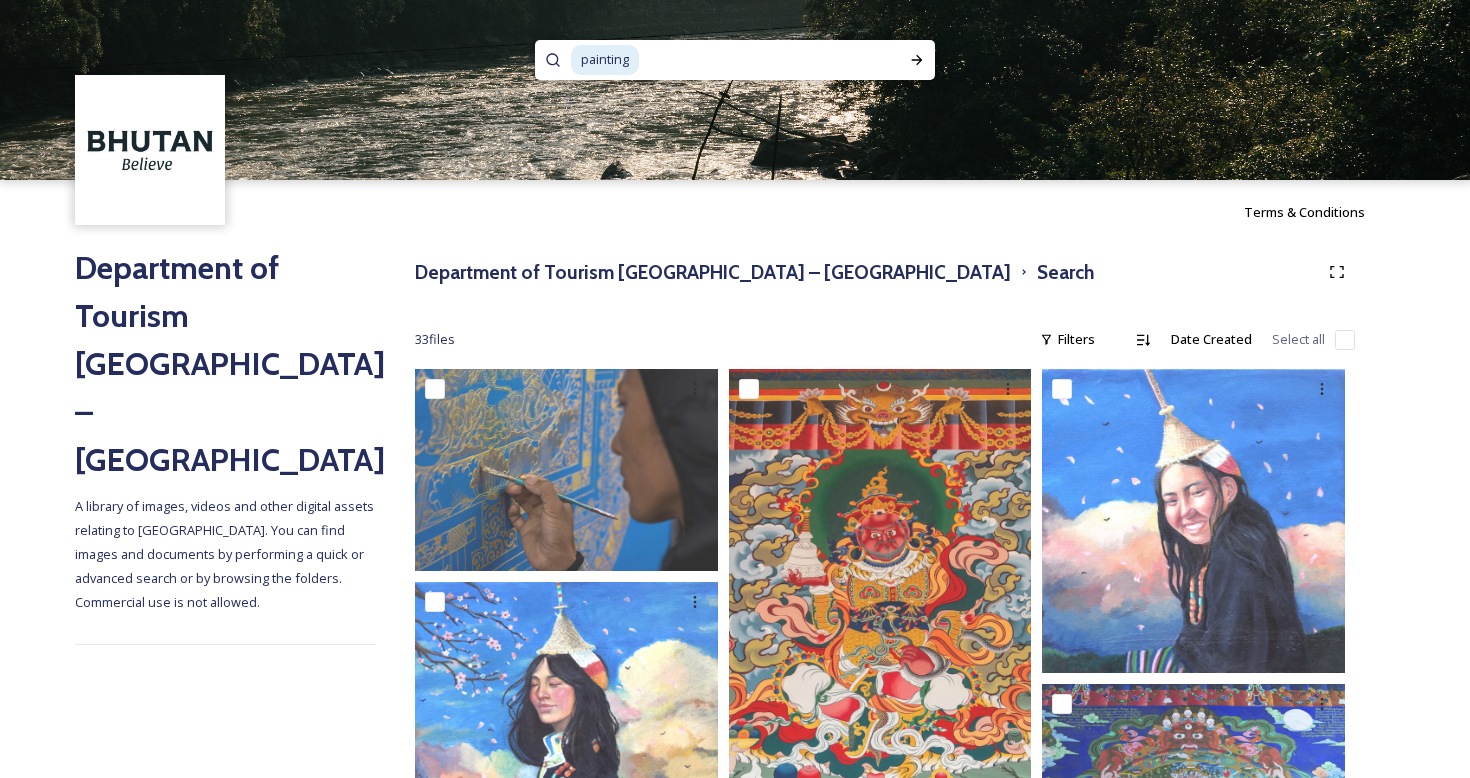 click at bounding box center [748, 60] 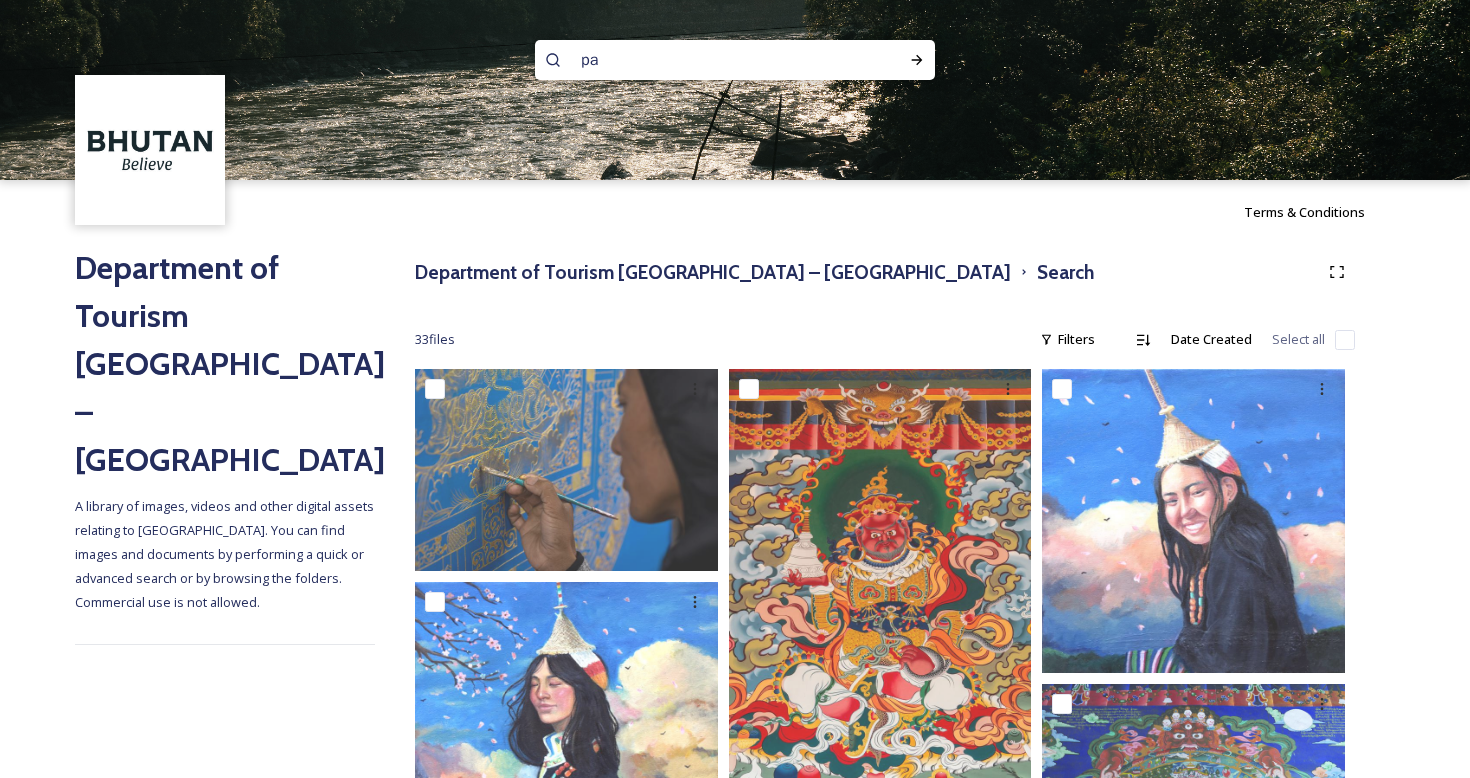 type on "p" 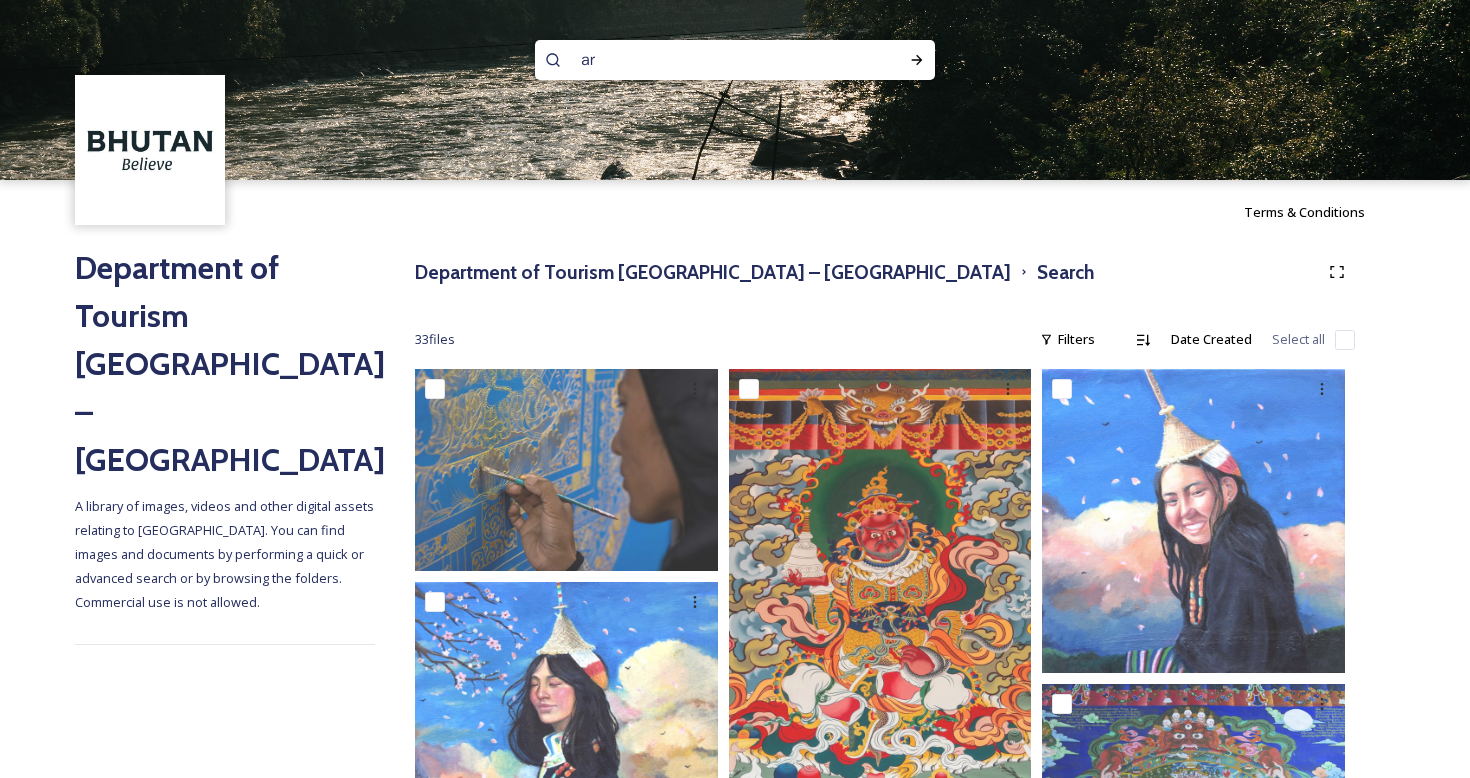 type on "art" 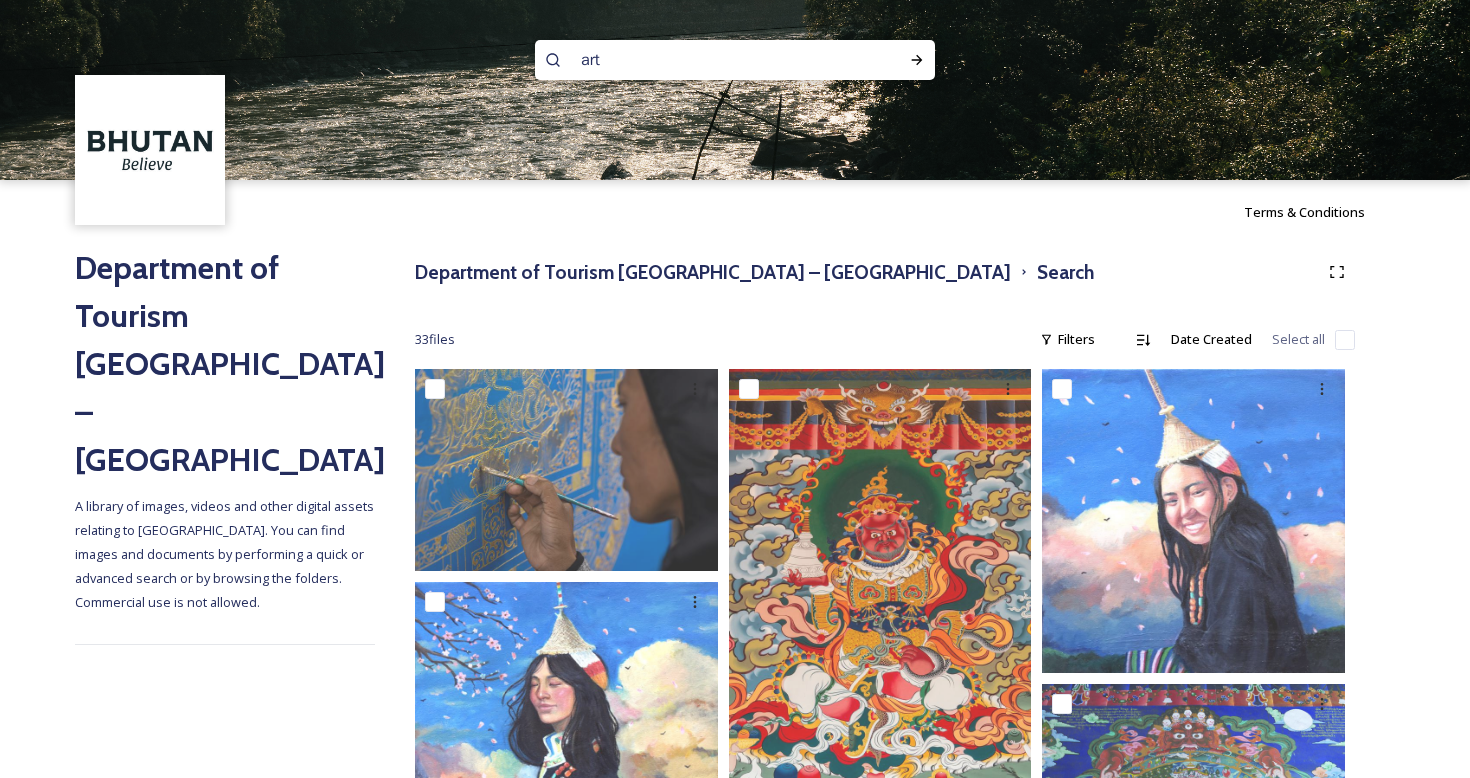 type 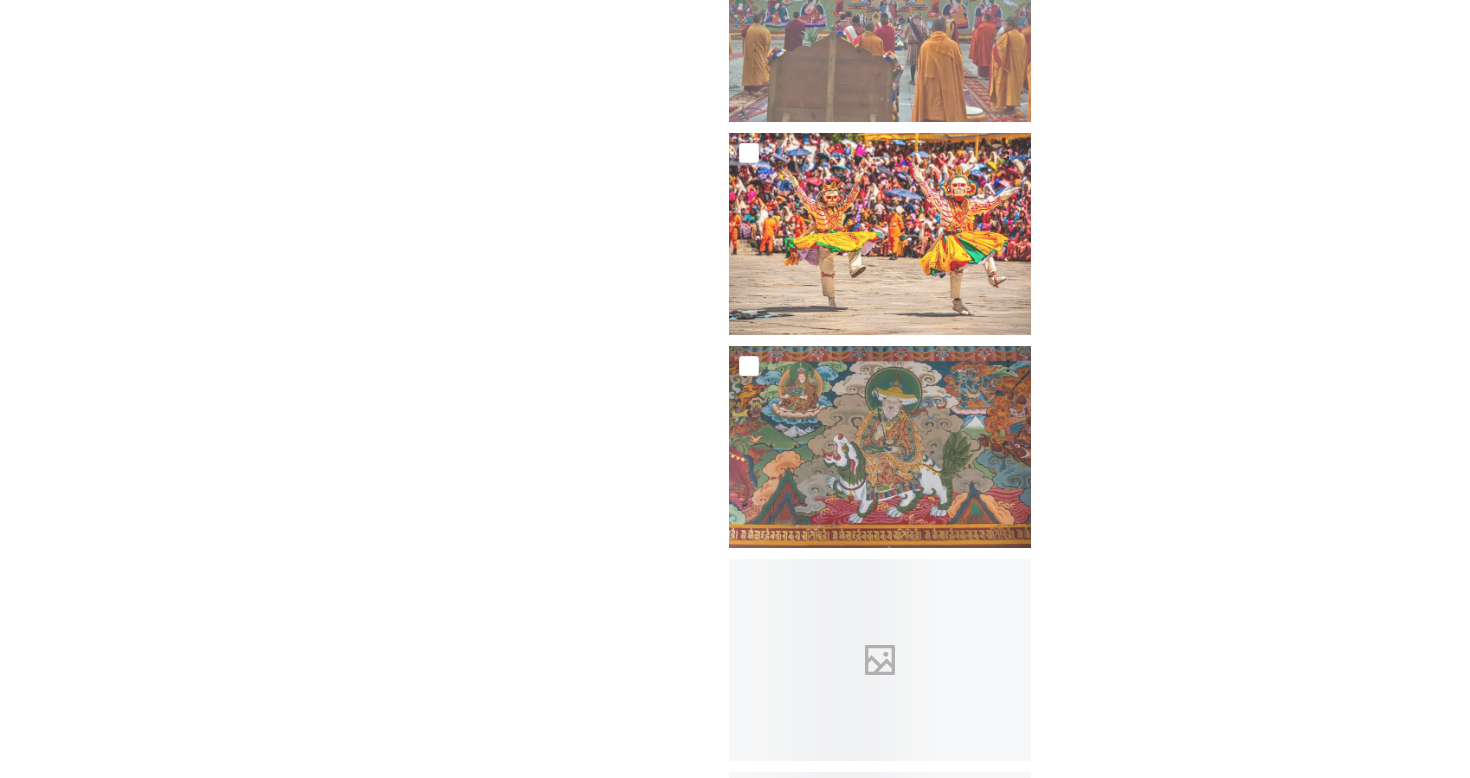 scroll, scrollTop: 16501, scrollLeft: 0, axis: vertical 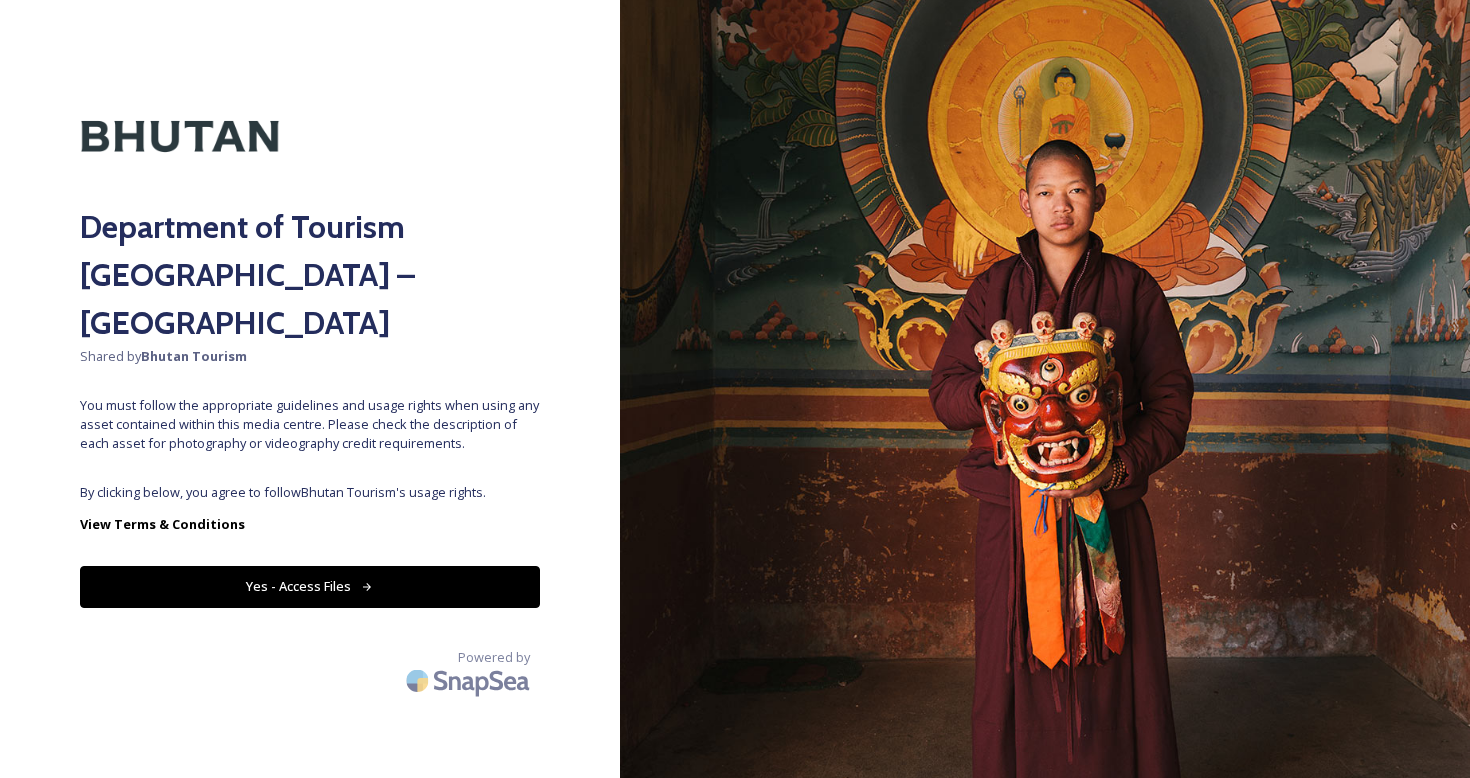 click on "Yes - Access Files" at bounding box center [310, 586] 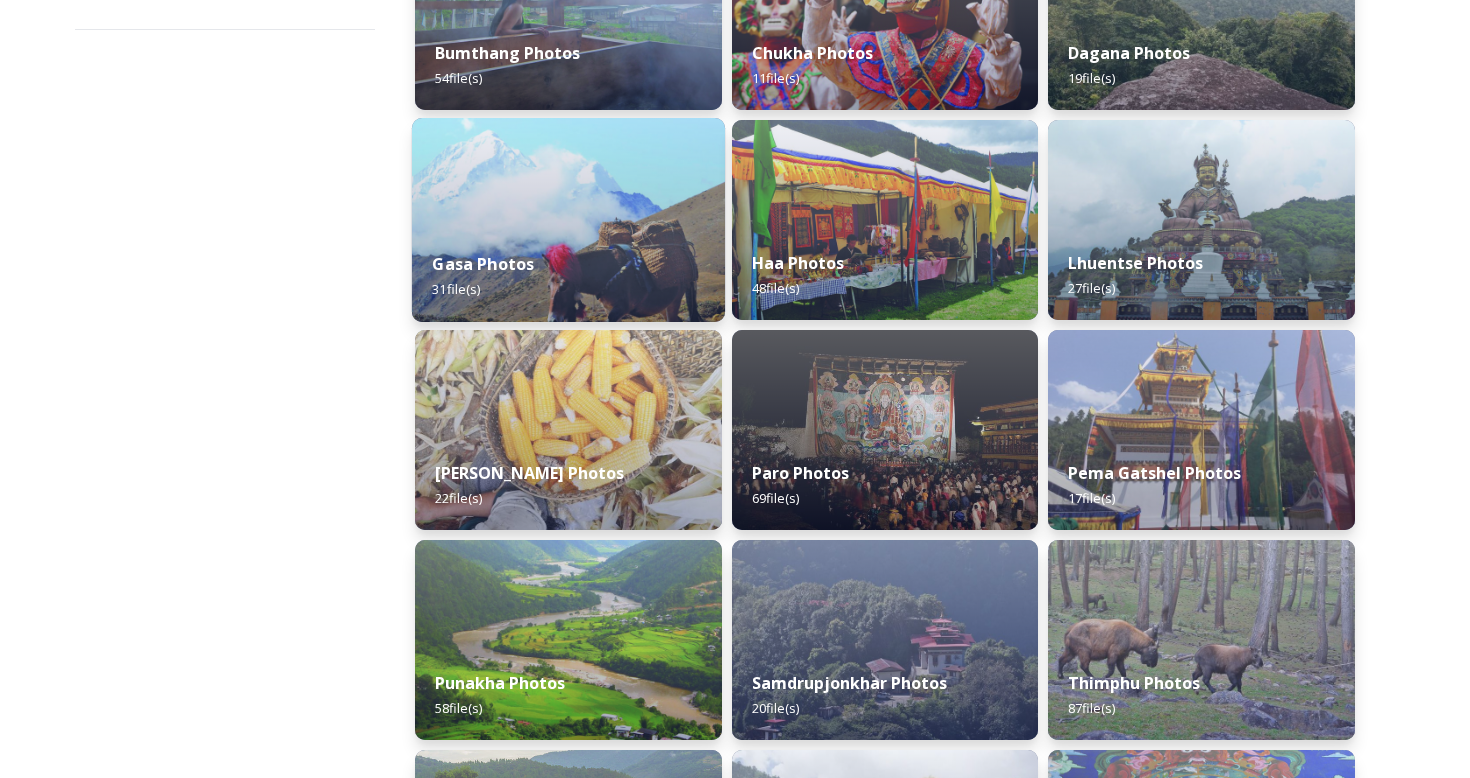 scroll, scrollTop: 417, scrollLeft: 0, axis: vertical 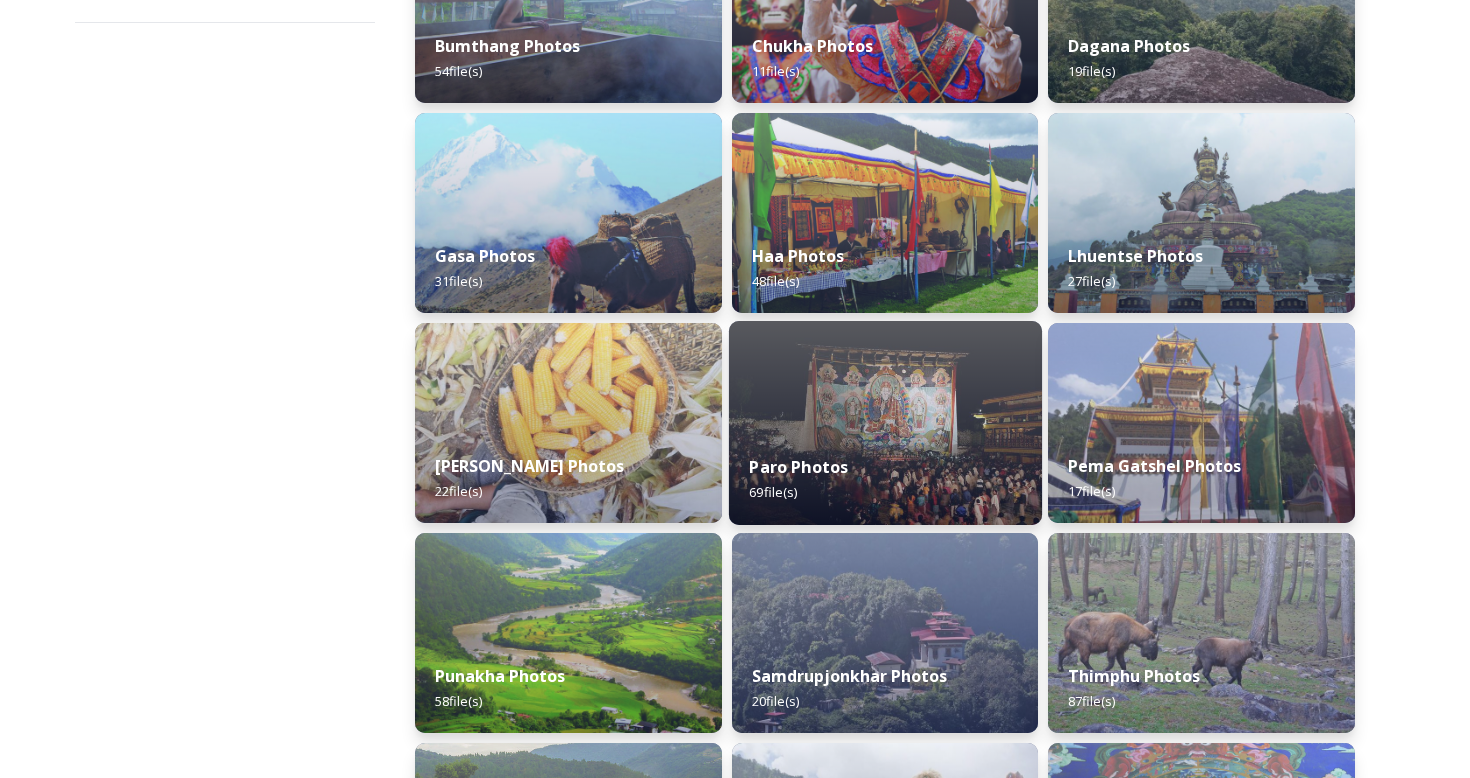 click on "Paro Photos 69  file(s)" at bounding box center (885, 479) 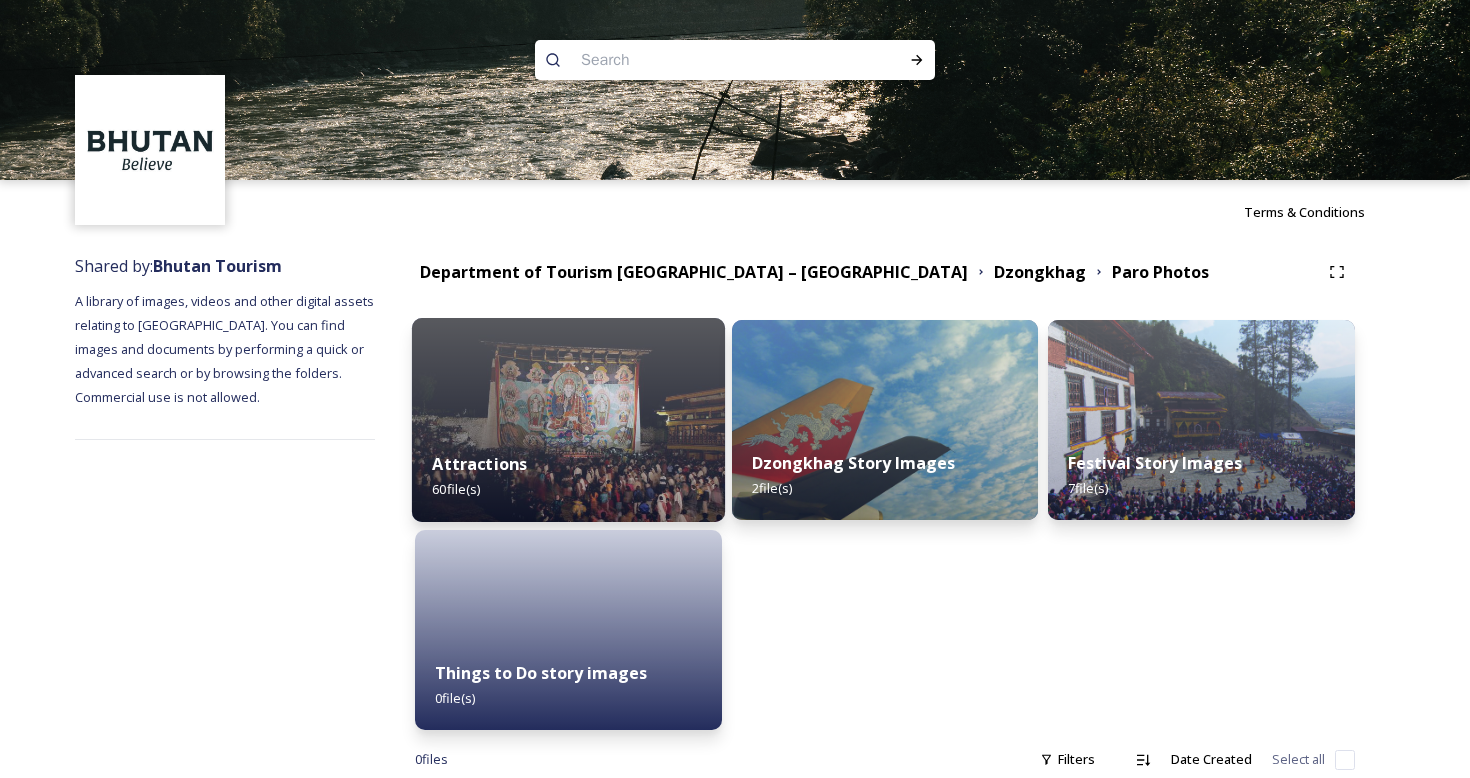 click on "Attractions 60  file(s)" at bounding box center [568, 476] 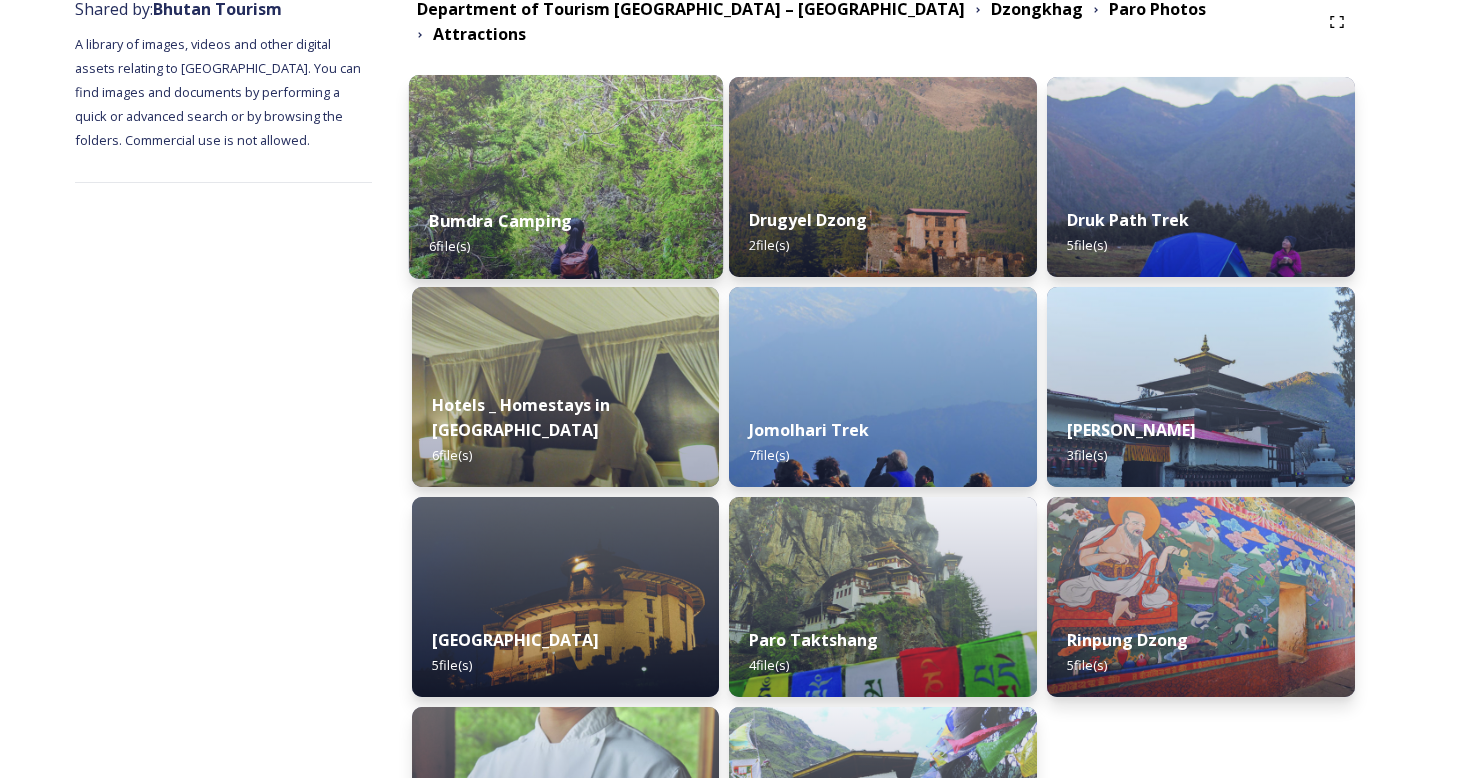 scroll, scrollTop: 259, scrollLeft: 0, axis: vertical 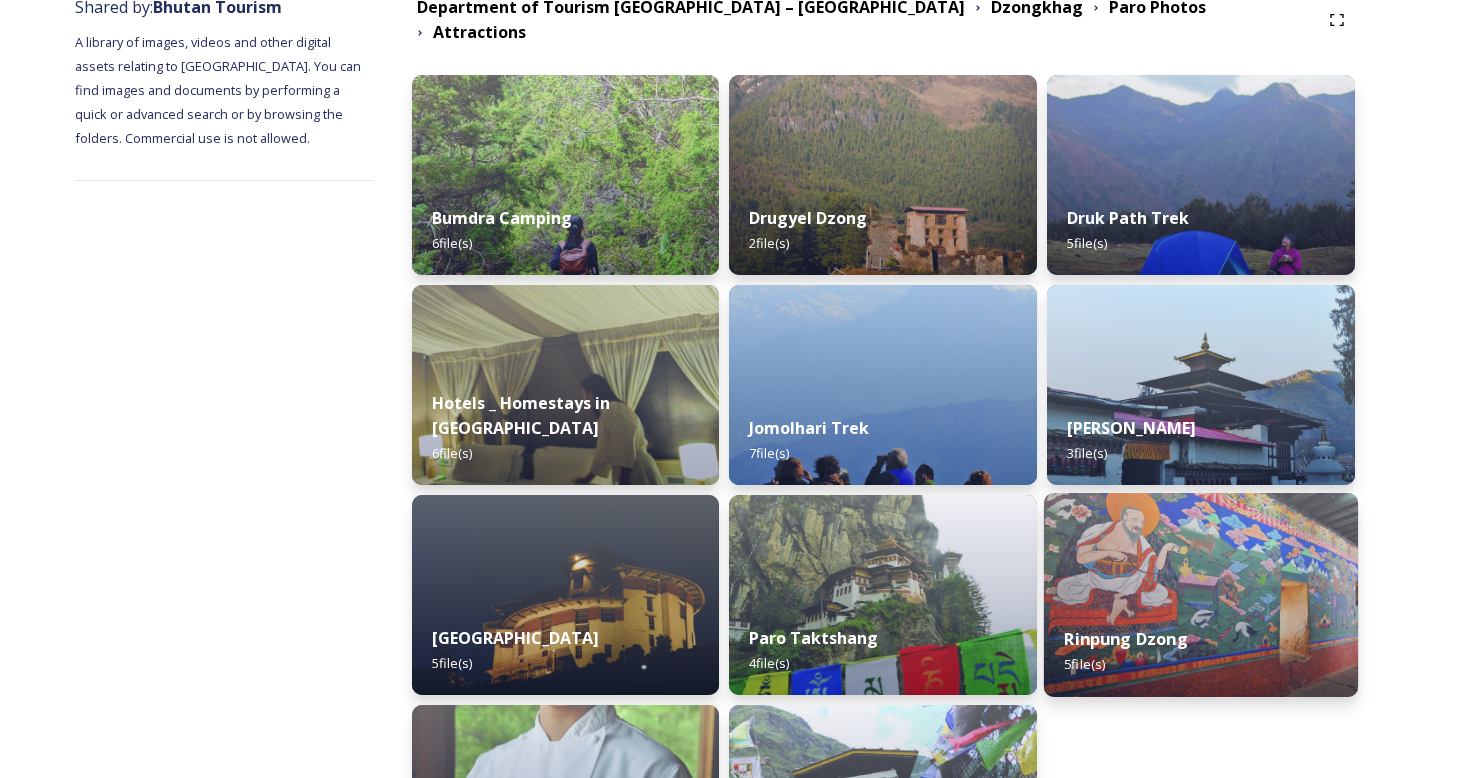 click at bounding box center (1201, 595) 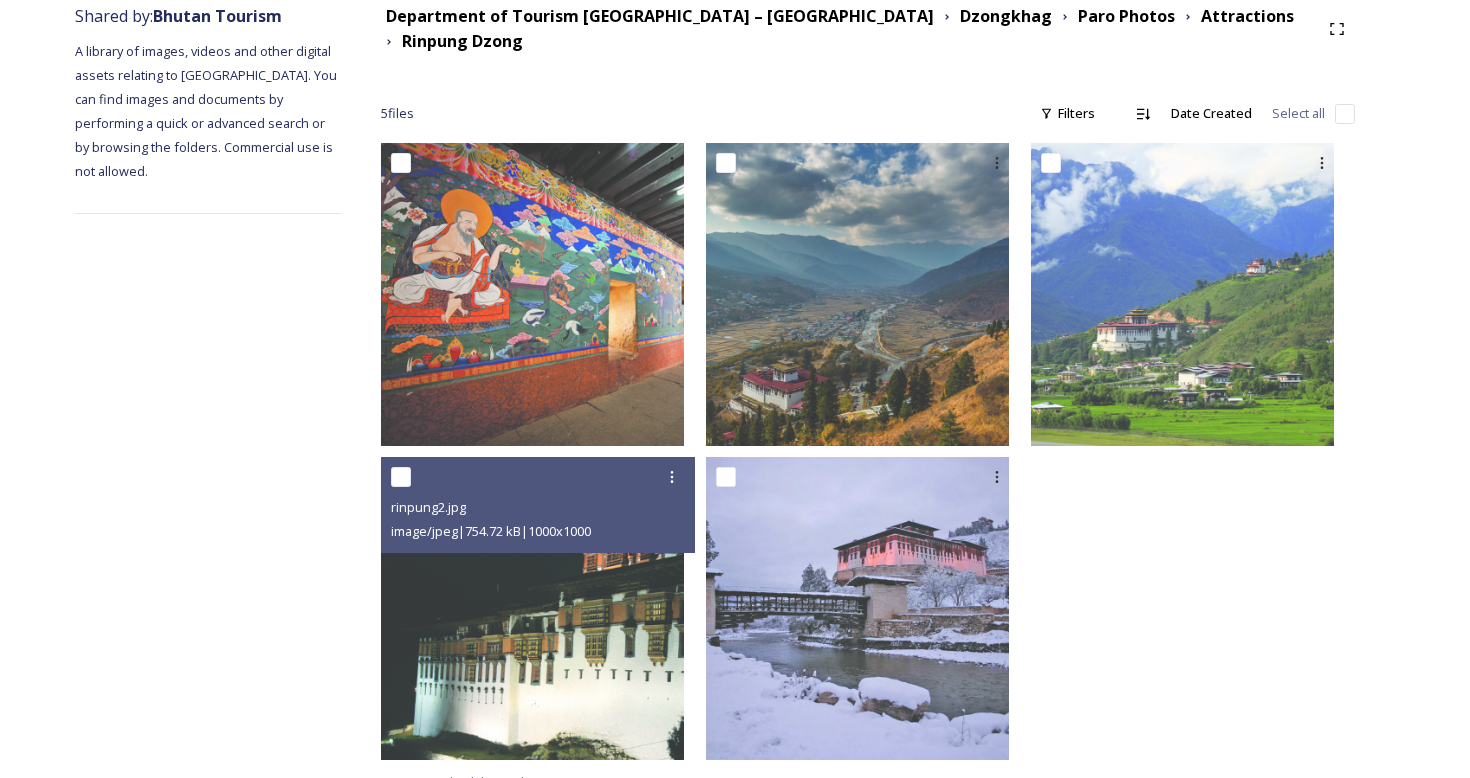 scroll, scrollTop: 257, scrollLeft: 0, axis: vertical 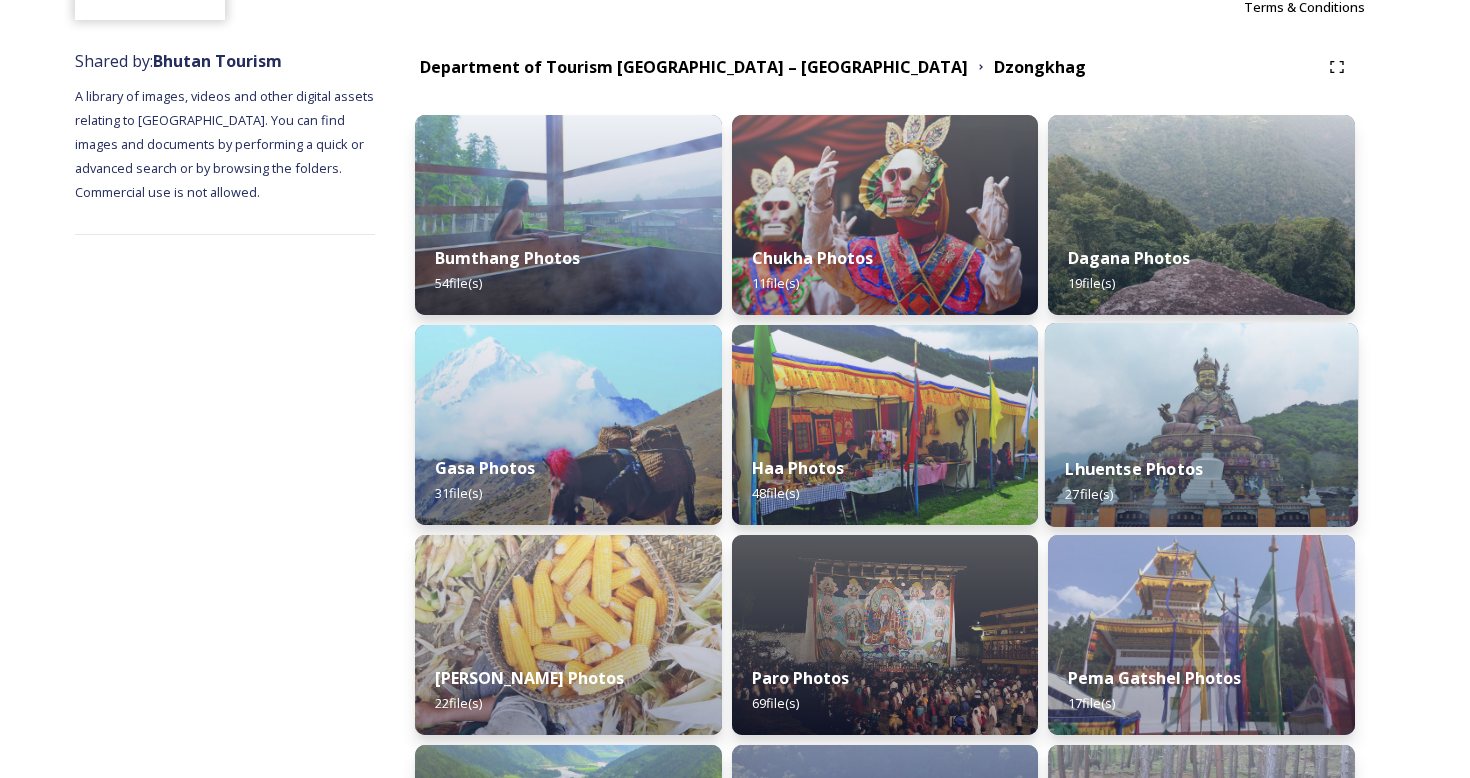 click on "Lhuentse Photos 27  file(s)" at bounding box center (1201, 481) 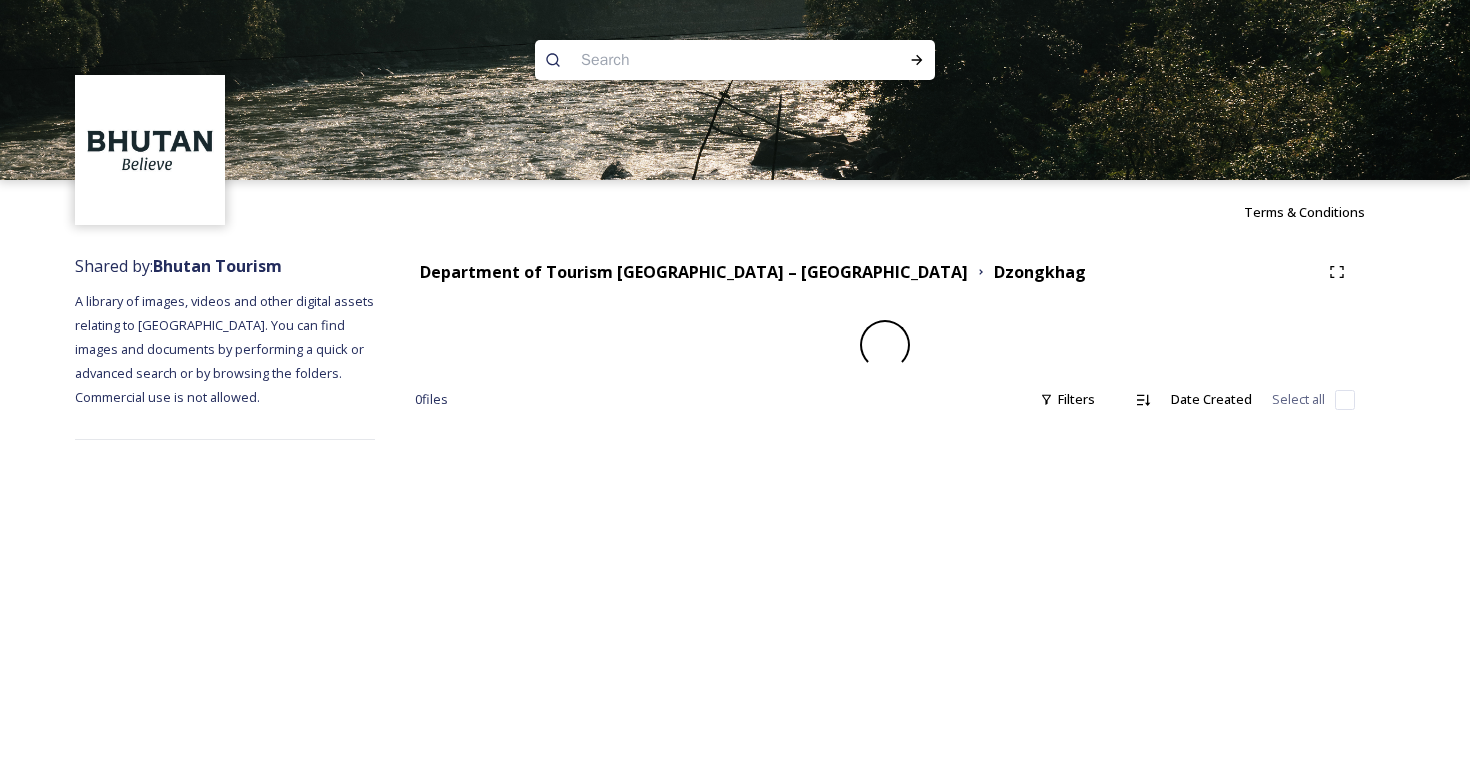 scroll, scrollTop: 0, scrollLeft: 0, axis: both 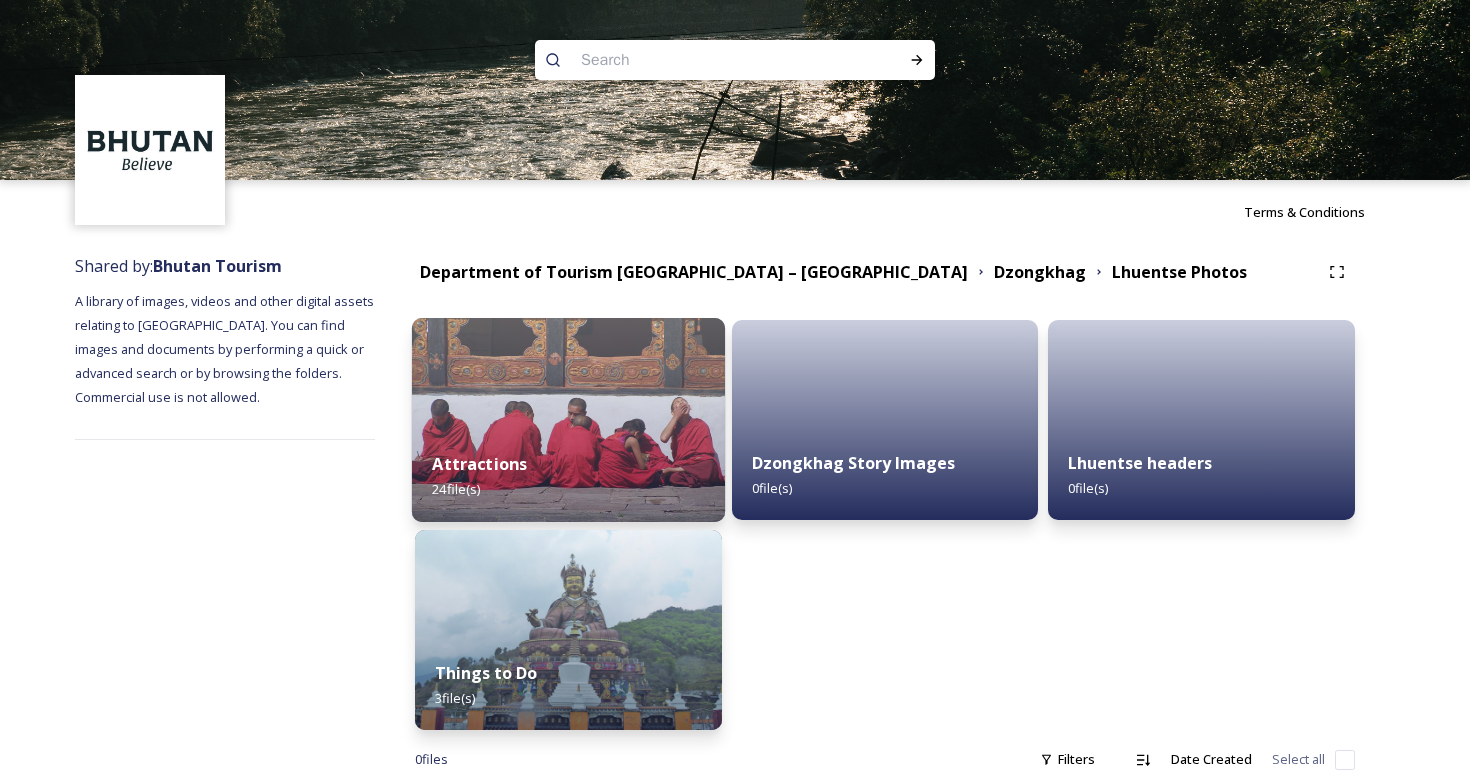 click on "Attractions" at bounding box center [479, 464] 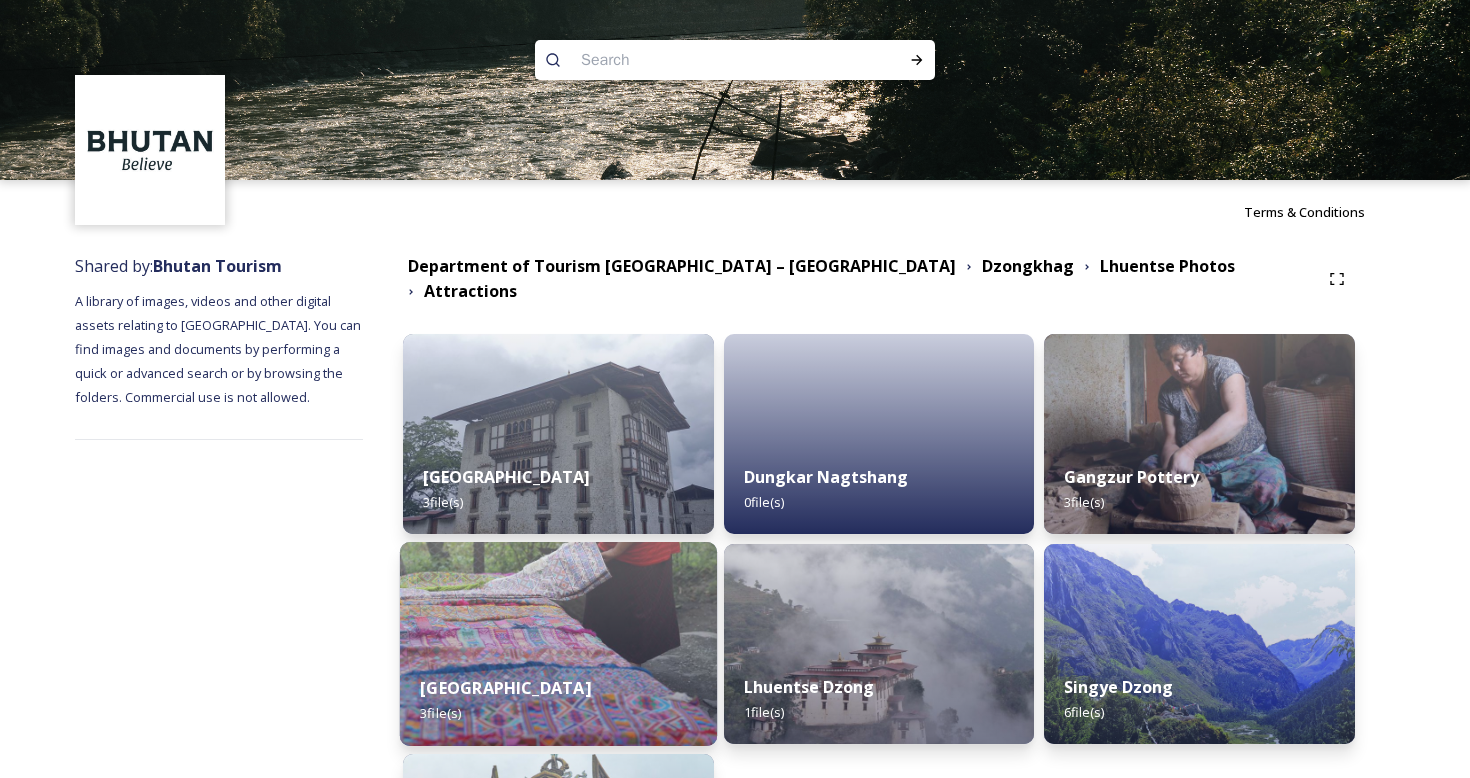 click at bounding box center [558, 644] 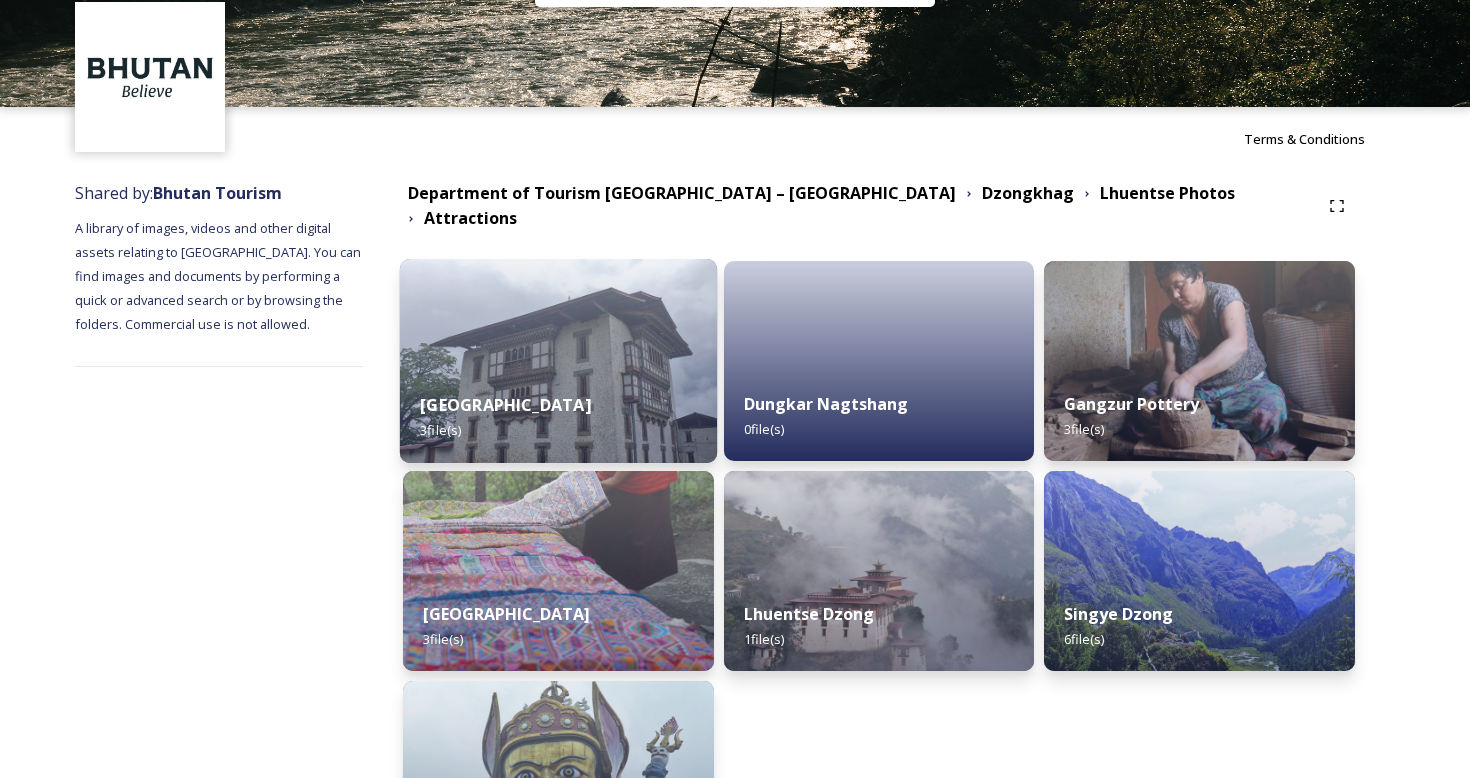 scroll, scrollTop: 99, scrollLeft: 0, axis: vertical 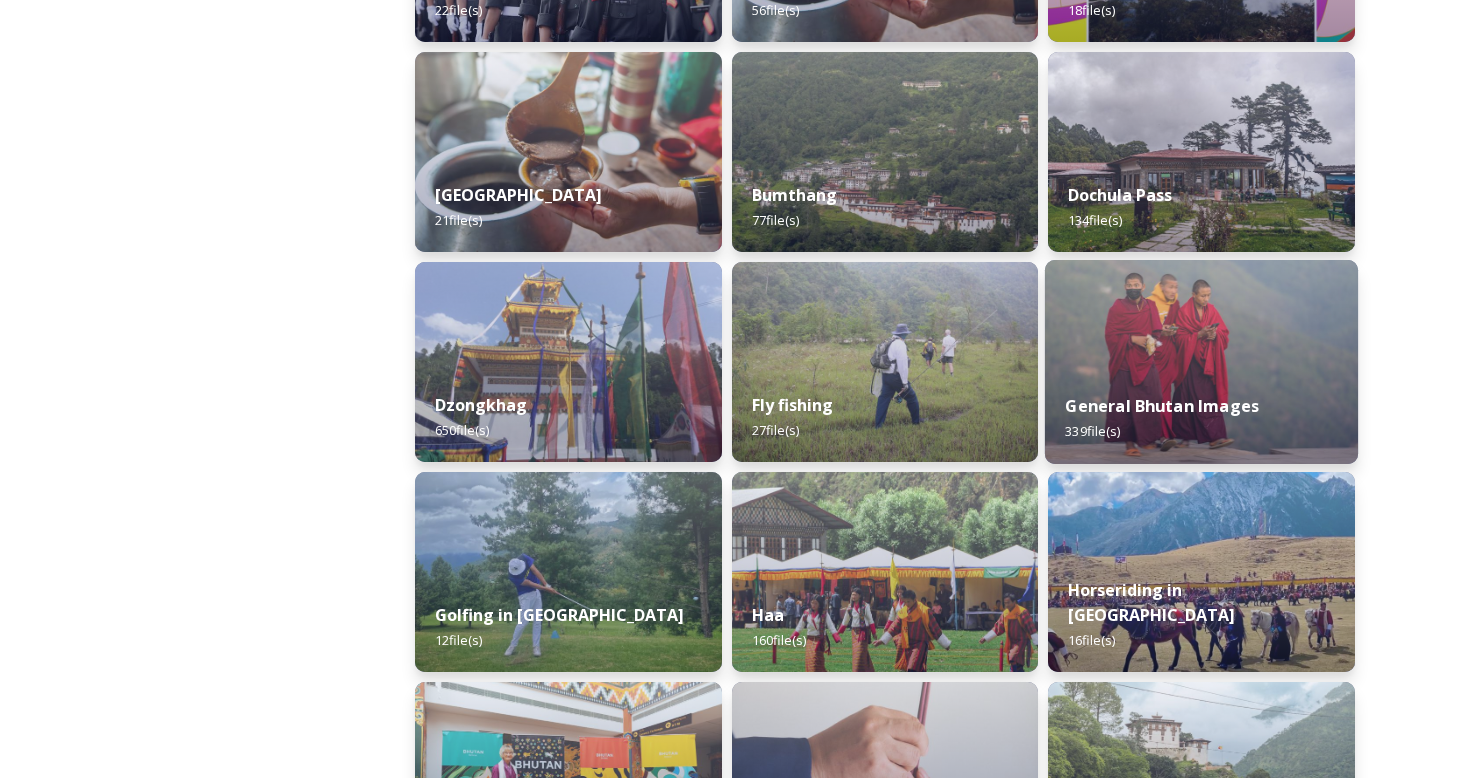 click on "General Bhutan Images 339  file(s)" at bounding box center (1201, 418) 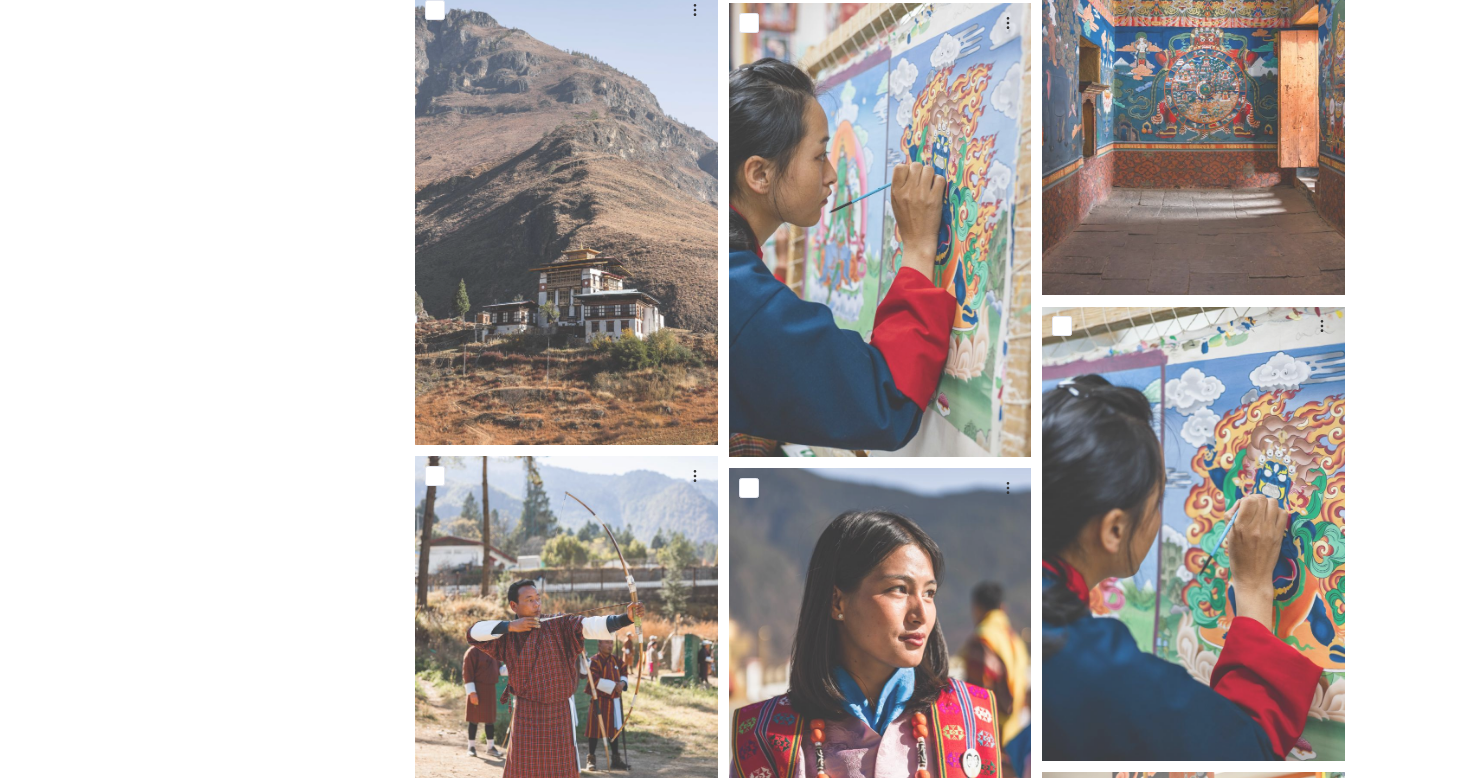 scroll, scrollTop: 7850, scrollLeft: 0, axis: vertical 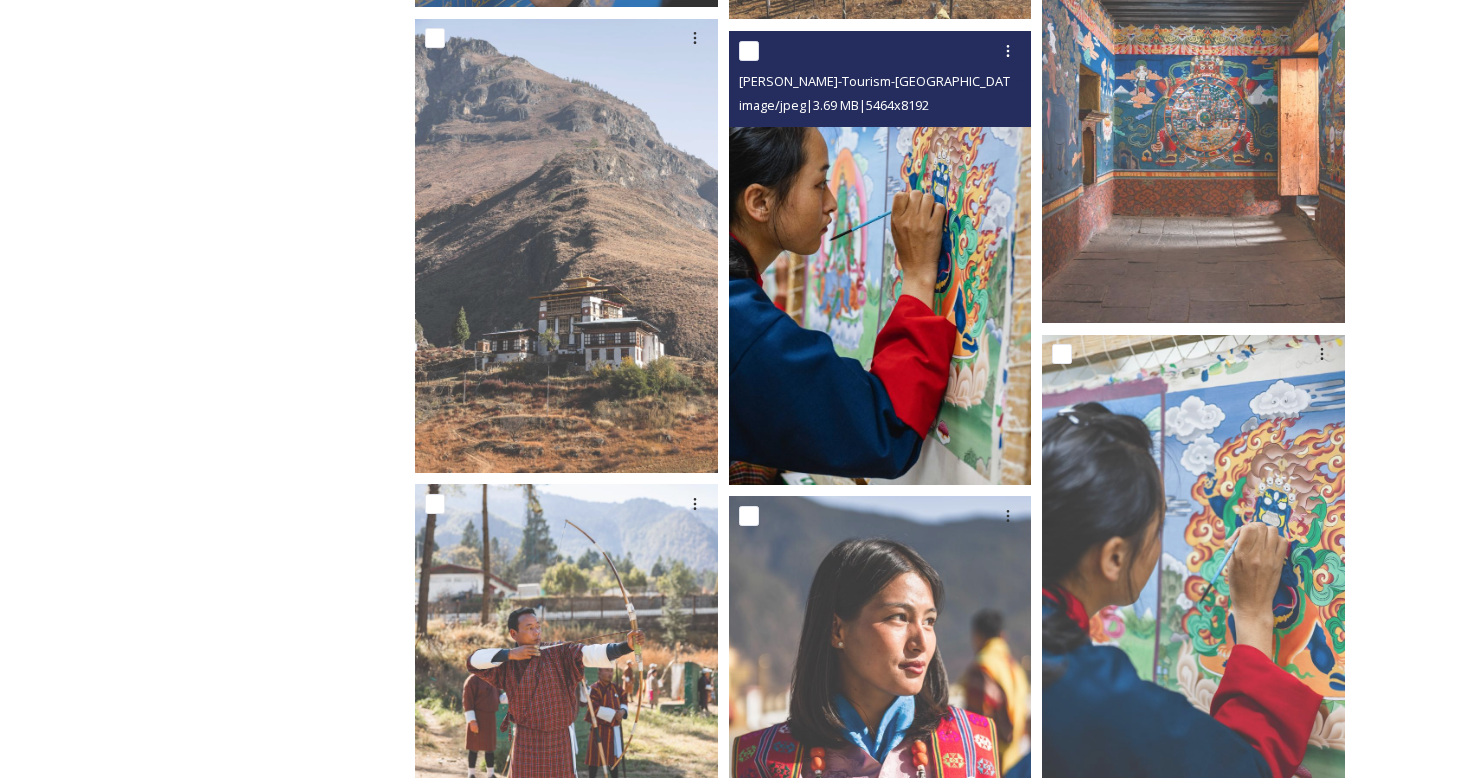 click at bounding box center (880, 258) 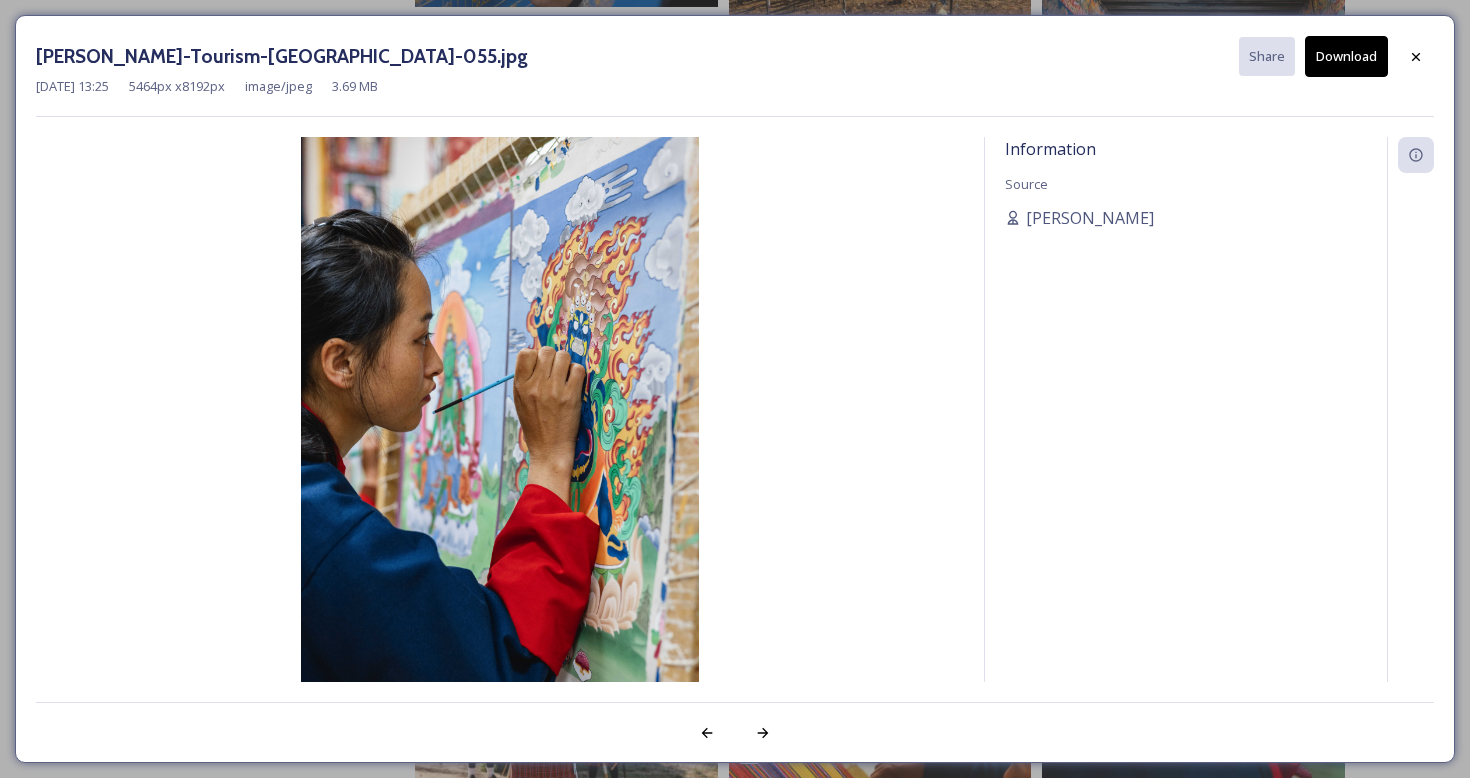 click on "Download" at bounding box center [1346, 56] 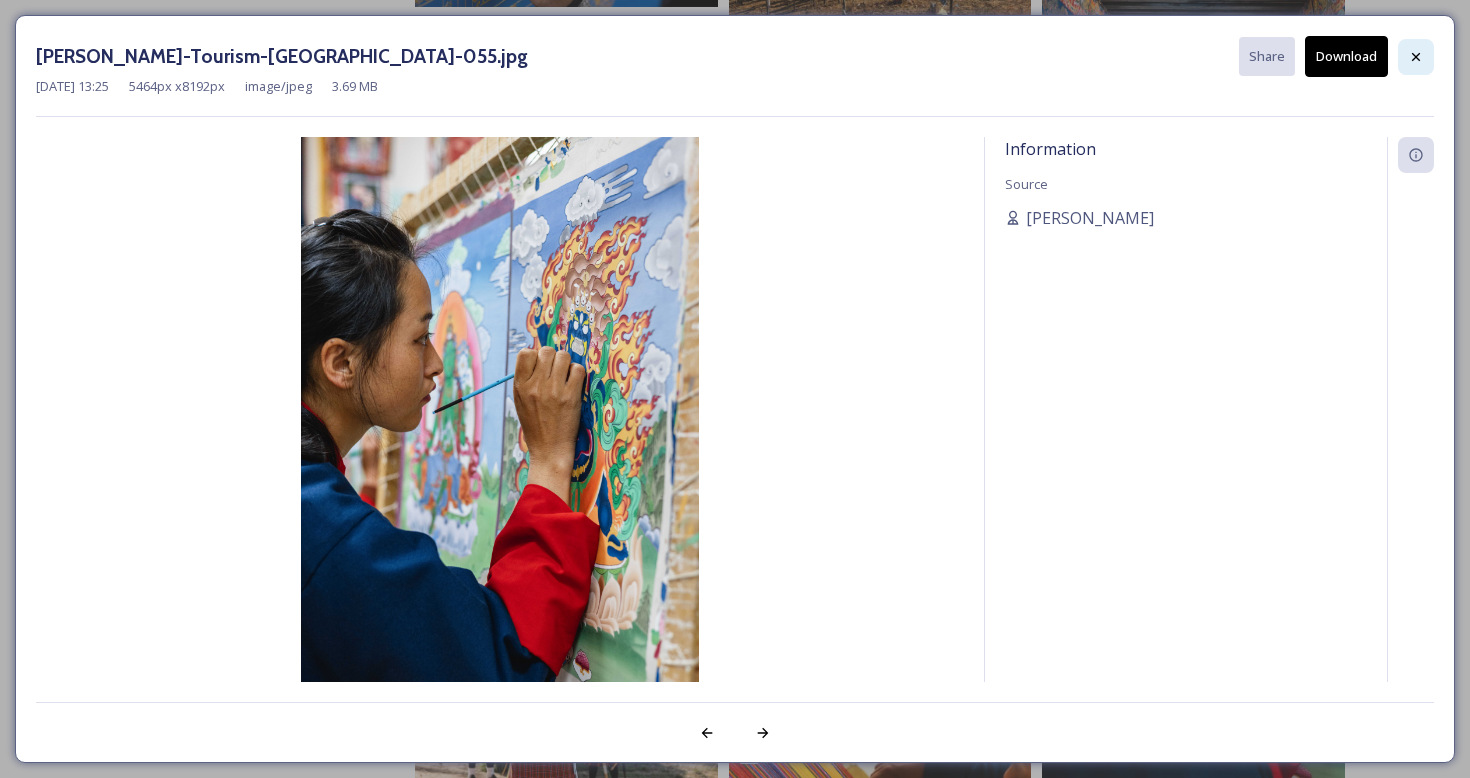click 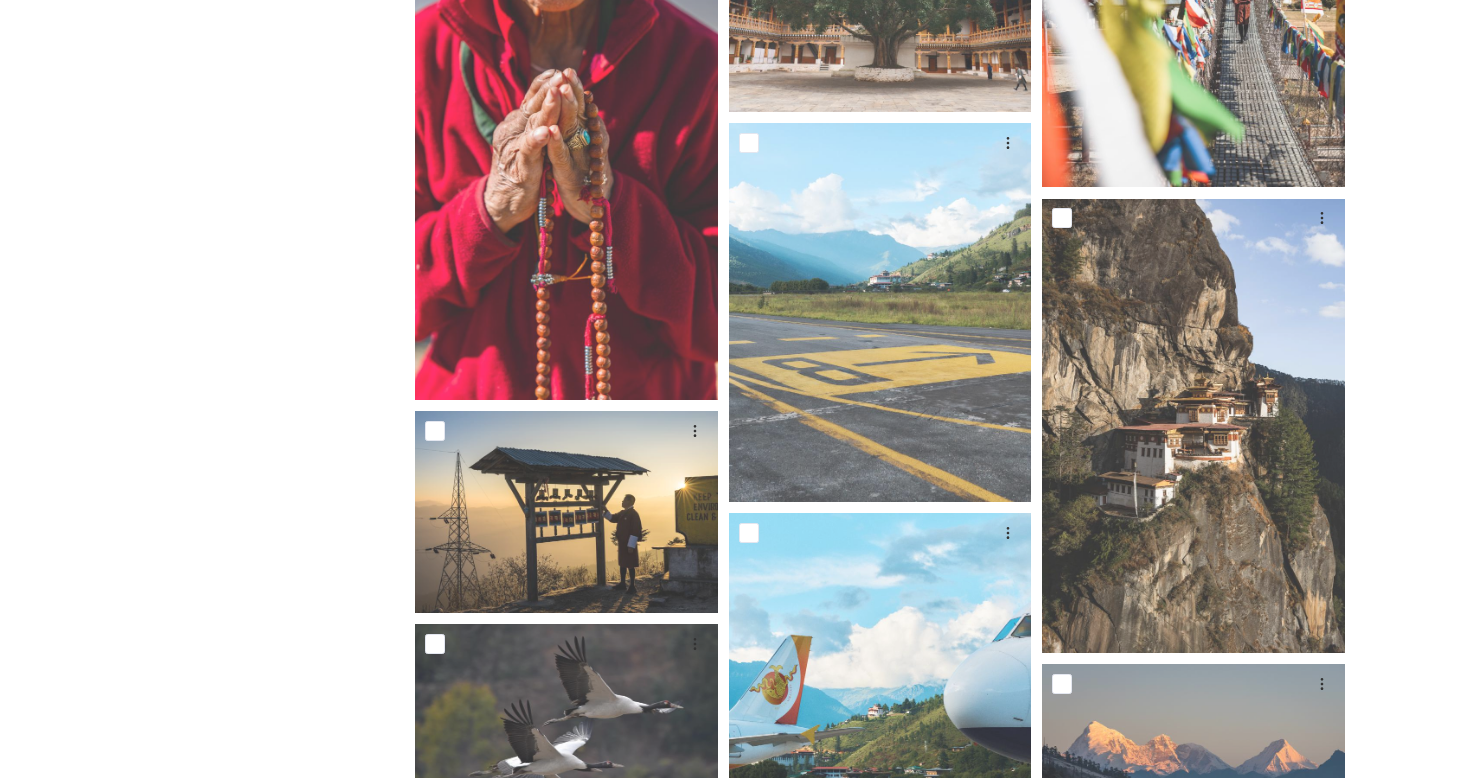 scroll, scrollTop: 0, scrollLeft: 0, axis: both 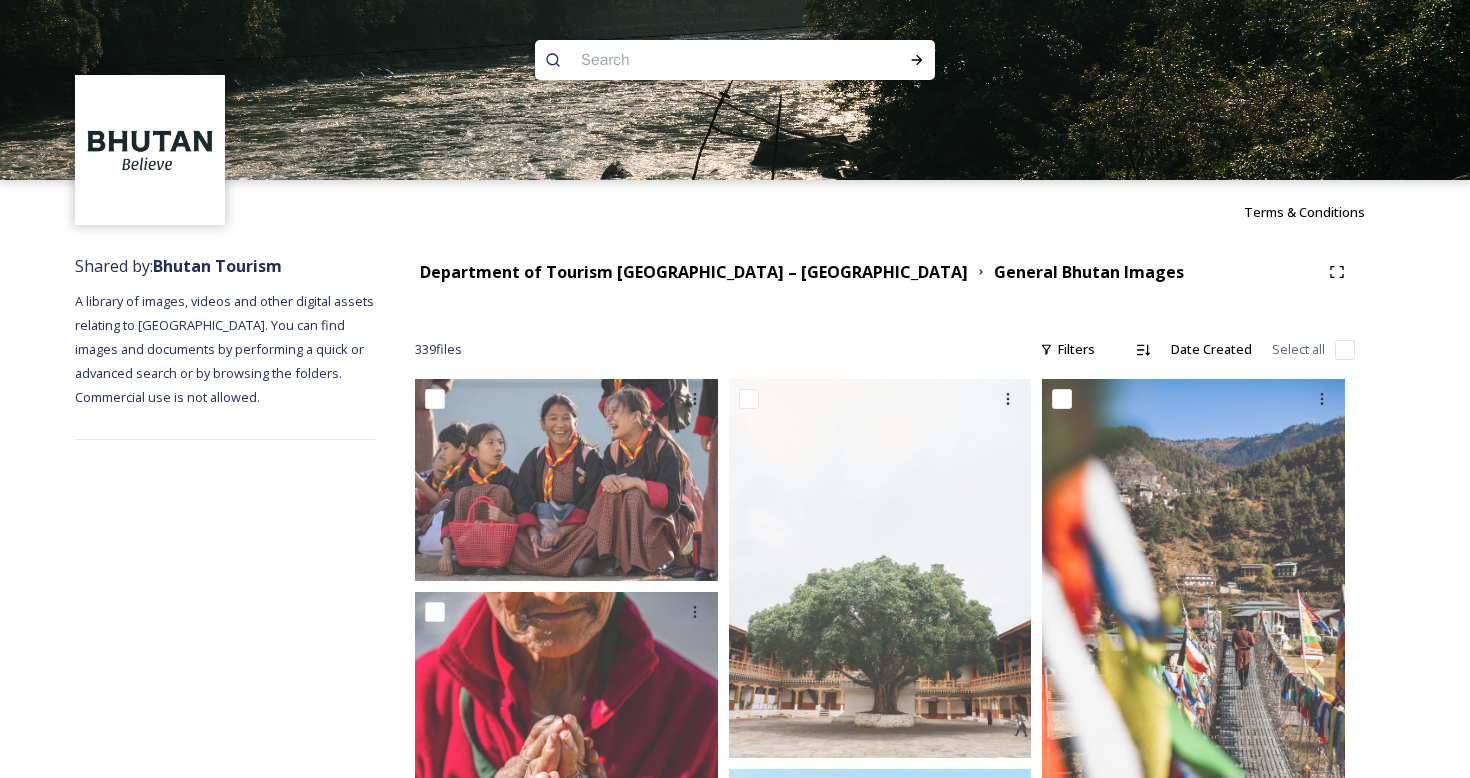 click at bounding box center (696, 60) 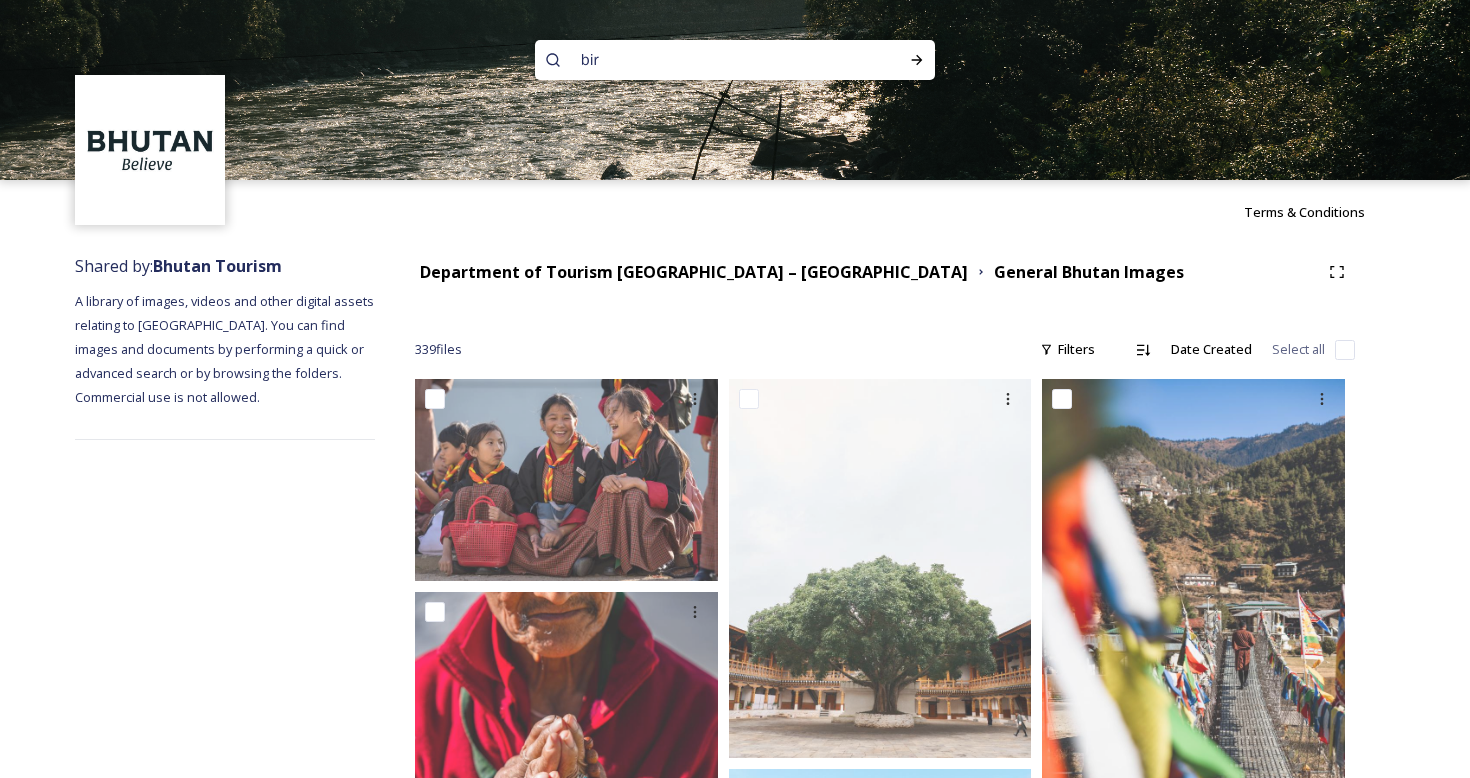 type on "bird" 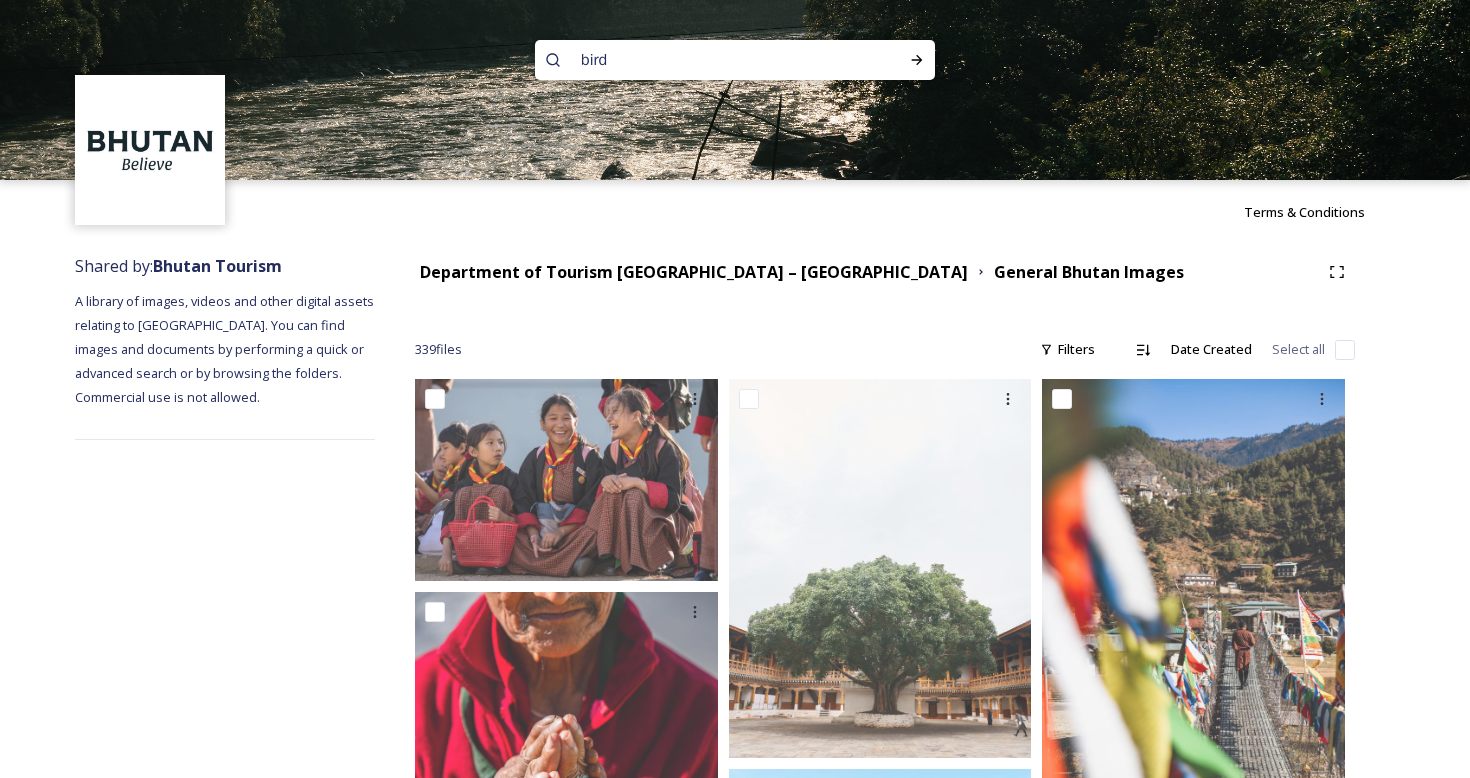 type 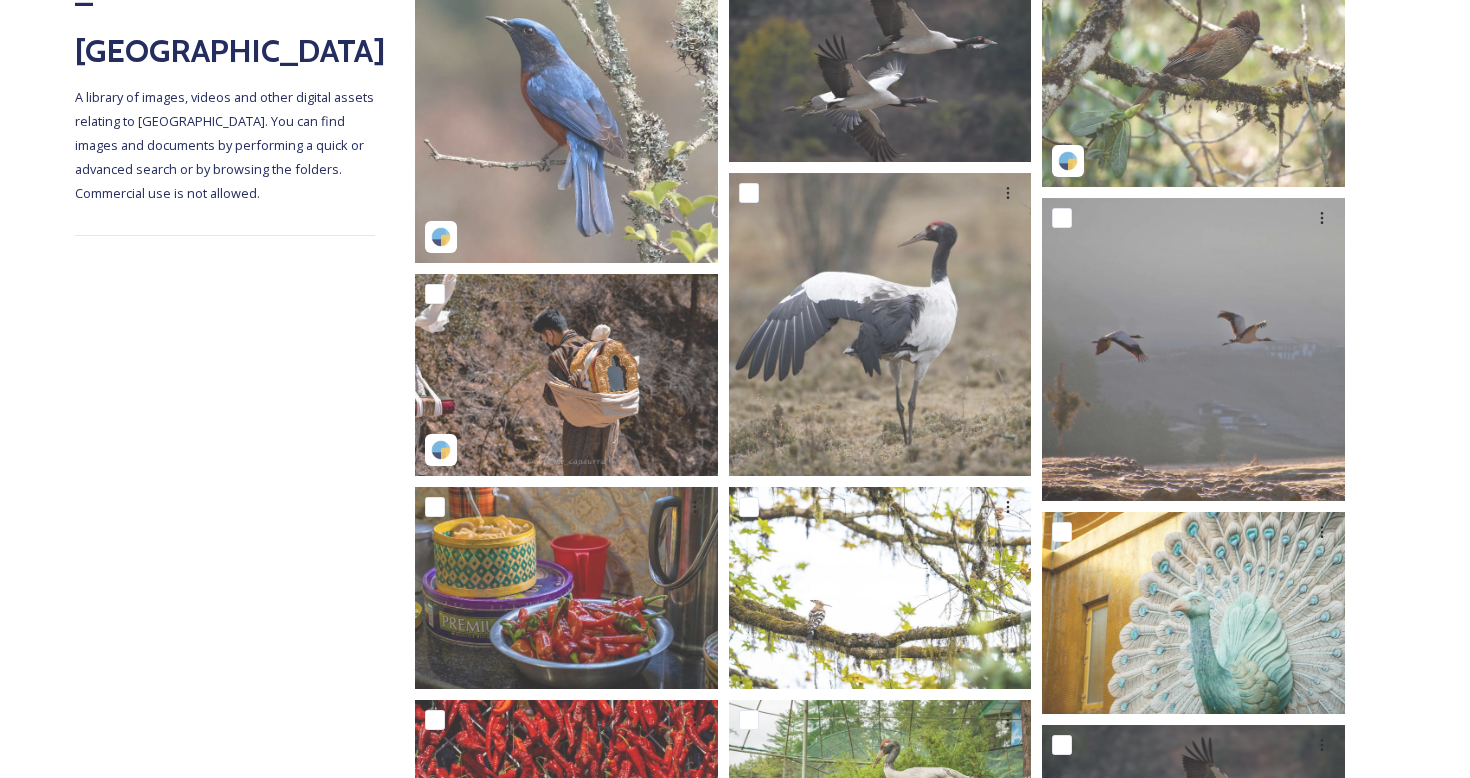 scroll, scrollTop: 424, scrollLeft: 0, axis: vertical 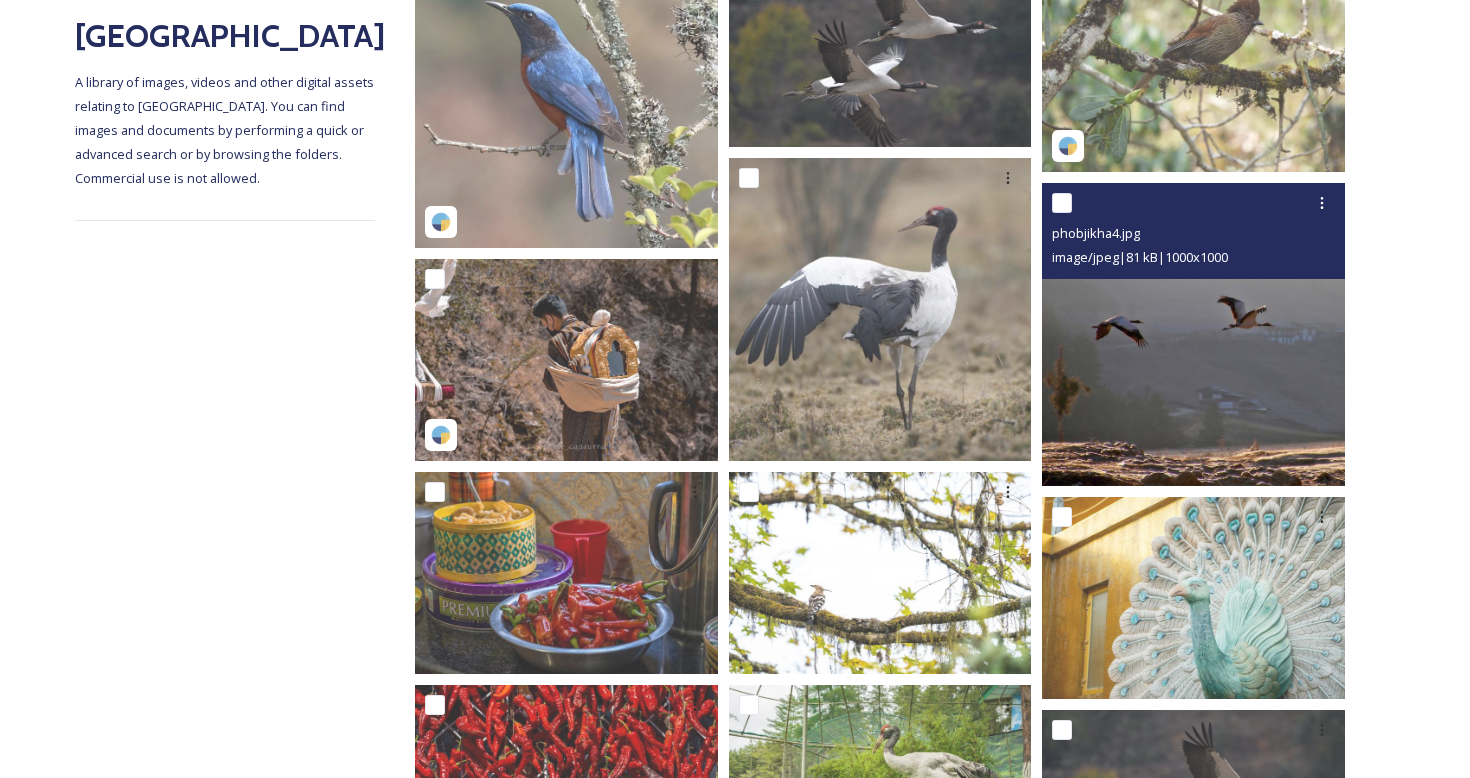 click at bounding box center (1193, 334) 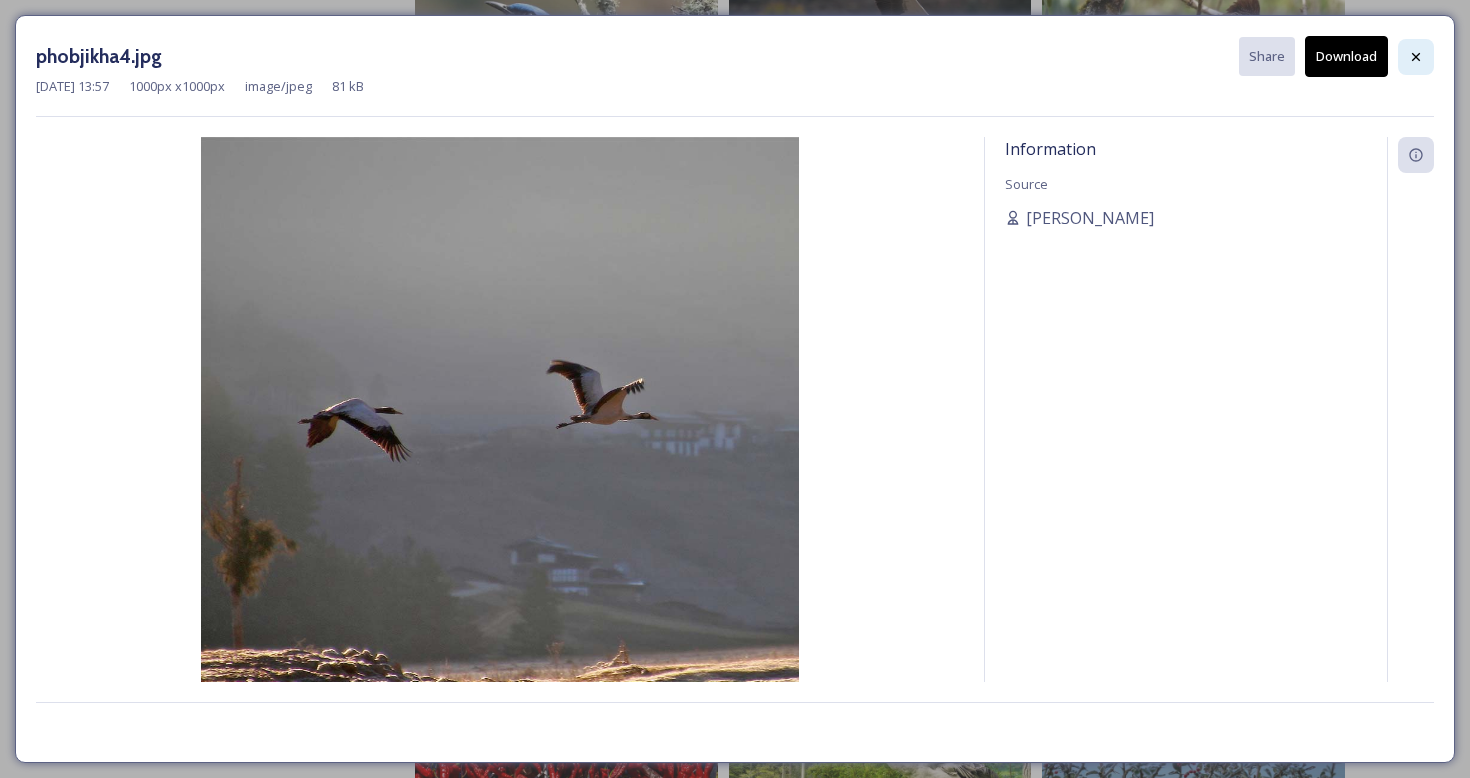 click at bounding box center (1416, 57) 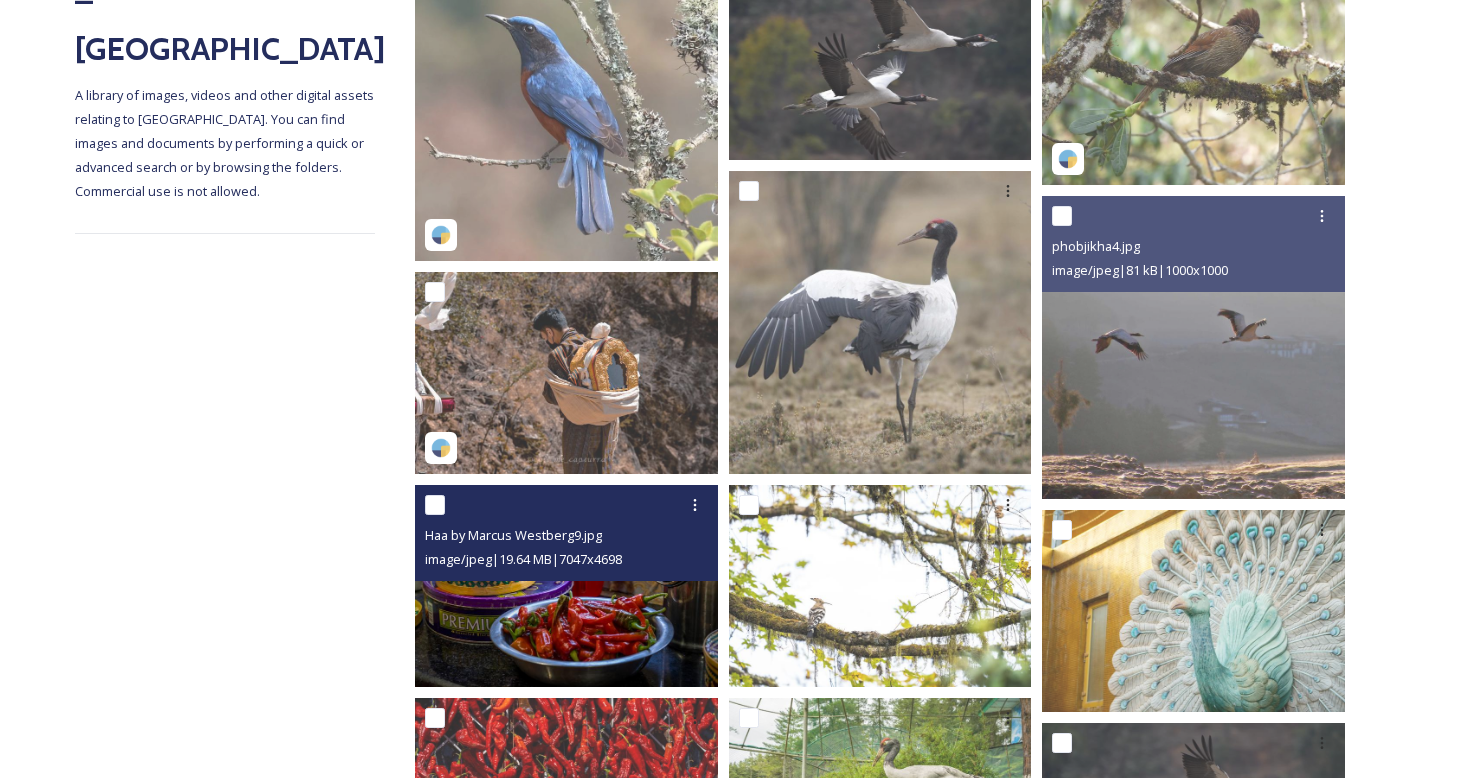 scroll, scrollTop: 0, scrollLeft: 0, axis: both 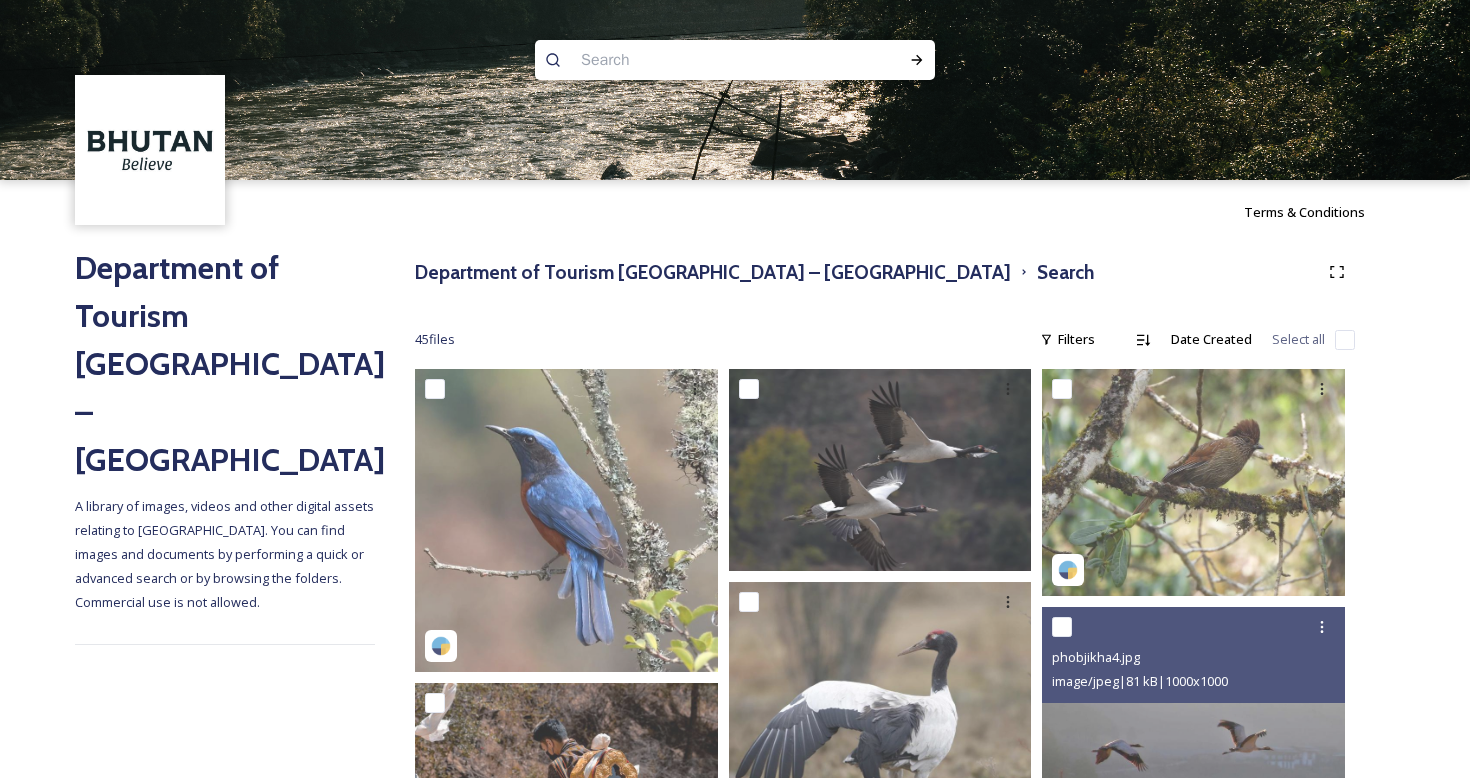 click at bounding box center (696, 60) 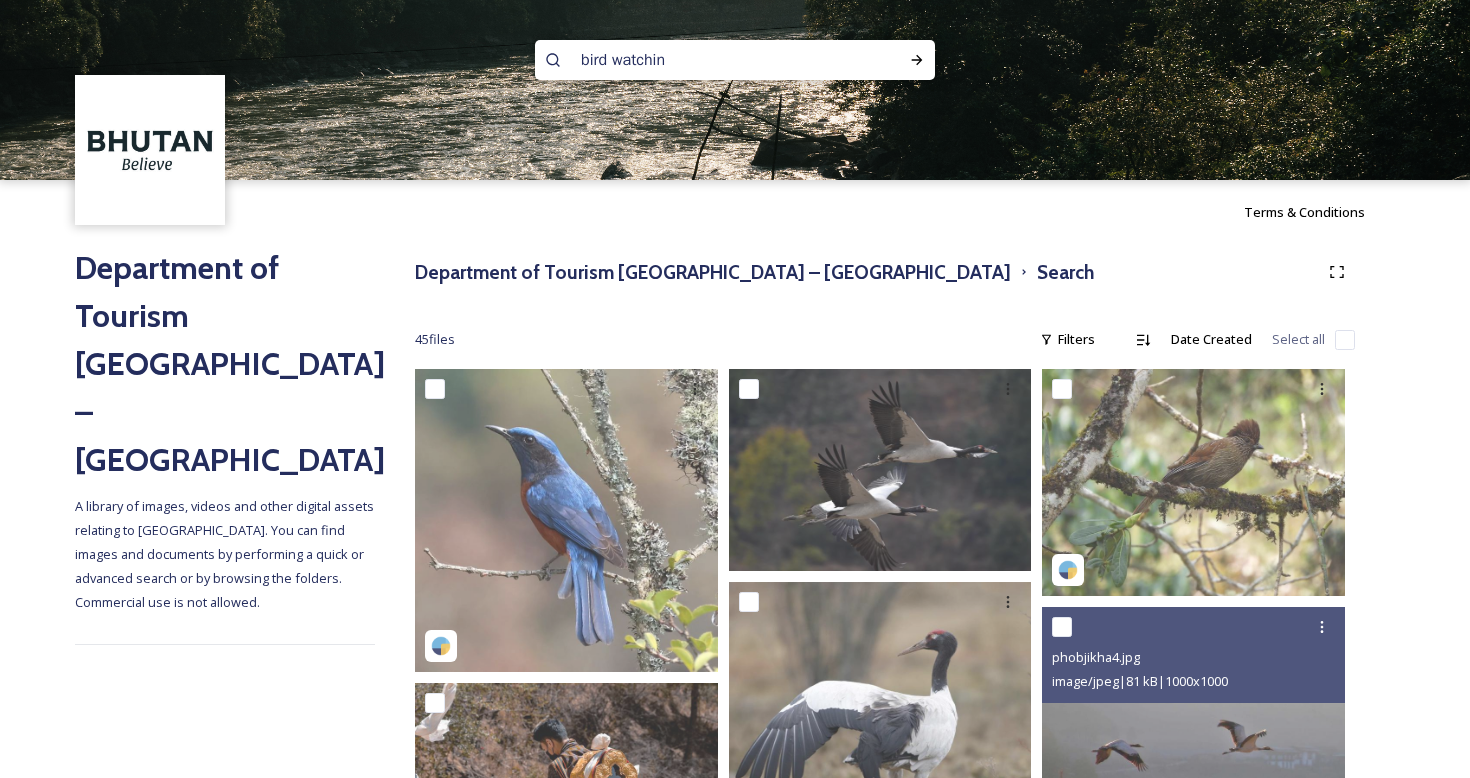 type on "bird watching" 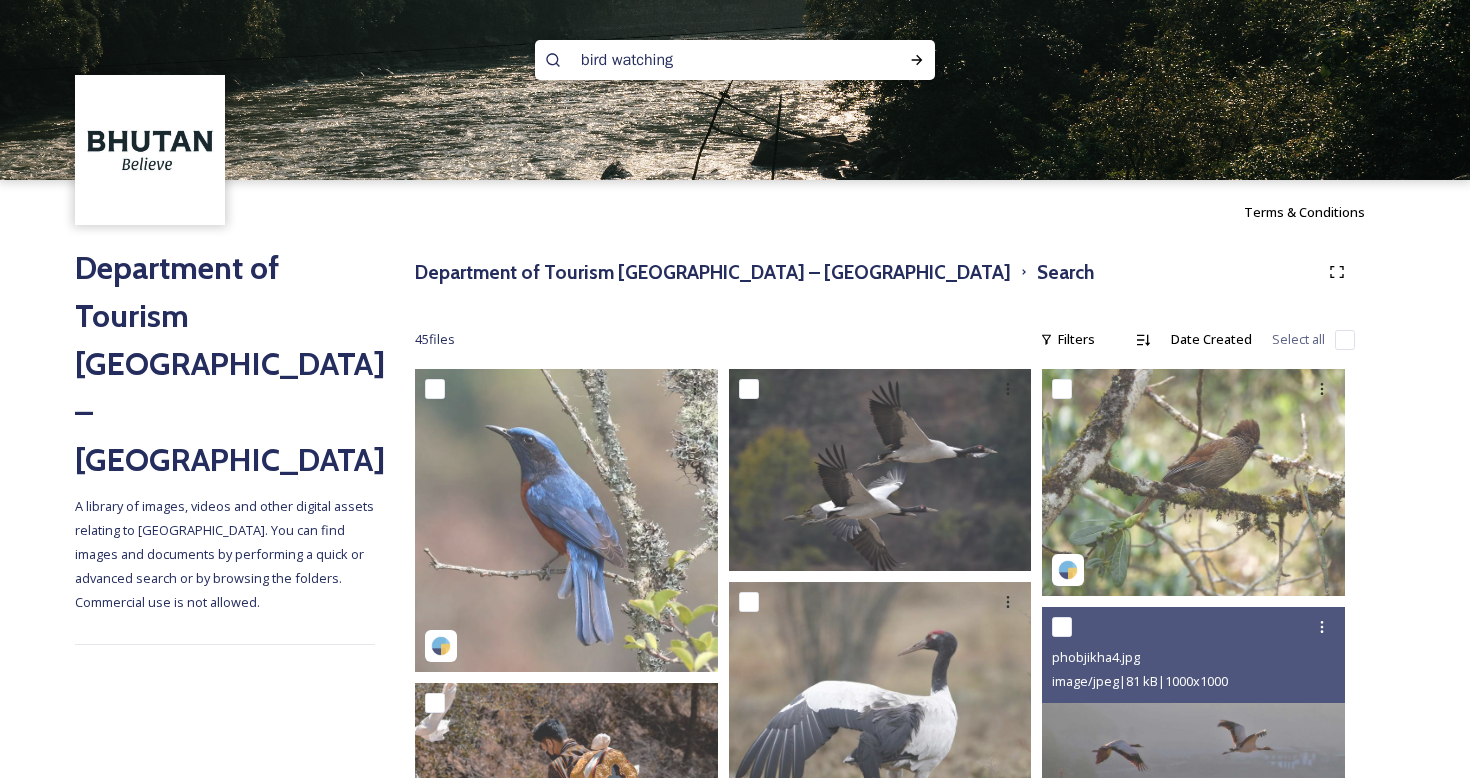 type 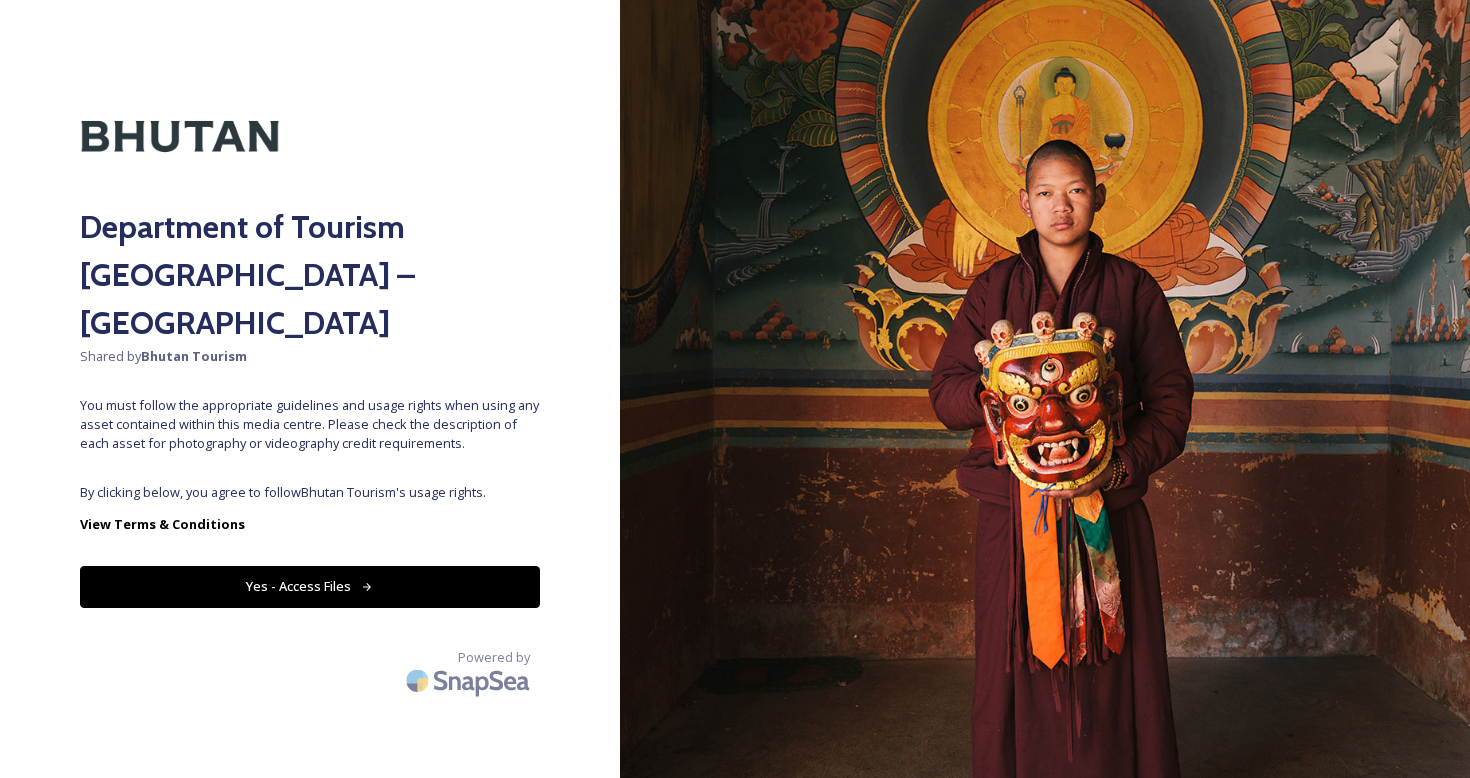 click on "Yes - Access Files" at bounding box center [310, 586] 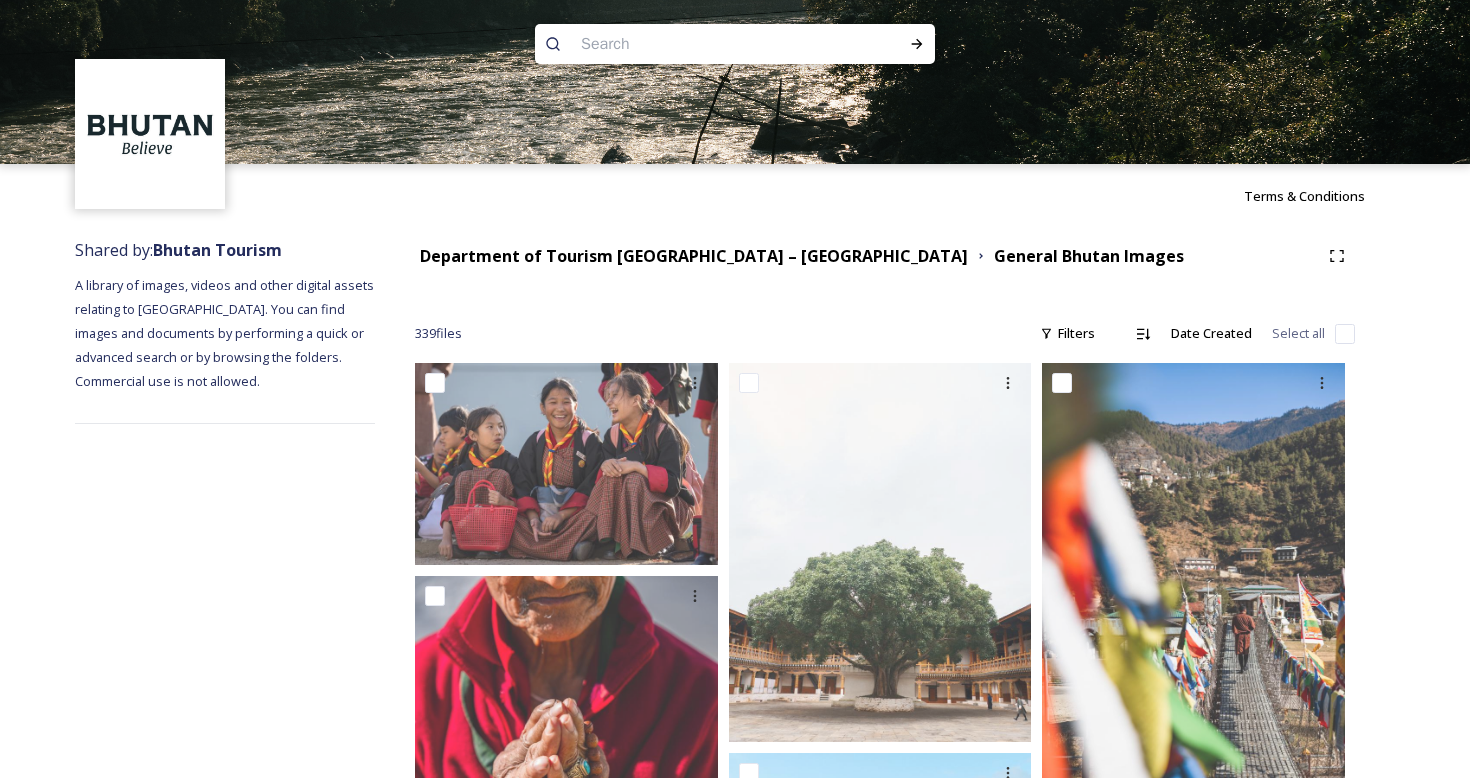 scroll, scrollTop: 28, scrollLeft: 0, axis: vertical 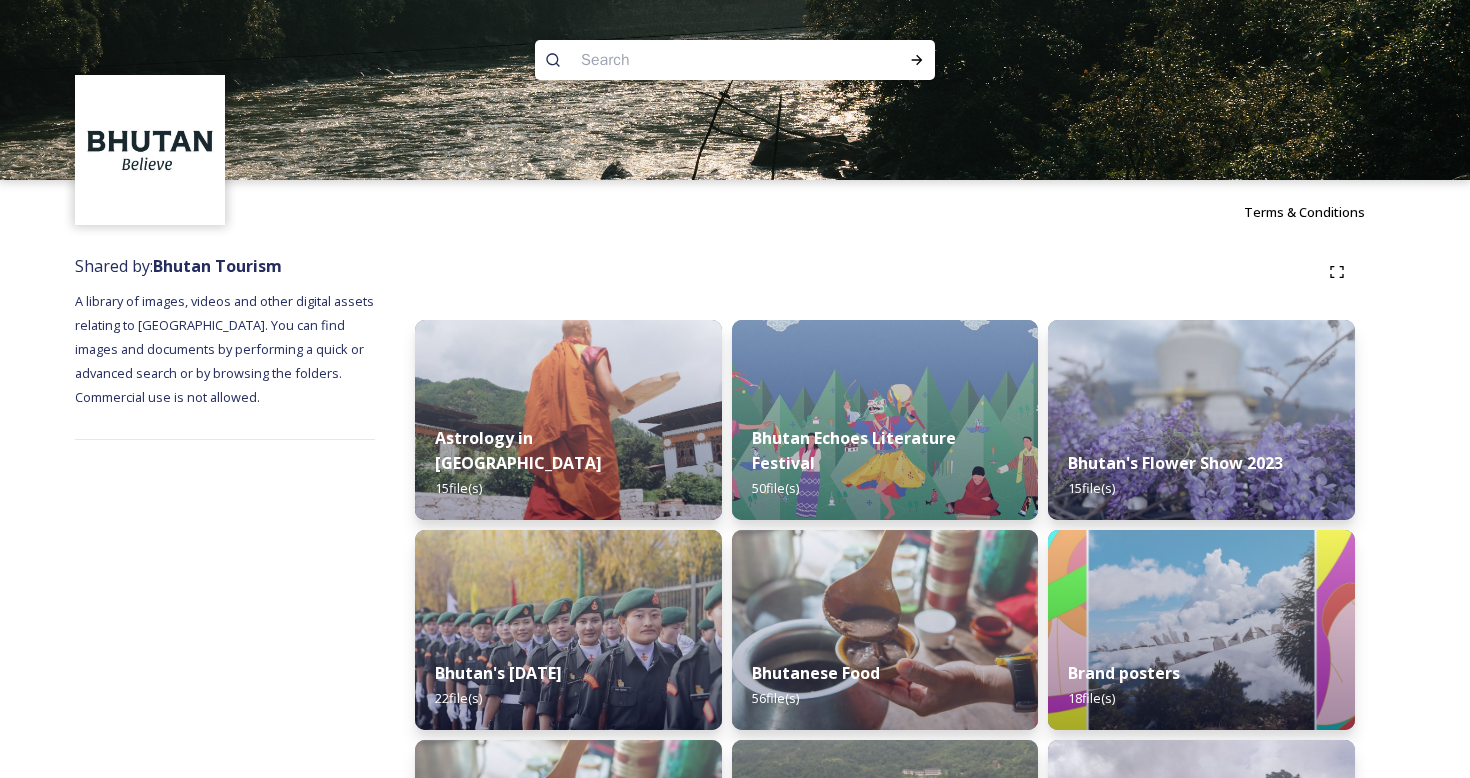 click at bounding box center [696, 60] 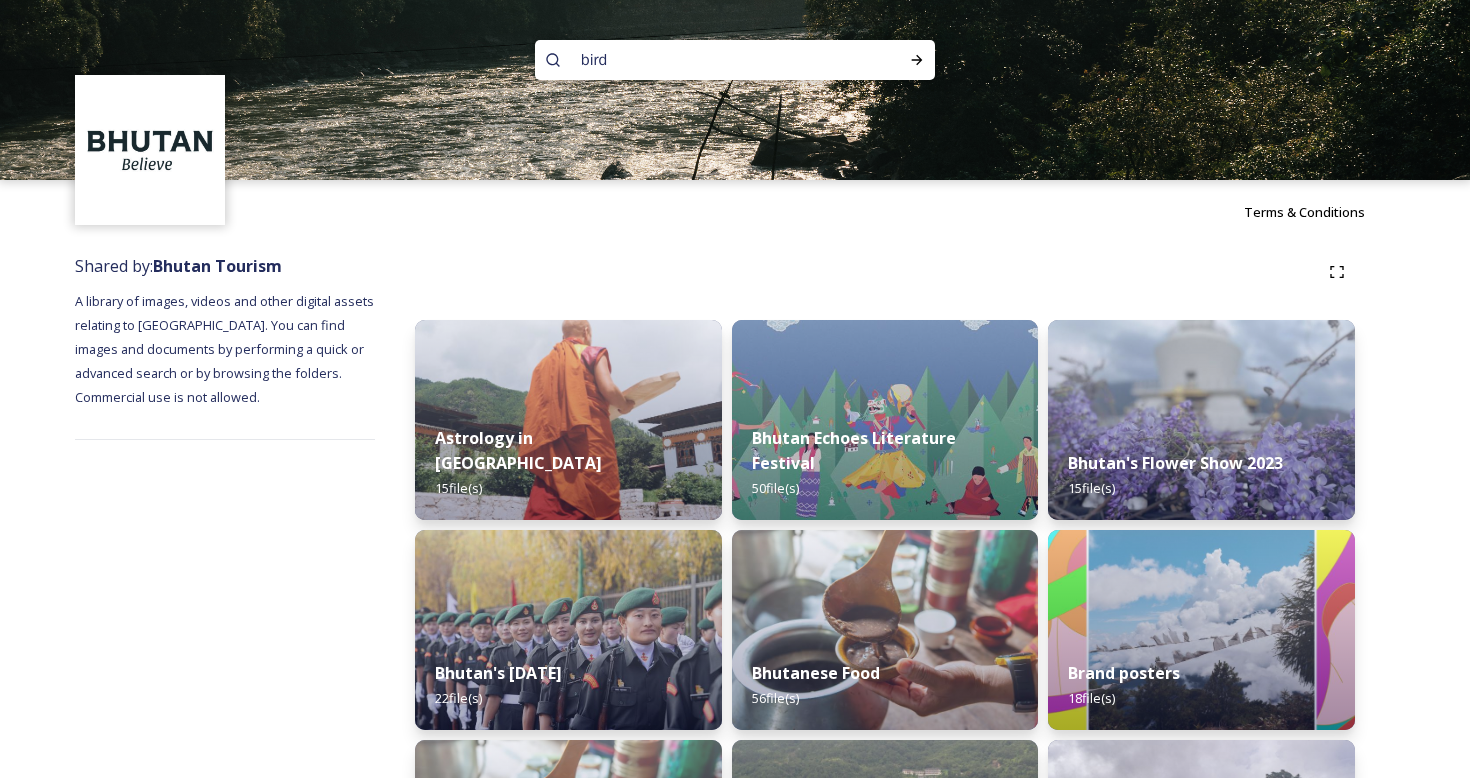 type on "birds" 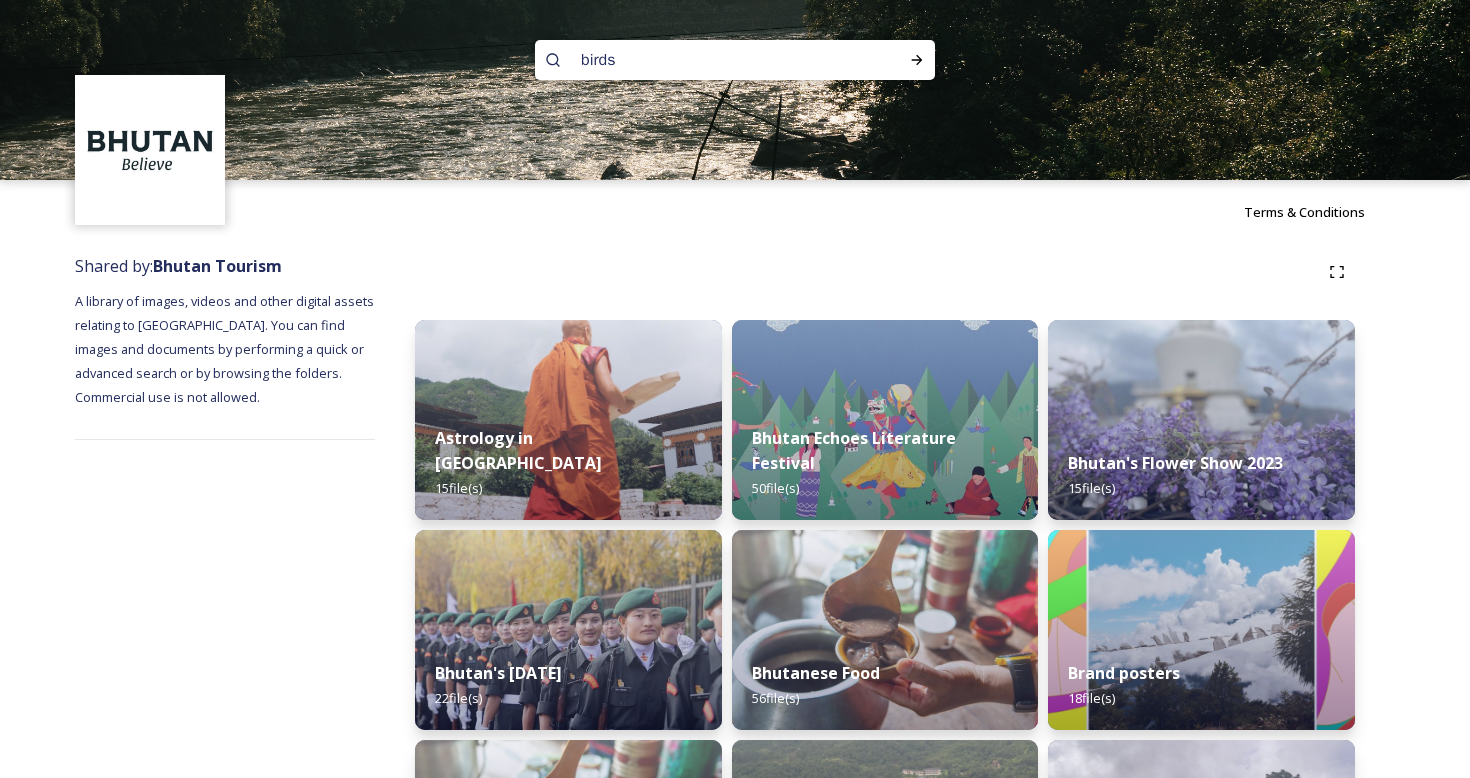 type 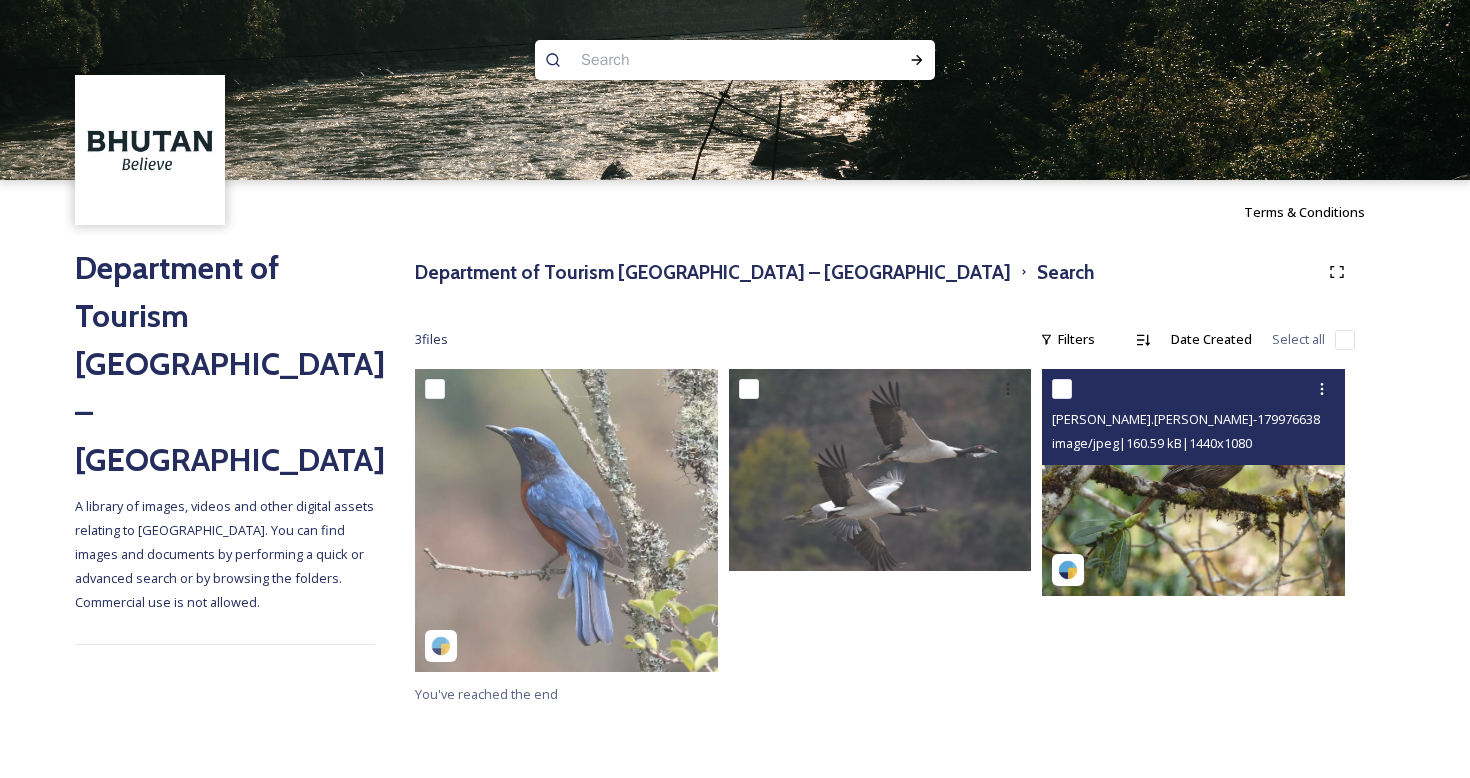click at bounding box center (1193, 482) 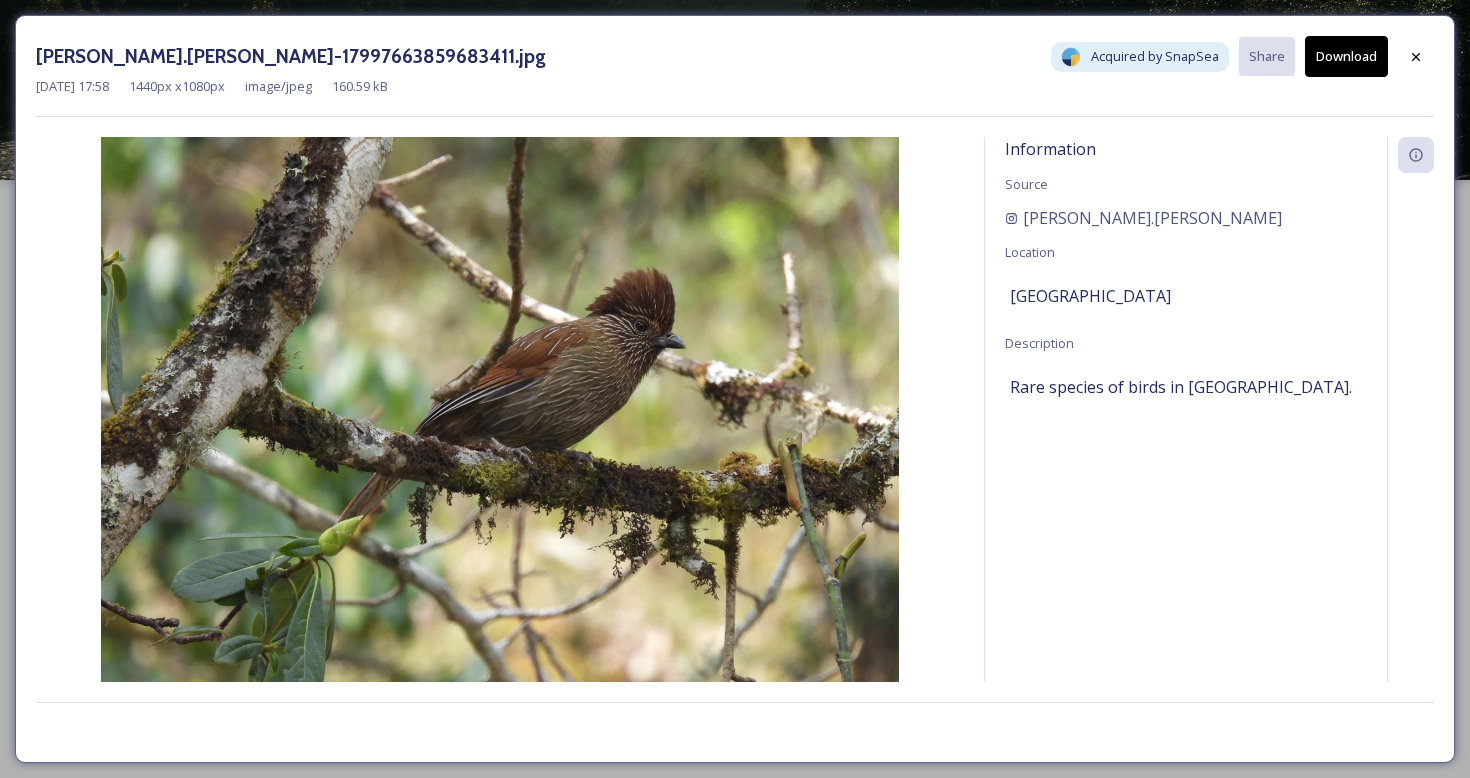 click on "Download" at bounding box center (1346, 56) 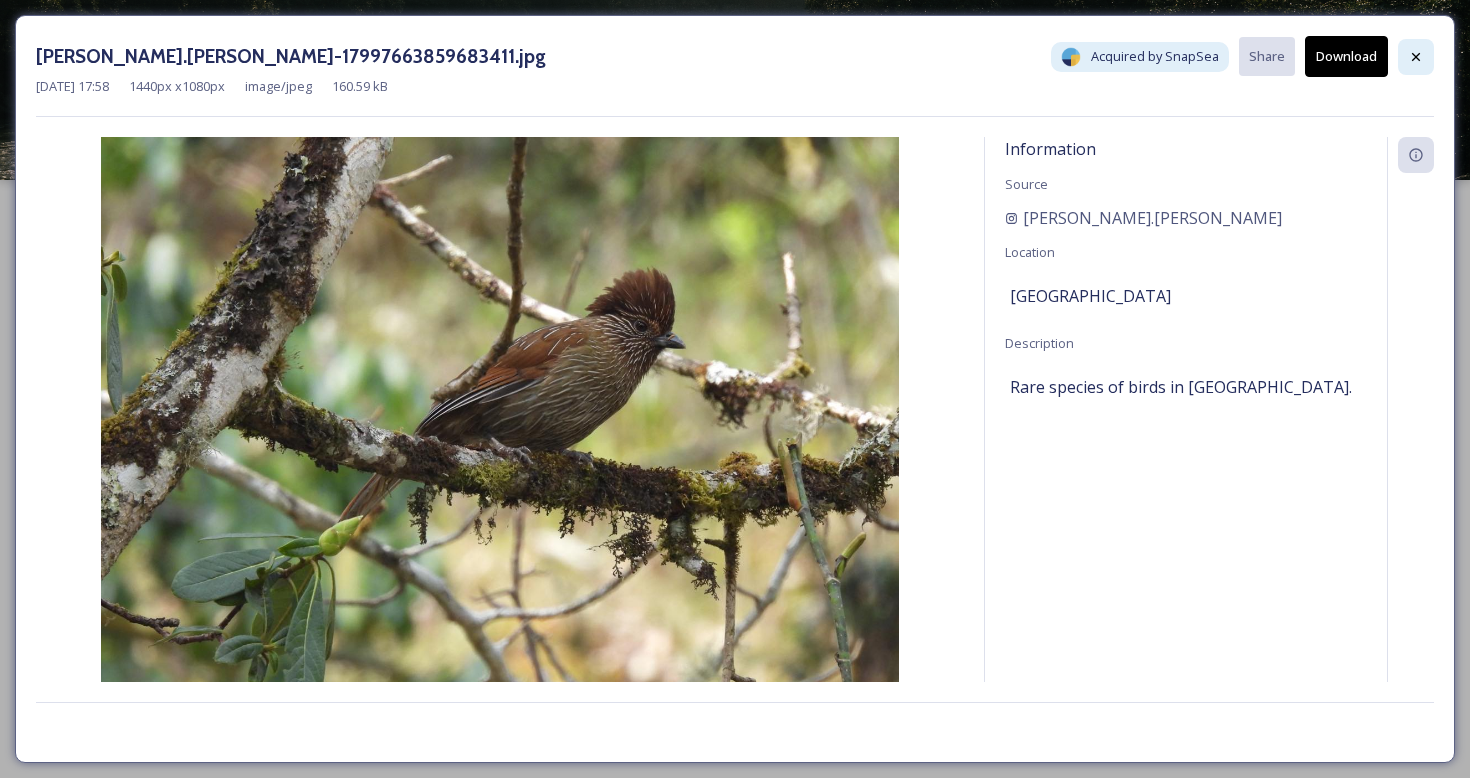 click 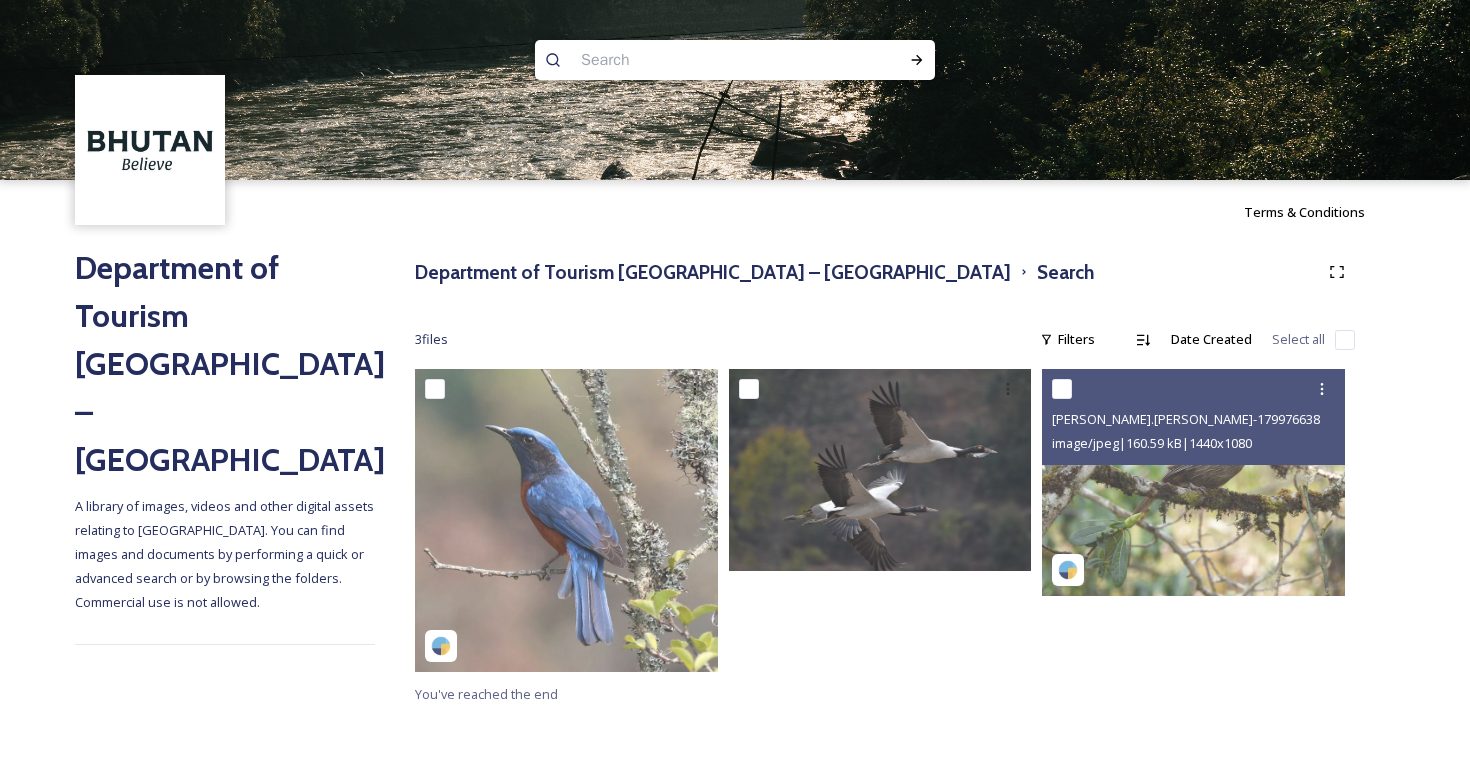click at bounding box center (696, 60) 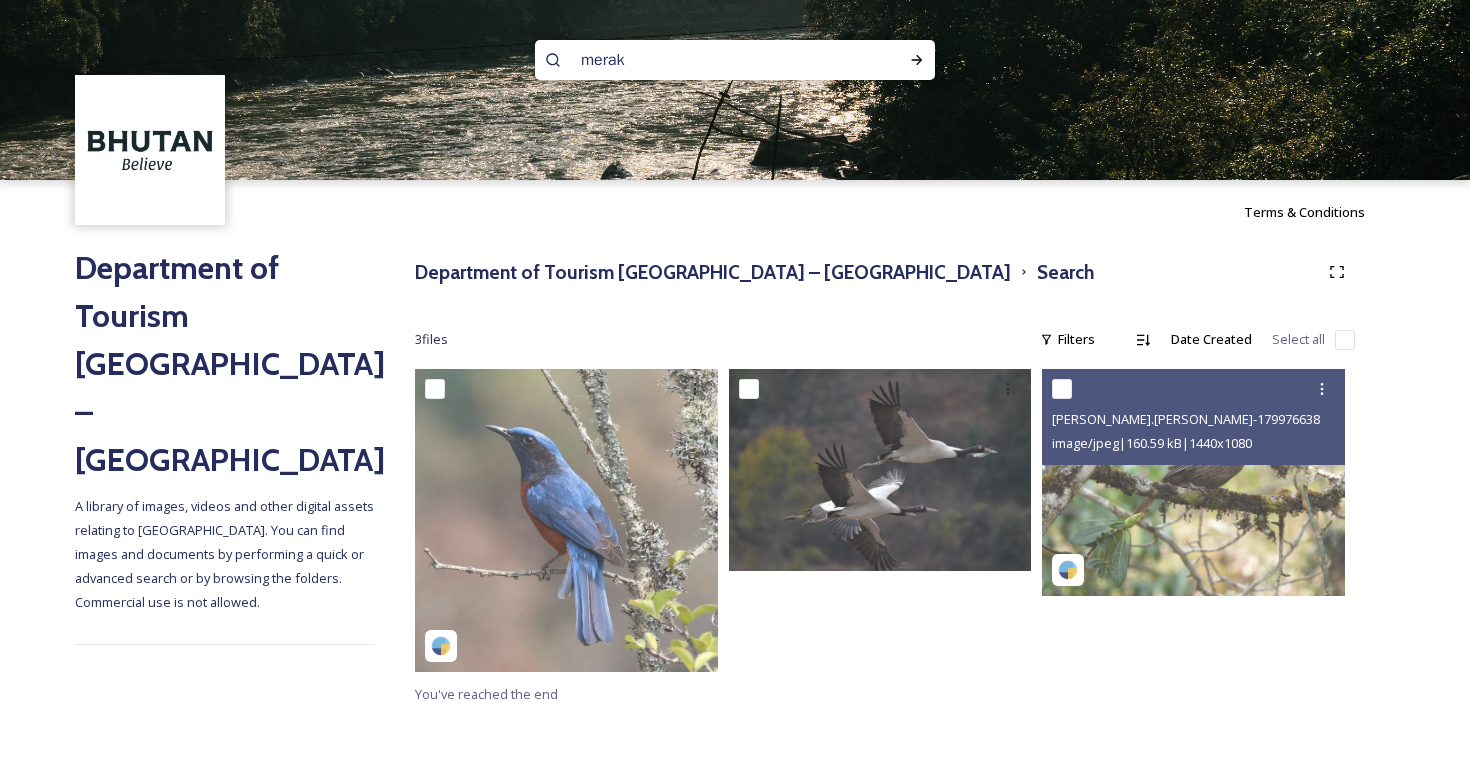 paste on "Tshechu" 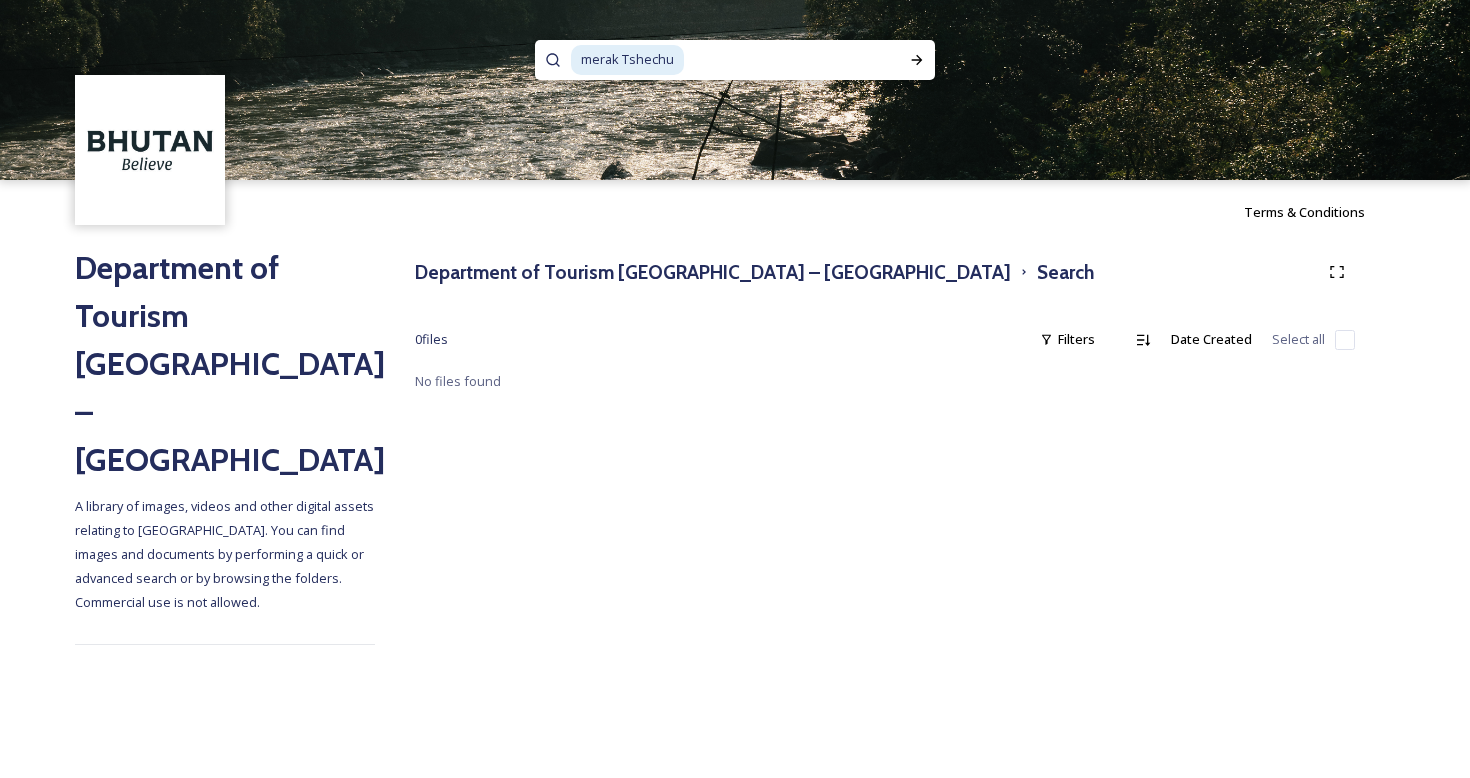 click at bounding box center (782, 60) 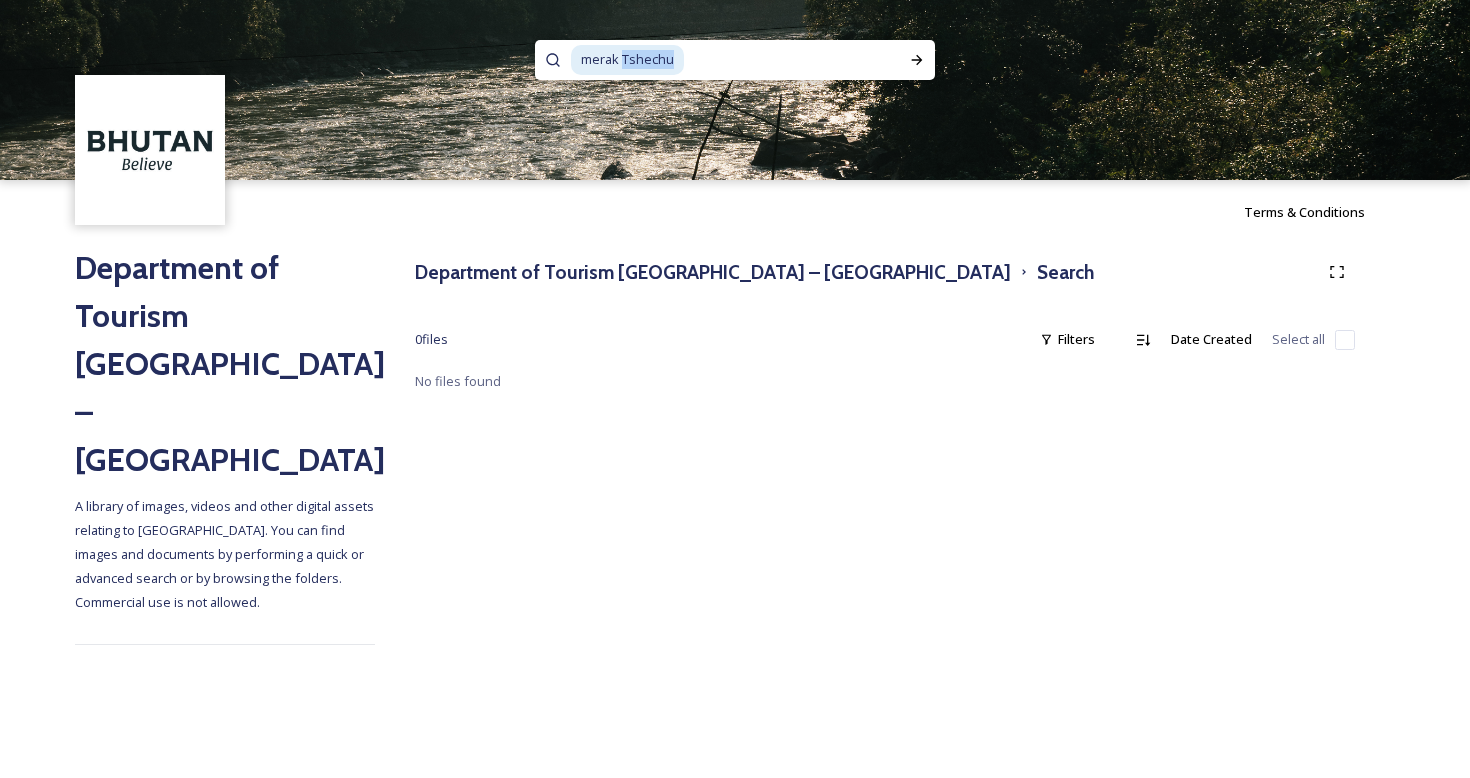 drag, startPoint x: 679, startPoint y: 61, endPoint x: 623, endPoint y: 54, distance: 56.435802 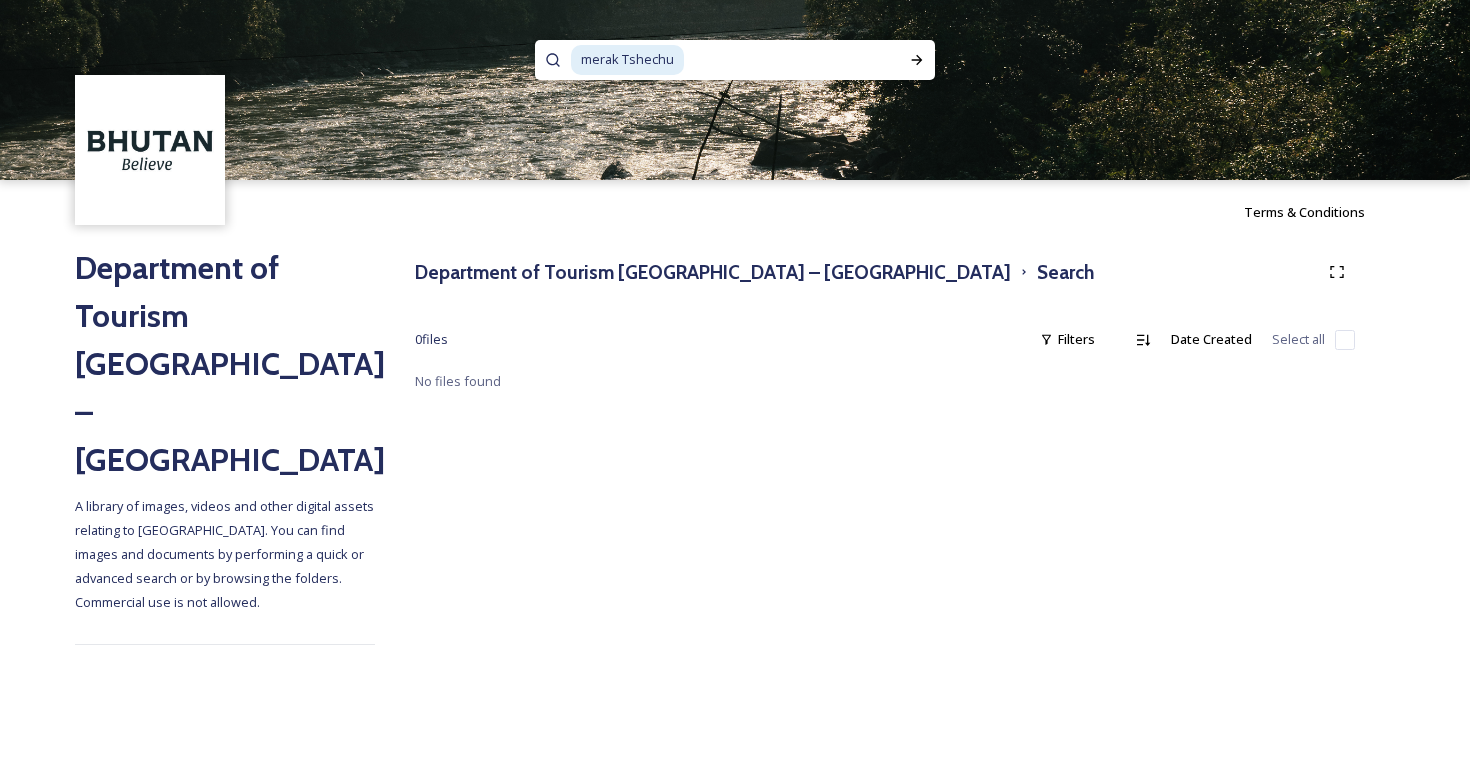 click at bounding box center [782, 60] 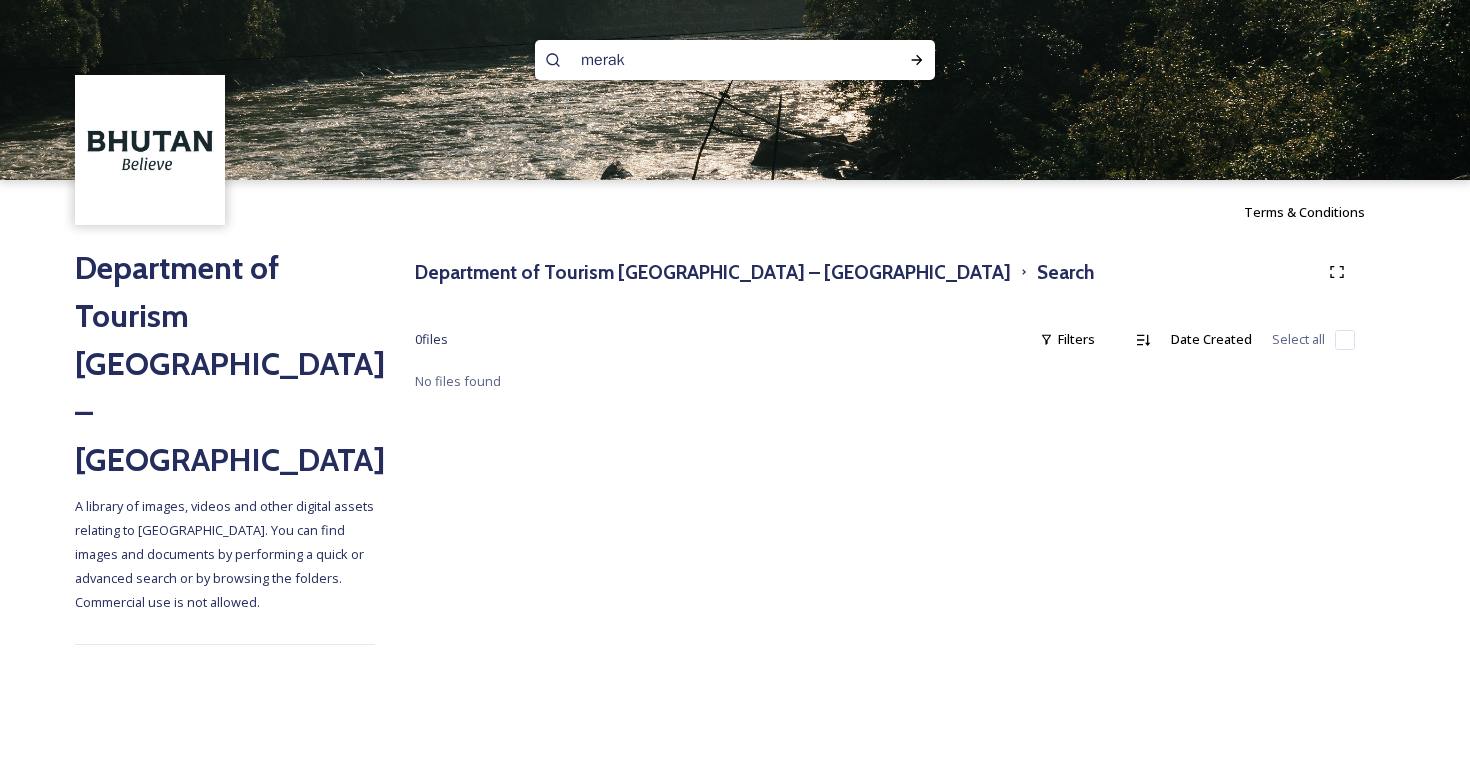 type on "merak" 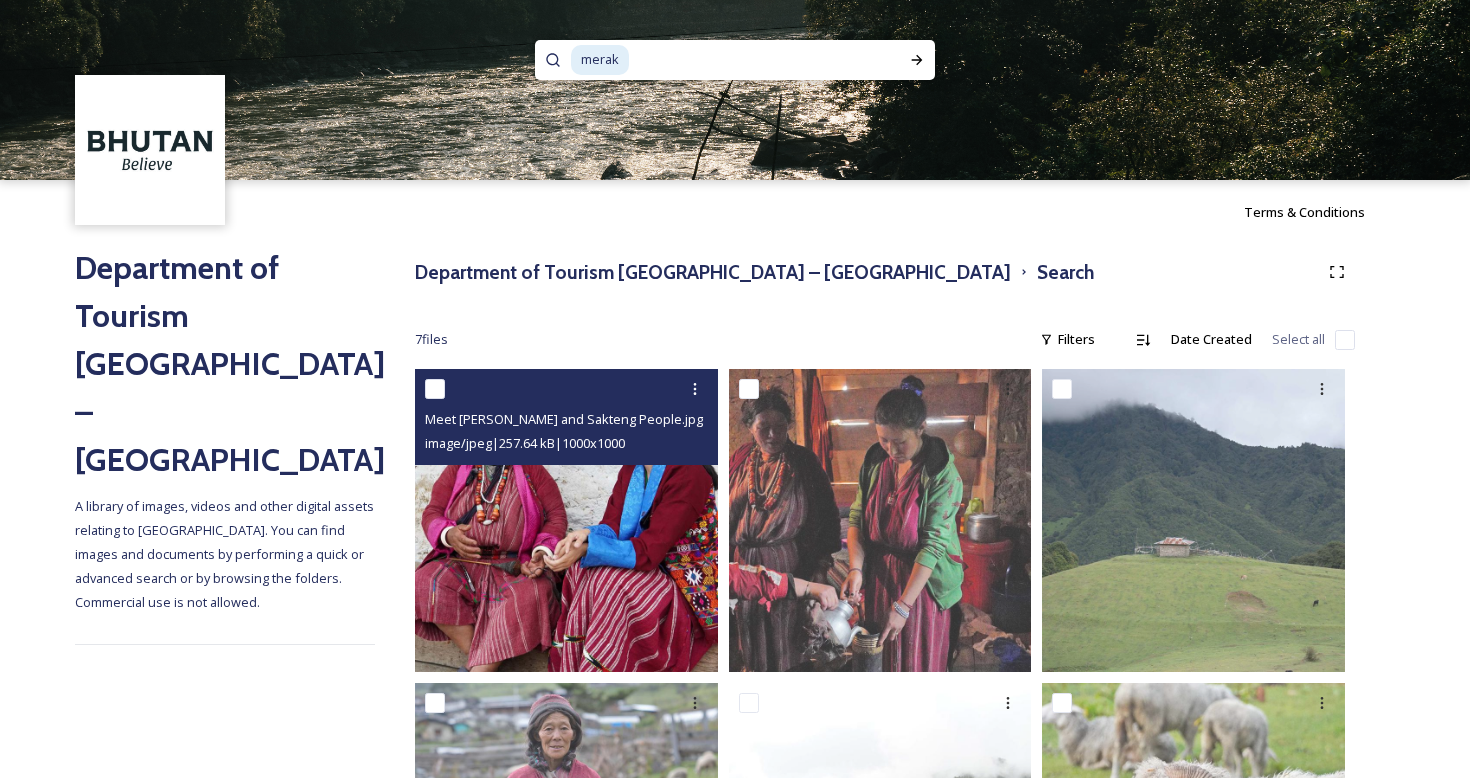 type 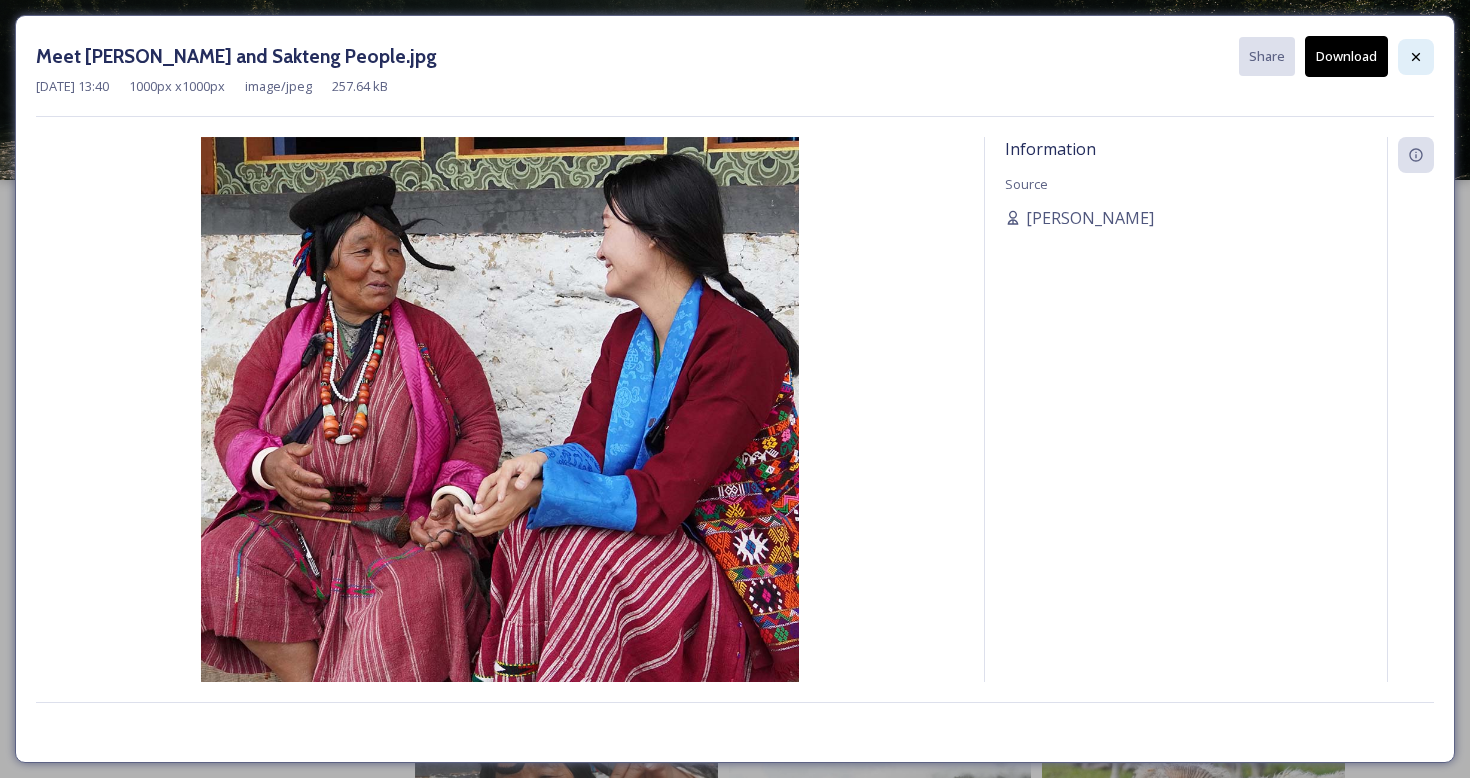 click 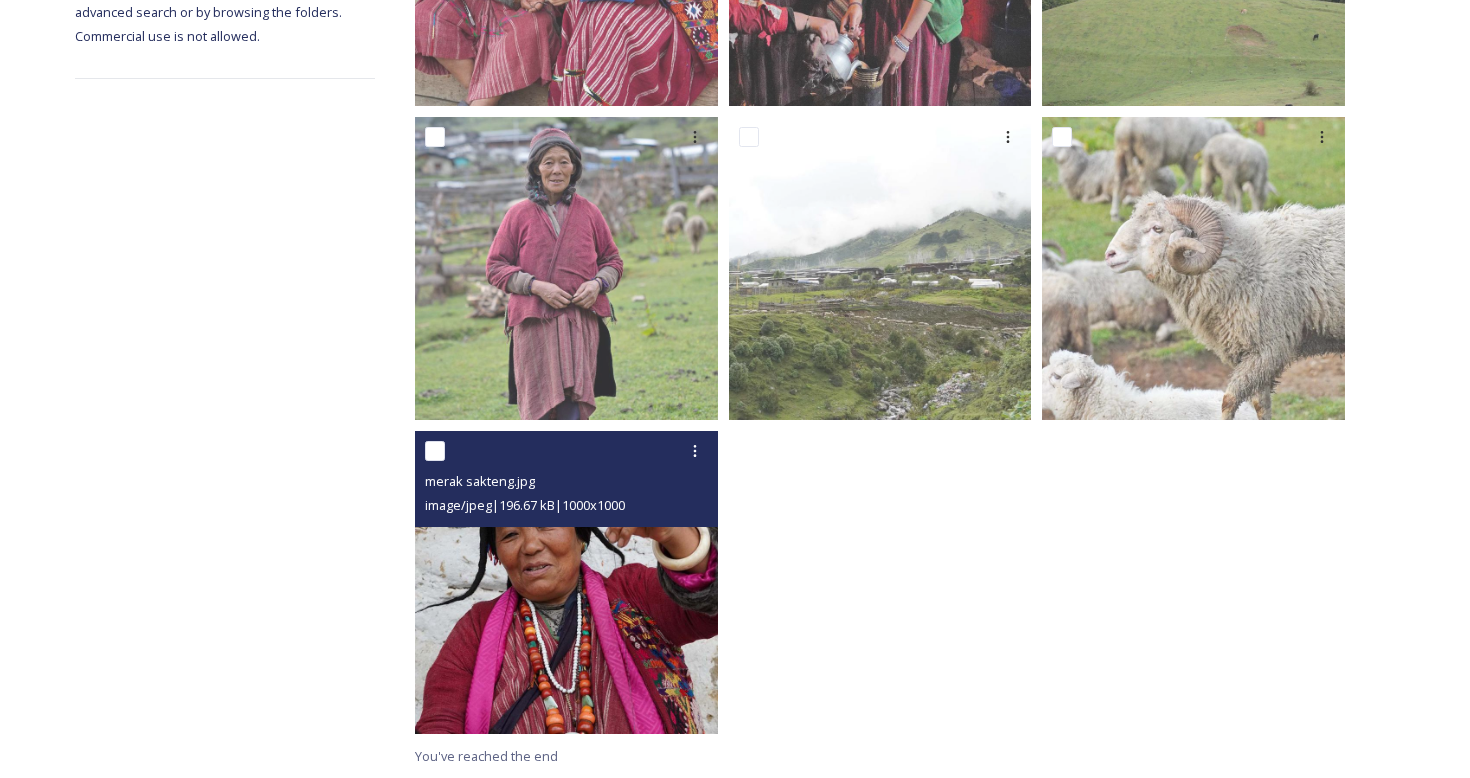 scroll, scrollTop: 0, scrollLeft: 0, axis: both 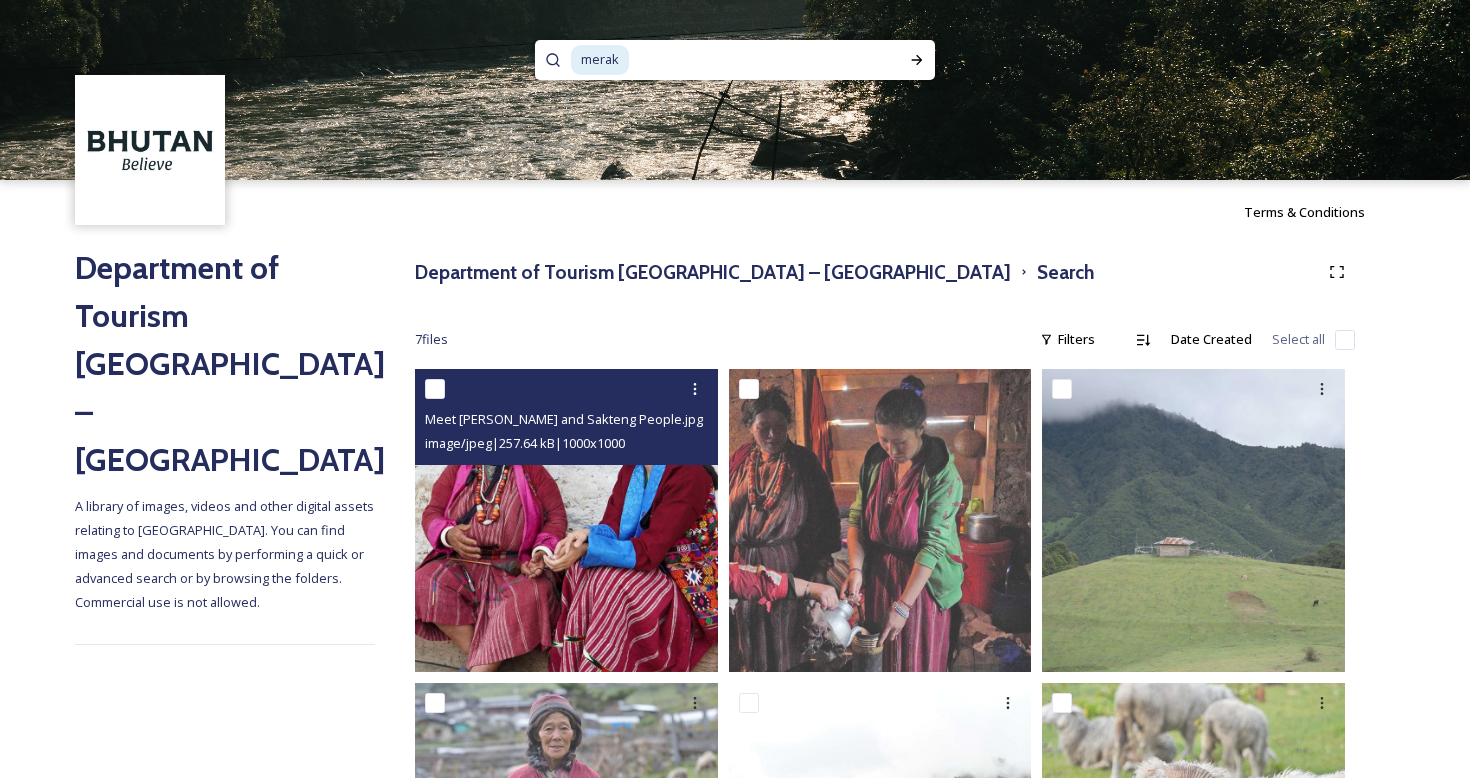 click at bounding box center [566, 520] 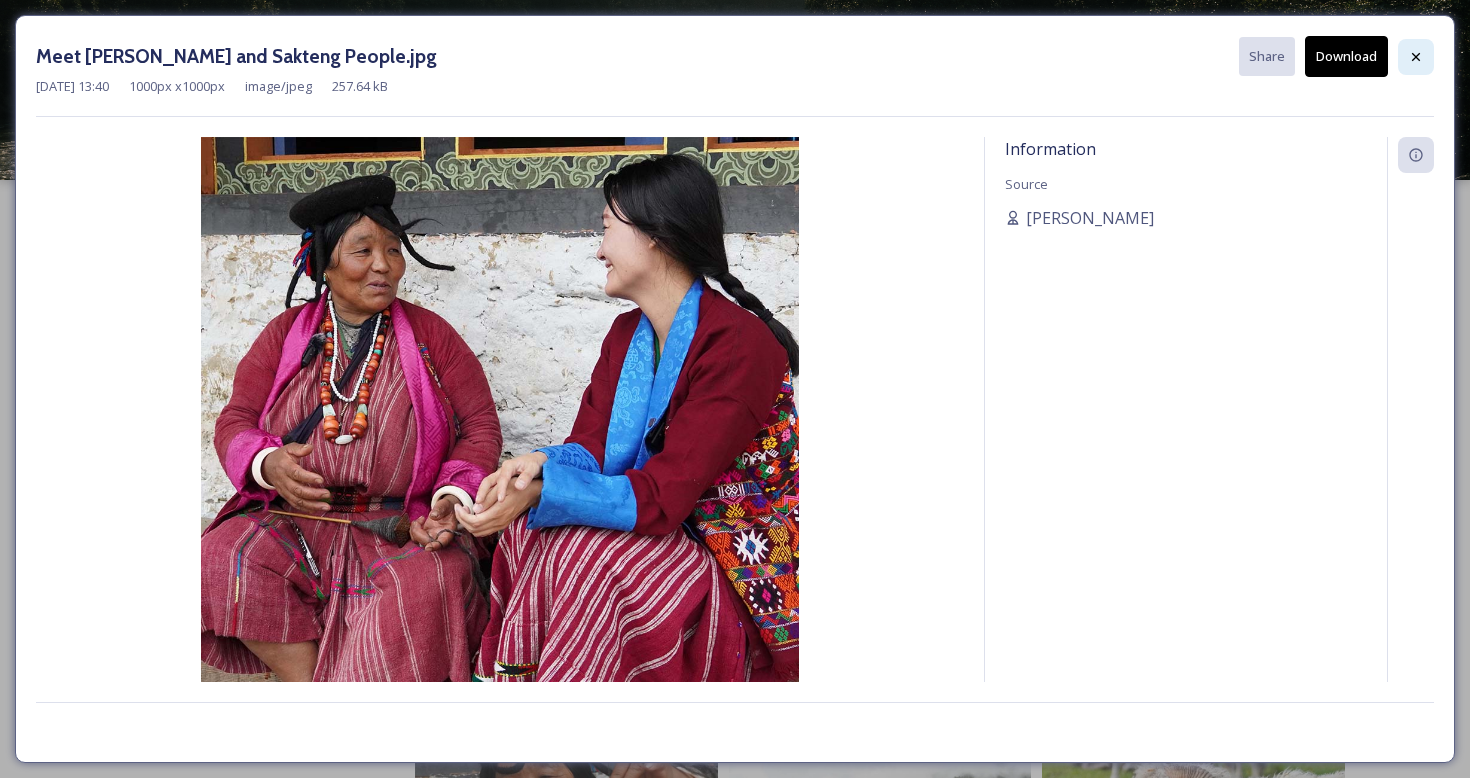 click 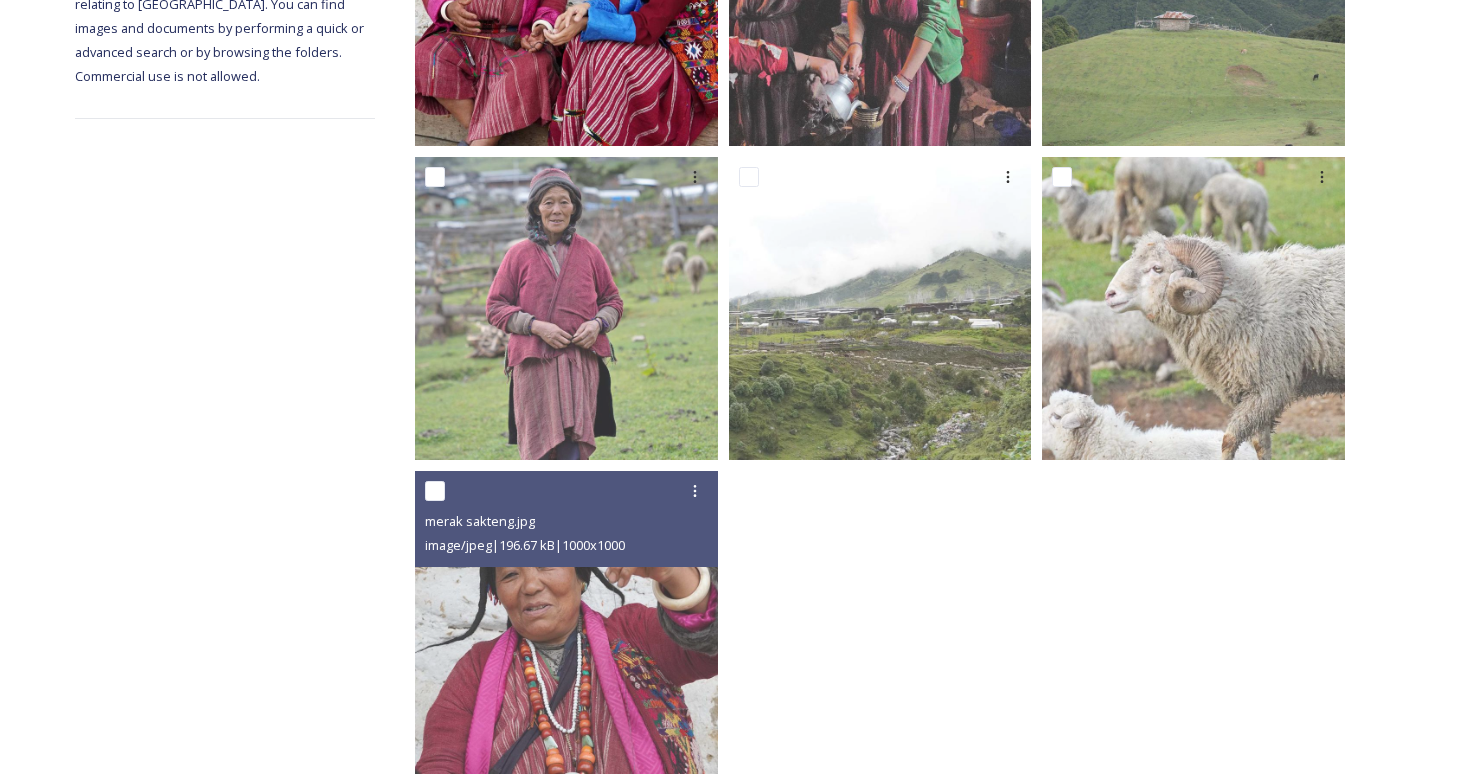 scroll, scrollTop: 524, scrollLeft: 0, axis: vertical 